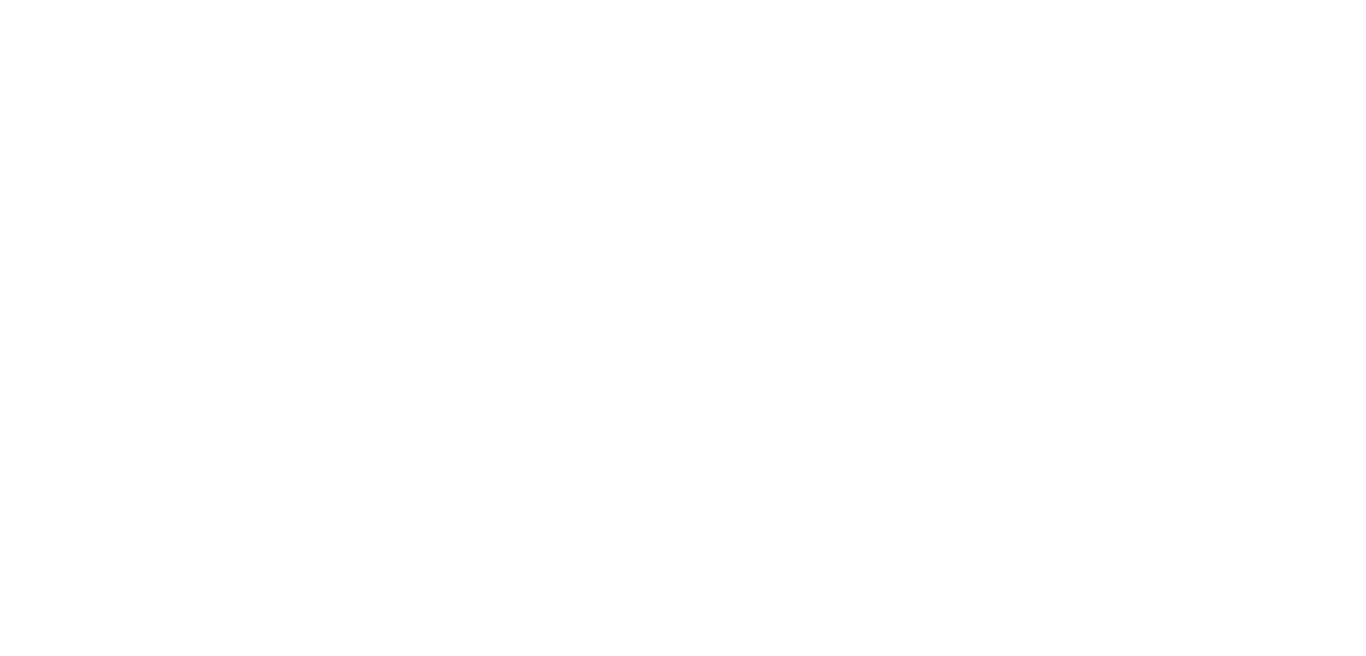 scroll, scrollTop: 0, scrollLeft: 0, axis: both 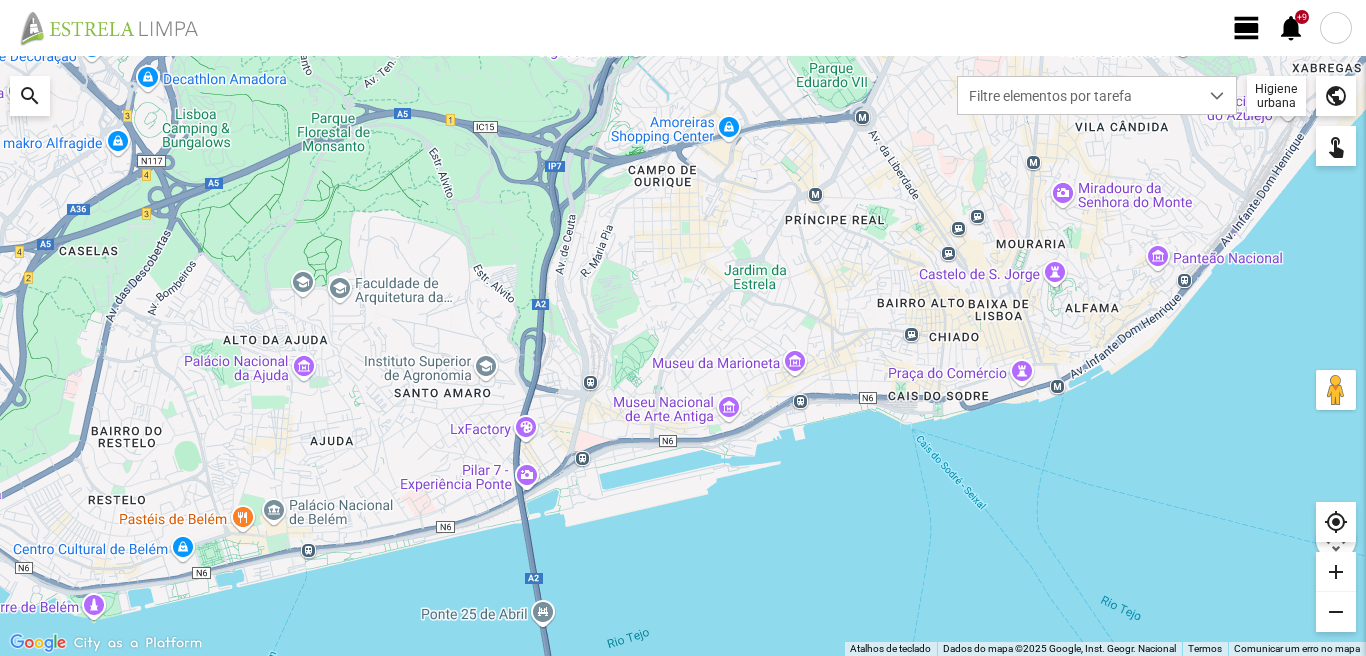 click on "view_day" 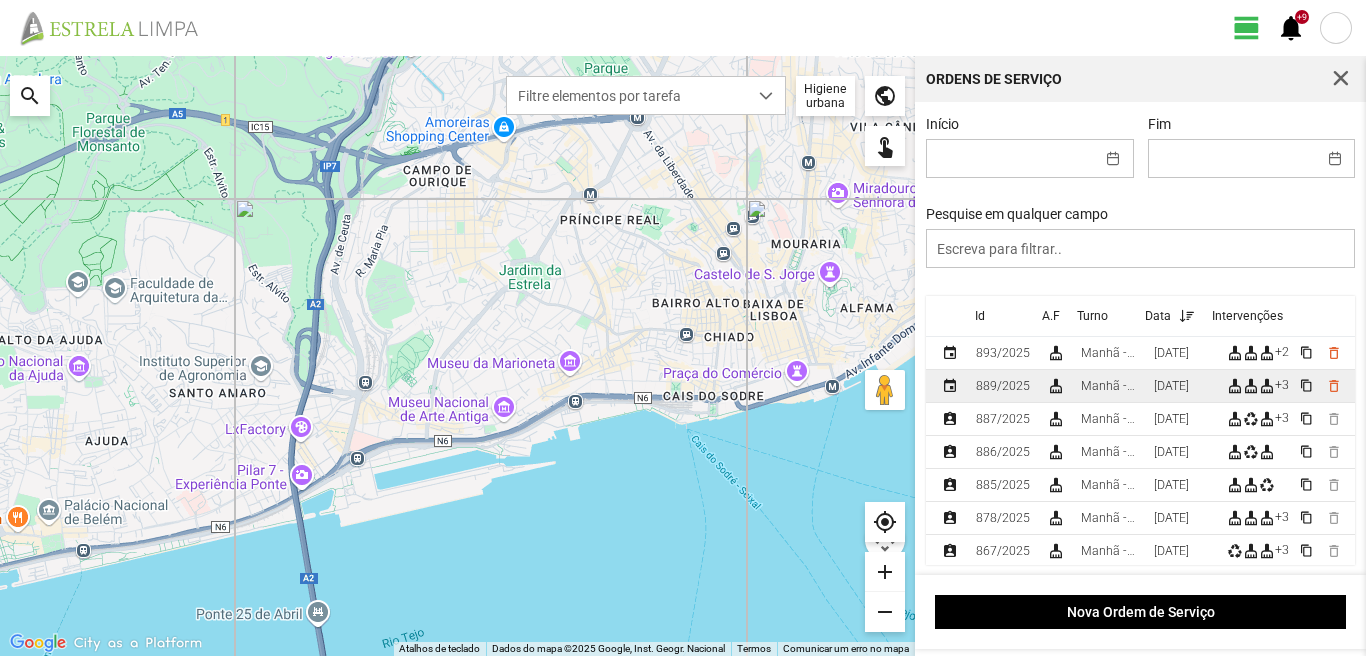 click on "Manhã - HU 1" at bounding box center [1109, 386] 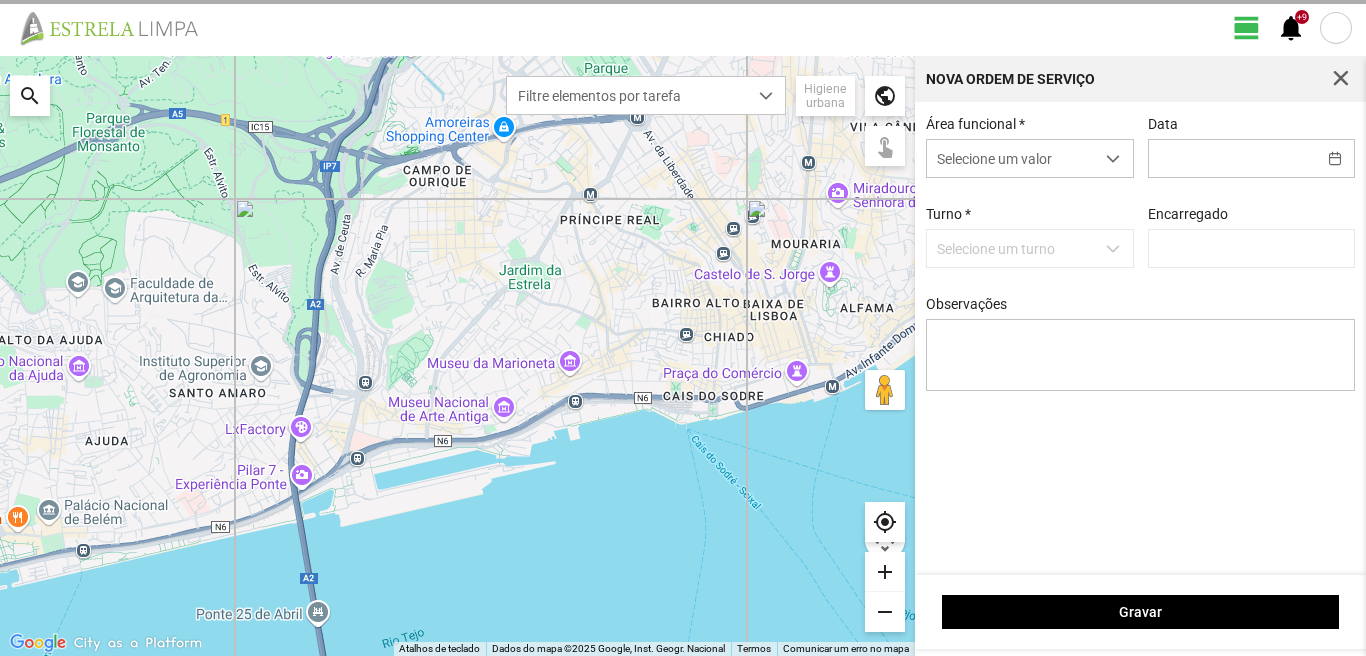 type on "[PERSON_NAME]" 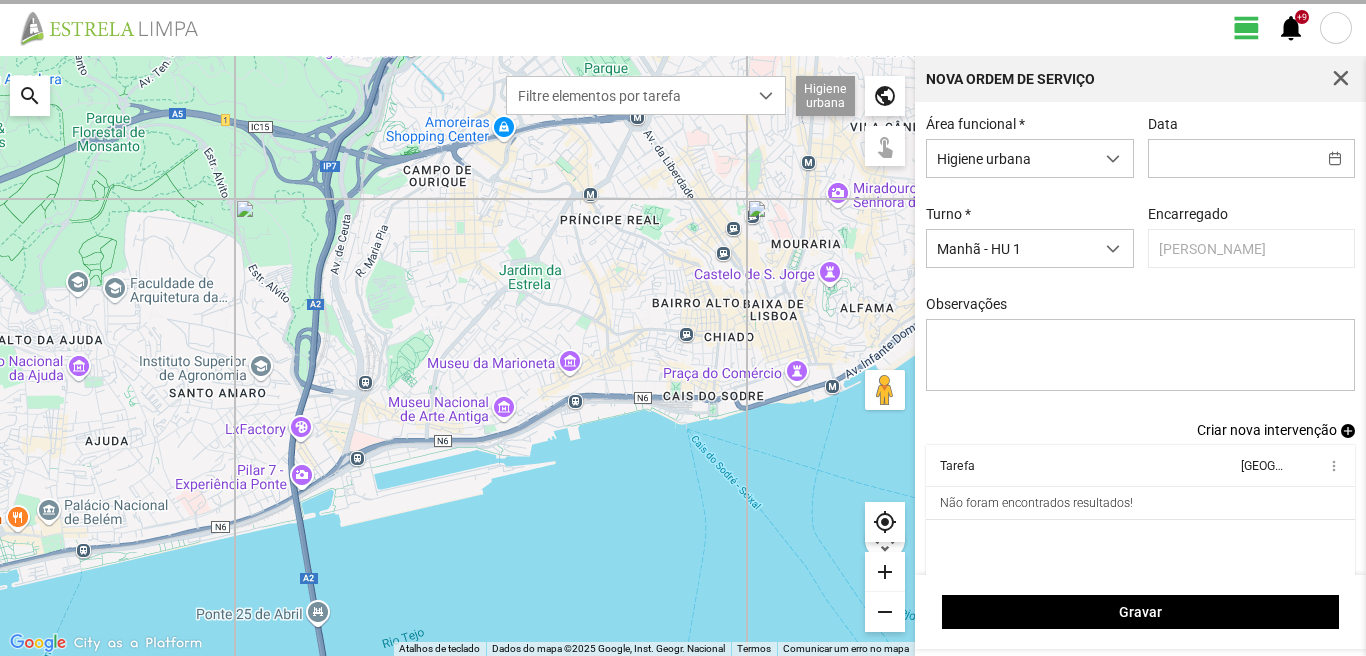 type on "[DATE]" 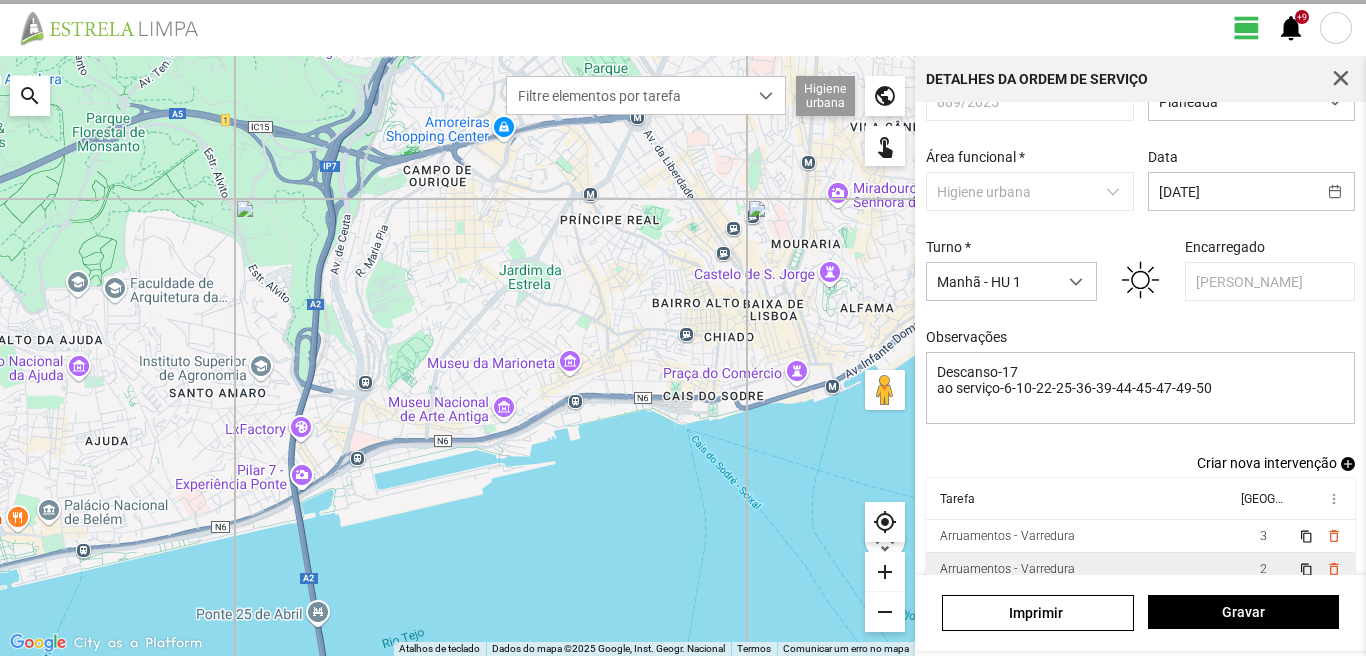 scroll, scrollTop: 109, scrollLeft: 0, axis: vertical 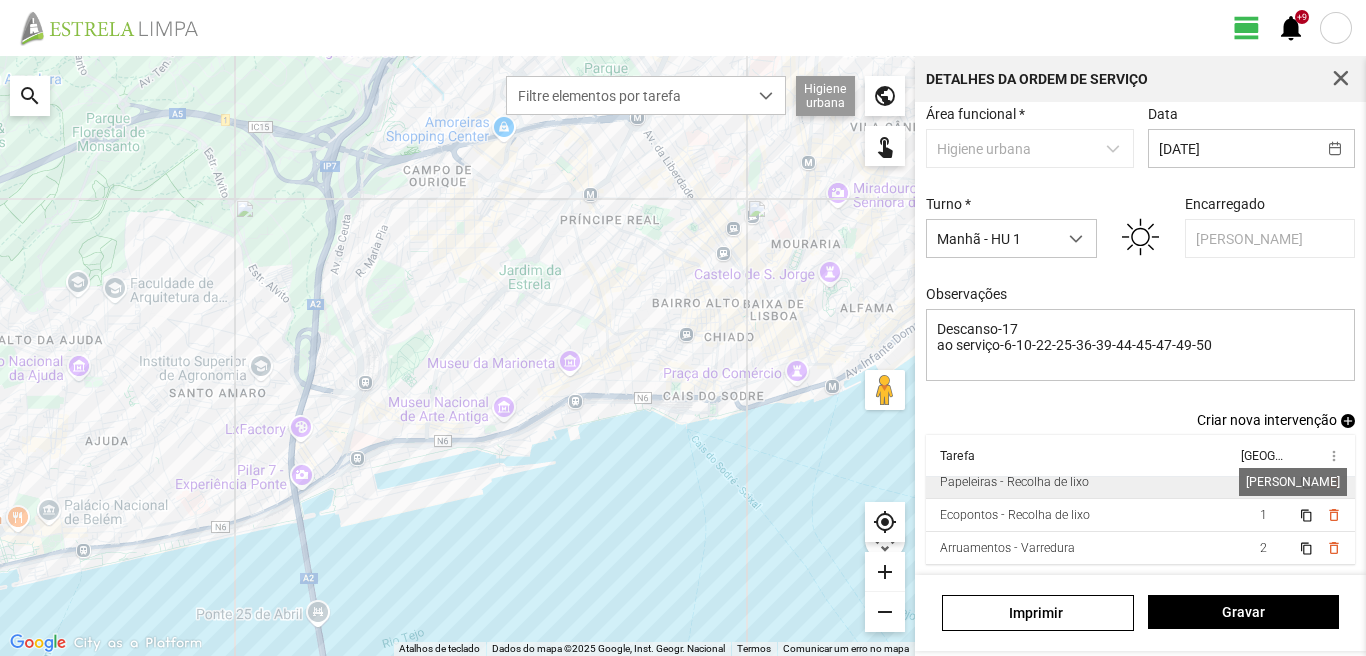 click on "1" at bounding box center [1263, 482] 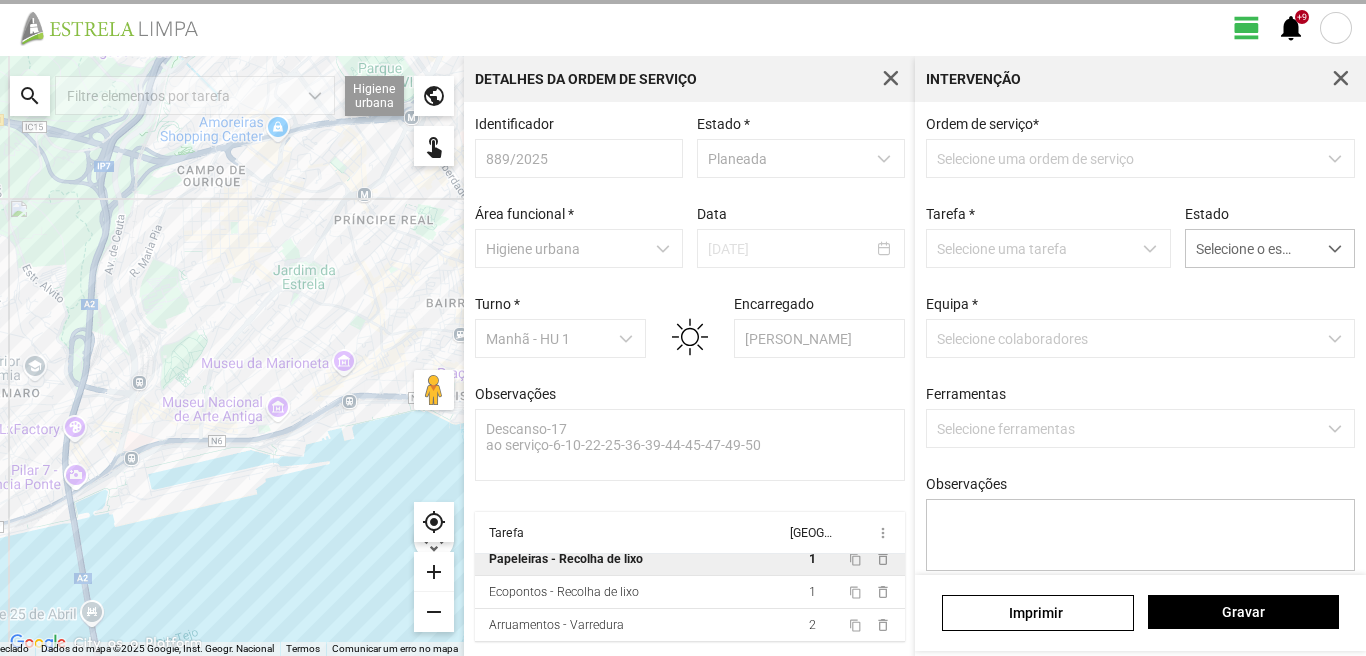 scroll, scrollTop: 4, scrollLeft: 0, axis: vertical 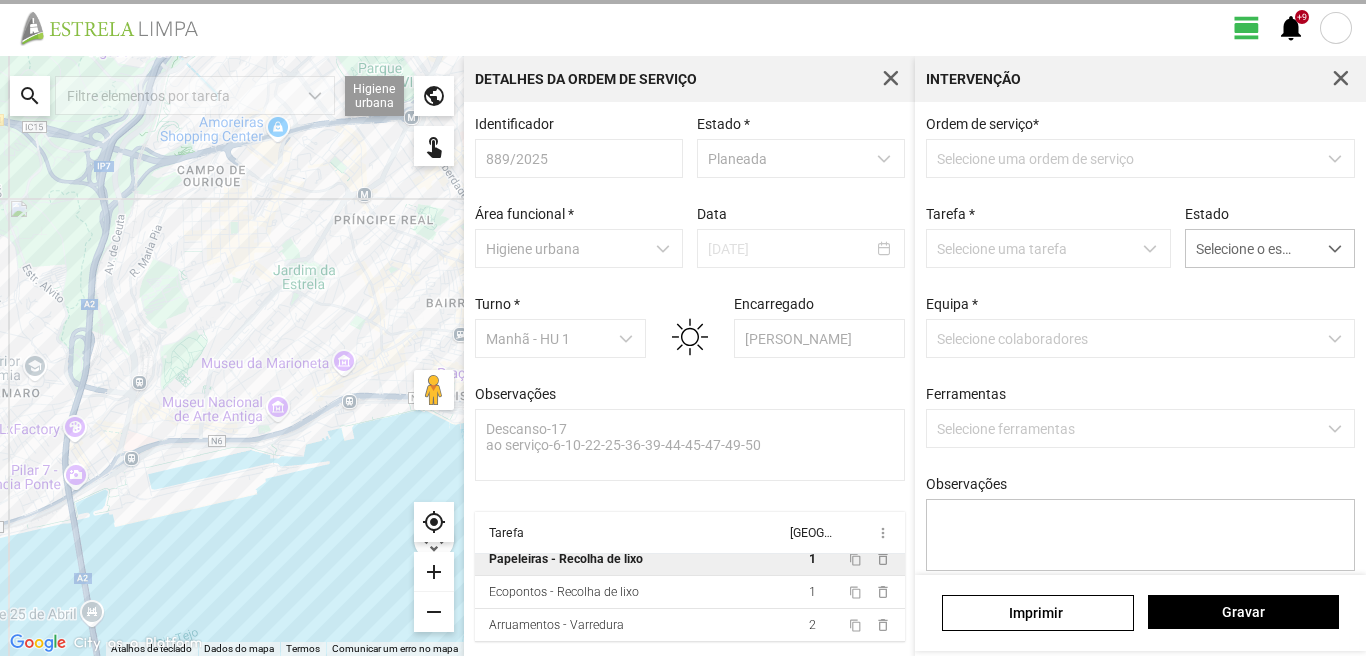 type on "[PERSON_NAME]" 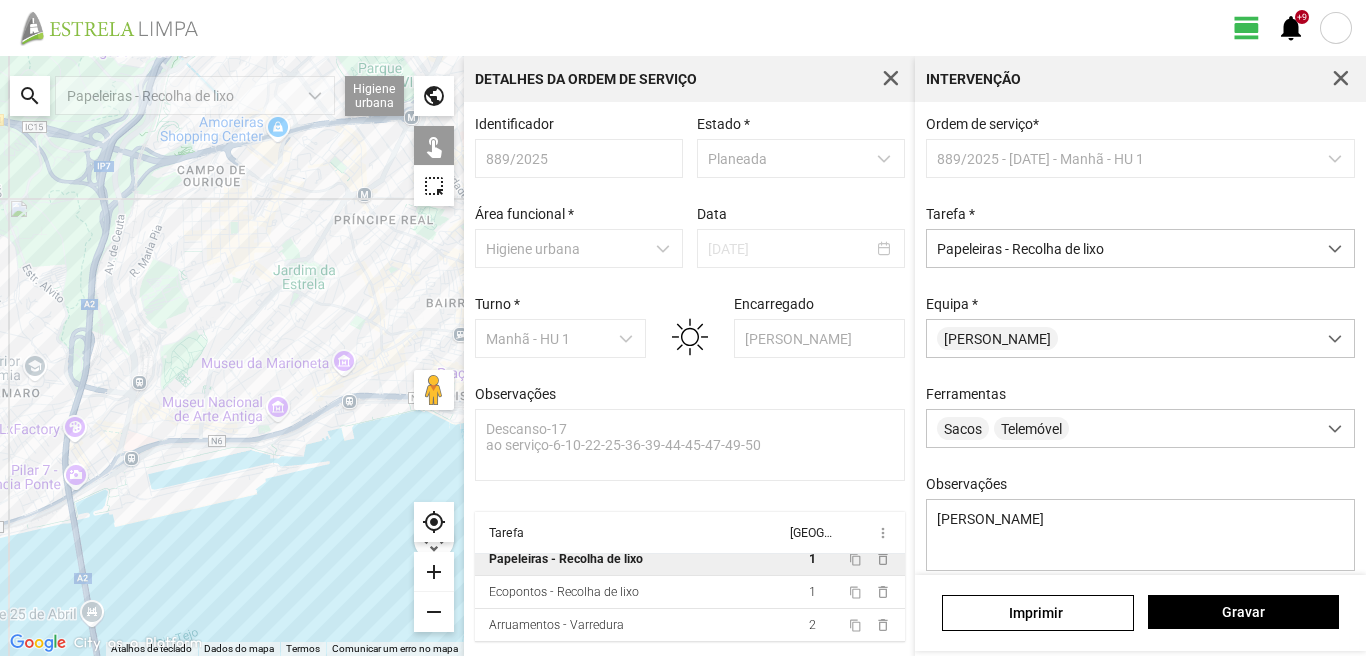drag, startPoint x: 267, startPoint y: 389, endPoint x: 223, endPoint y: 405, distance: 46.818798 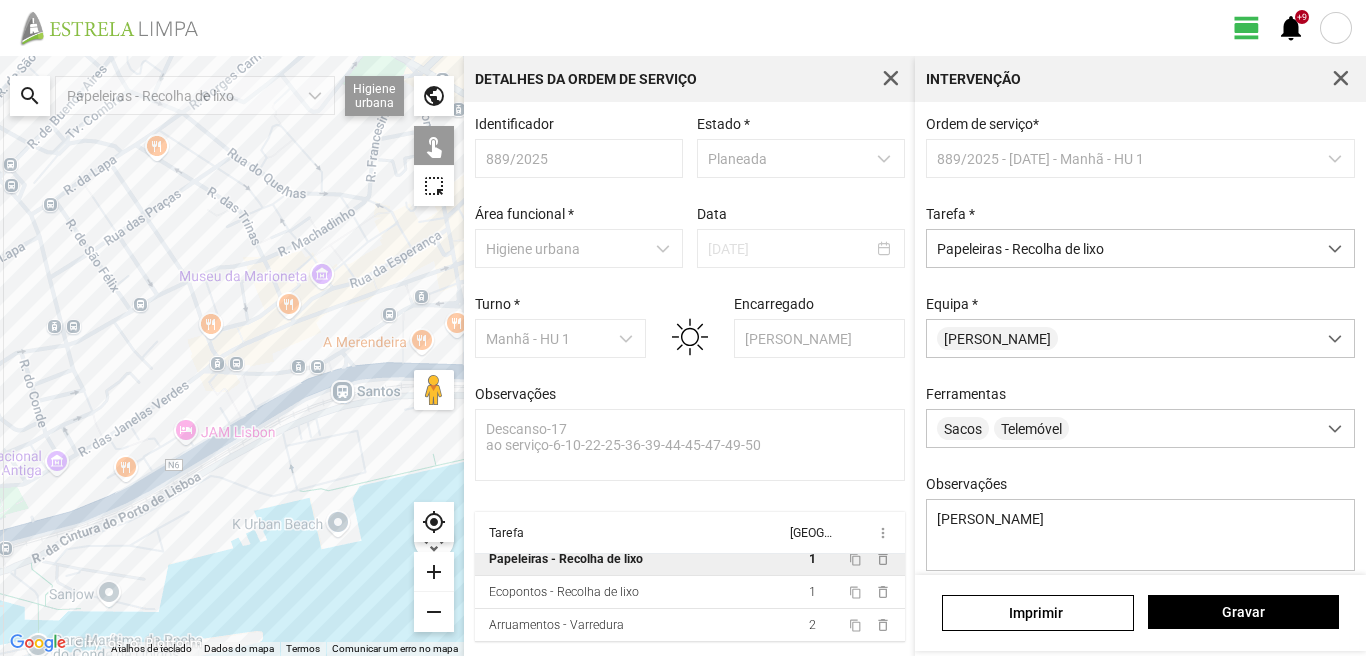 drag, startPoint x: 297, startPoint y: 410, endPoint x: 11, endPoint y: 455, distance: 289.51855 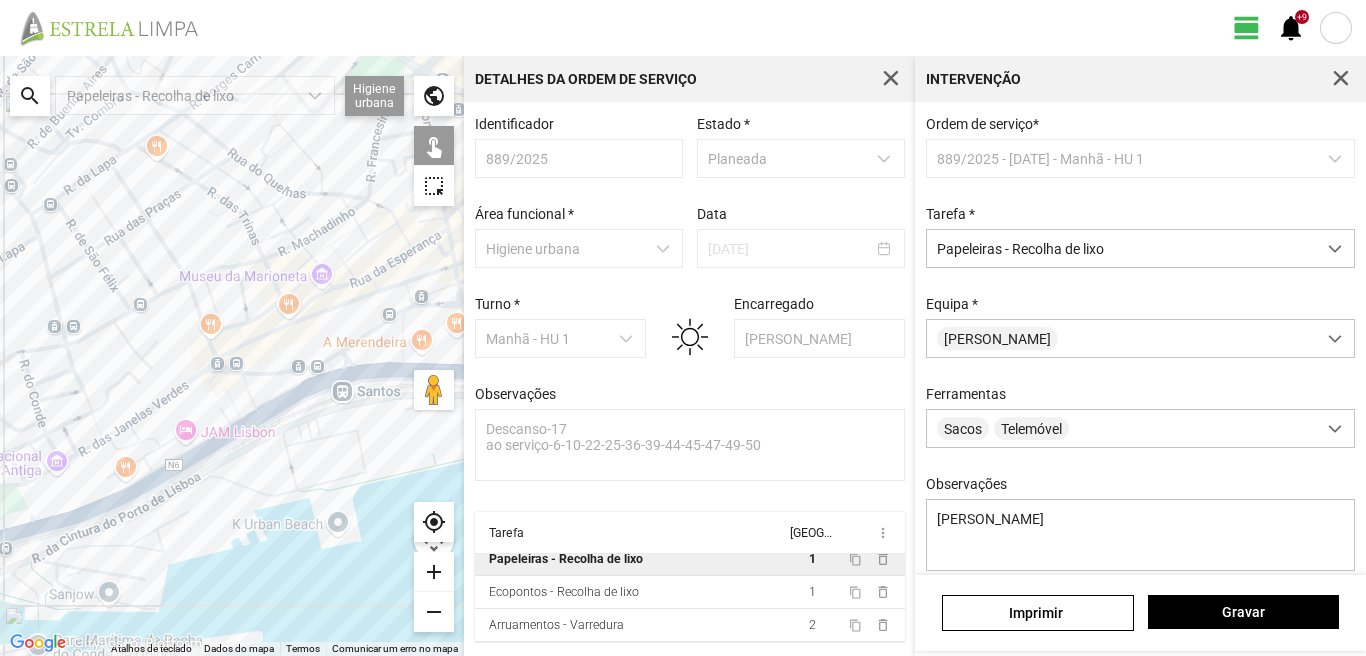 click on "Para navegar, prima as teclas de seta." 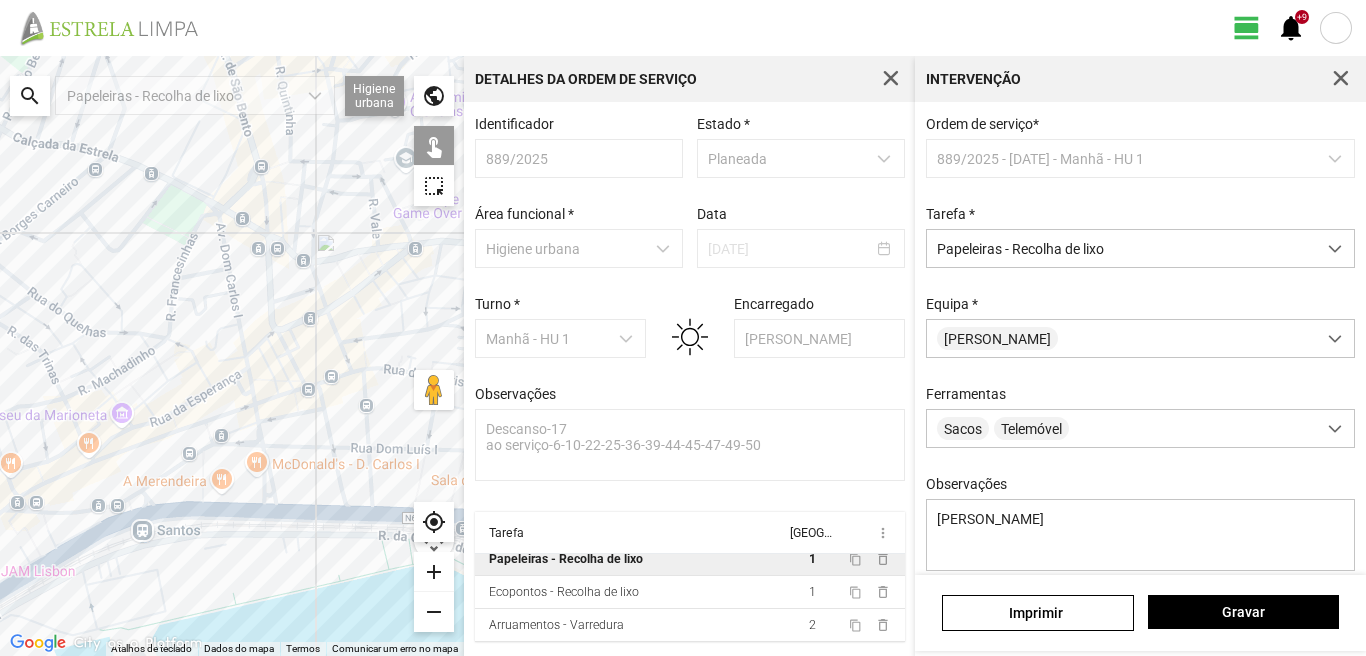 drag, startPoint x: 77, startPoint y: 297, endPoint x: 94, endPoint y: 425, distance: 129.12398 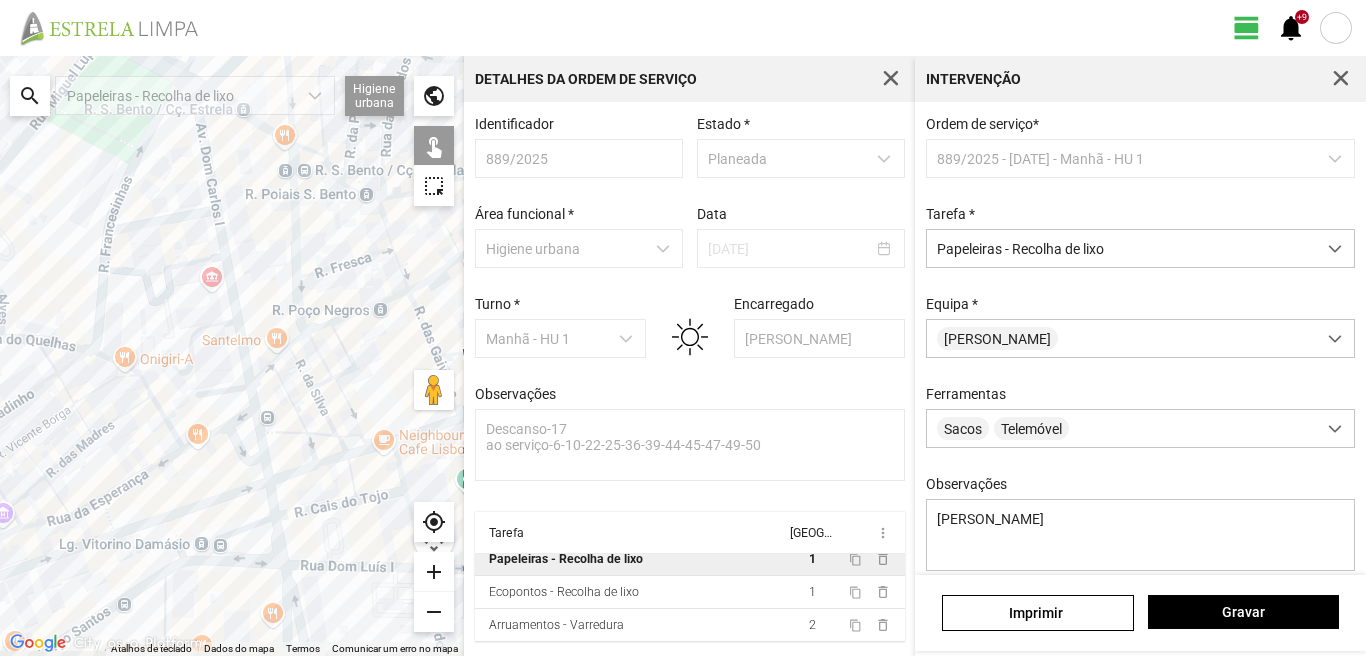 drag, startPoint x: 218, startPoint y: 356, endPoint x: 199, endPoint y: 288, distance: 70.60453 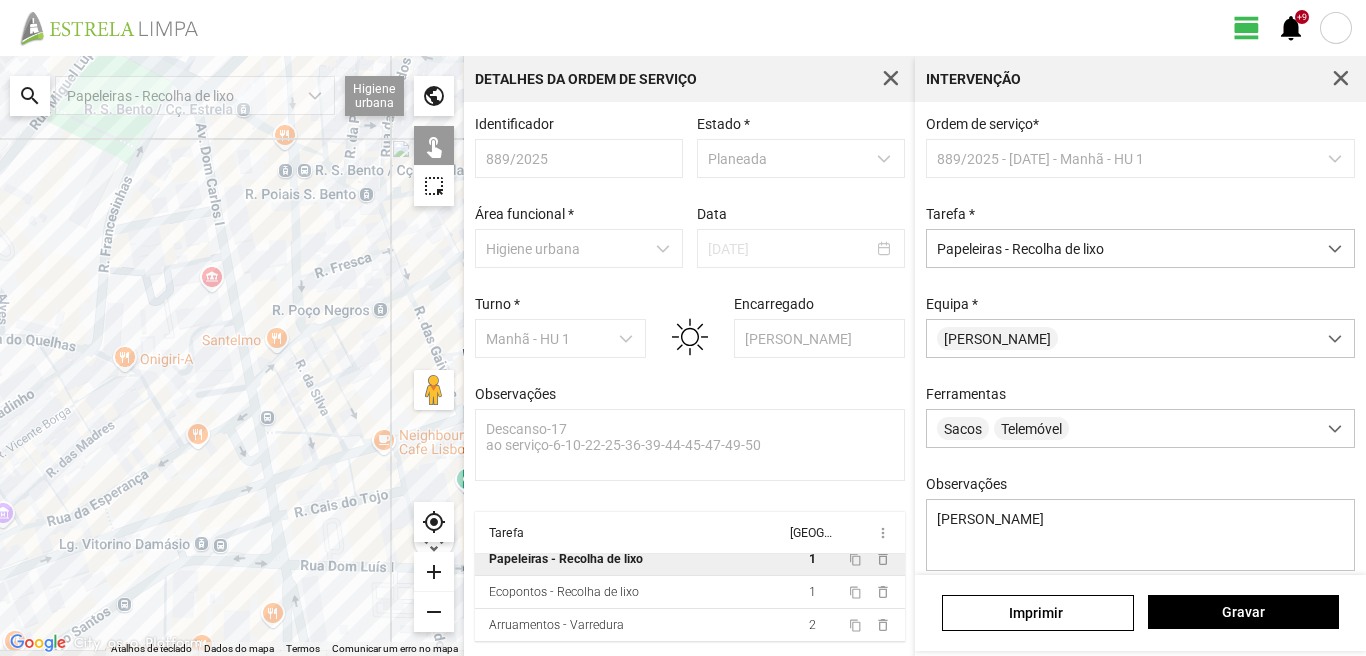 click on "Para navegar, prima as teclas de seta." 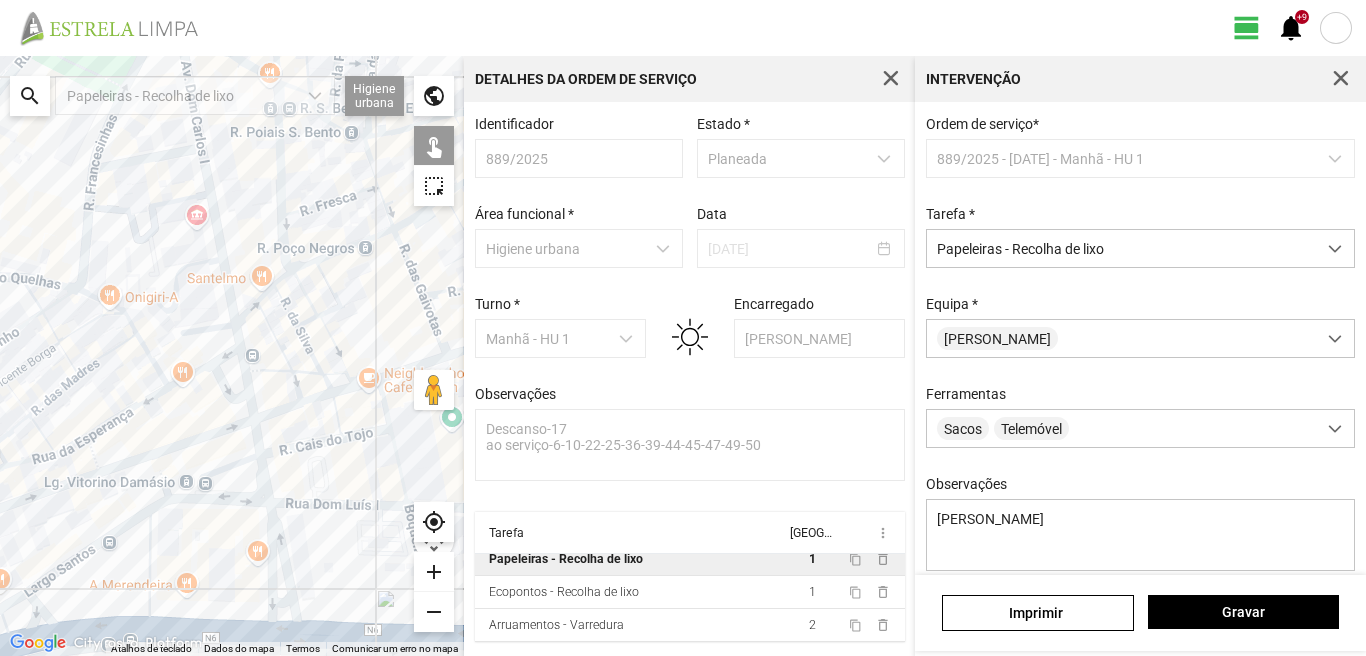 drag, startPoint x: 245, startPoint y: 442, endPoint x: 242, endPoint y: 356, distance: 86.05231 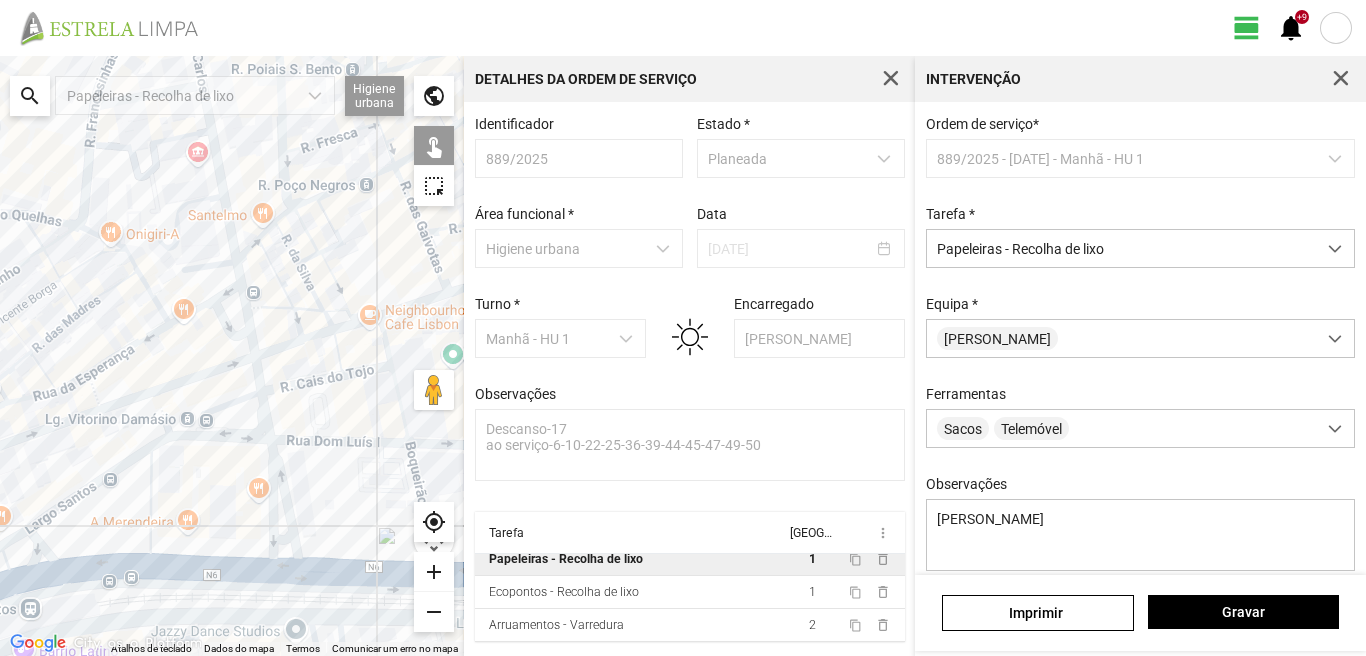 click on "Para navegar, prima as teclas de seta." 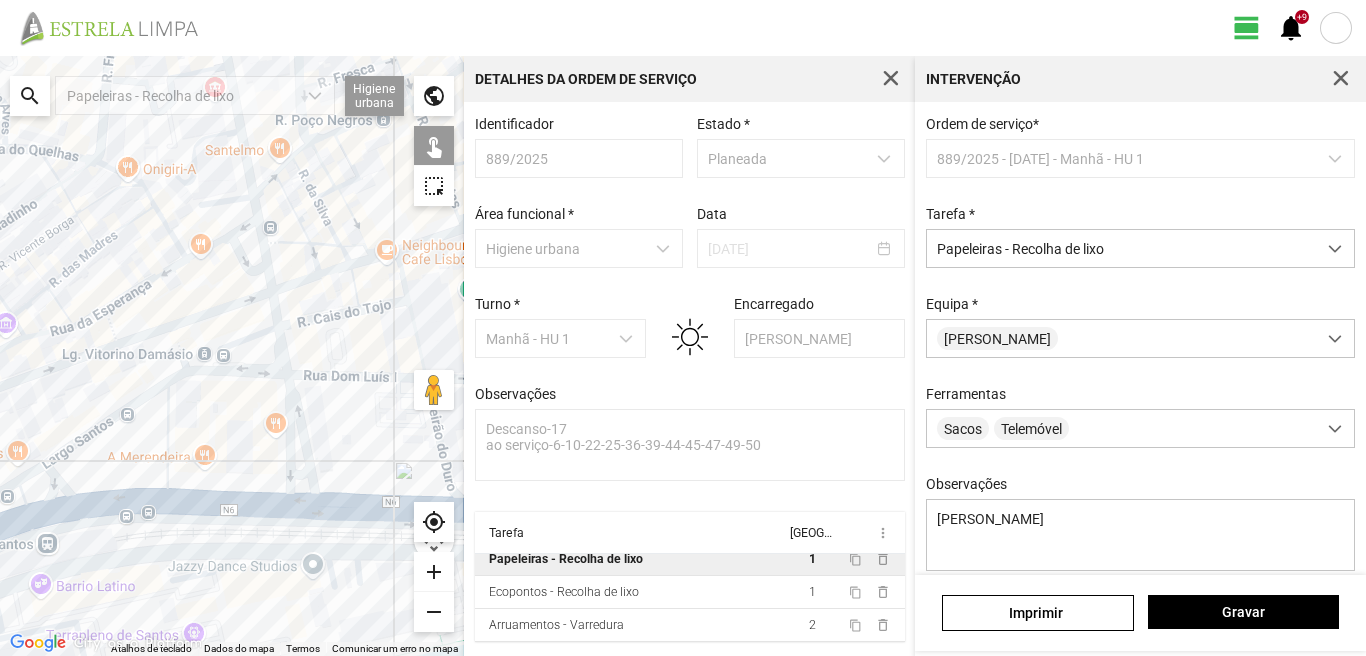 drag, startPoint x: 237, startPoint y: 548, endPoint x: 271, endPoint y: 470, distance: 85.08819 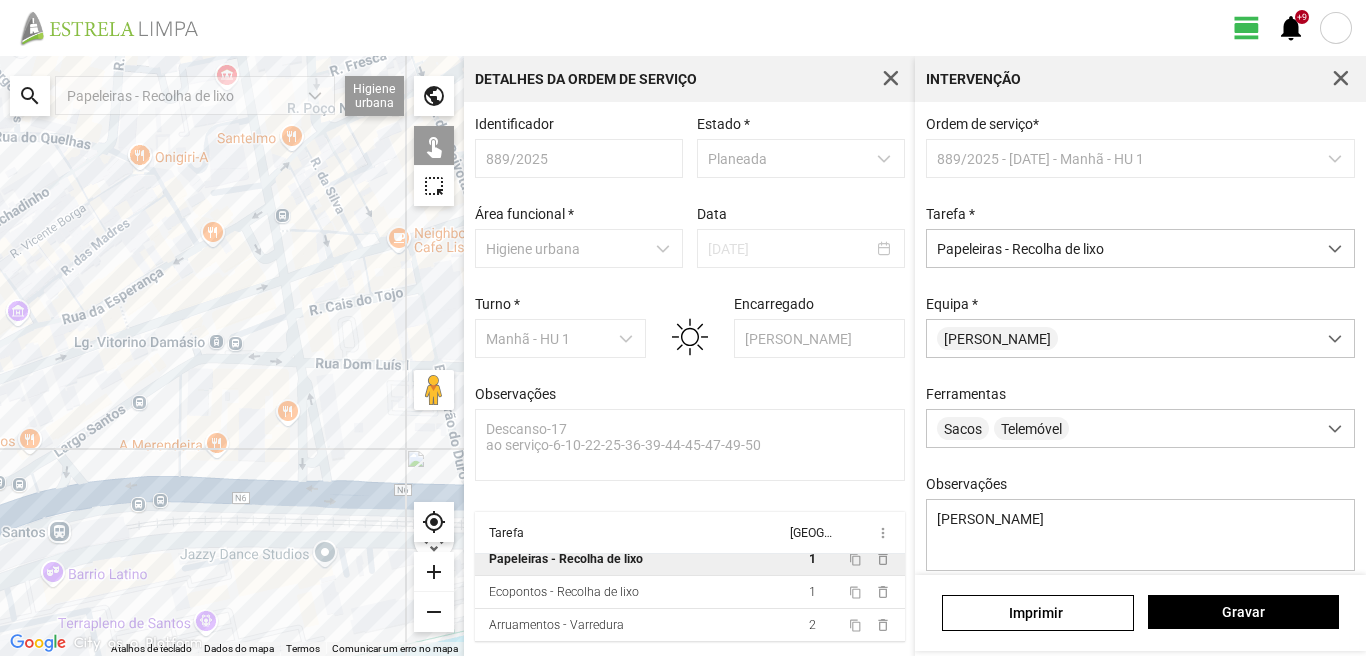 click on "Para navegar, prima as teclas de seta." 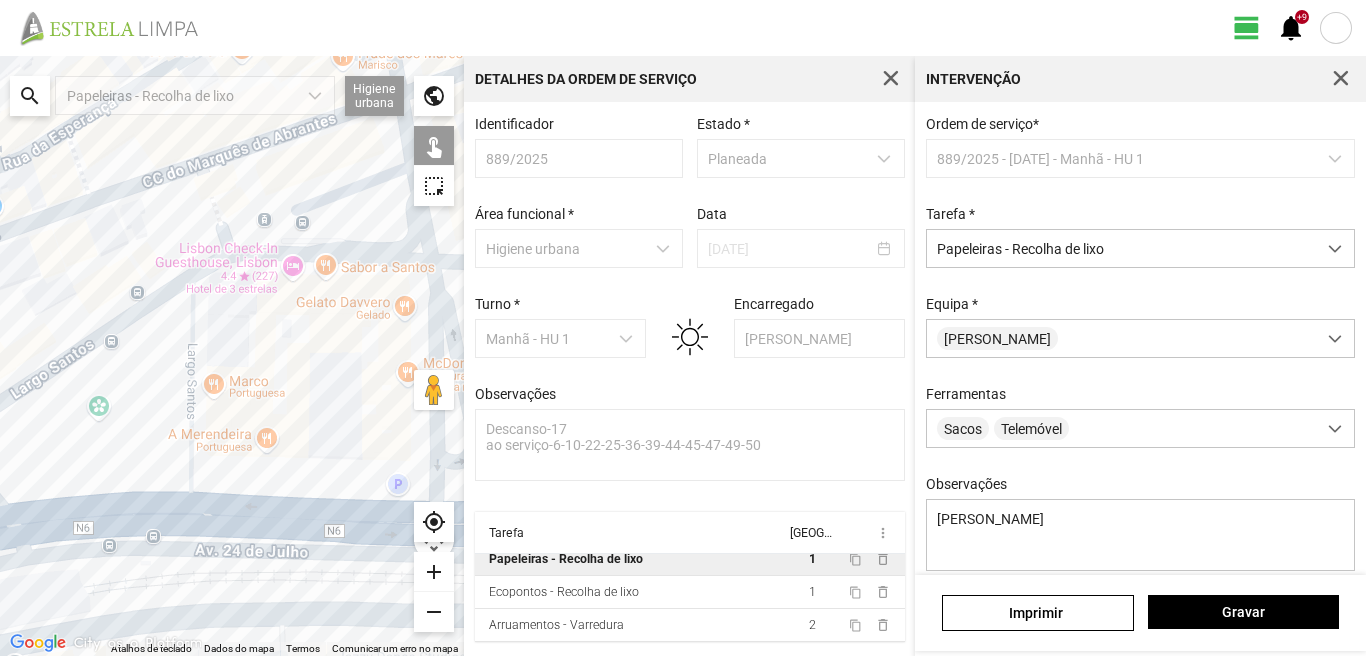click on "Para navegar, prima as teclas de seta." 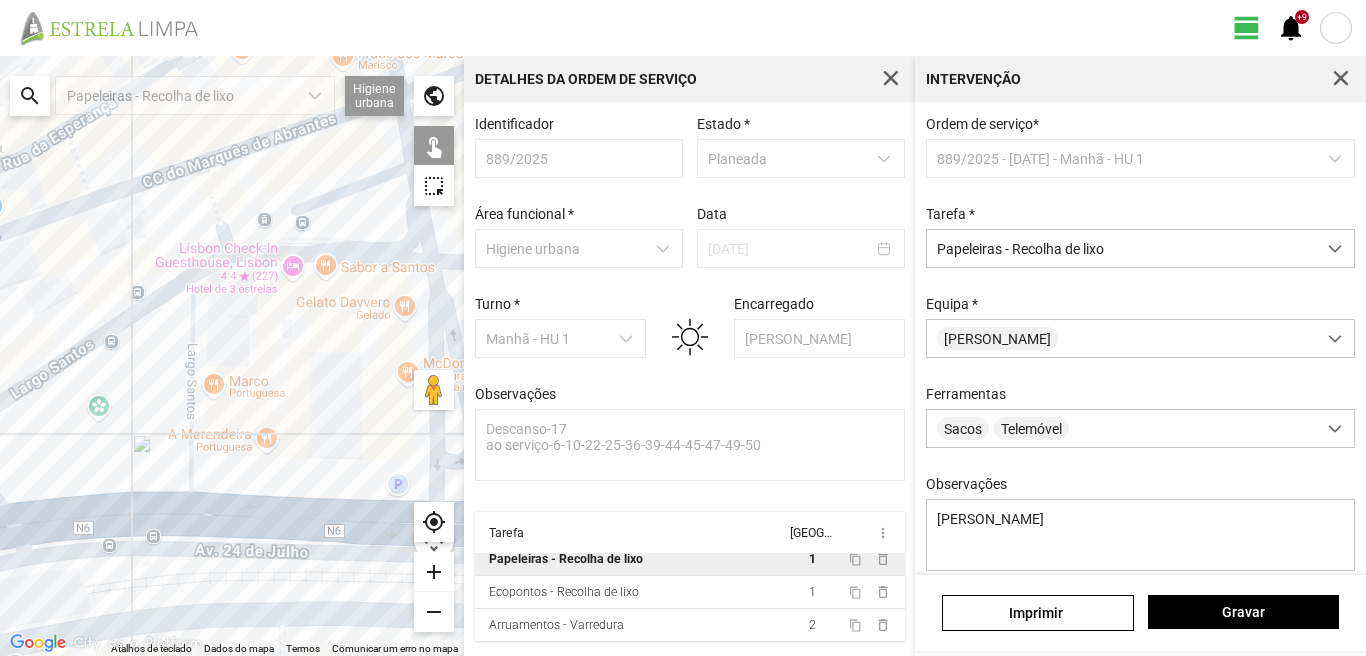 click on "Para navegar, prima as teclas de seta." 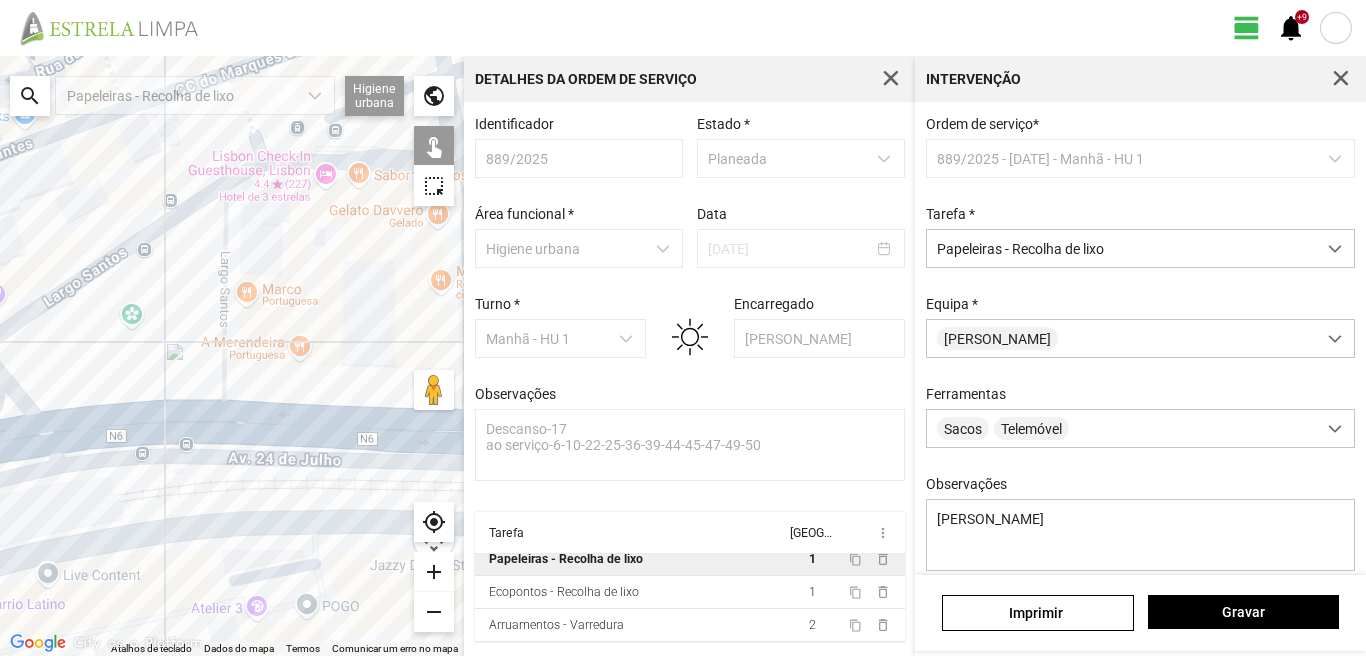 drag, startPoint x: 117, startPoint y: 520, endPoint x: 158, endPoint y: 403, distance: 123.97581 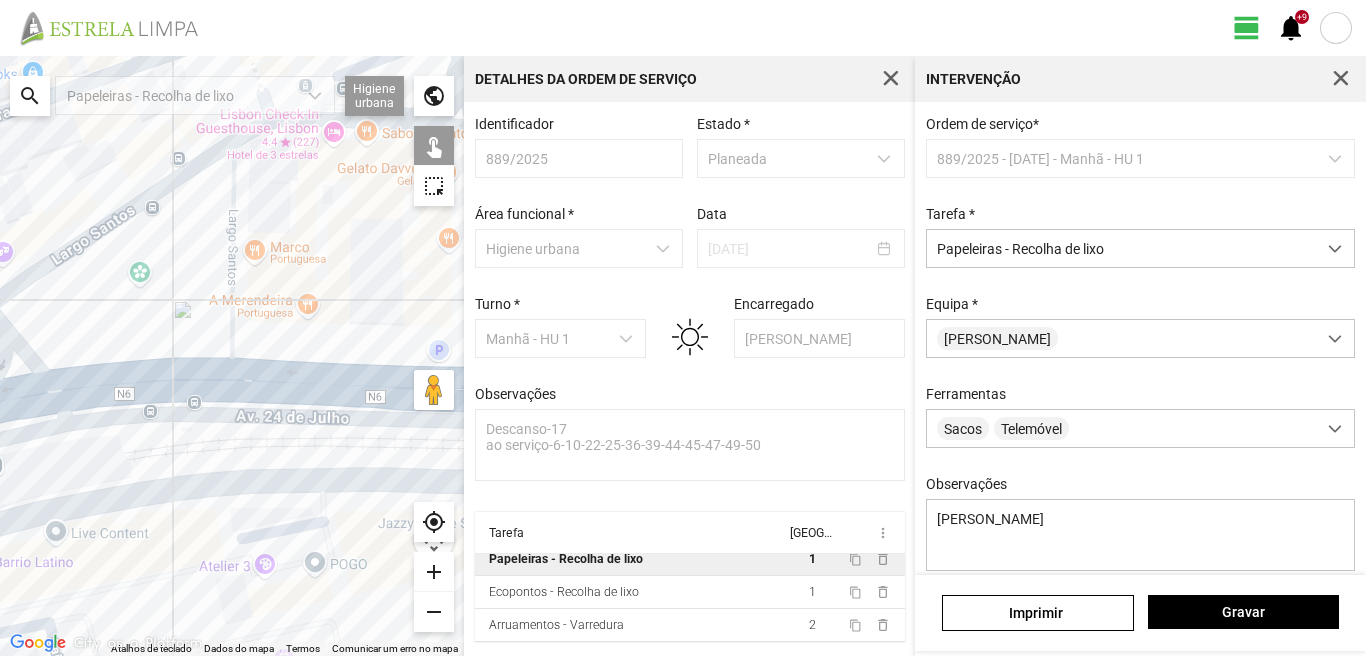 click on "Para navegar, prima as teclas de seta." 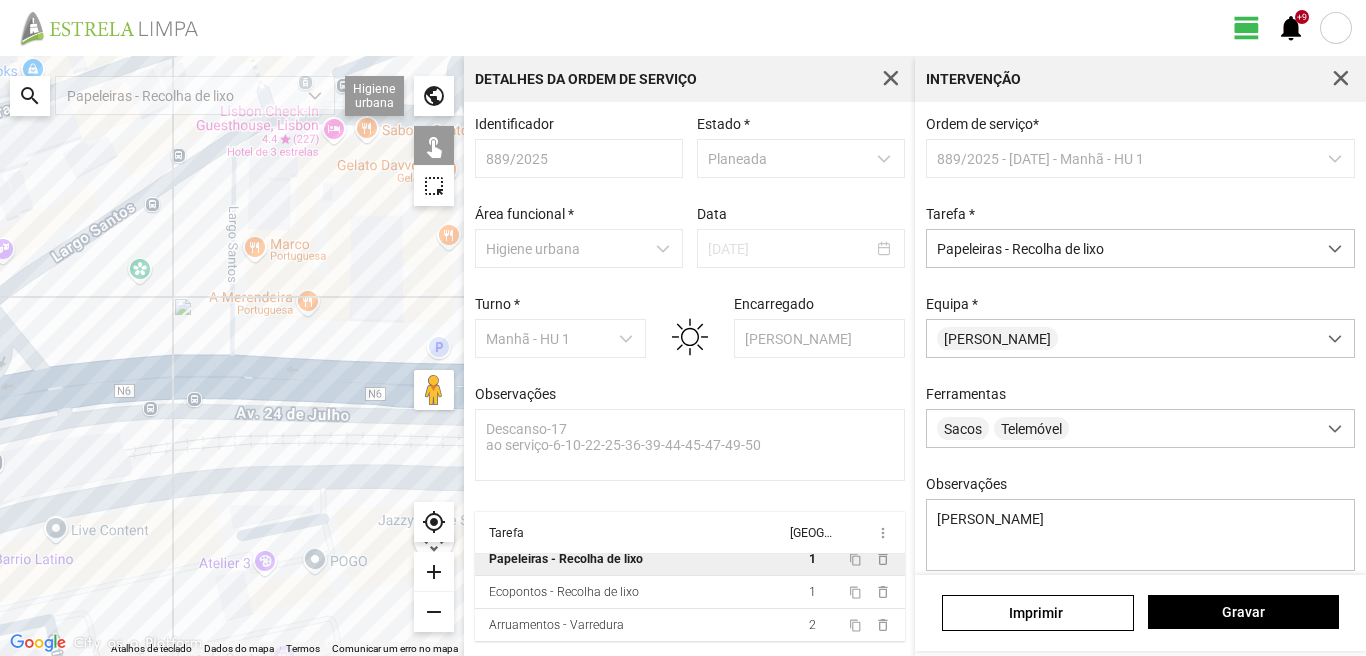 click on "Para navegar, prima as teclas de seta." 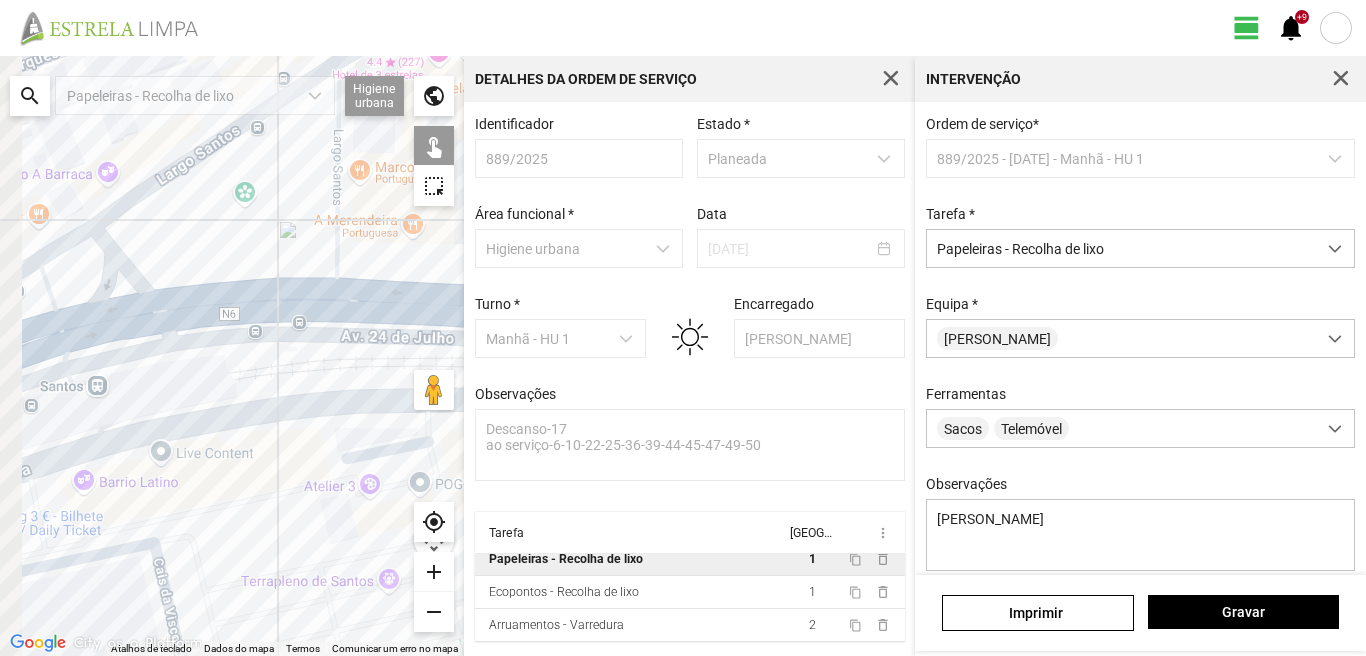 drag, startPoint x: 67, startPoint y: 440, endPoint x: 177, endPoint y: 361, distance: 135.42896 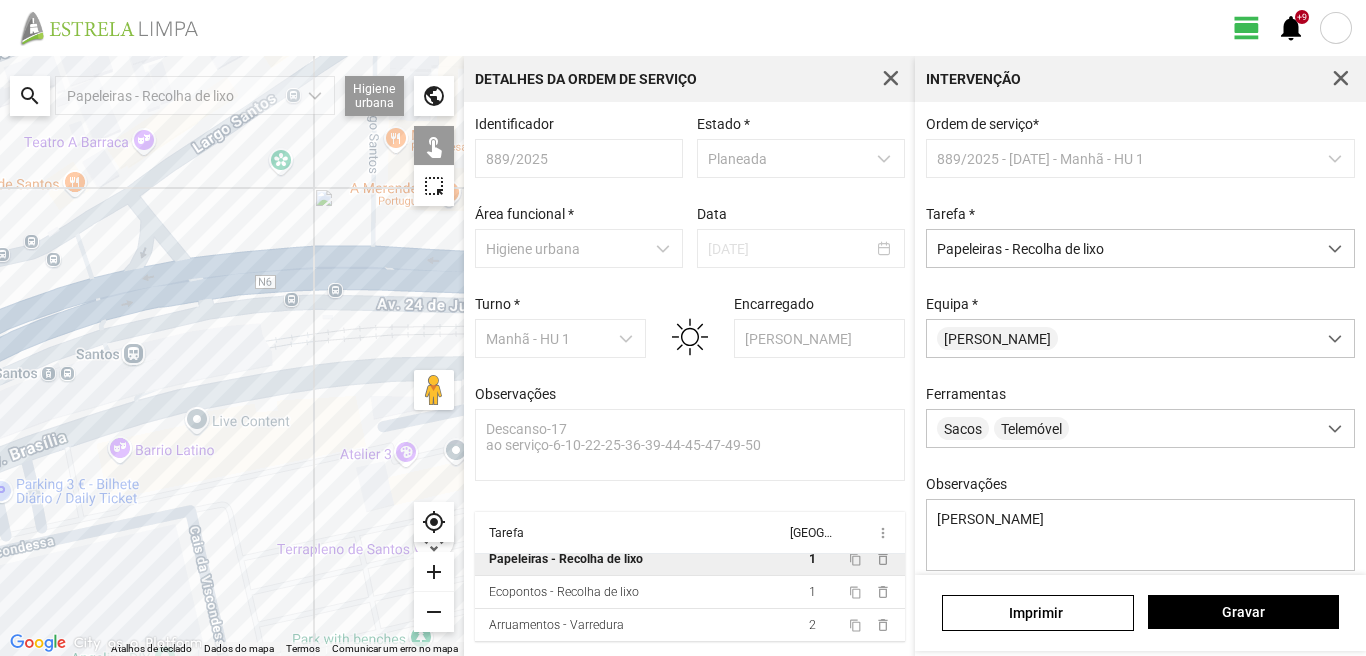 click on "Para navegar, prima as teclas de seta." 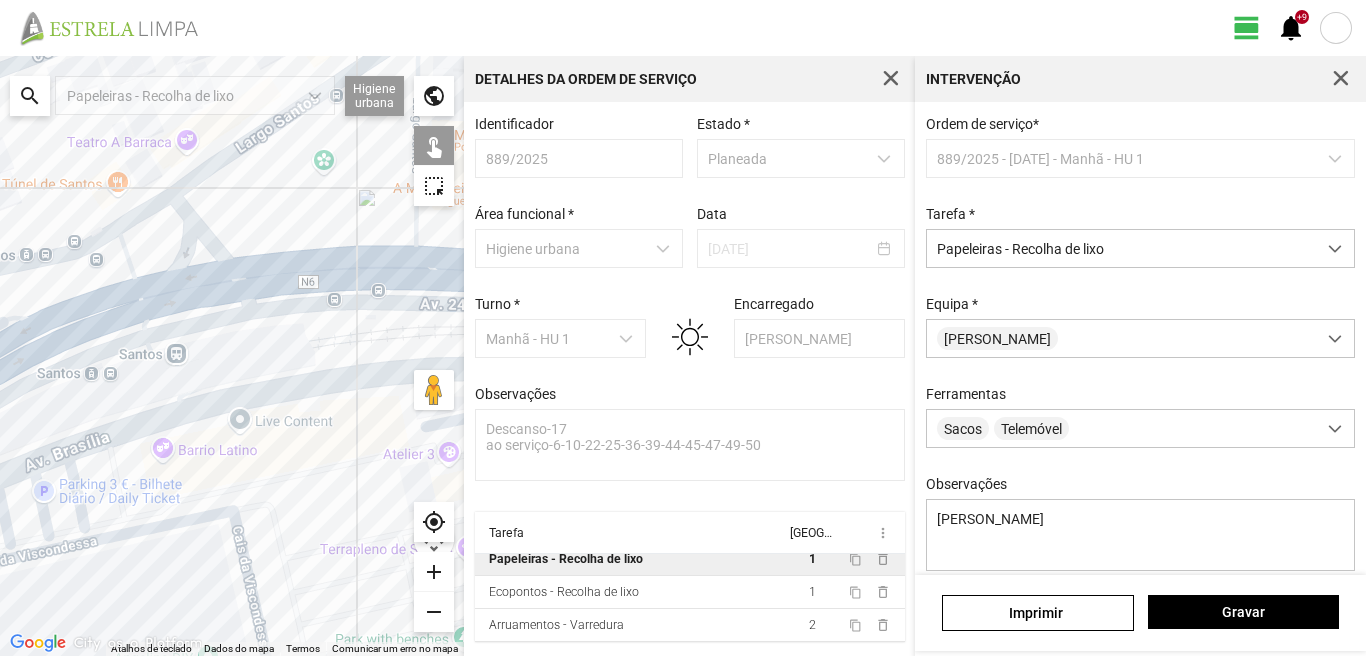 drag, startPoint x: 0, startPoint y: 397, endPoint x: 179, endPoint y: 402, distance: 179.06982 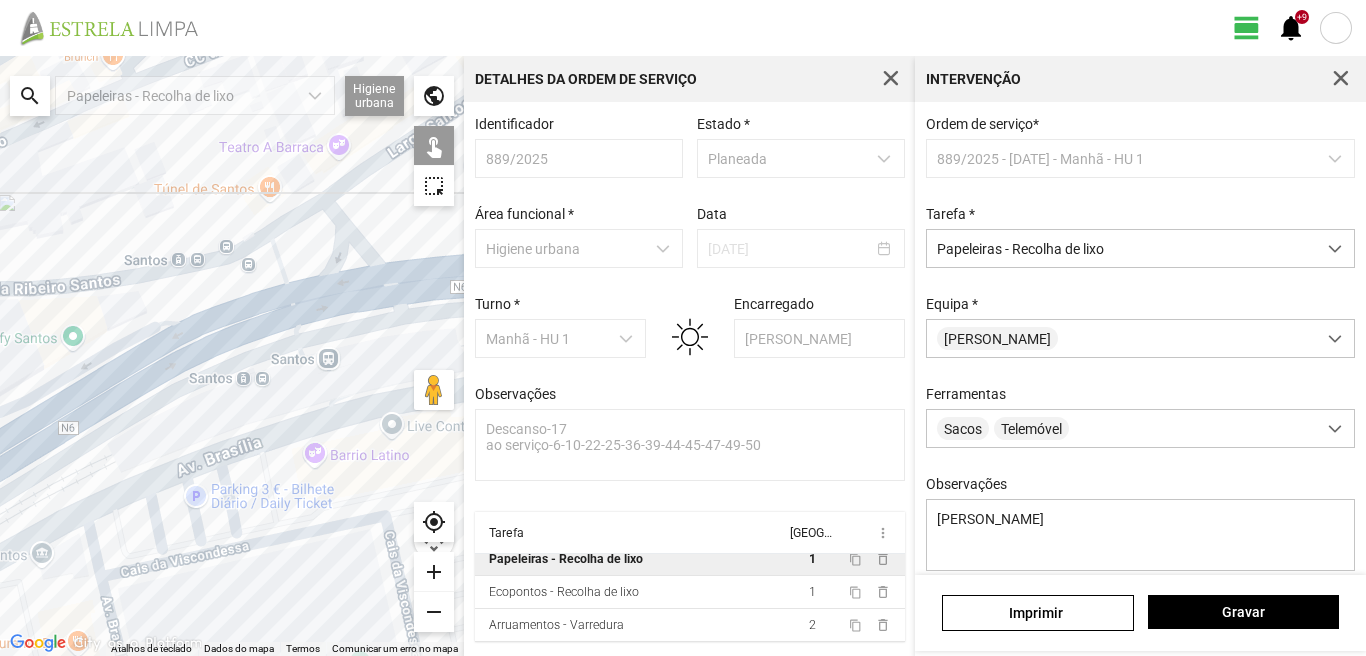 click on "Para navegar, prima as teclas de seta." 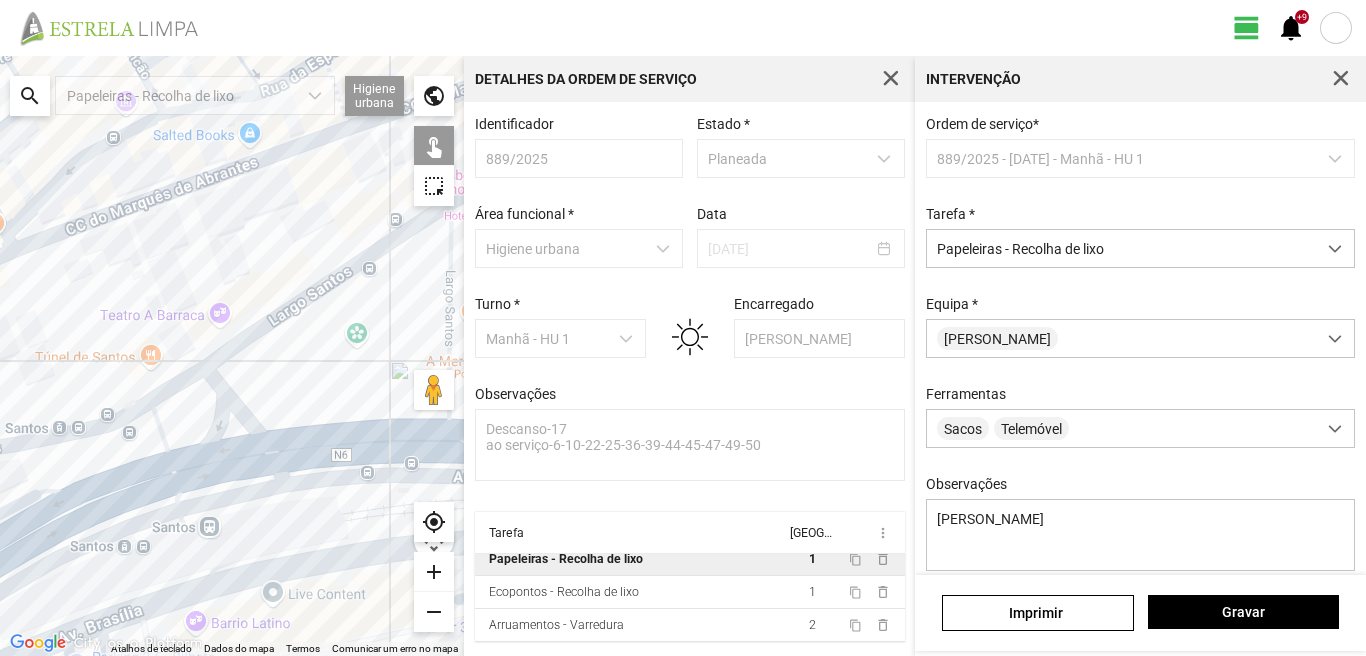 drag, startPoint x: 283, startPoint y: 207, endPoint x: 274, endPoint y: 331, distance: 124.32619 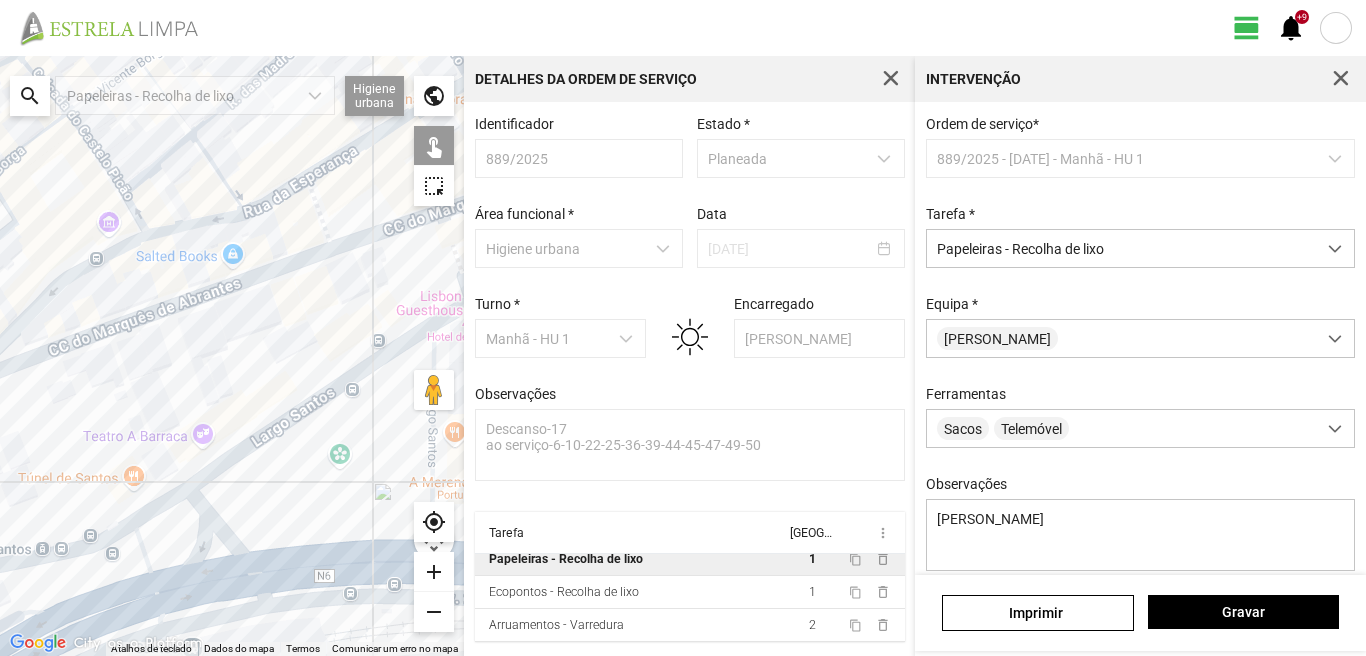 click on "Para navegar, prima as teclas de seta." 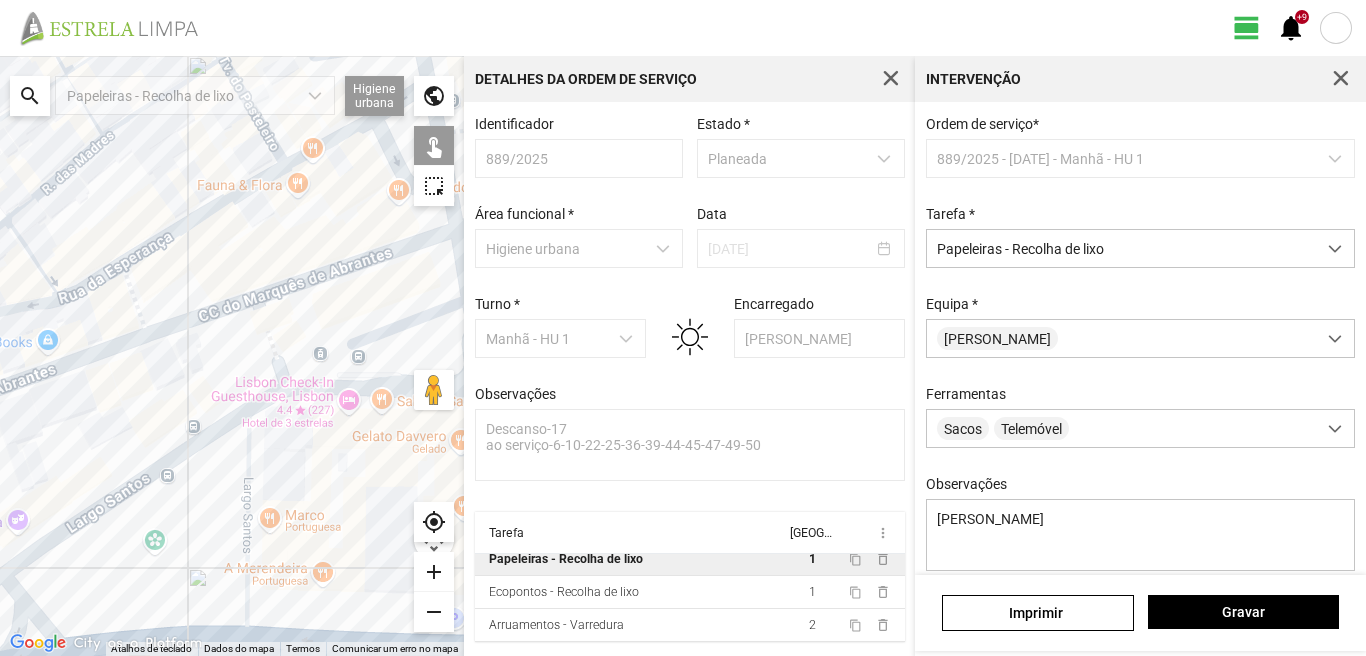 drag, startPoint x: 263, startPoint y: 329, endPoint x: 66, endPoint y: 421, distance: 217.42355 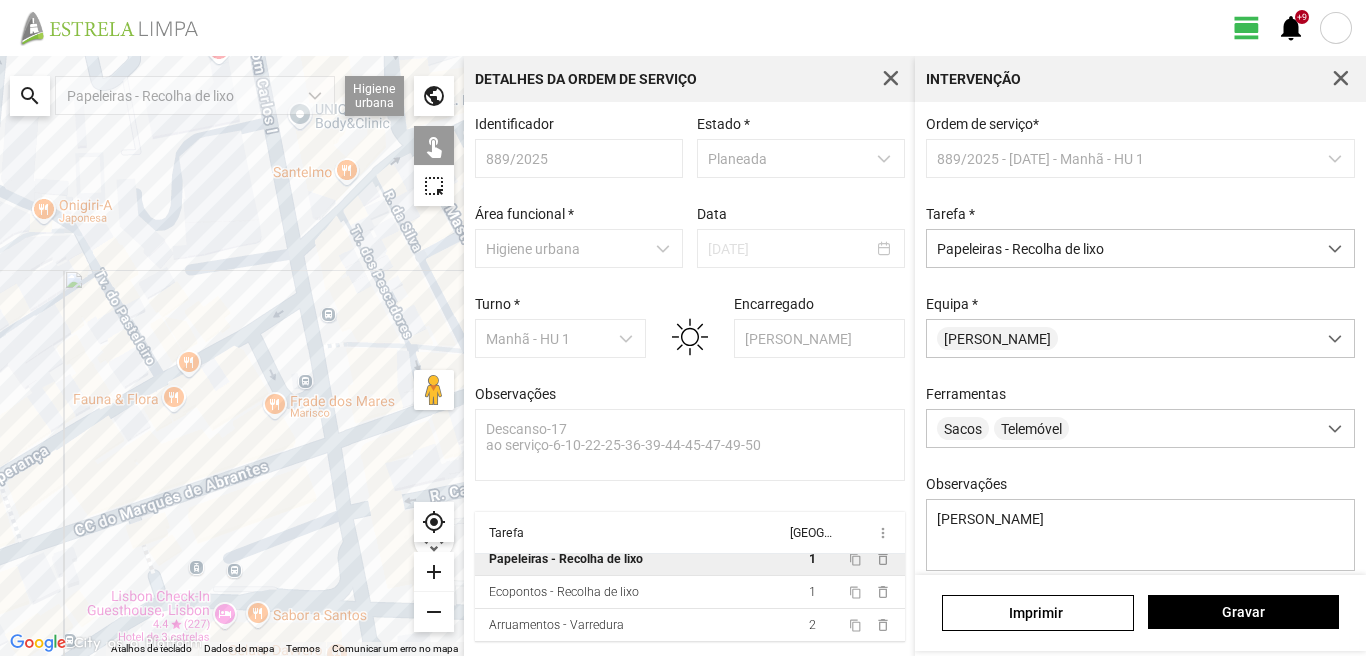 drag, startPoint x: 92, startPoint y: 304, endPoint x: 171, endPoint y: 483, distance: 195.65787 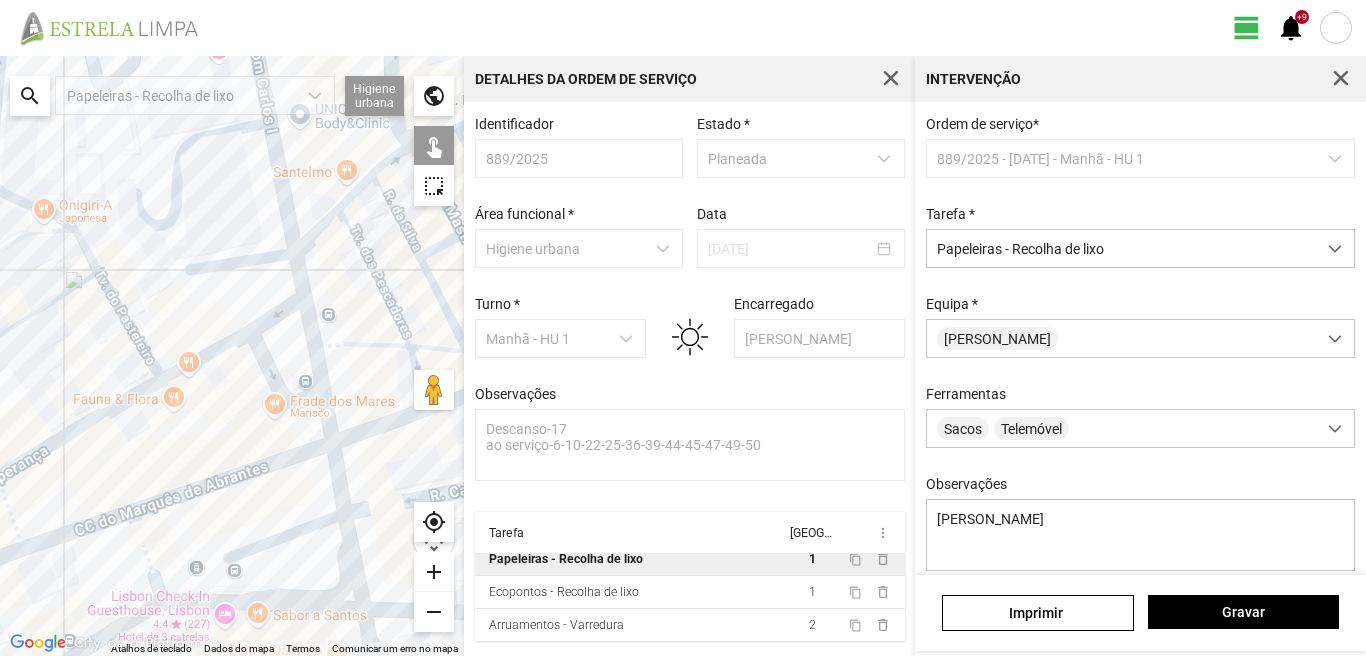 click on "Para navegar, prima as teclas de seta." 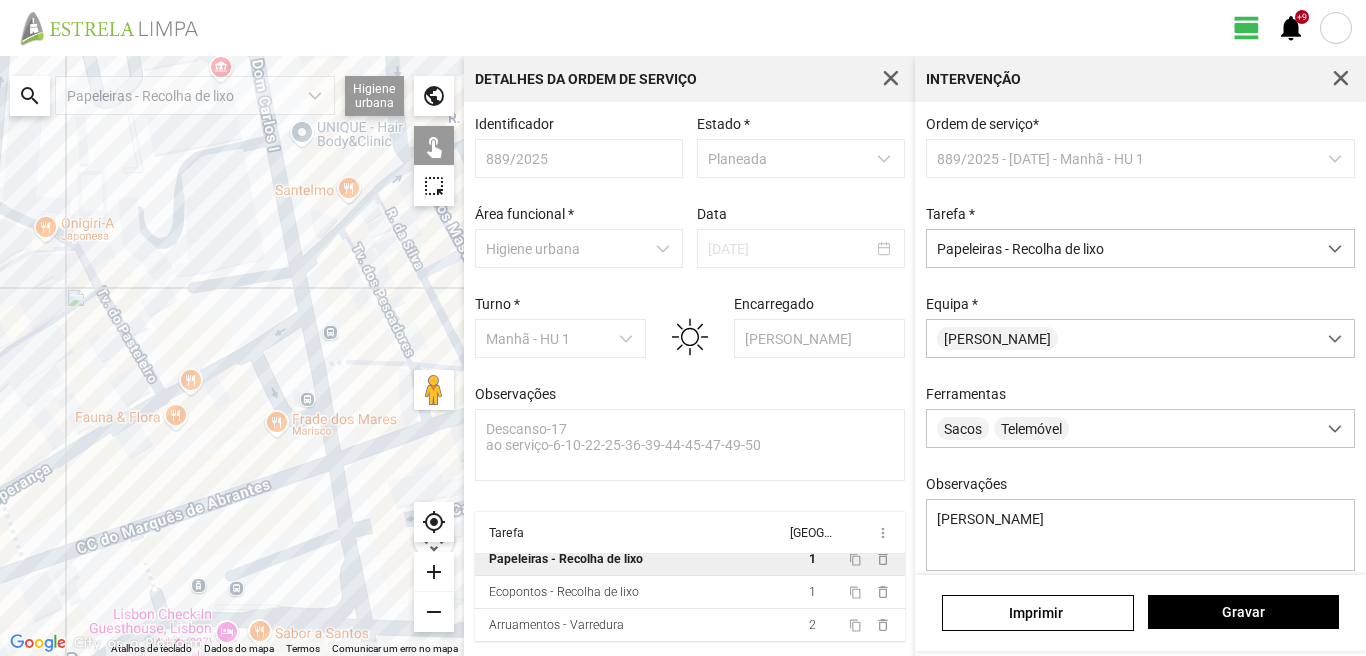 drag, startPoint x: 125, startPoint y: 327, endPoint x: 150, endPoint y: 449, distance: 124.53513 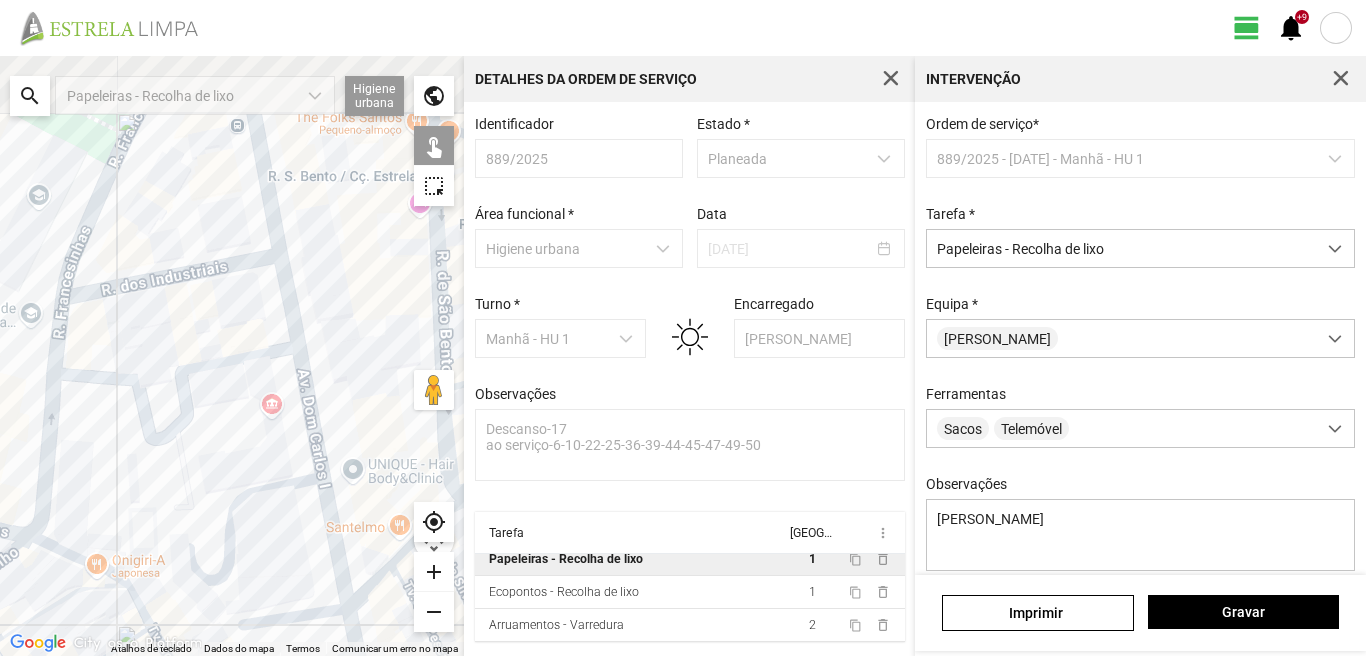 drag, startPoint x: 148, startPoint y: 298, endPoint x: 167, endPoint y: 495, distance: 197.91412 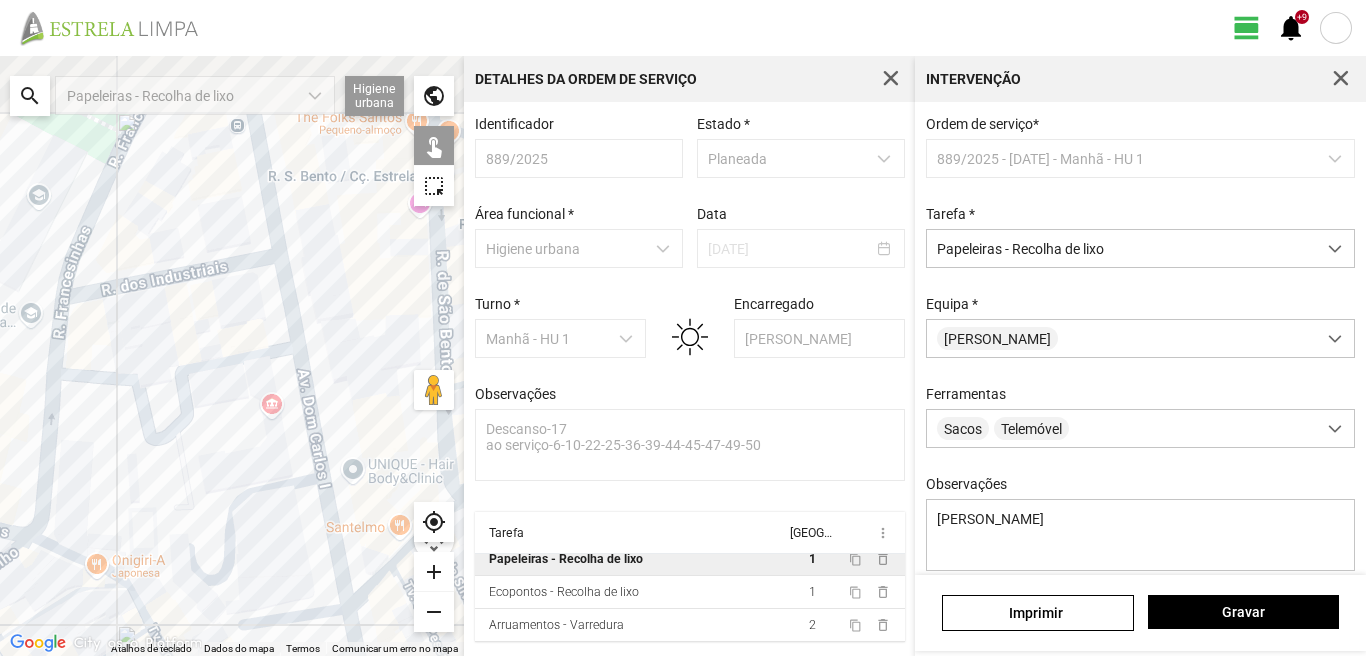 click on "Para navegar, prima as teclas de seta." 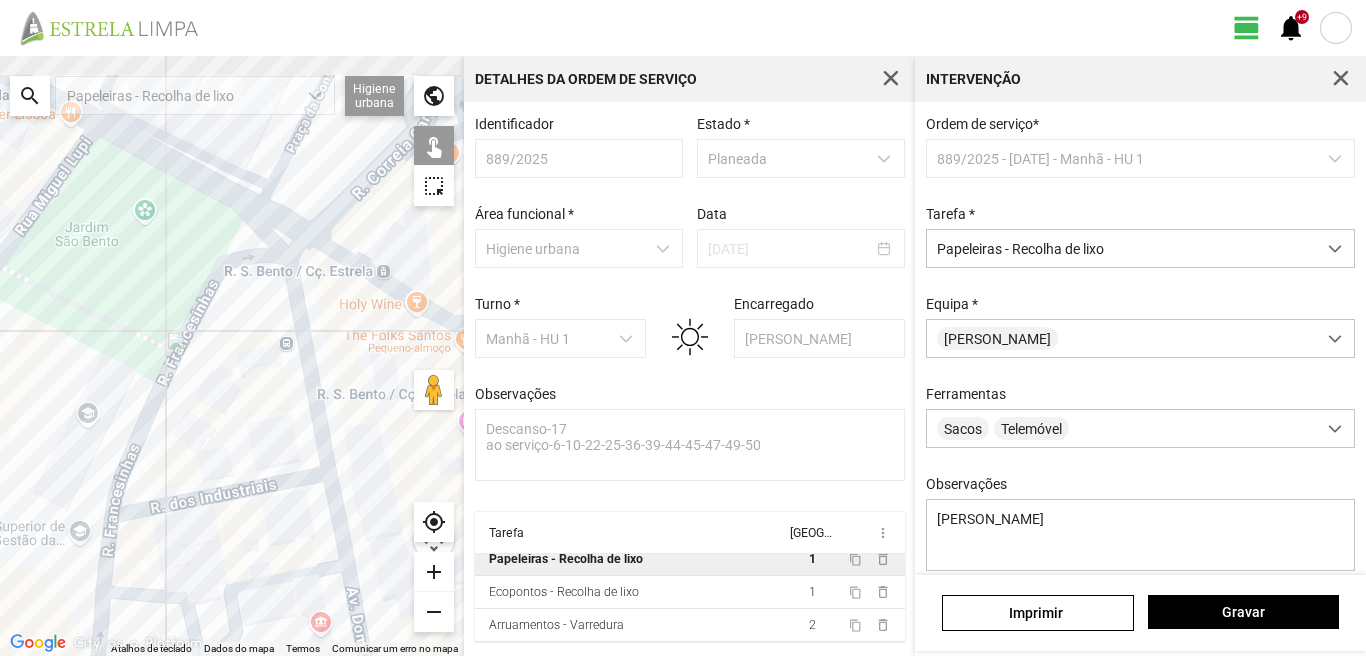 drag, startPoint x: 125, startPoint y: 371, endPoint x: 186, endPoint y: 502, distance: 144.50606 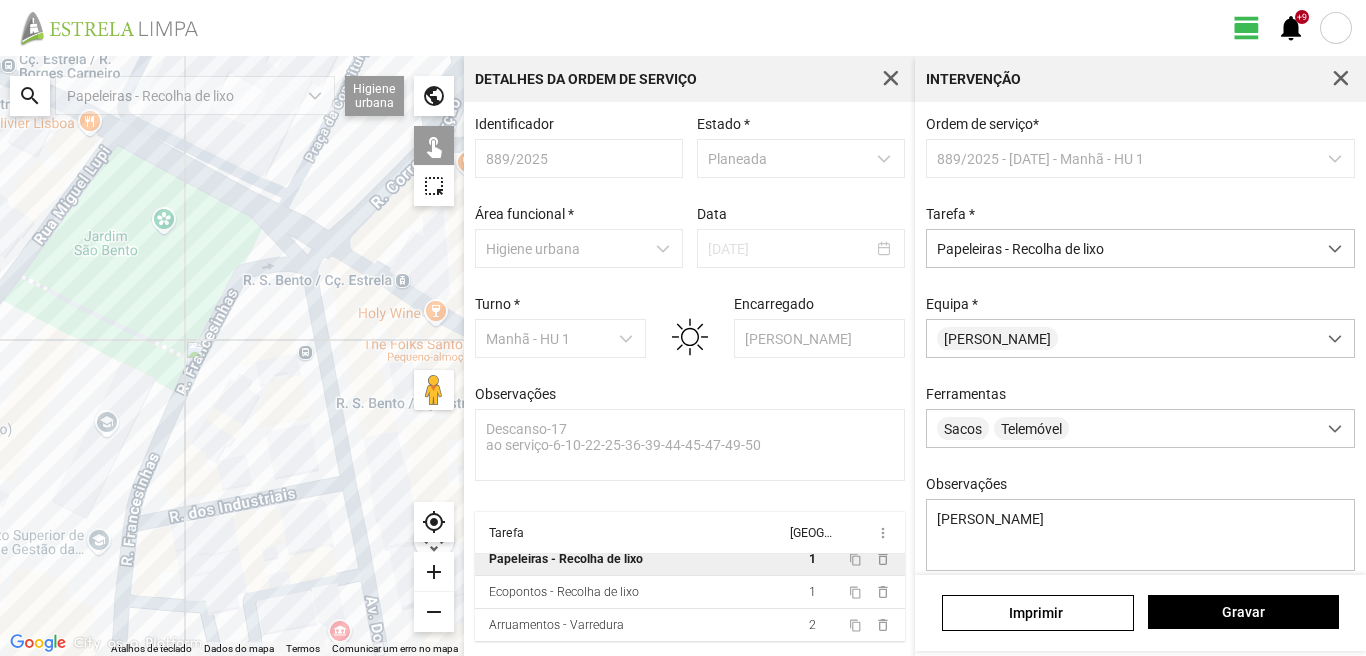 drag, startPoint x: 193, startPoint y: 558, endPoint x: 94, endPoint y: 570, distance: 99.724625 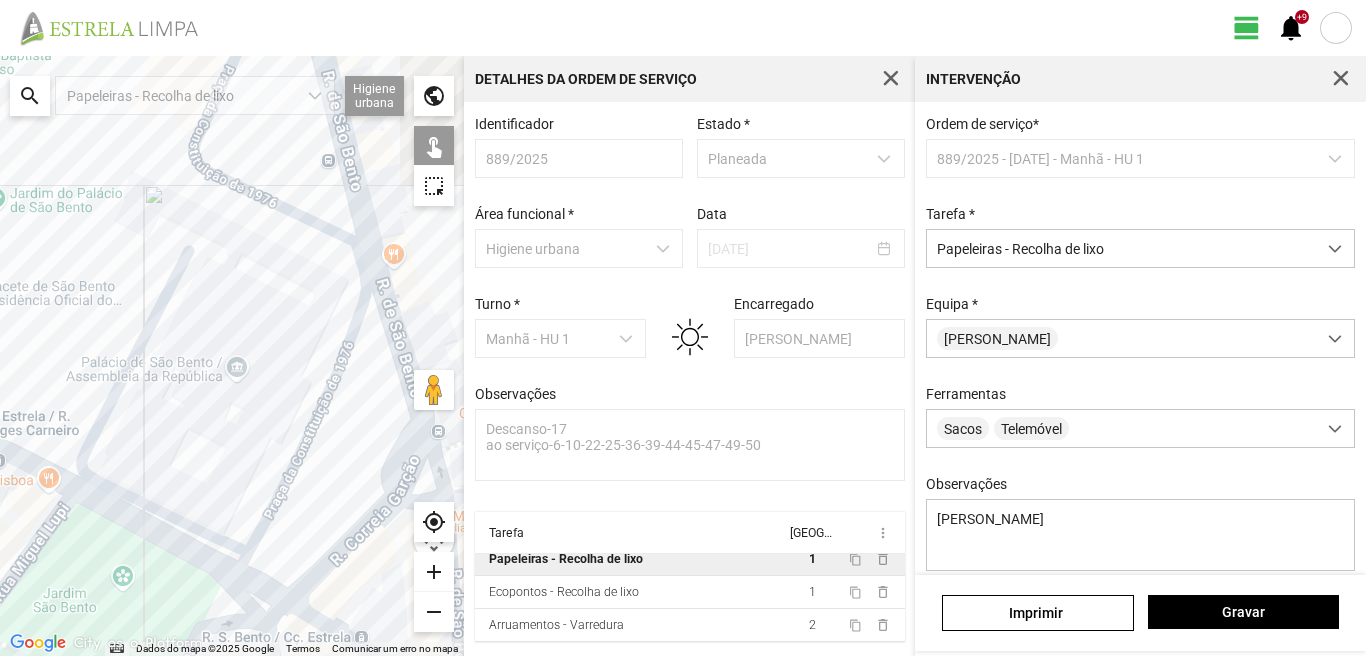 drag, startPoint x: 153, startPoint y: 460, endPoint x: 143, endPoint y: 463, distance: 10.440307 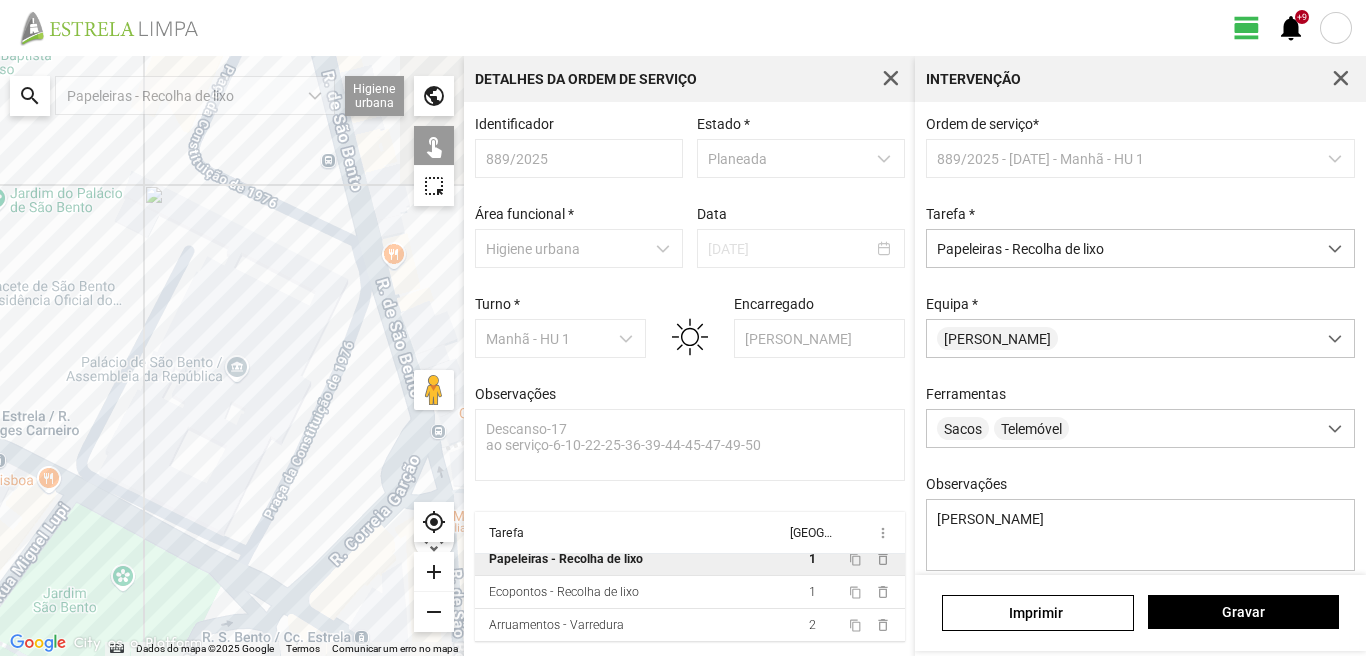 click on "Para navegar, prima as teclas de seta." 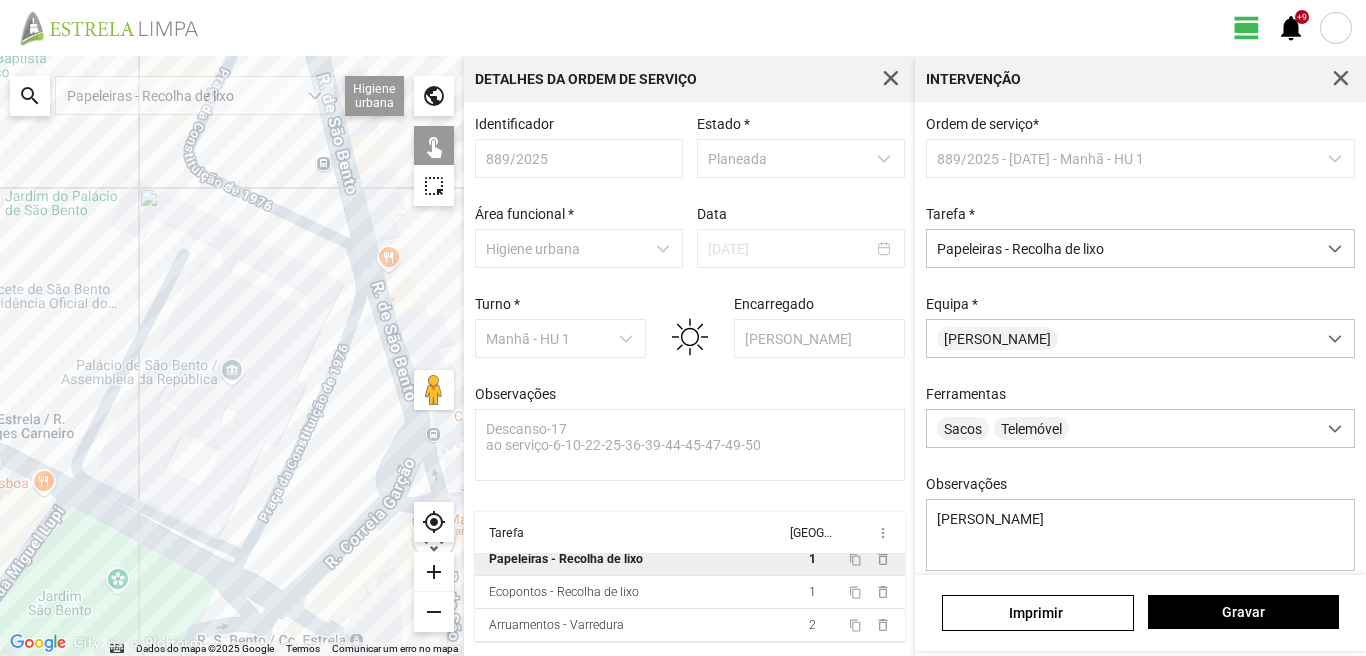 click on "Para navegar, prima as teclas de seta." 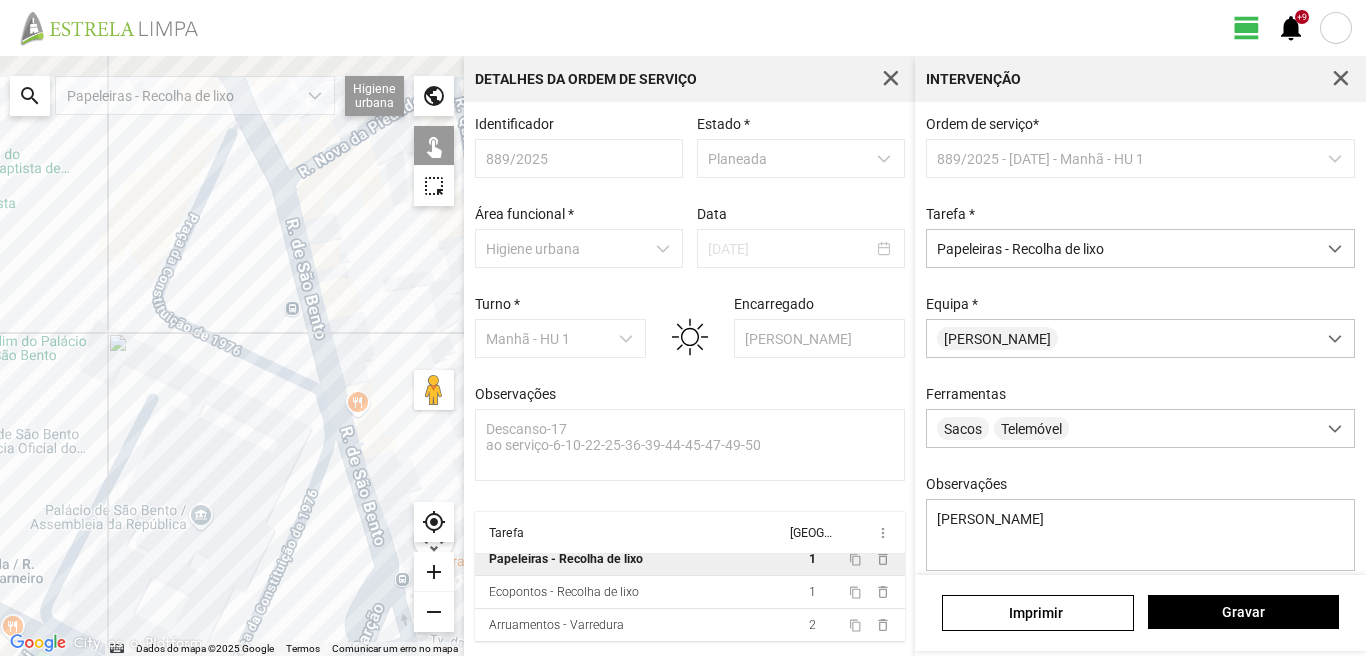 drag, startPoint x: 270, startPoint y: 231, endPoint x: 219, endPoint y: 356, distance: 135.00371 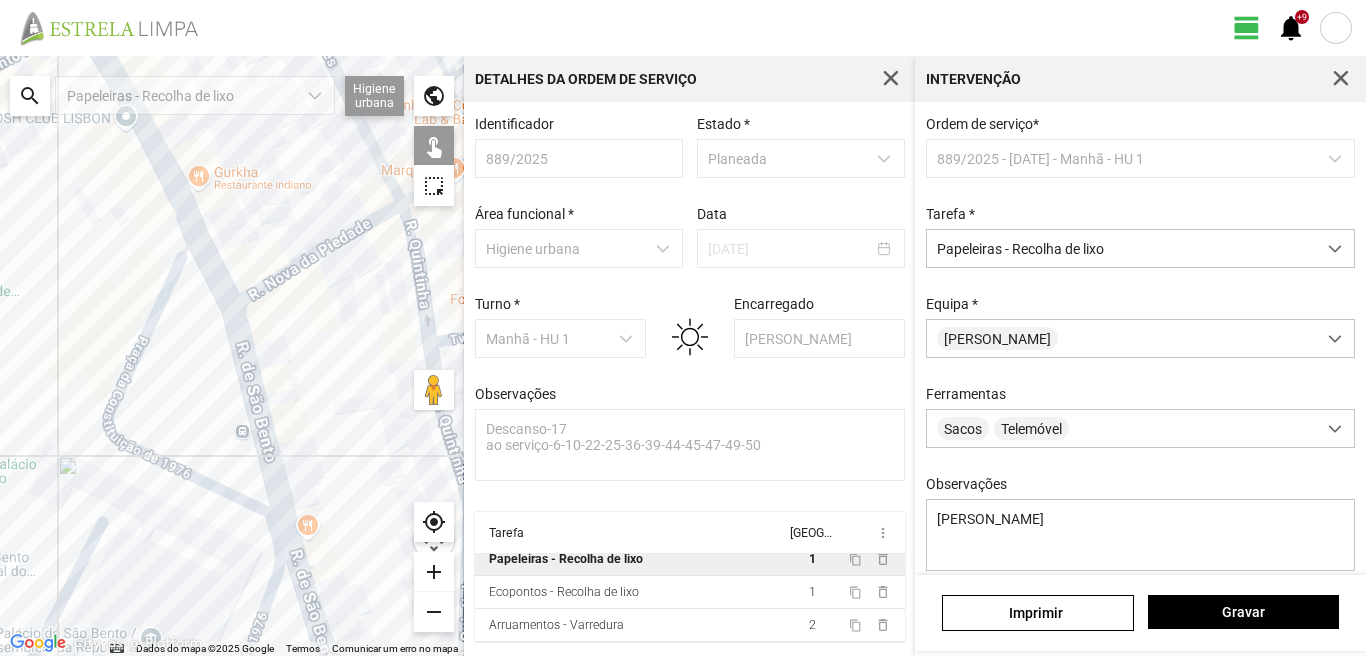 drag, startPoint x: 143, startPoint y: 164, endPoint x: 0, endPoint y: 231, distance: 157.9177 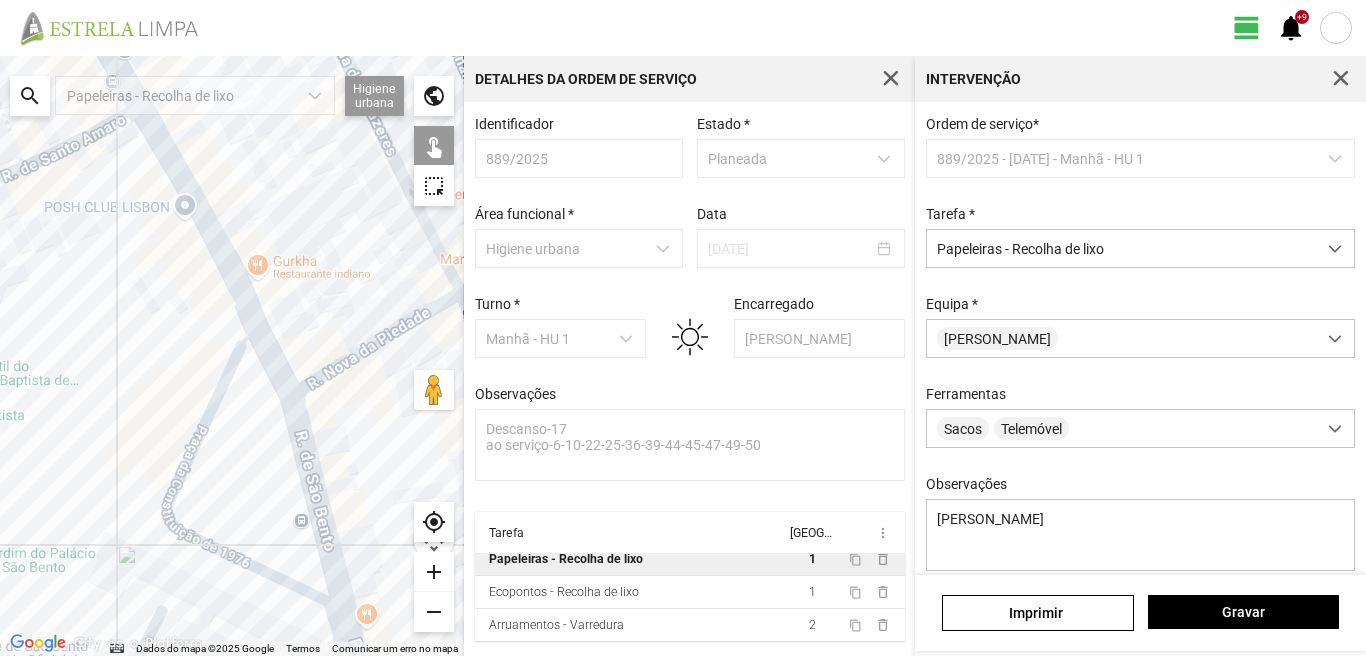 drag, startPoint x: 113, startPoint y: 362, endPoint x: 173, endPoint y: 417, distance: 81.394104 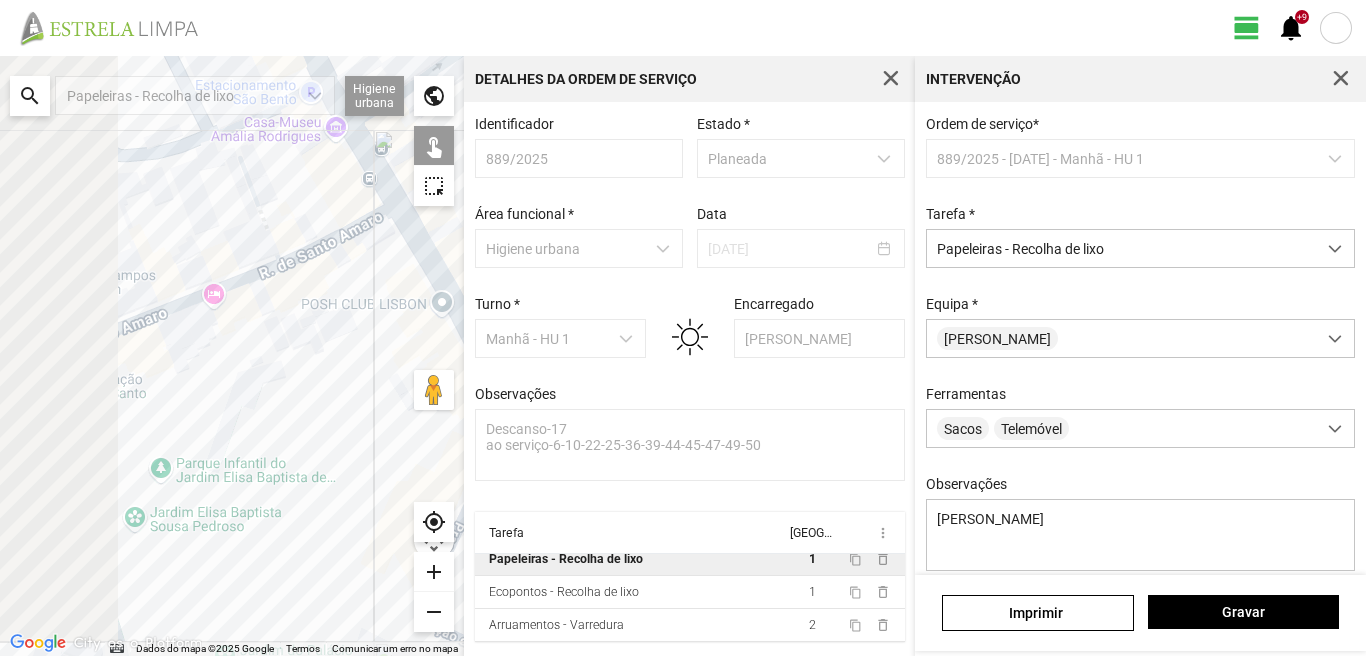 drag, startPoint x: 78, startPoint y: 381, endPoint x: 213, endPoint y: 392, distance: 135.4474 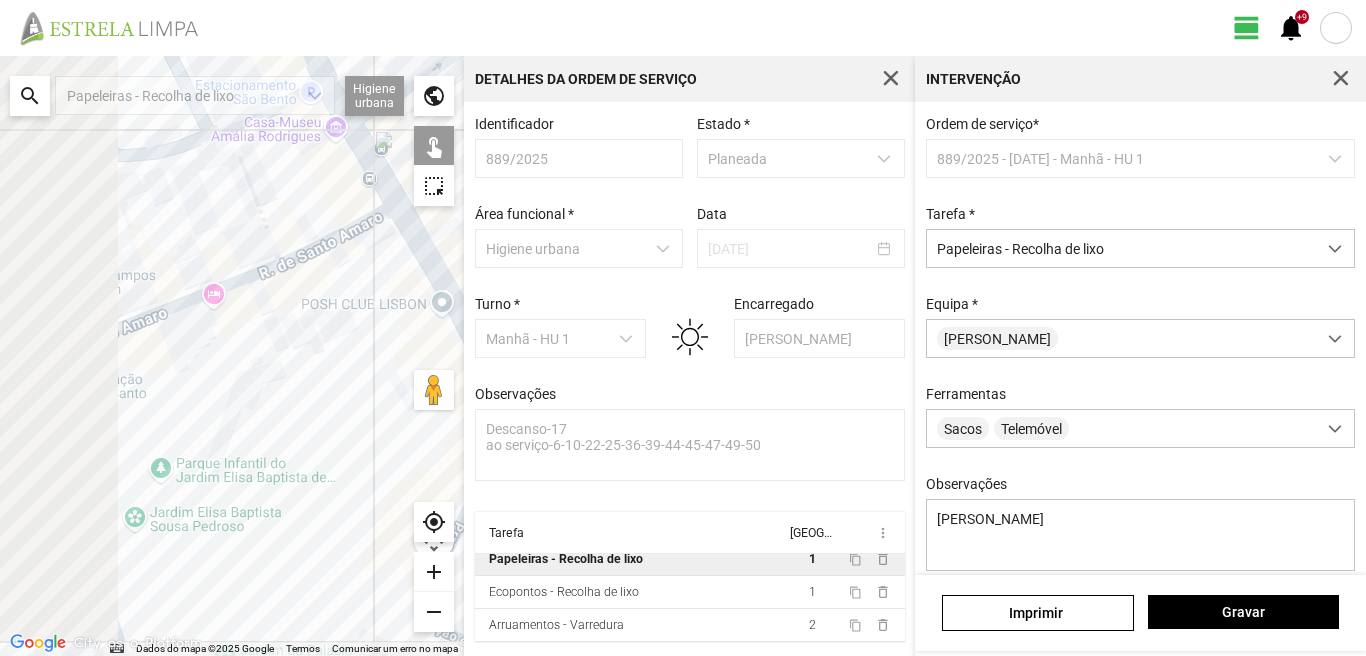 click on "Para navegar, prima as teclas de seta." 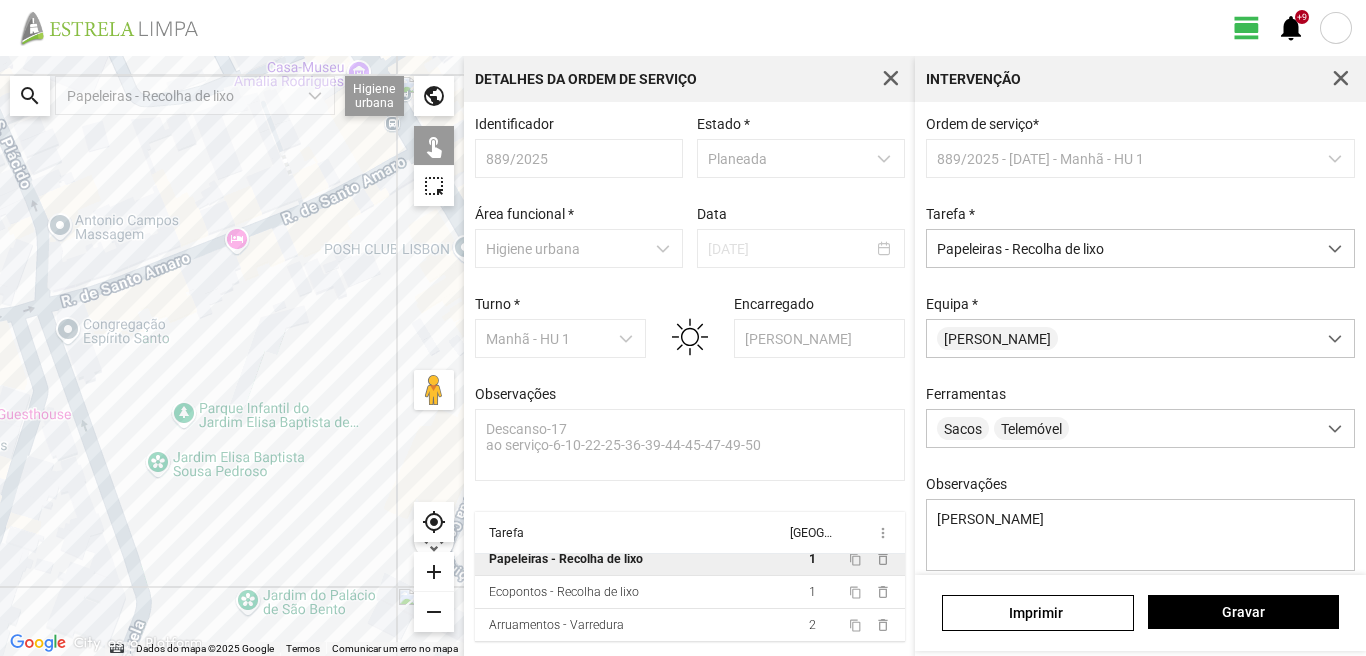 drag, startPoint x: 82, startPoint y: 562, endPoint x: 91, endPoint y: 346, distance: 216.18742 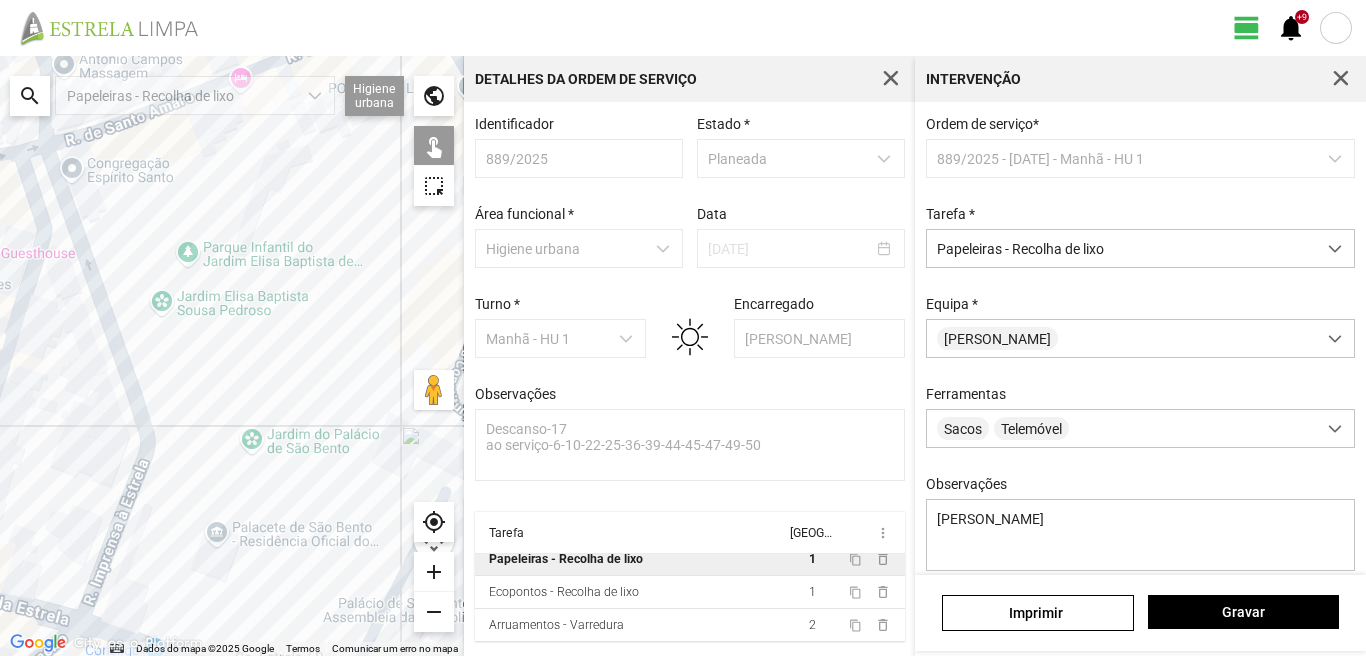 click on "Para navegar, prima as teclas de seta." 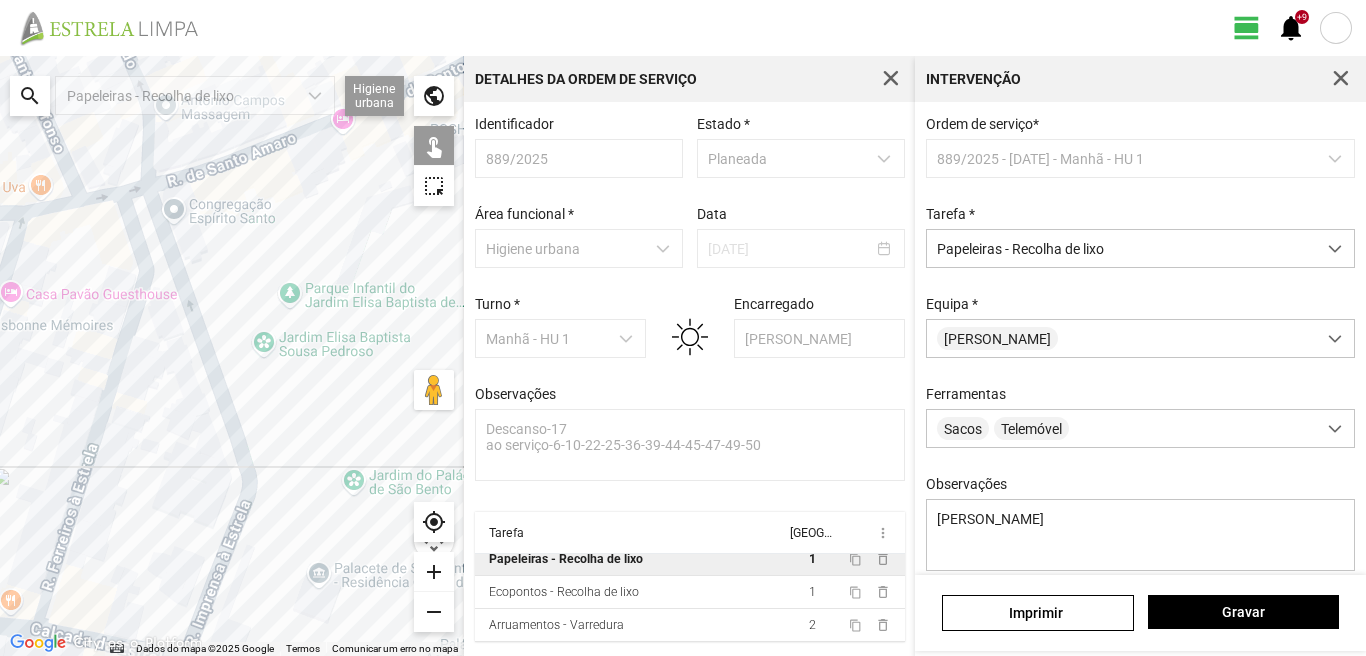 drag, startPoint x: 16, startPoint y: 268, endPoint x: 325, endPoint y: 349, distance: 319.44012 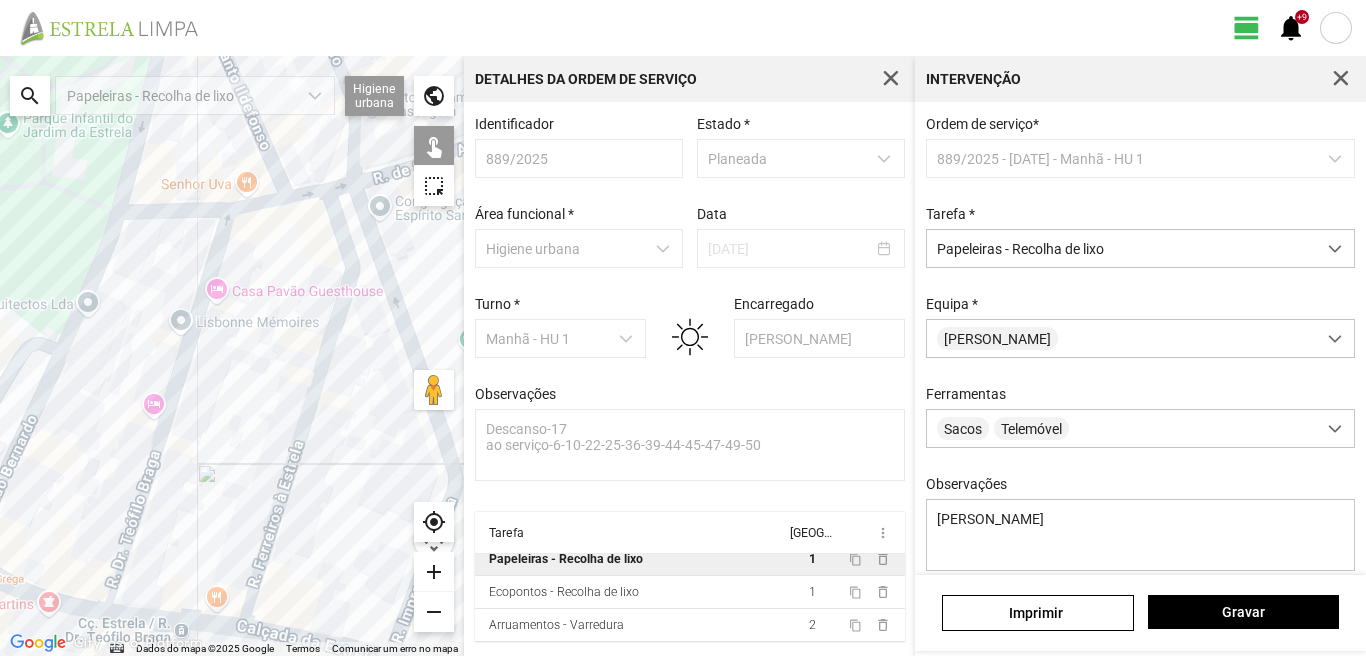drag, startPoint x: 59, startPoint y: 379, endPoint x: 225, endPoint y: 361, distance: 166.97305 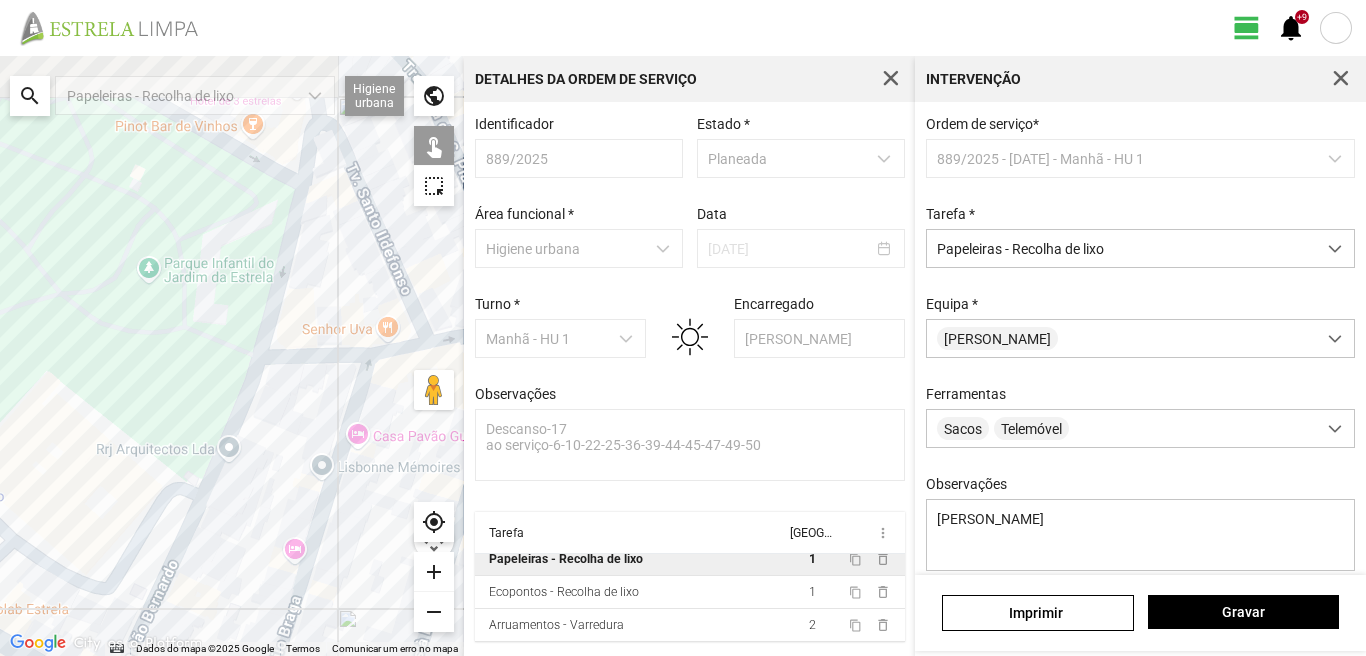 drag, startPoint x: 108, startPoint y: 288, endPoint x: 225, endPoint y: 434, distance: 187.09624 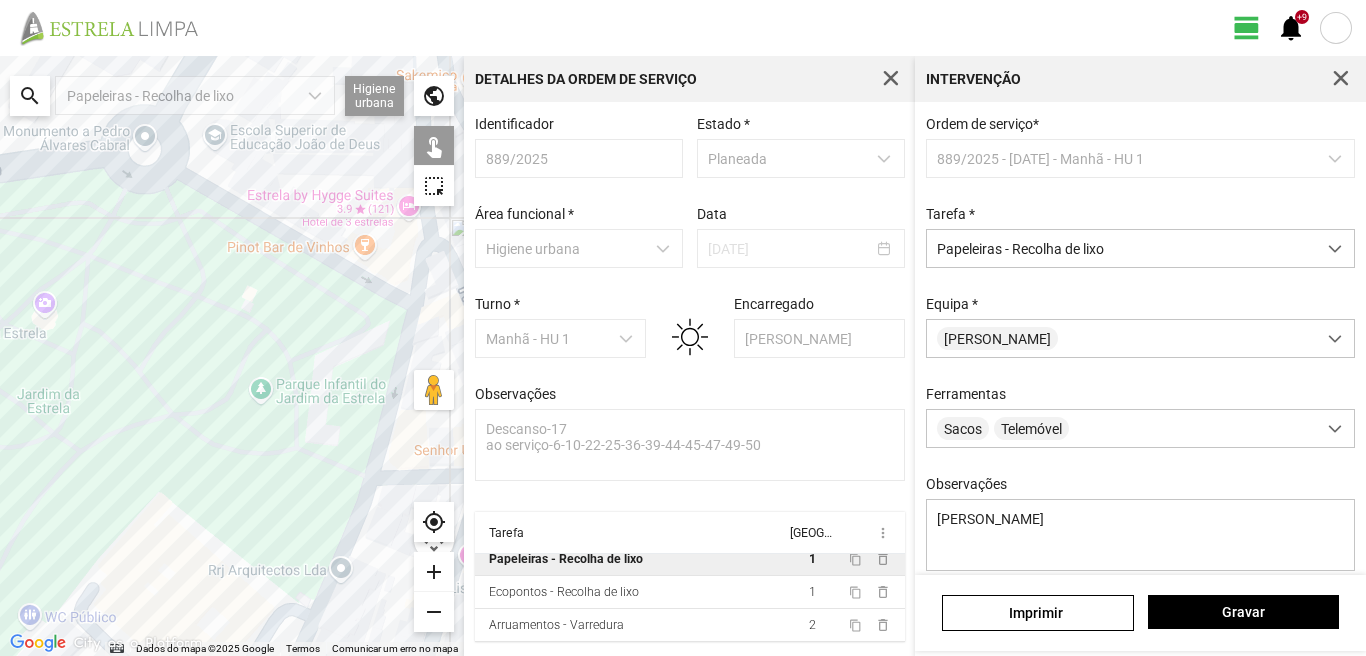 drag, startPoint x: 166, startPoint y: 464, endPoint x: 150, endPoint y: 288, distance: 176.72577 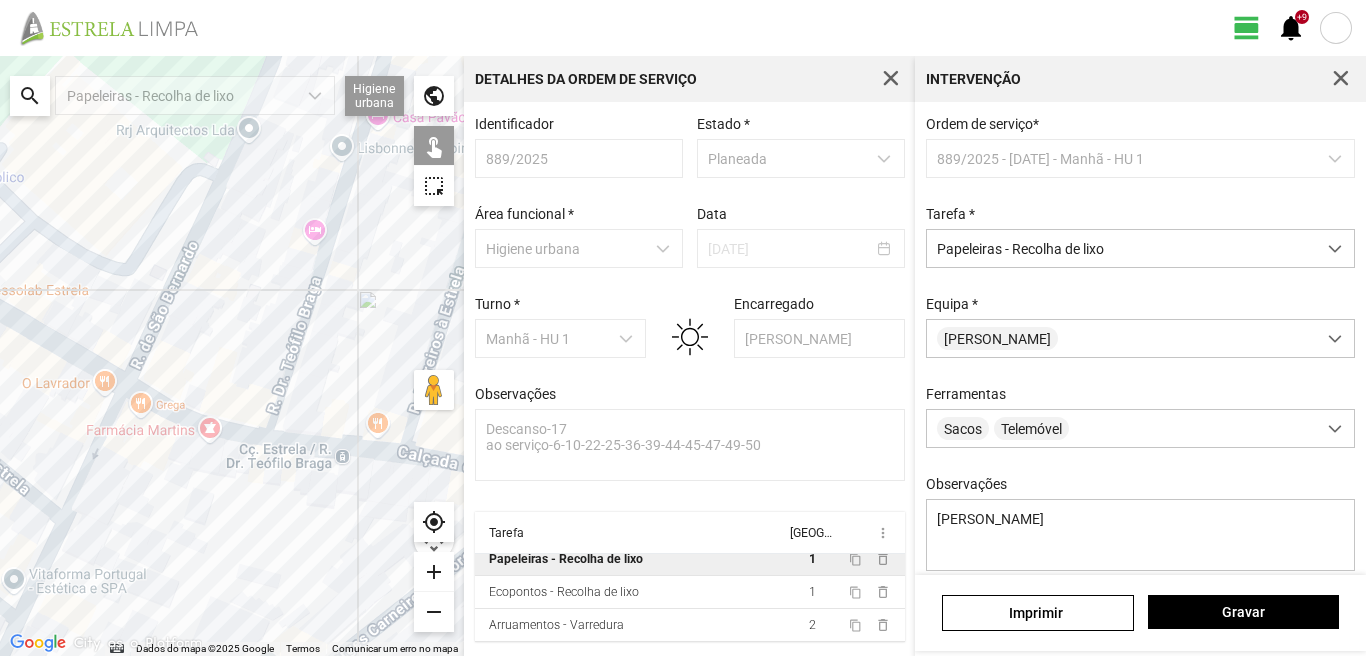 drag, startPoint x: 301, startPoint y: 440, endPoint x: 244, endPoint y: 346, distance: 109.9318 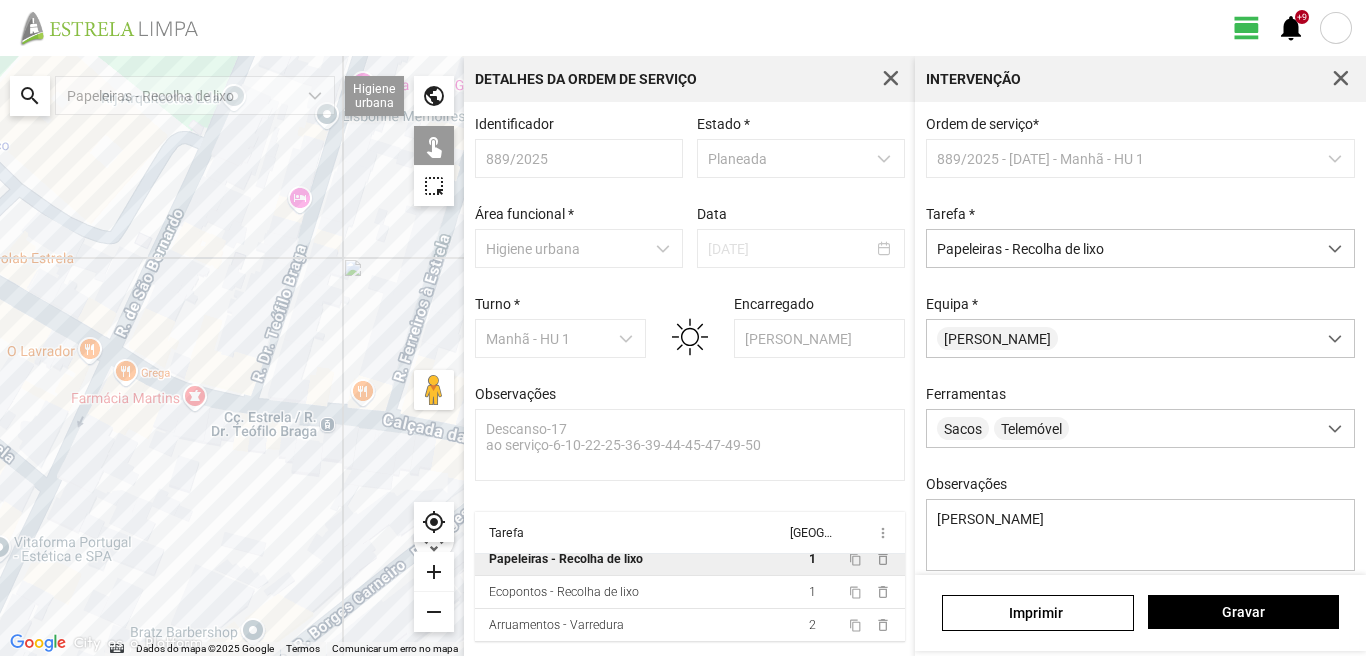 click on "Para navegar, prima as teclas de seta." 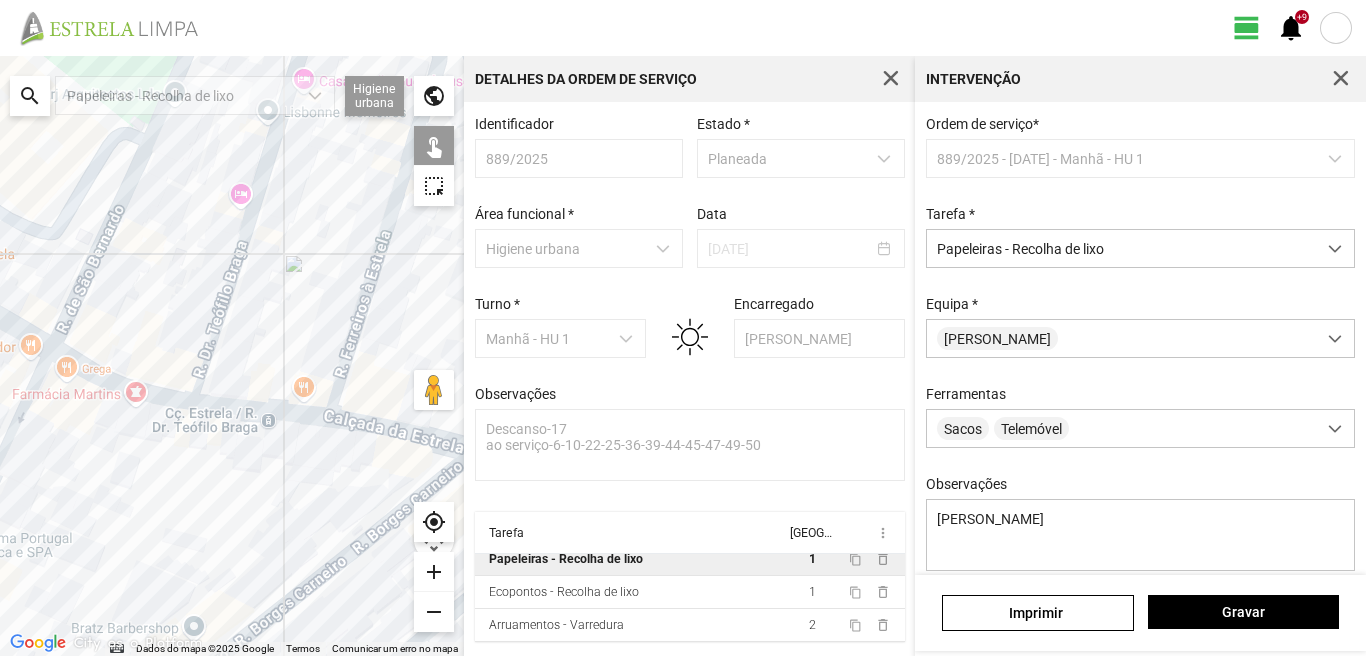 drag, startPoint x: 319, startPoint y: 417, endPoint x: 2, endPoint y: 337, distance: 326.93884 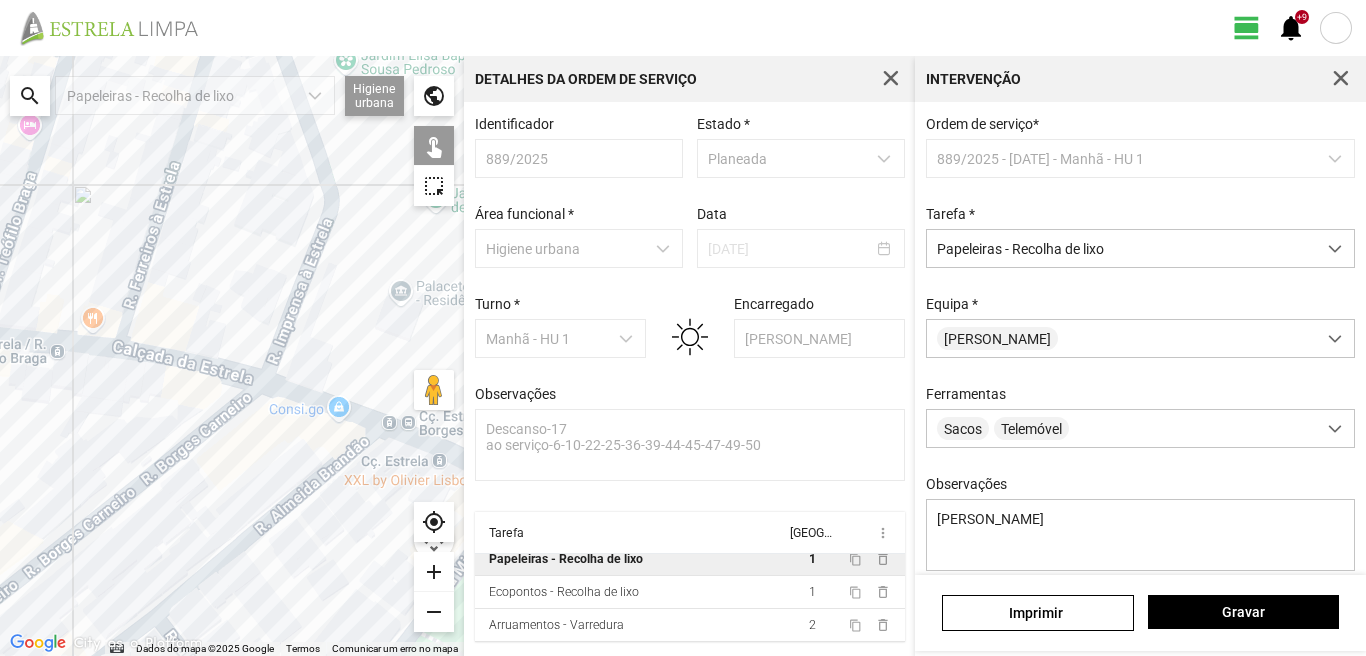 drag, startPoint x: 0, startPoint y: 344, endPoint x: 198, endPoint y: 400, distance: 205.76686 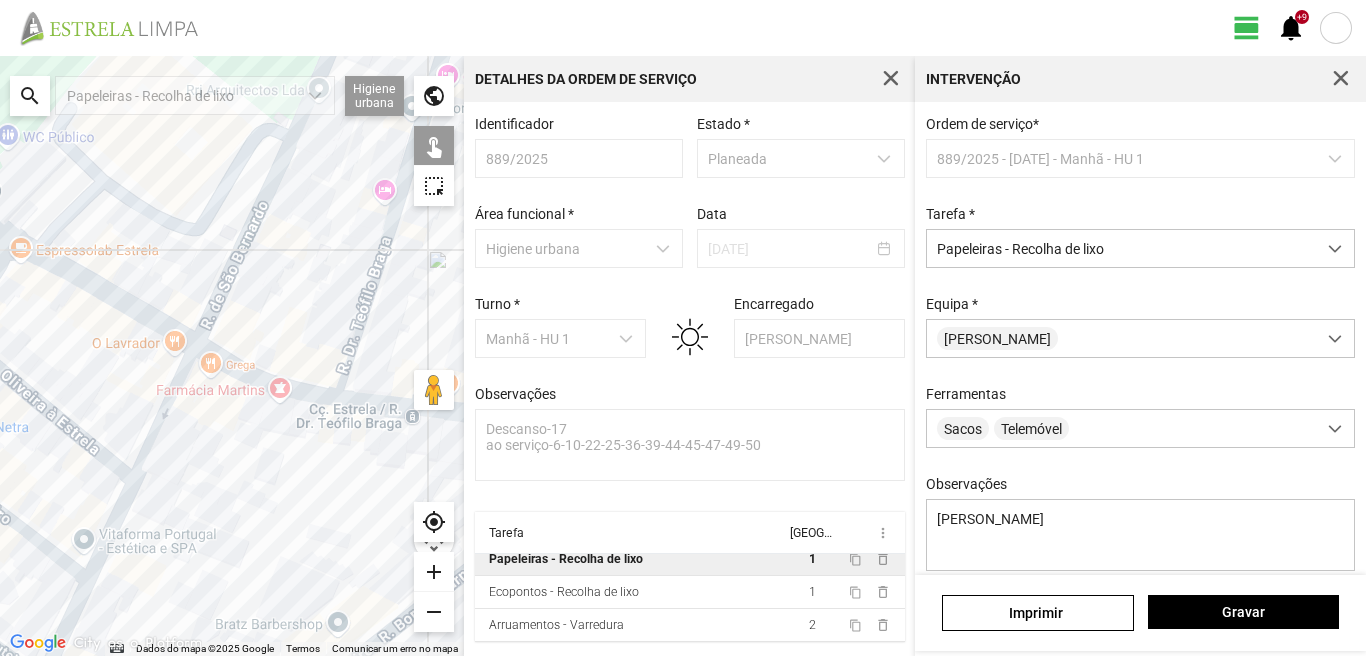 drag, startPoint x: 0, startPoint y: 366, endPoint x: 344, endPoint y: 424, distance: 348.8553 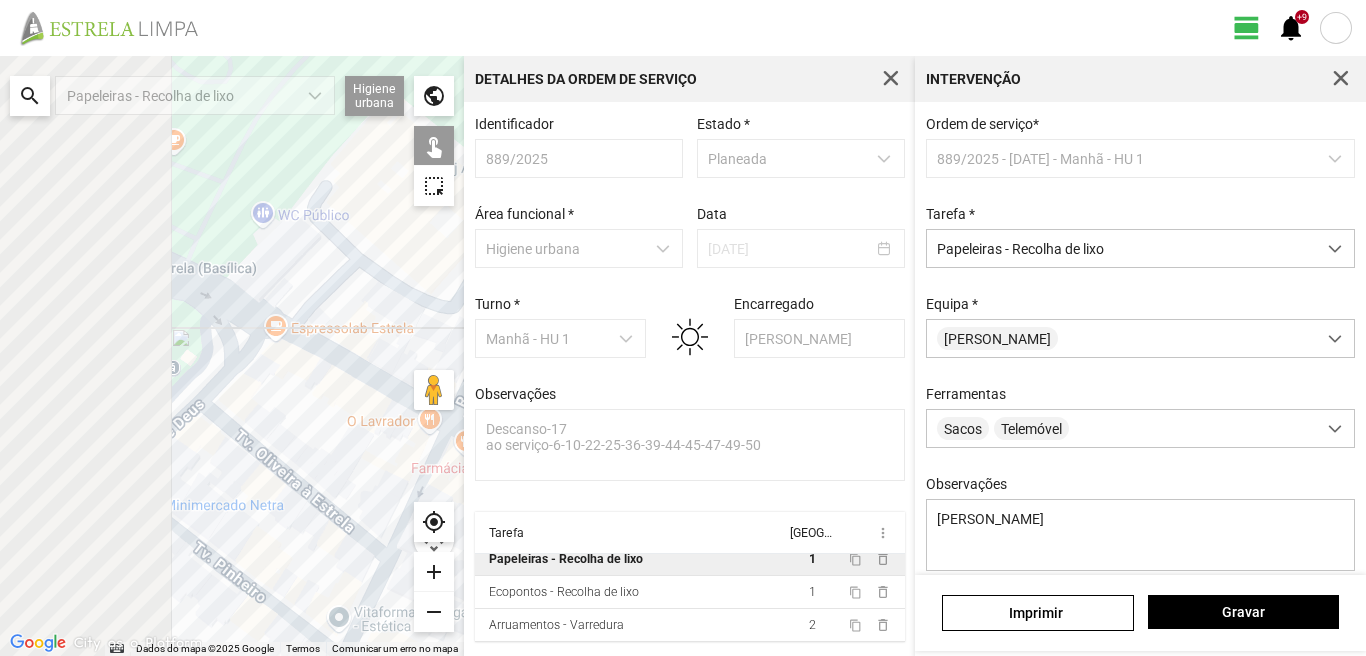 drag, startPoint x: 100, startPoint y: 395, endPoint x: 296, endPoint y: 461, distance: 206.81392 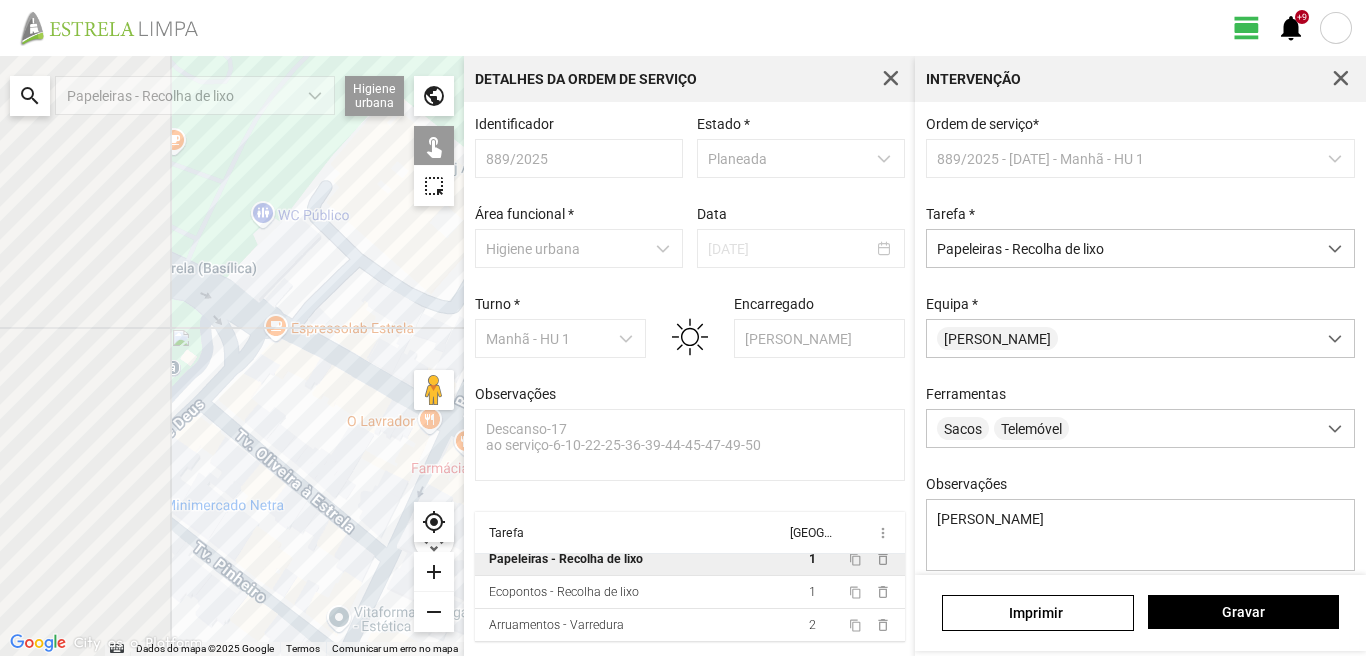click on "Para navegar, prima as teclas de seta." 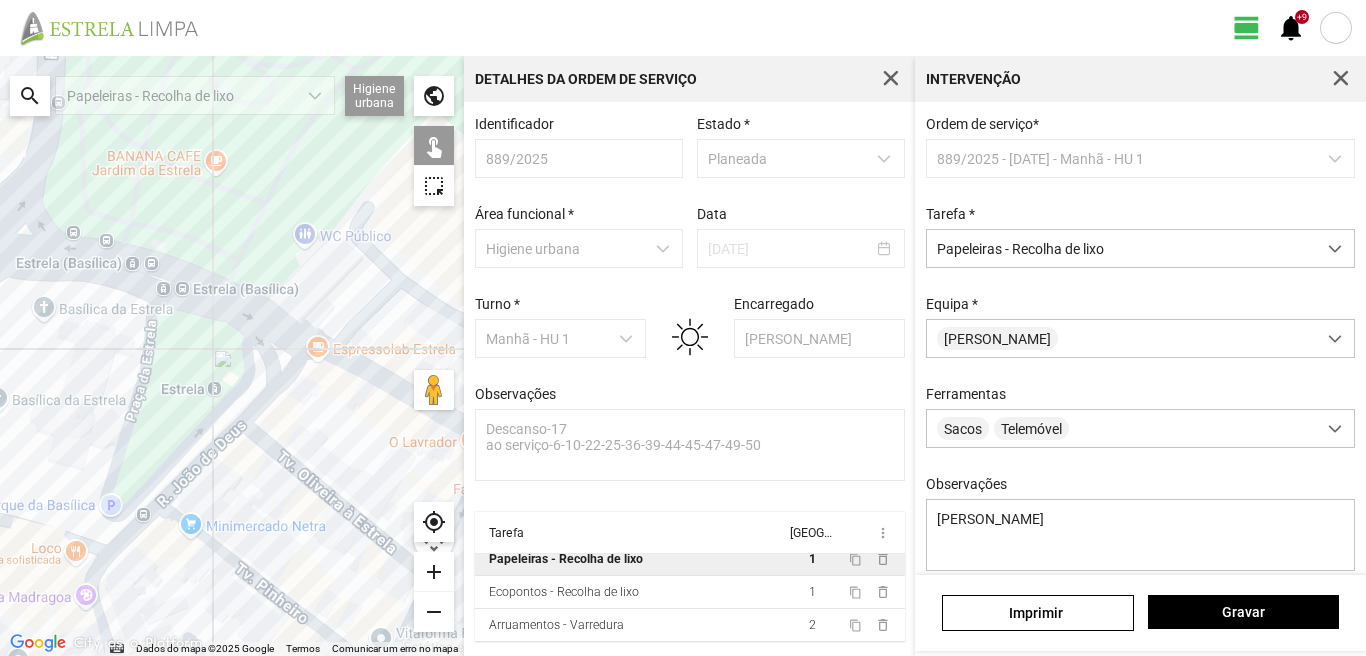 drag, startPoint x: 207, startPoint y: 443, endPoint x: 220, endPoint y: 395, distance: 49.729267 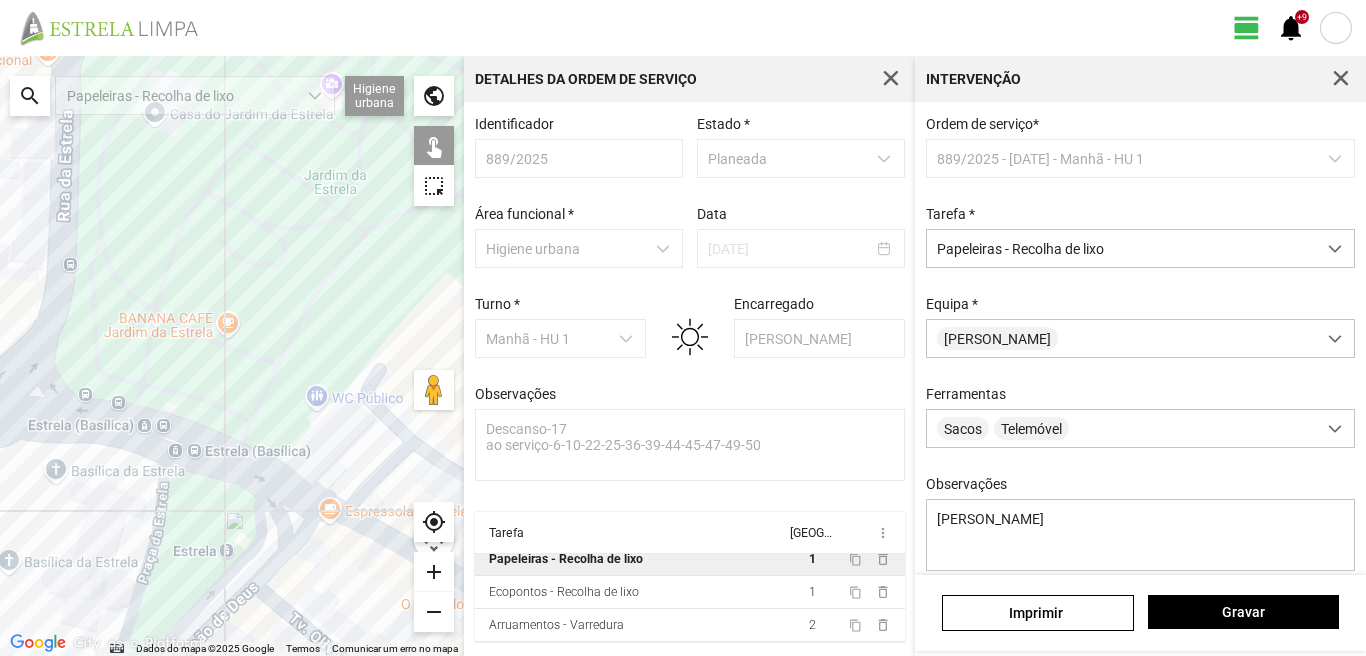 drag, startPoint x: 197, startPoint y: 468, endPoint x: 209, endPoint y: 630, distance: 162.44383 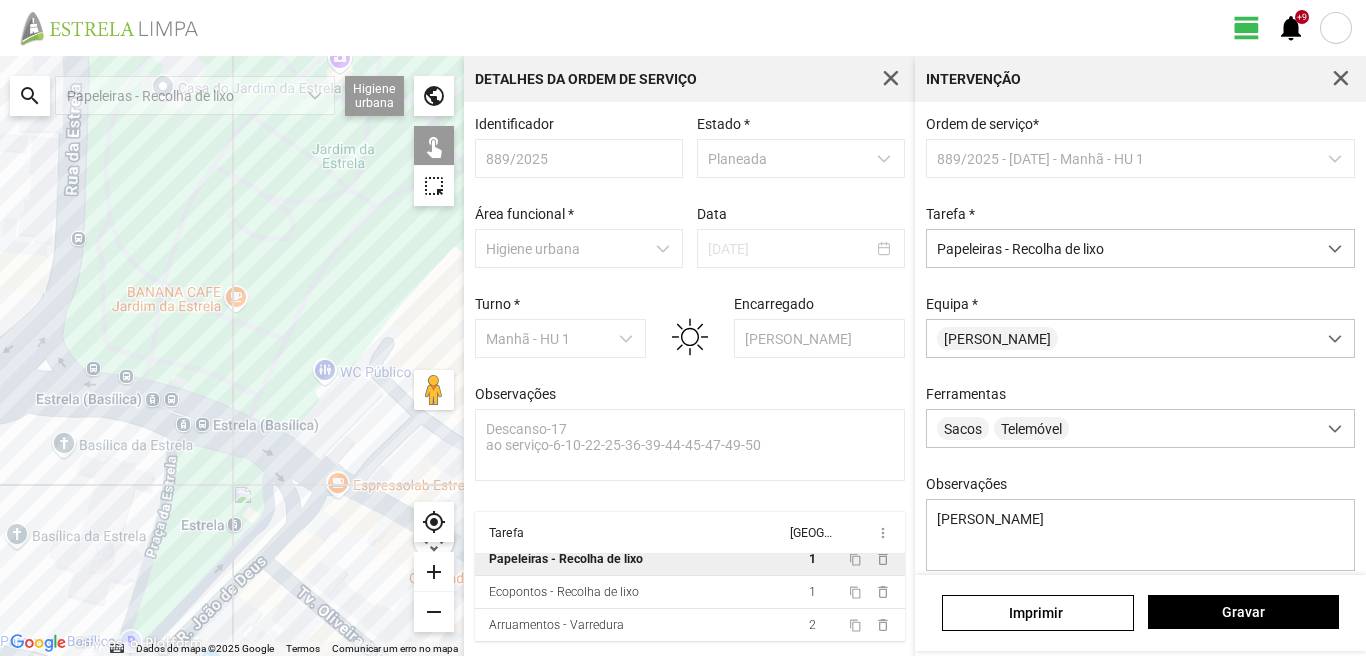 drag, startPoint x: 190, startPoint y: 604, endPoint x: 289, endPoint y: 365, distance: 258.69287 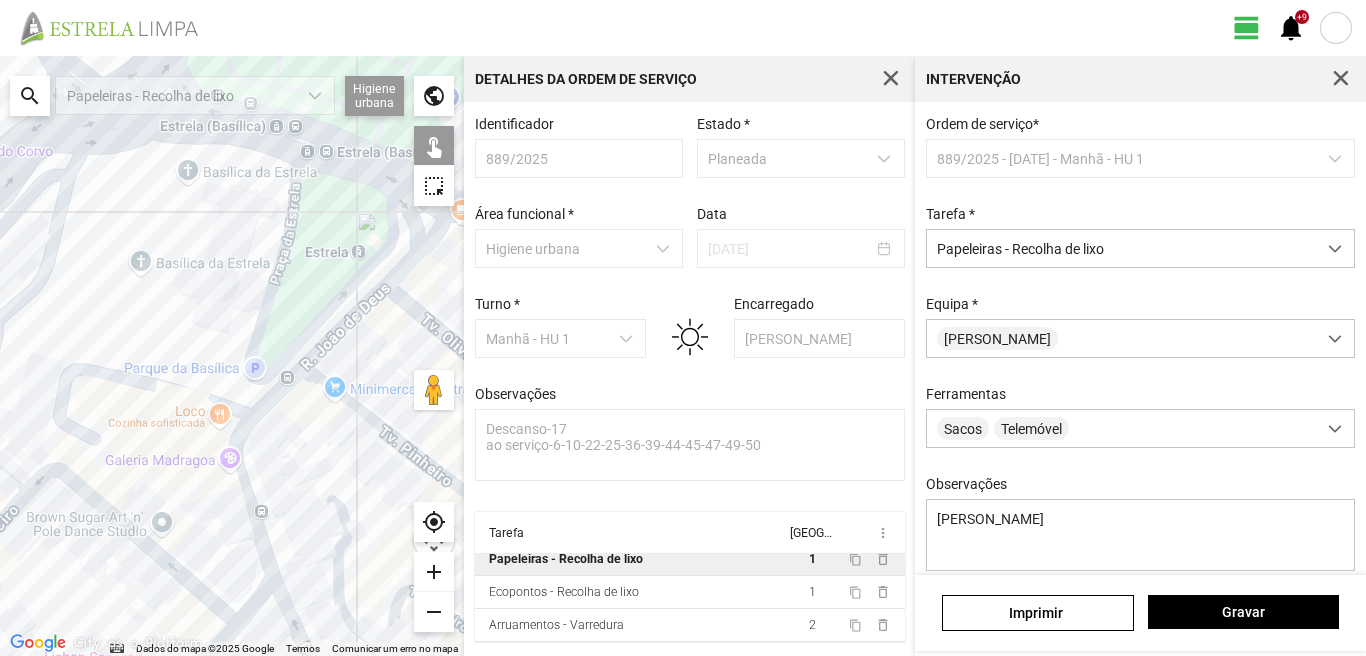 click on "Para navegar, prima as teclas de seta." 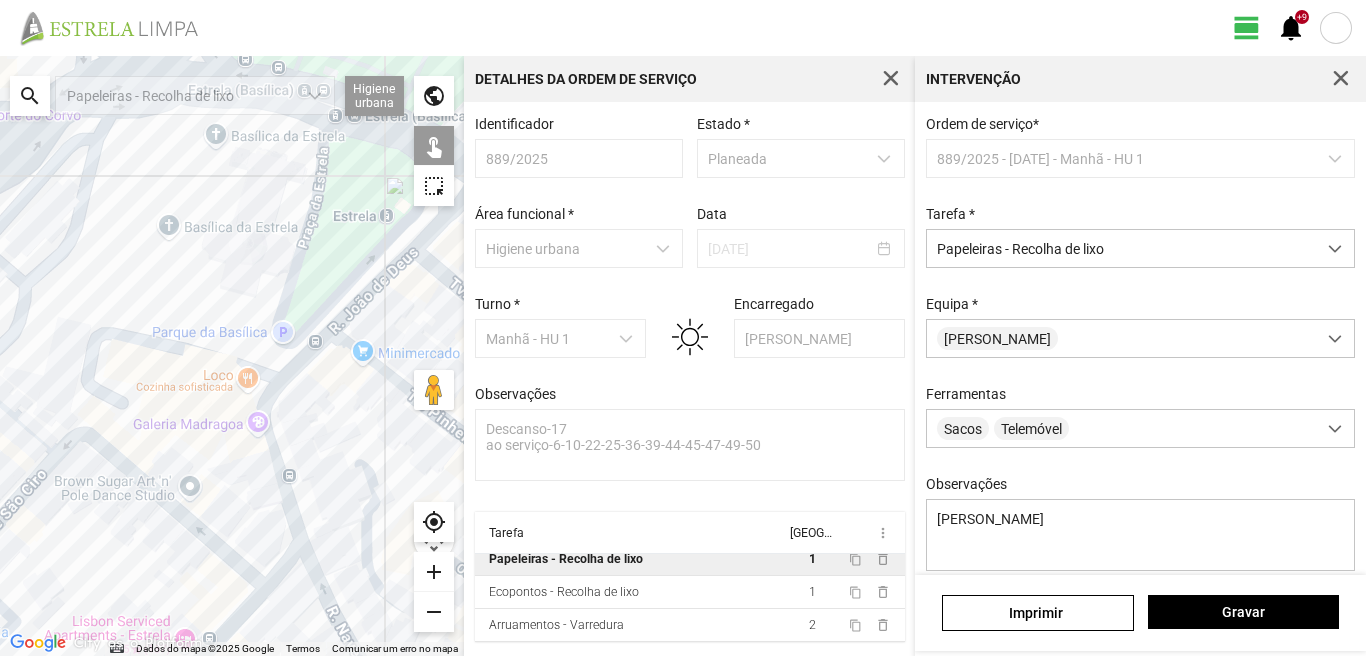 drag, startPoint x: 169, startPoint y: 457, endPoint x: 226, endPoint y: 258, distance: 207.00241 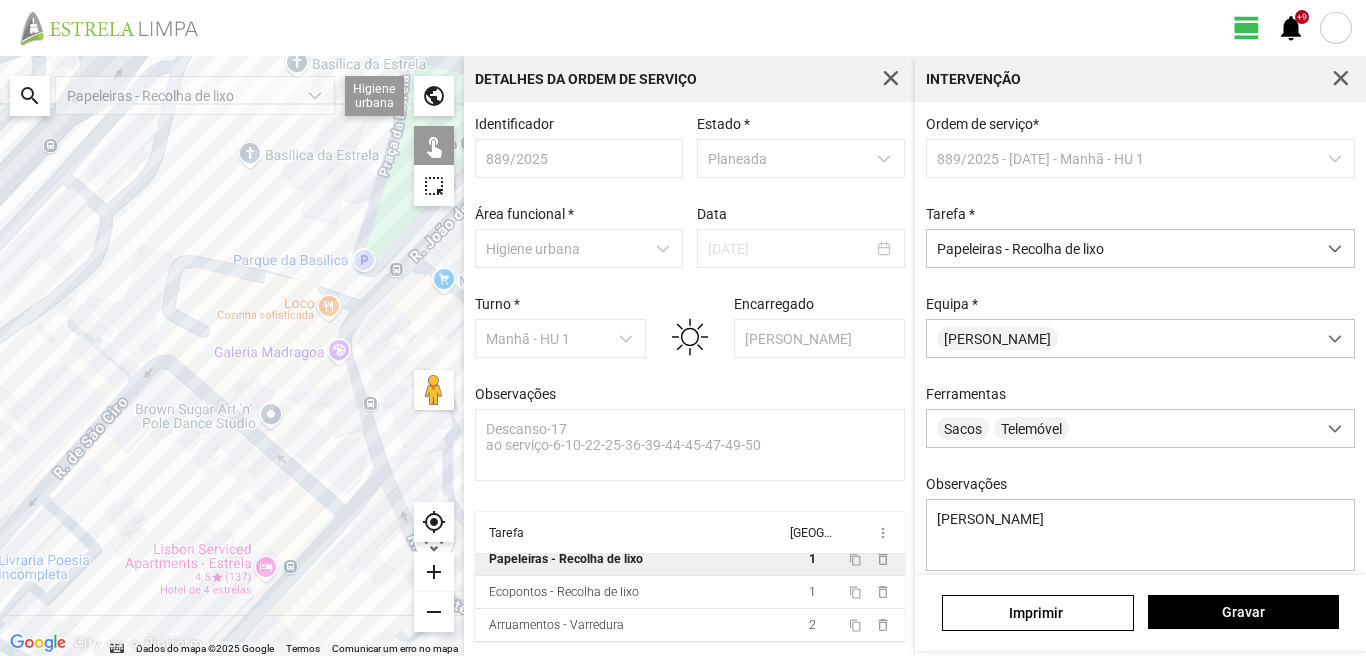 drag, startPoint x: 205, startPoint y: 304, endPoint x: 0, endPoint y: 397, distance: 225.10886 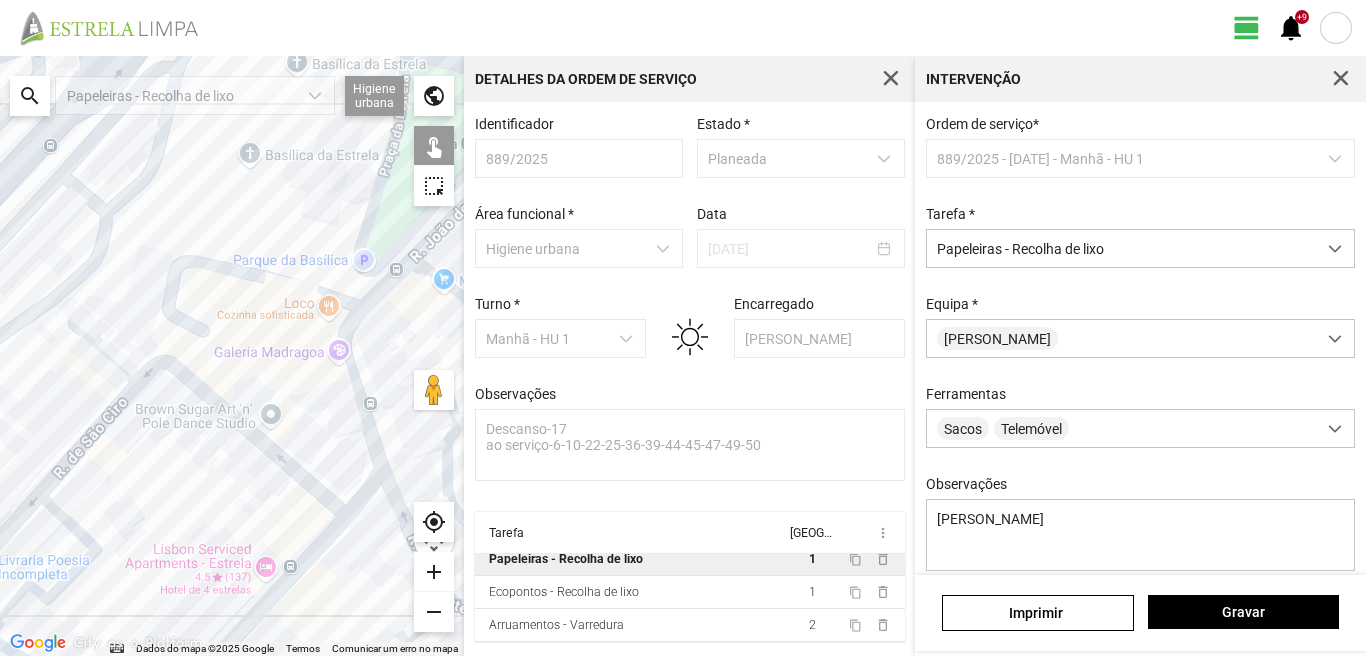 click on "Para navegar, prima as teclas de seta." 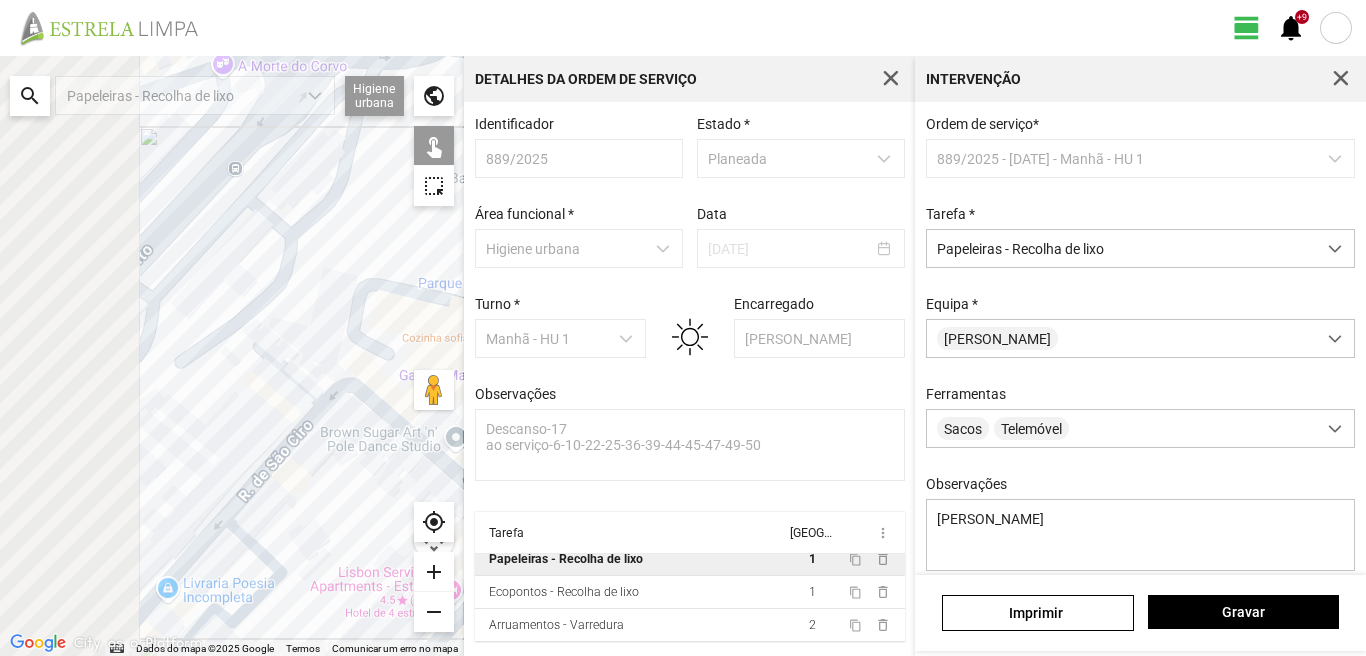 drag 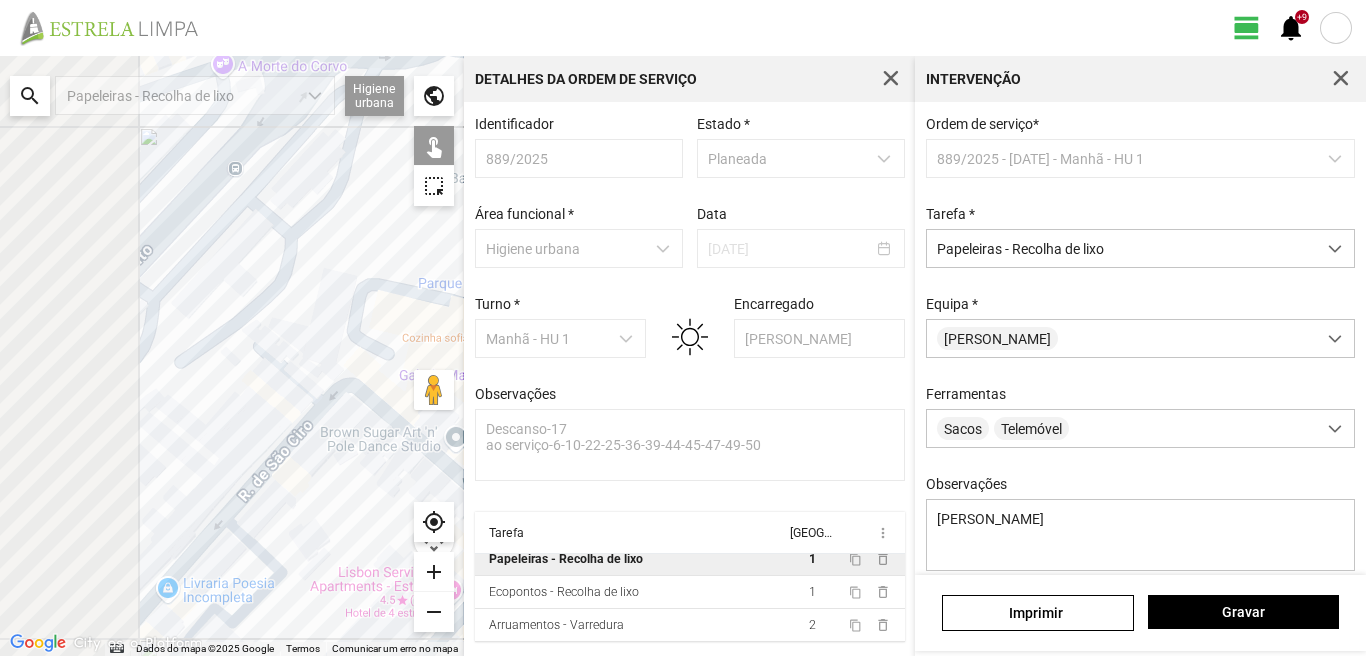 click on "Para navegar, prima as teclas de seta." 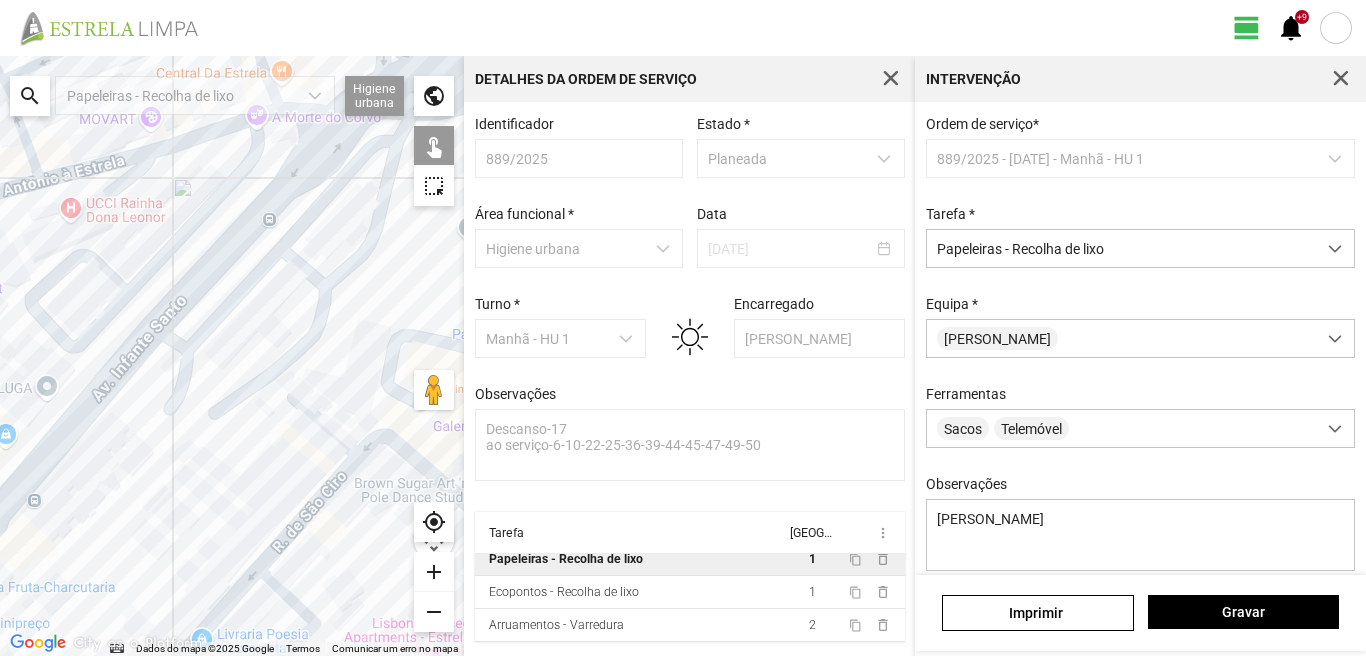 click on "Para navegar, prima as teclas de seta." 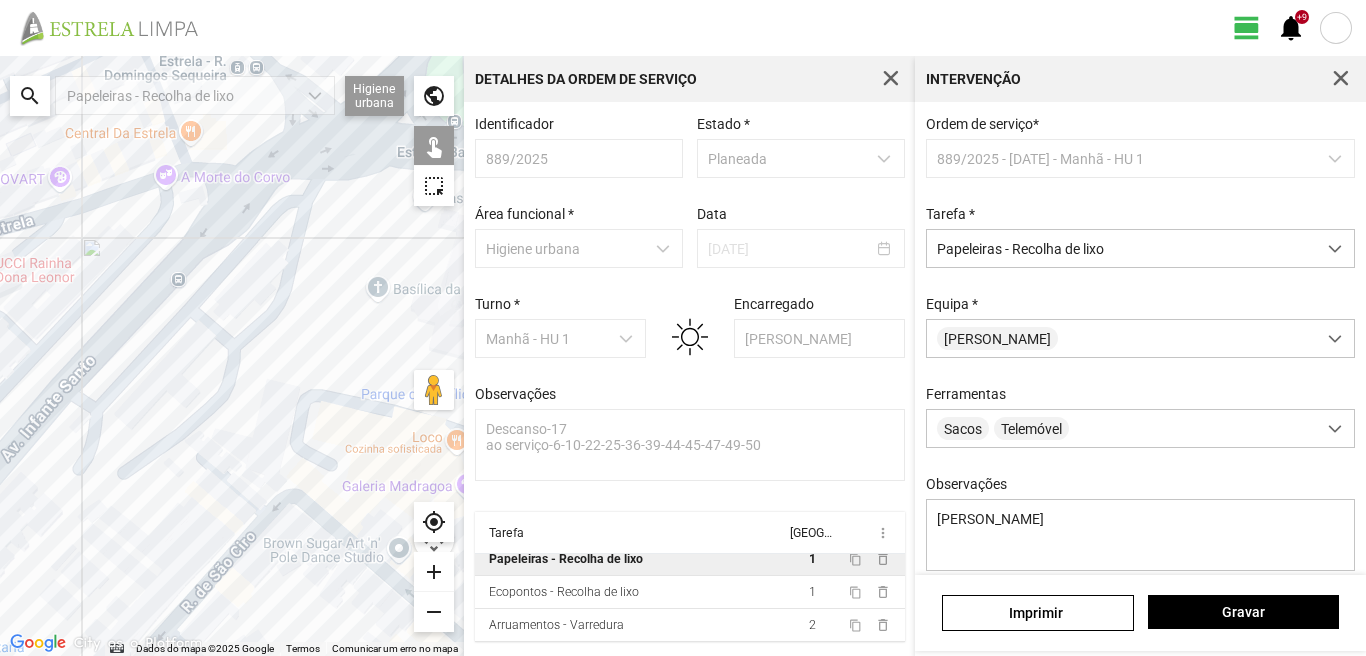 click on "Para navegar, prima as teclas de seta." 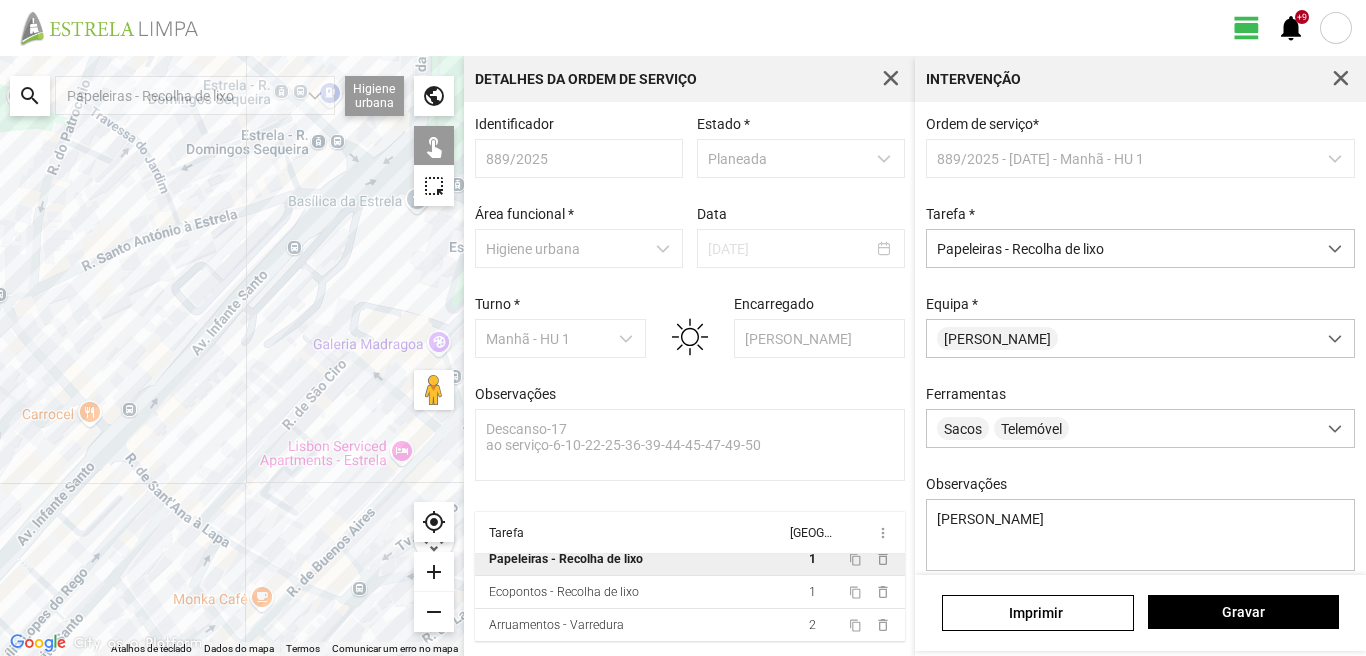 click on "Para navegar, prima as teclas de seta." 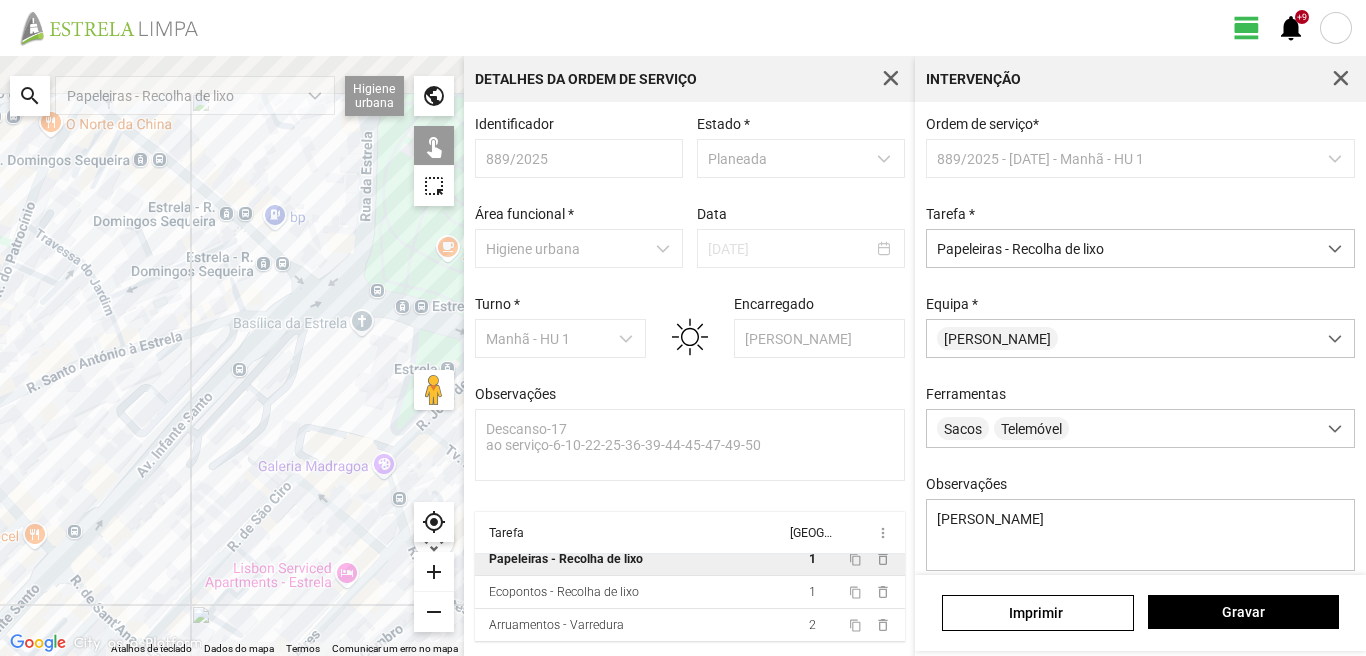 click on "Para navegar, prima as teclas de seta." 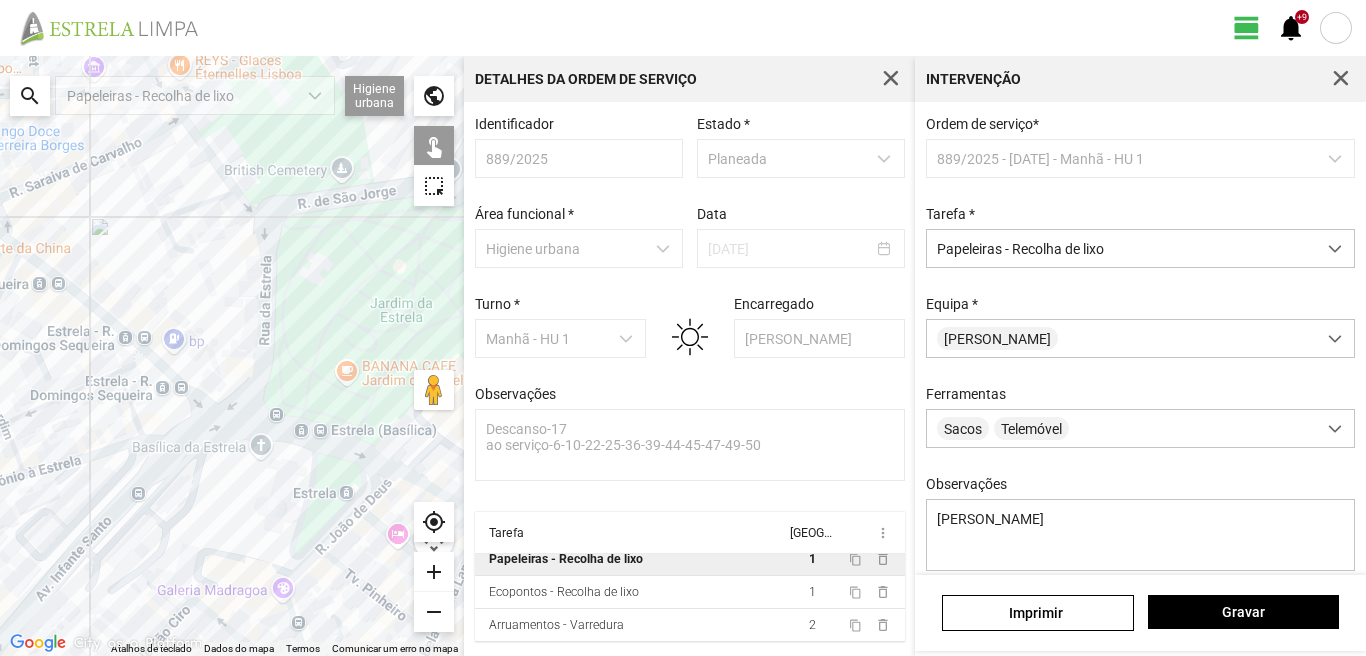 click on "Para navegar, prima as teclas de seta." 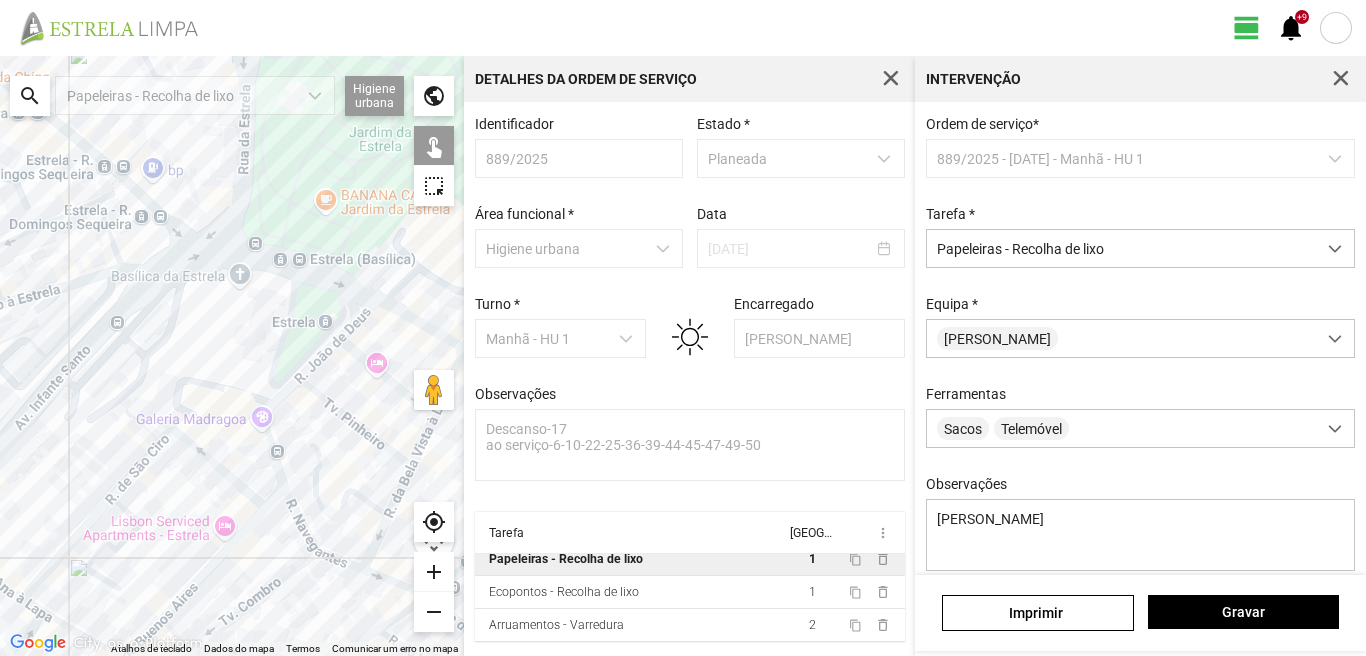 click on "Para navegar, prima as teclas de seta." 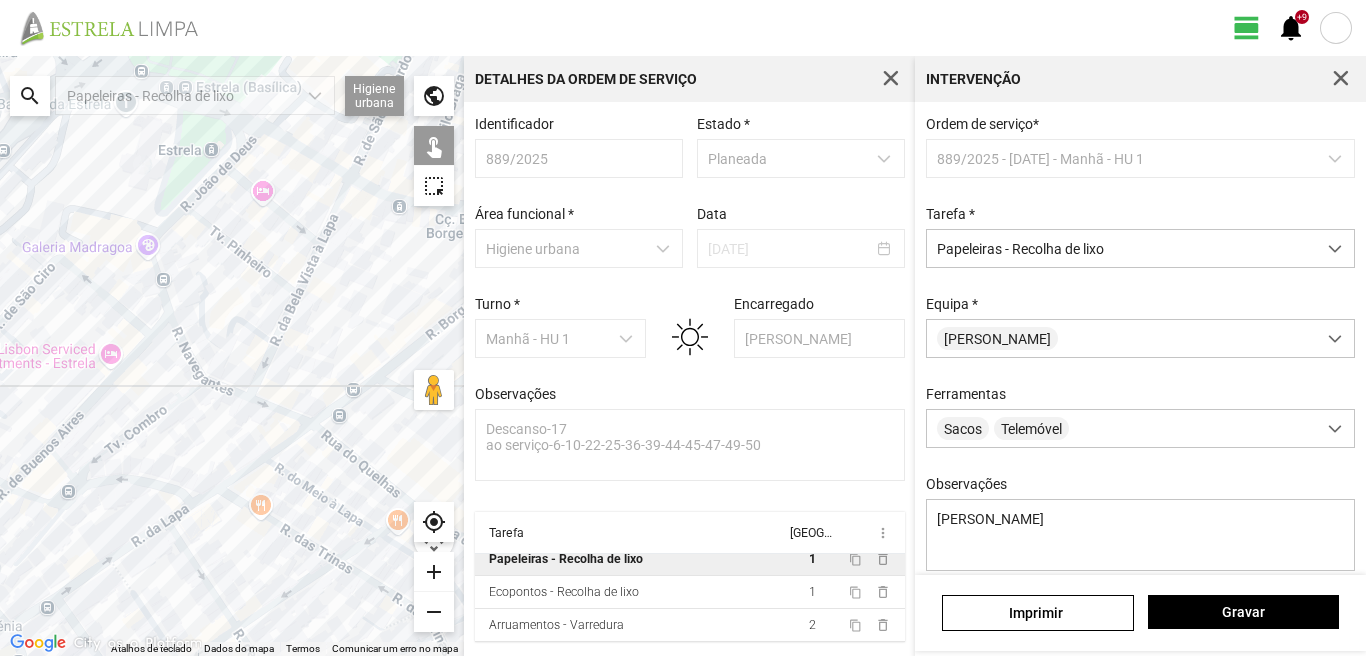 click on "Para navegar, prima as teclas de seta." 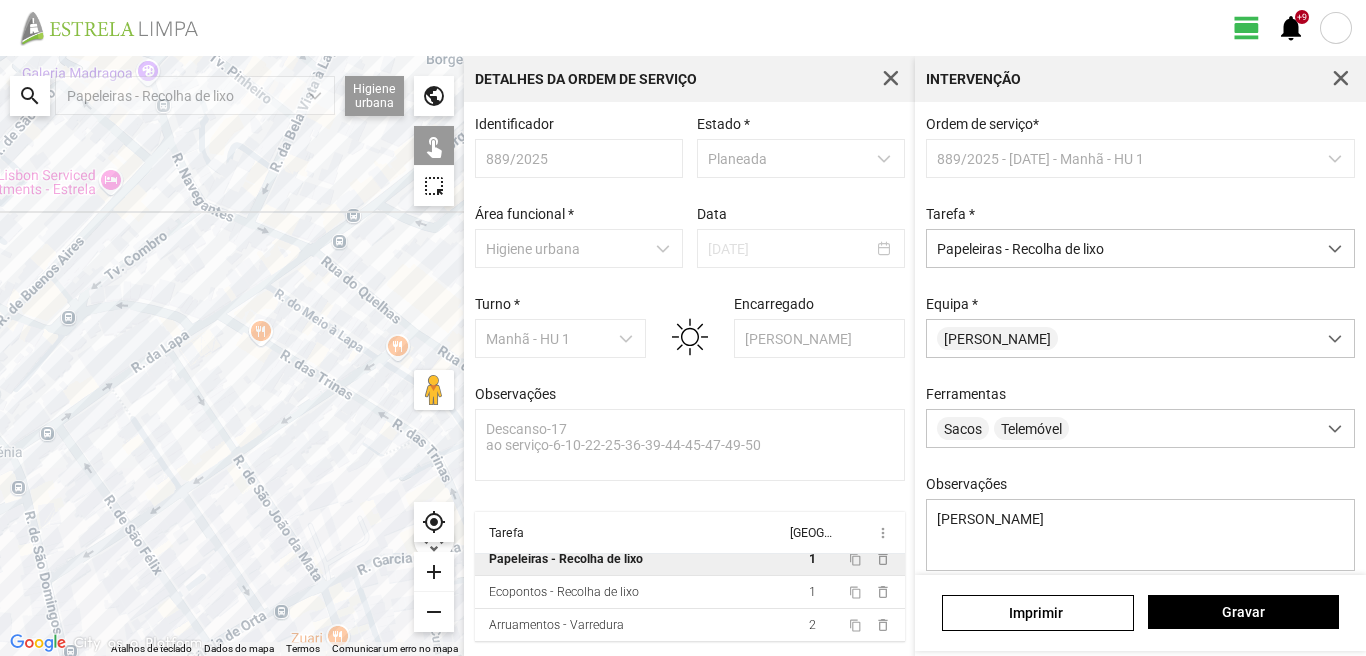 click on "Para navegar, prima as teclas de seta." 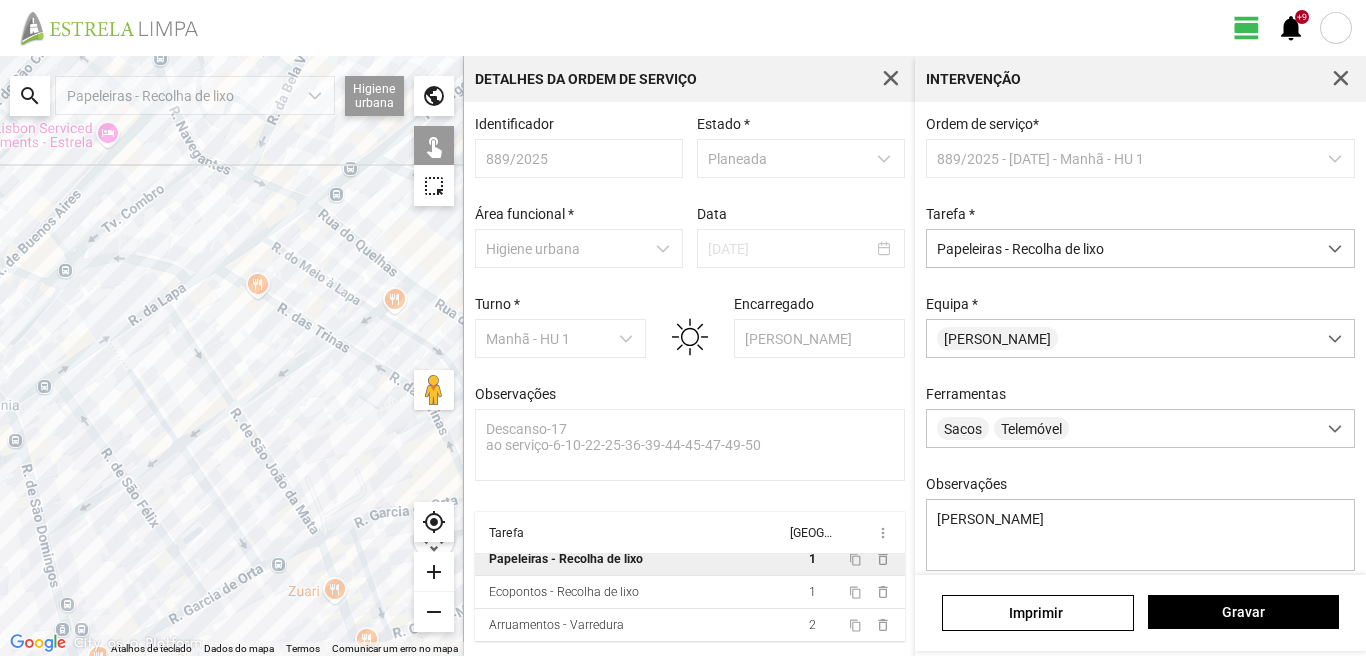 click on "Para navegar, prima as teclas de seta." 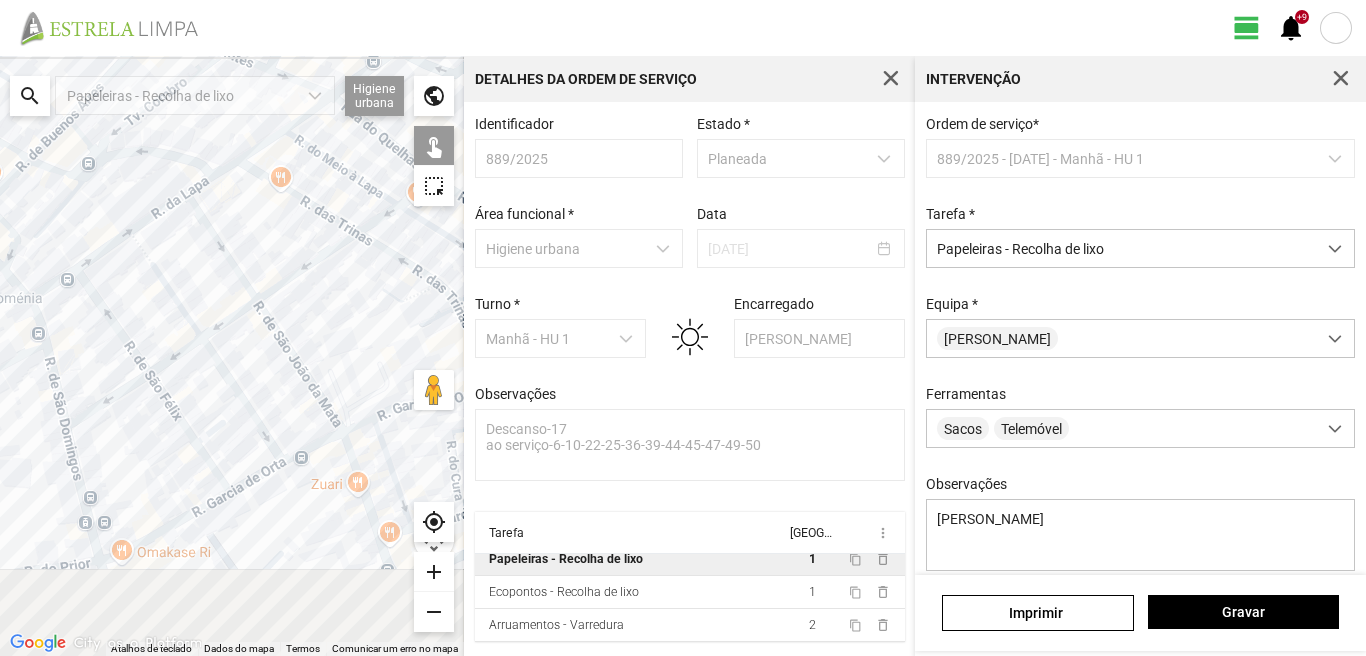 drag, startPoint x: 80, startPoint y: 522, endPoint x: 119, endPoint y: 374, distance: 153.05228 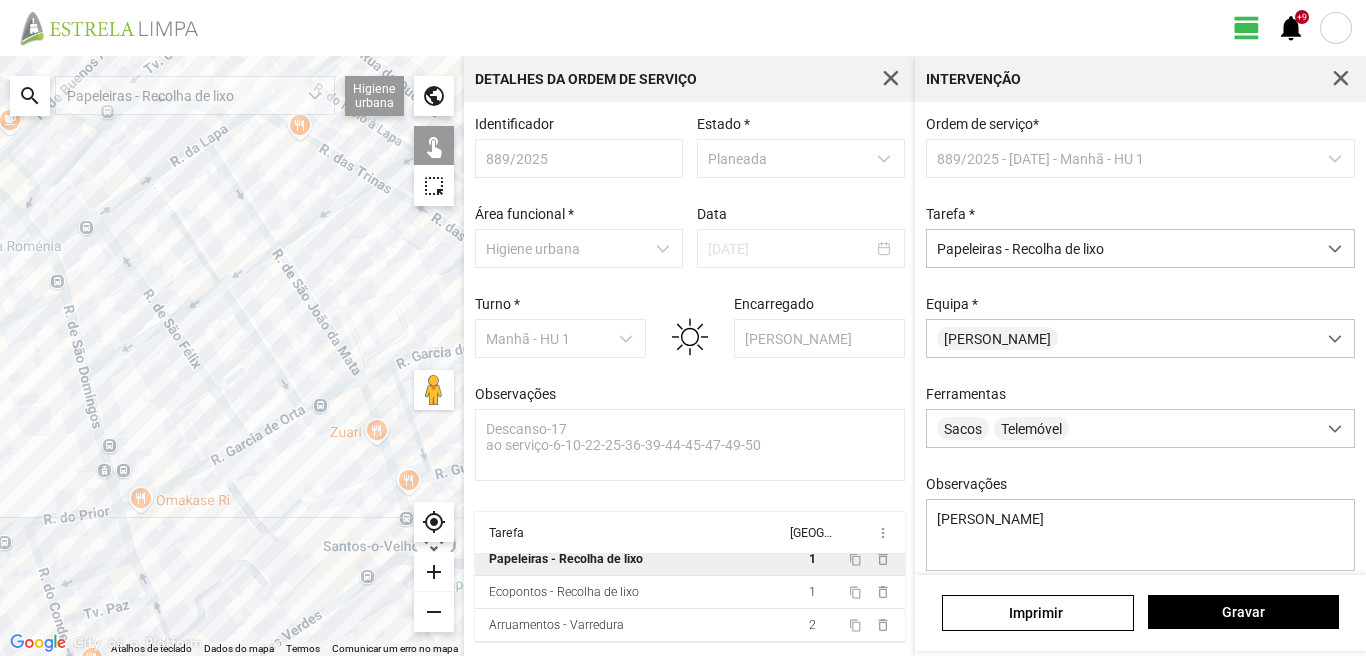 click on "Para navegar, prima as teclas de seta." 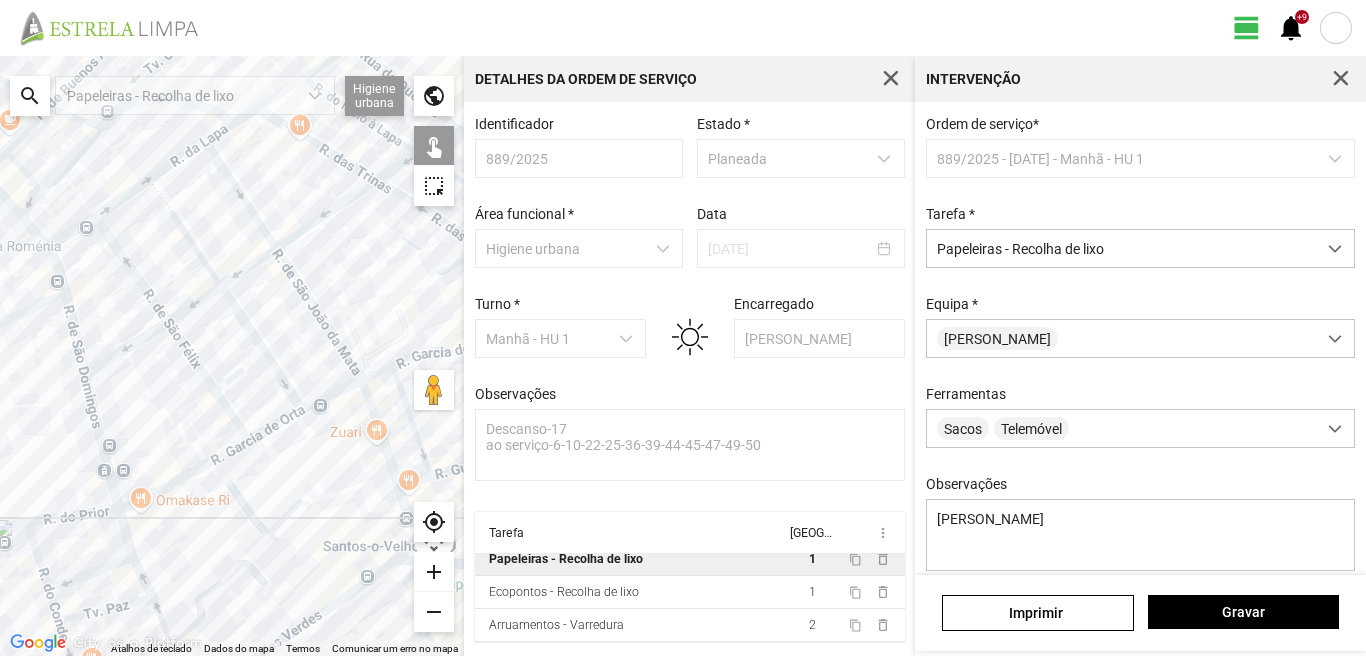 click on "Para navegar, prima as teclas de seta." 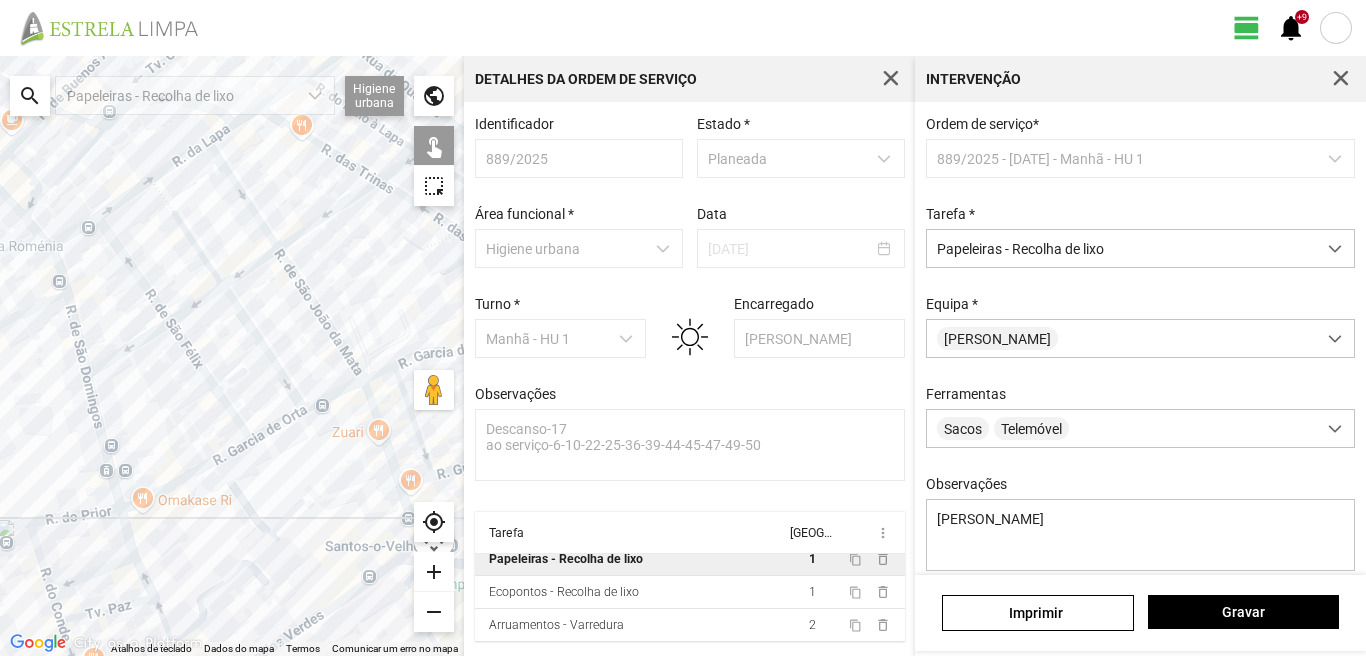 click on "Para navegar, prima as teclas de seta." 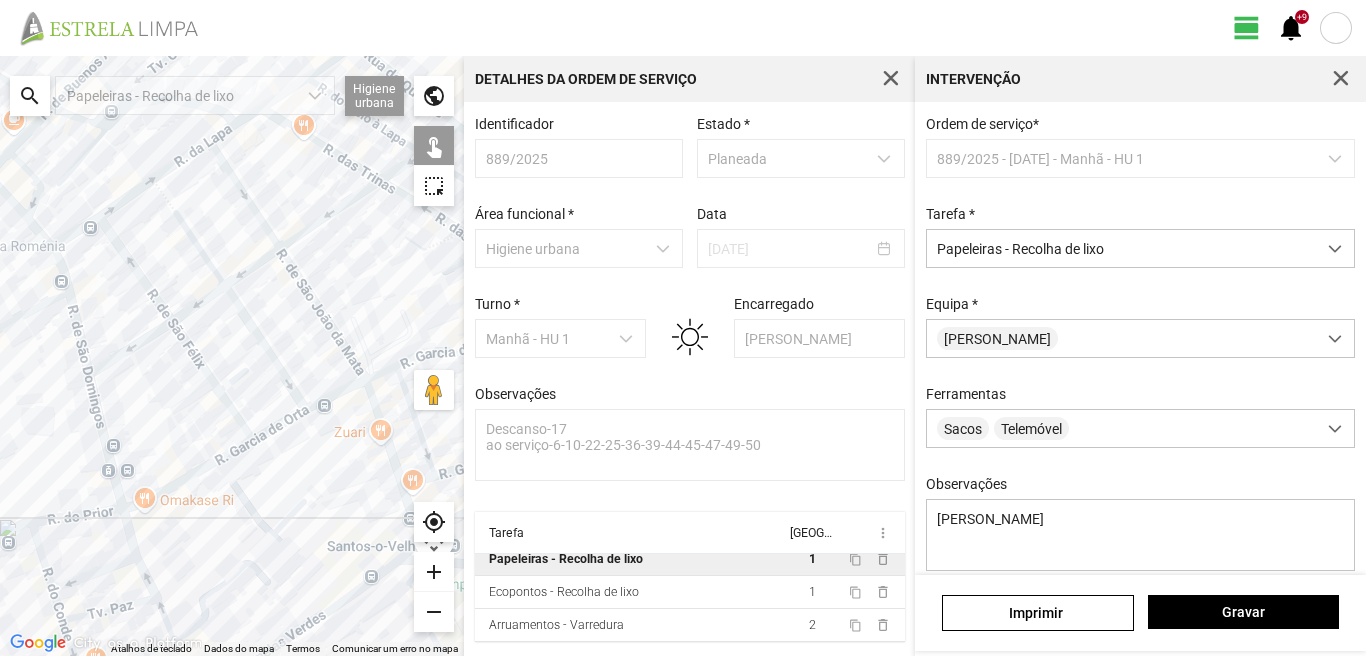 click on "Para navegar, prima as teclas de seta." 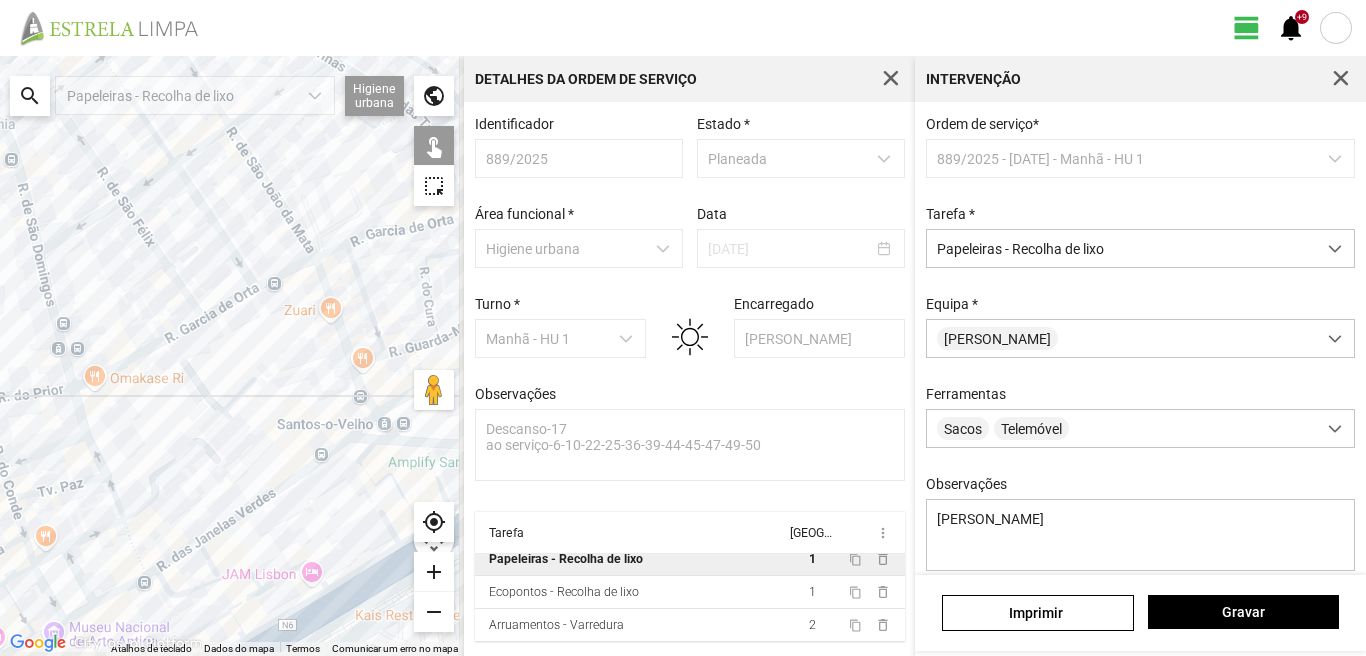 drag, startPoint x: 111, startPoint y: 547, endPoint x: 52, endPoint y: 399, distance: 159.3267 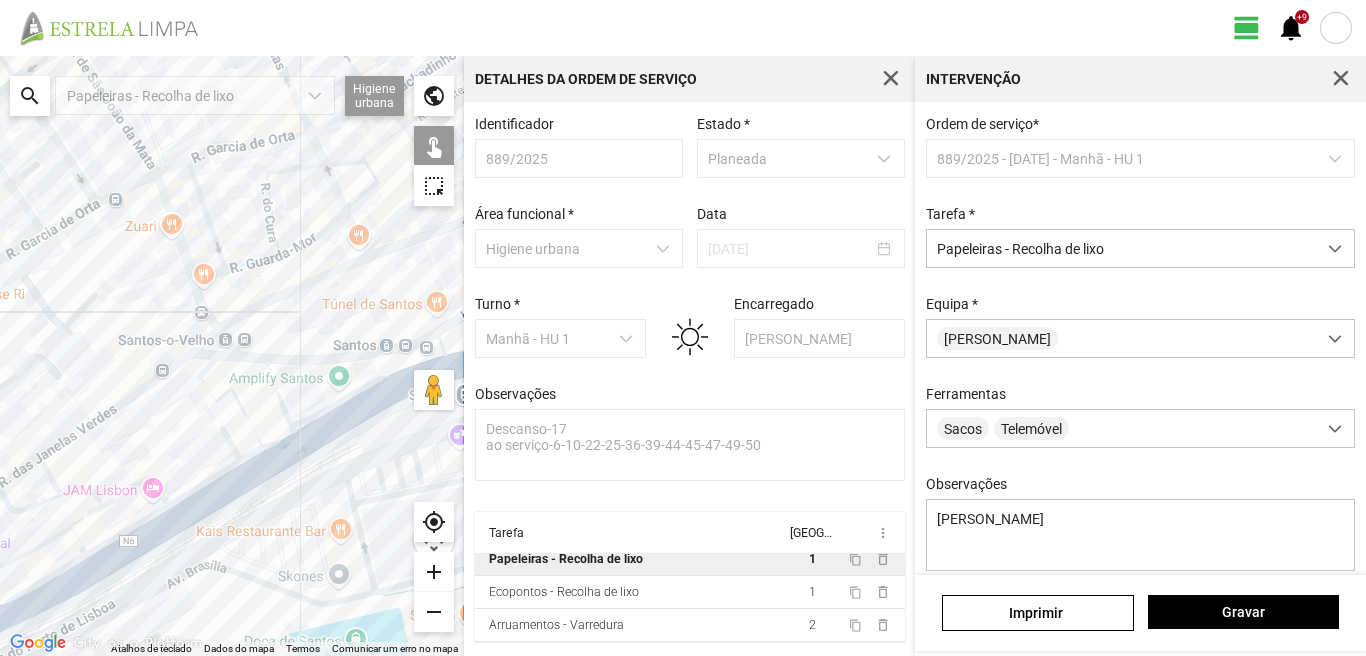 drag, startPoint x: 291, startPoint y: 324, endPoint x: 198, endPoint y: 391, distance: 114.62112 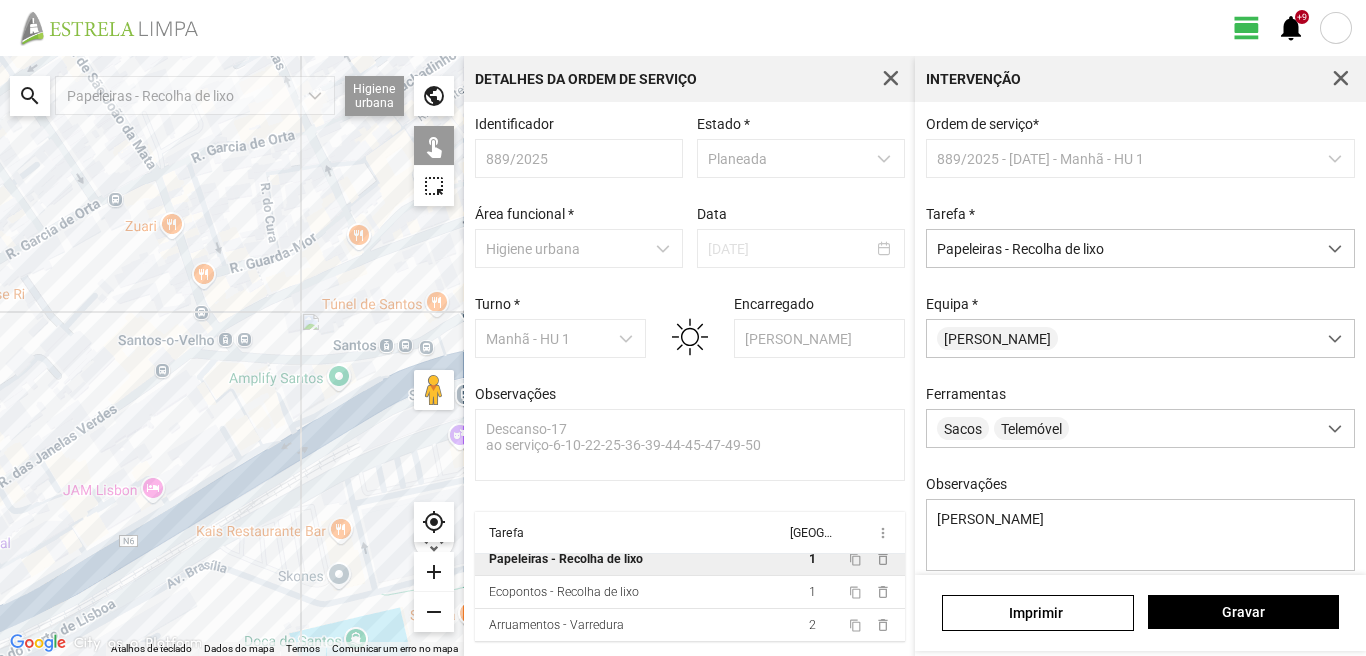 click on "Para navegar, prima as teclas de seta." 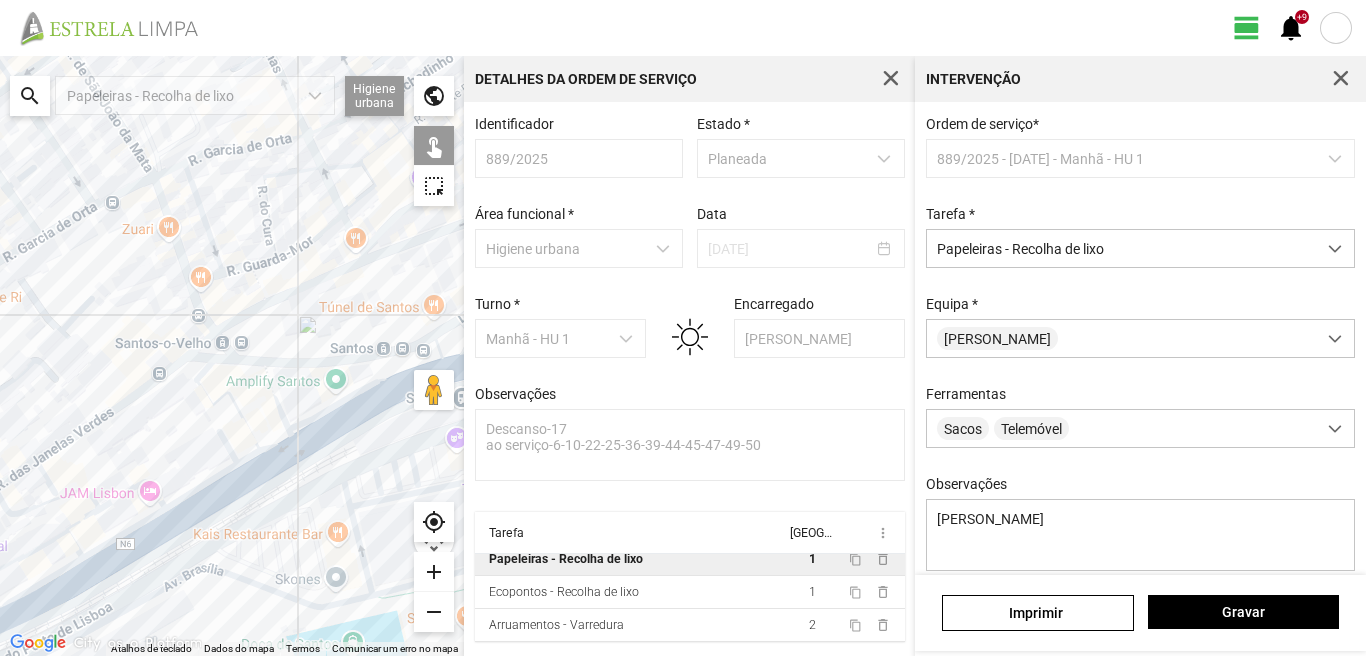 click on "Para navegar, prima as teclas de seta." 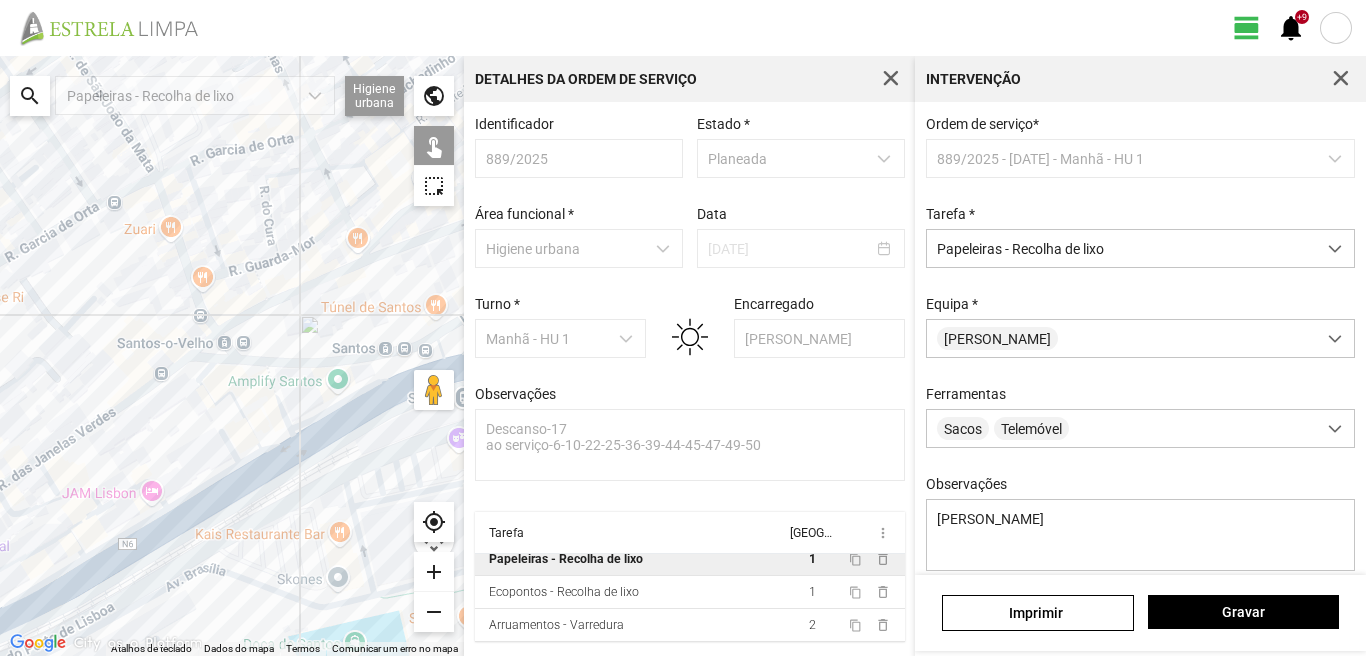 click on "[PERSON_NAME]" at bounding box center [1140, 613] 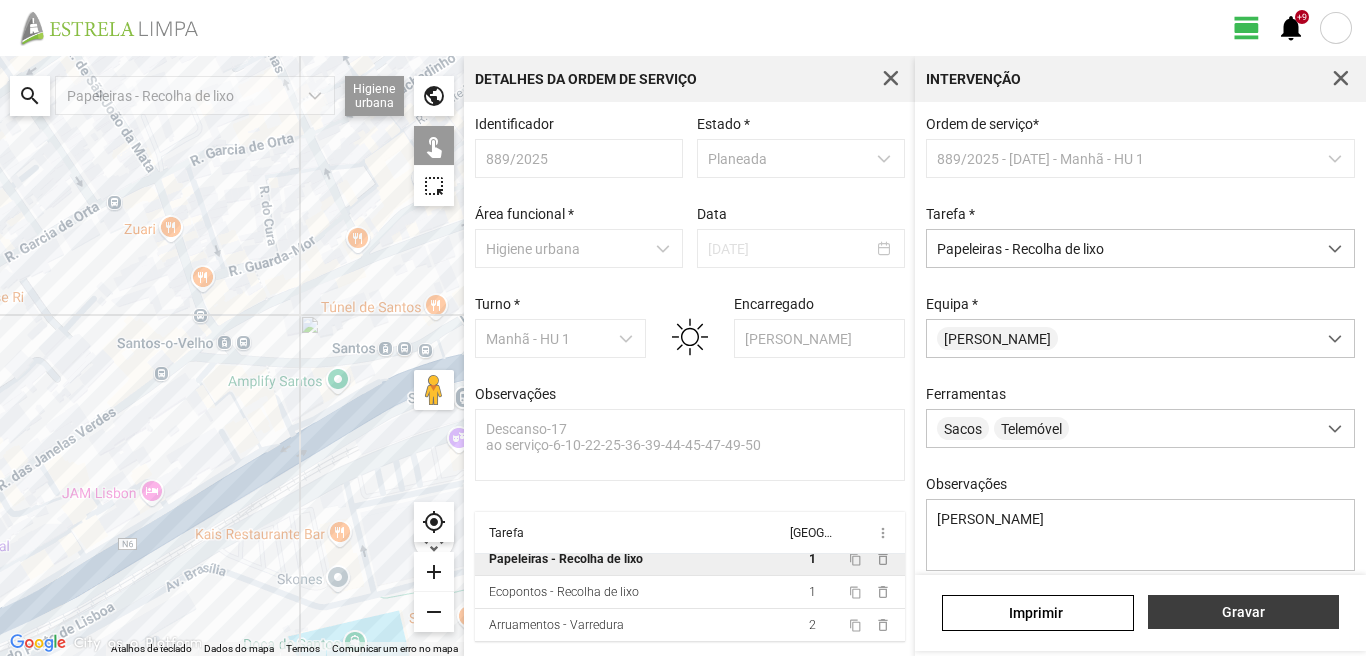 click on "Gravar" at bounding box center (1243, 612) 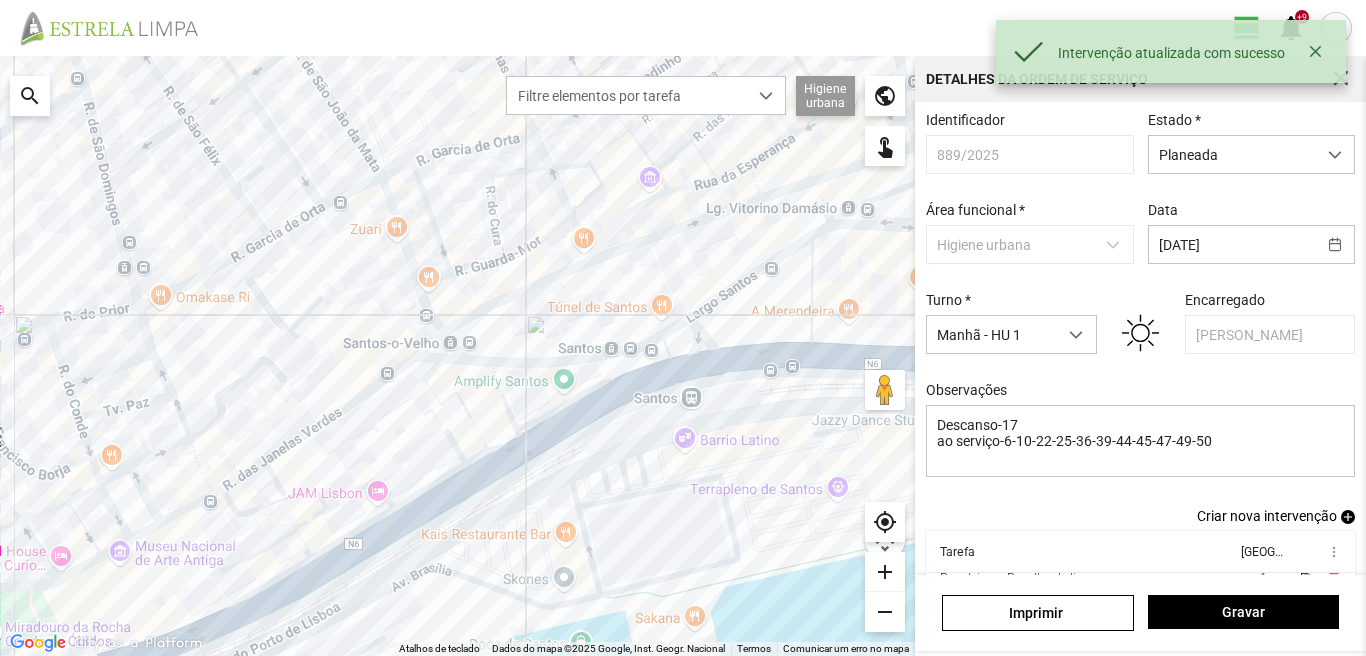 scroll, scrollTop: 109, scrollLeft: 0, axis: vertical 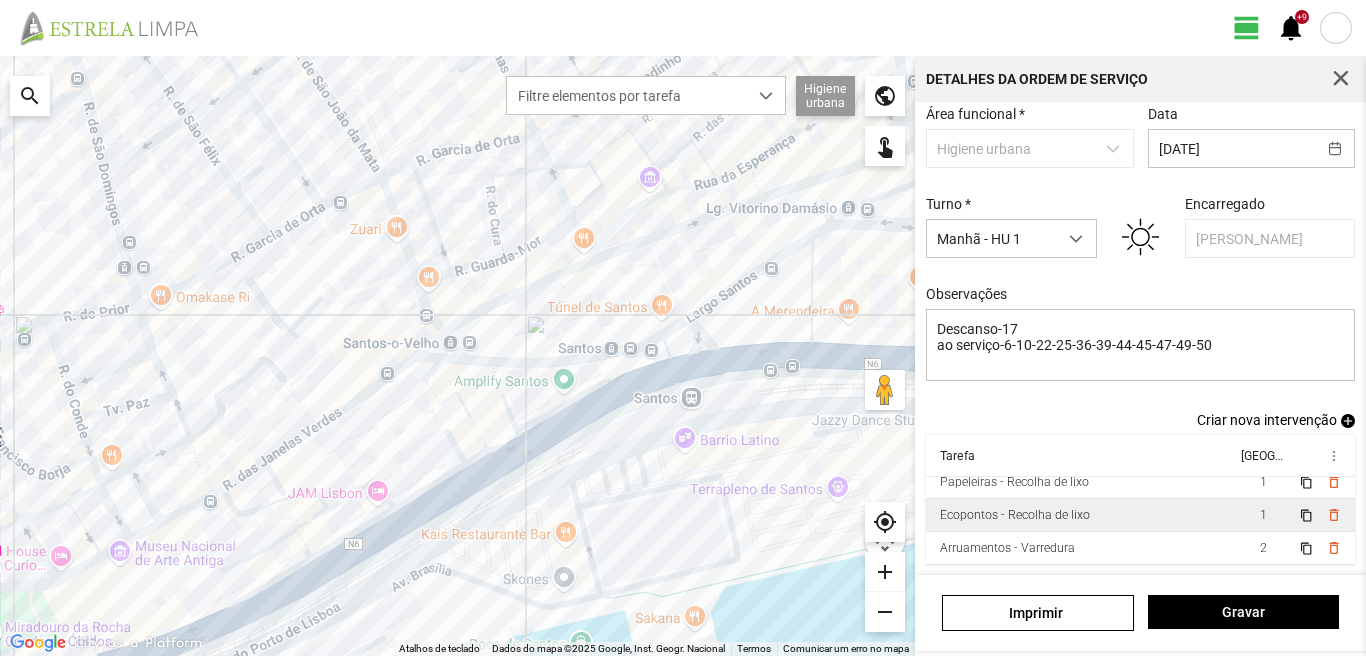 click on "Ecopontos - Recolha de lixo" at bounding box center (1081, 515) 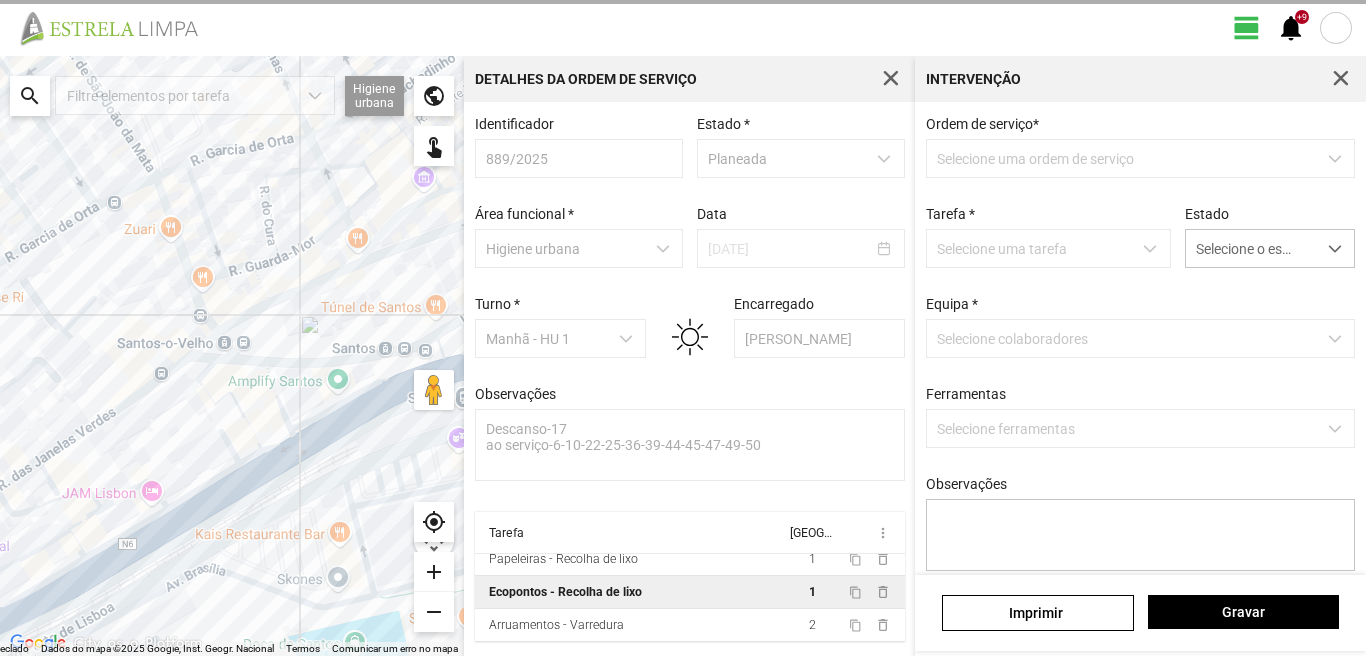 scroll, scrollTop: 4, scrollLeft: 0, axis: vertical 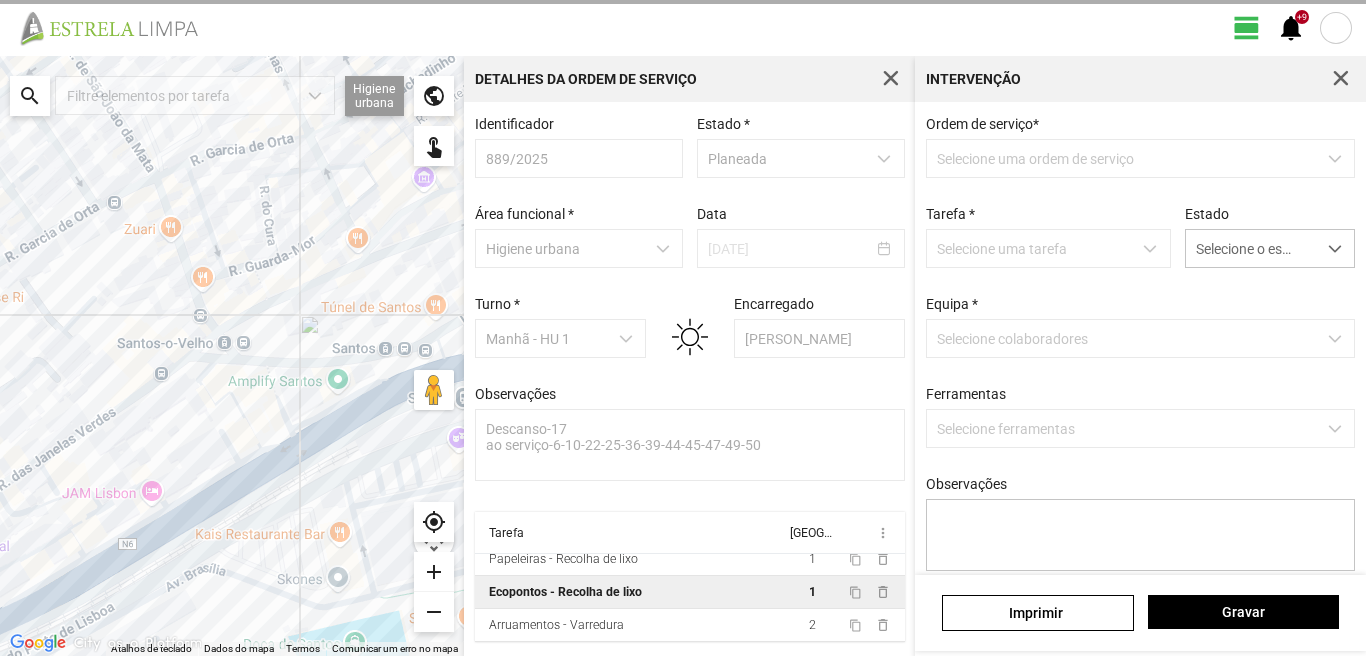 type on "[PERSON_NAME]" 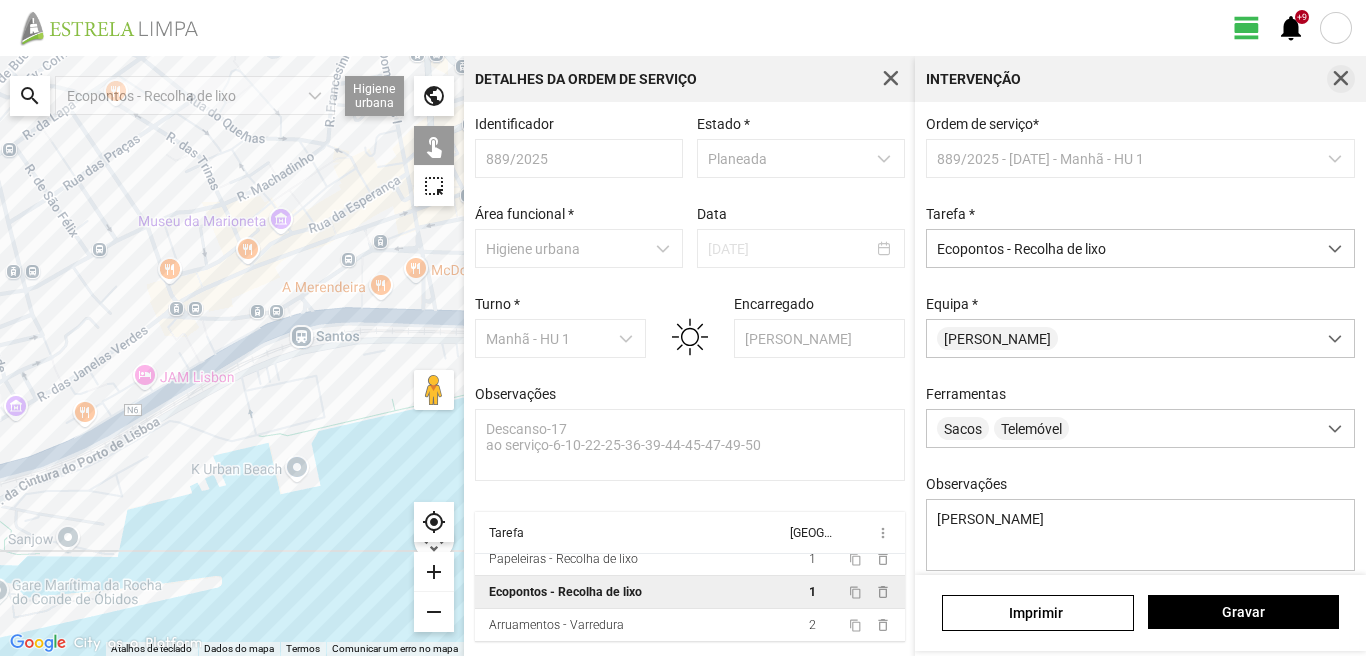 click at bounding box center (1341, 79) 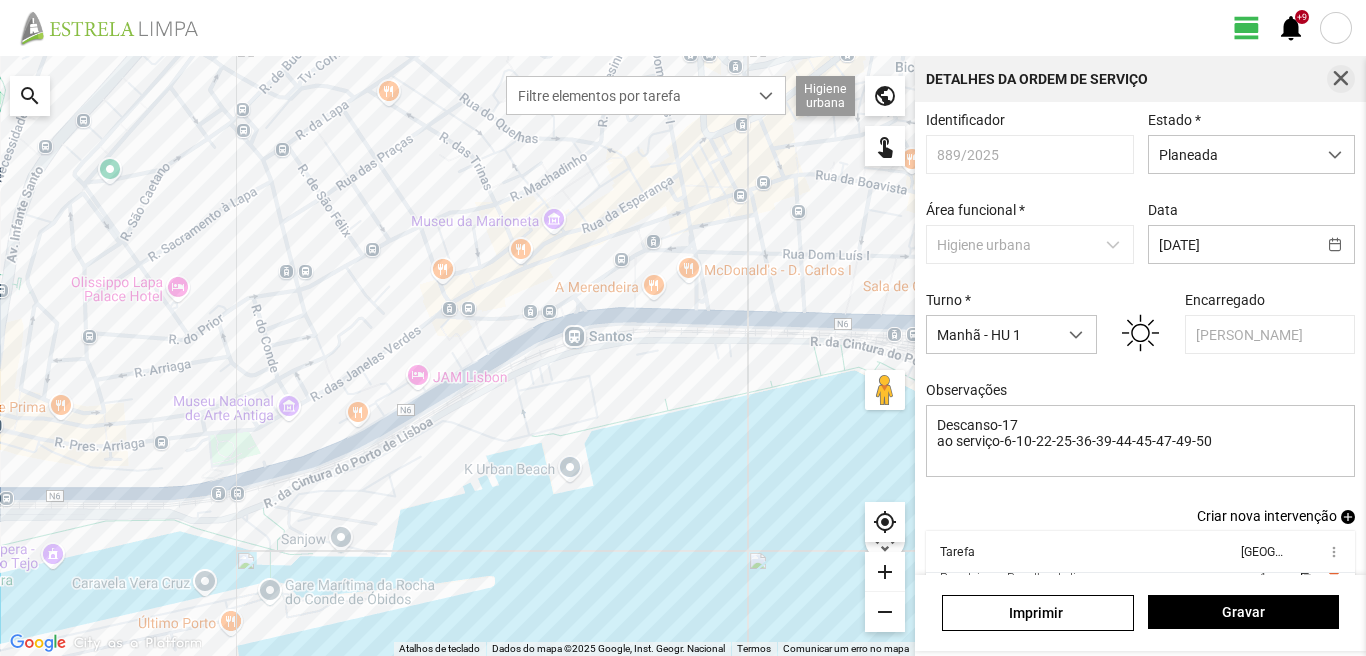 click at bounding box center [1341, 79] 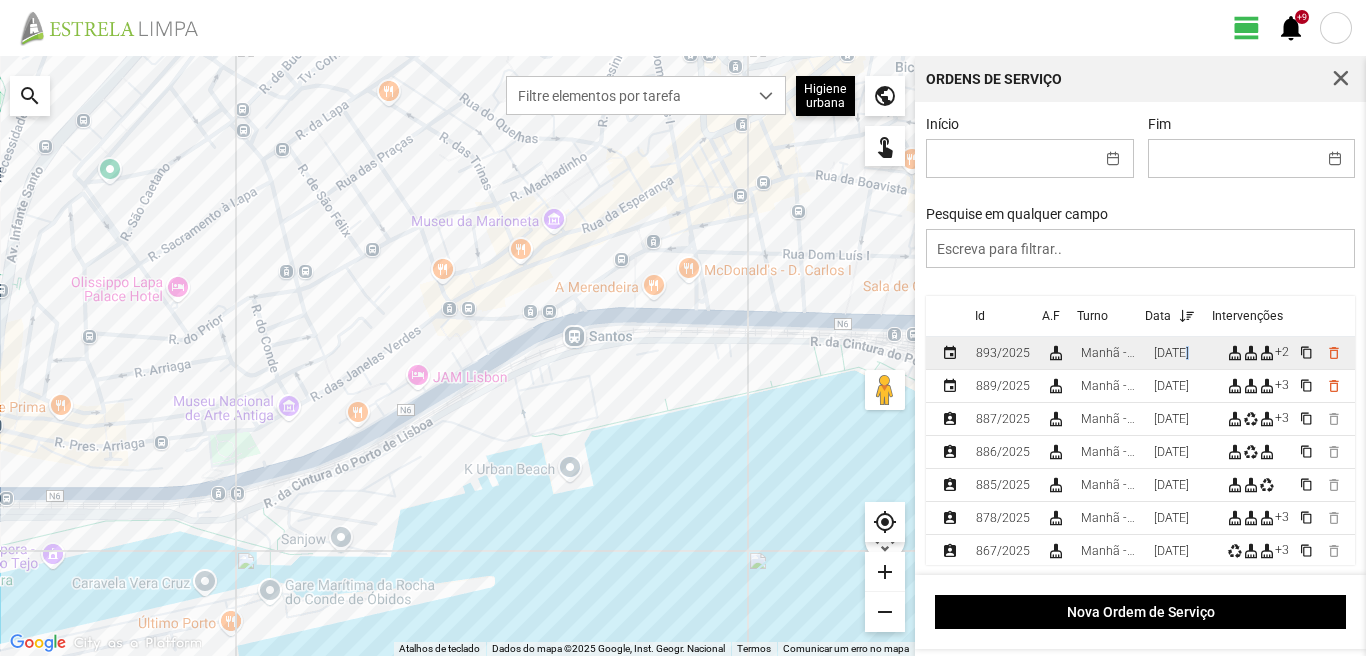 click on "[DATE]" at bounding box center (1171, 353) 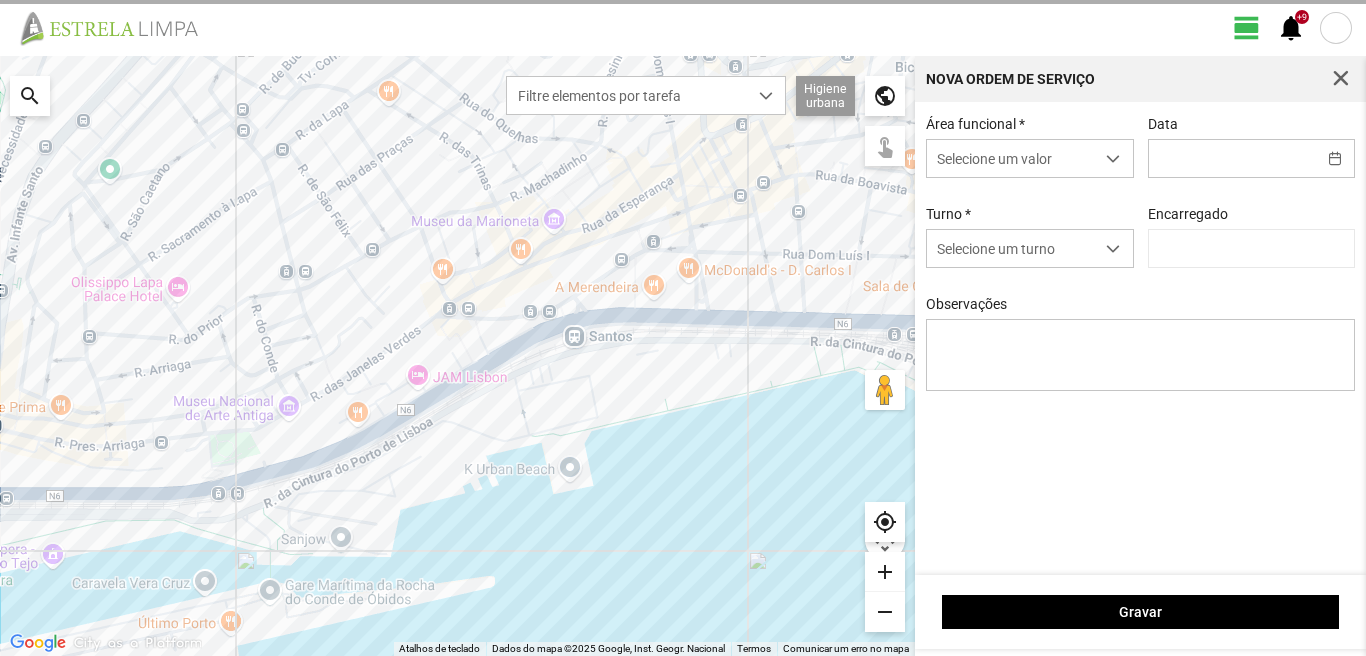 type on "[PERSON_NAME]" 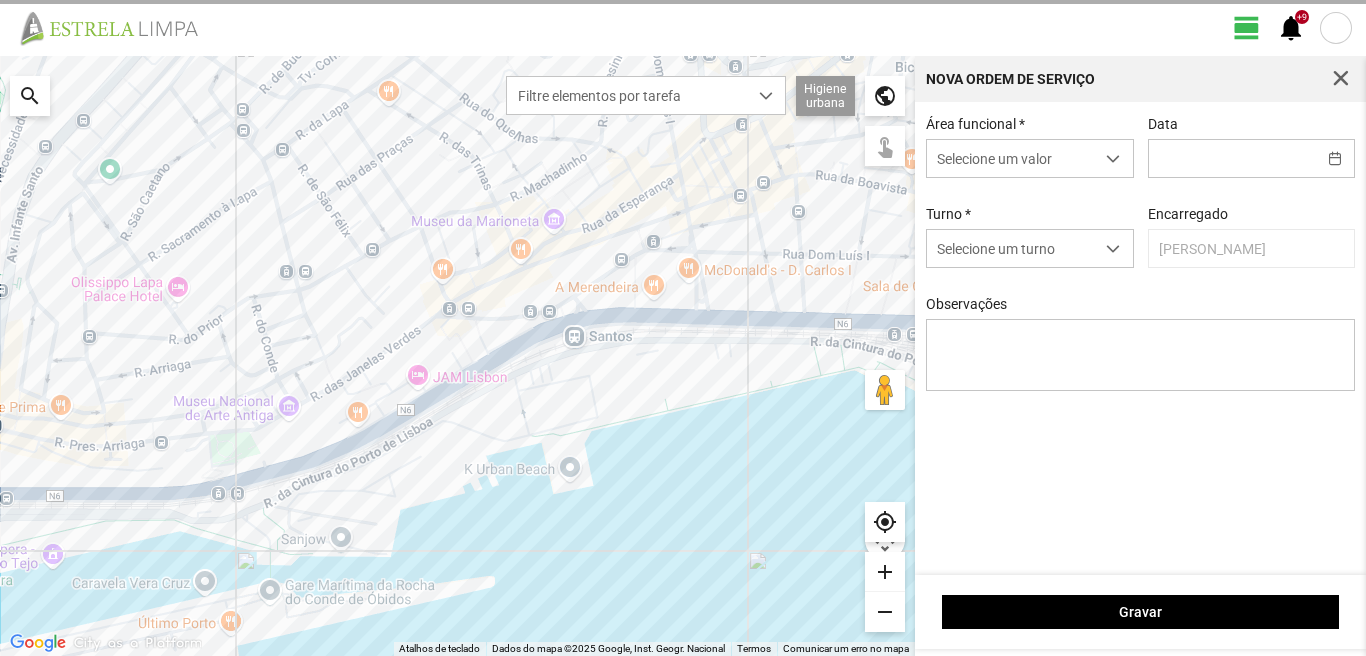 type on "[DATE]" 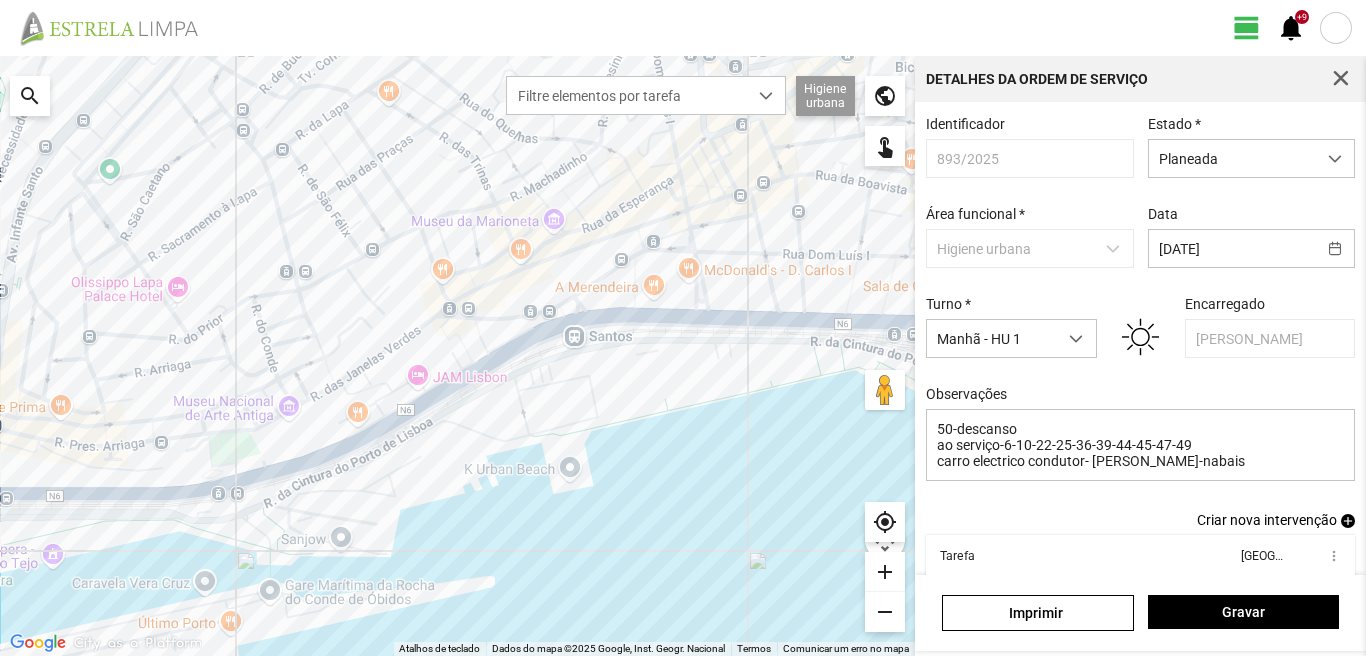 scroll, scrollTop: 77, scrollLeft: 0, axis: vertical 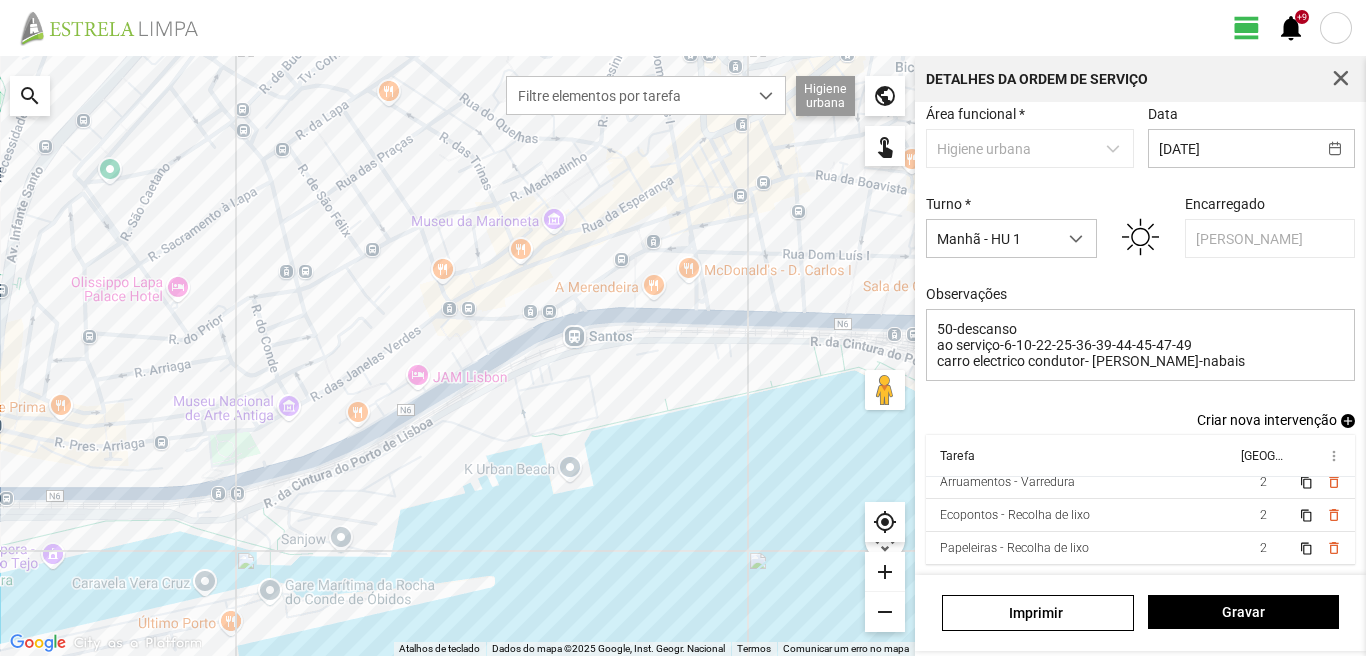 click on "add" at bounding box center [1348, 421] 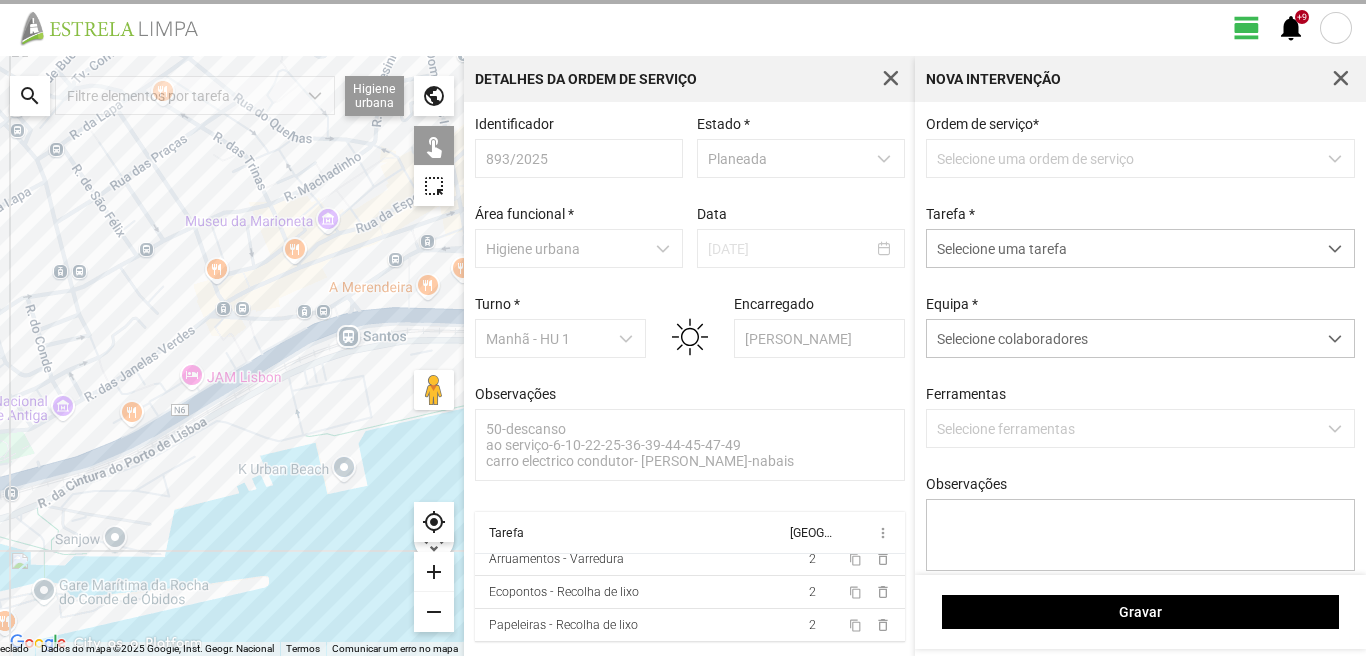 scroll, scrollTop: 4, scrollLeft: 0, axis: vertical 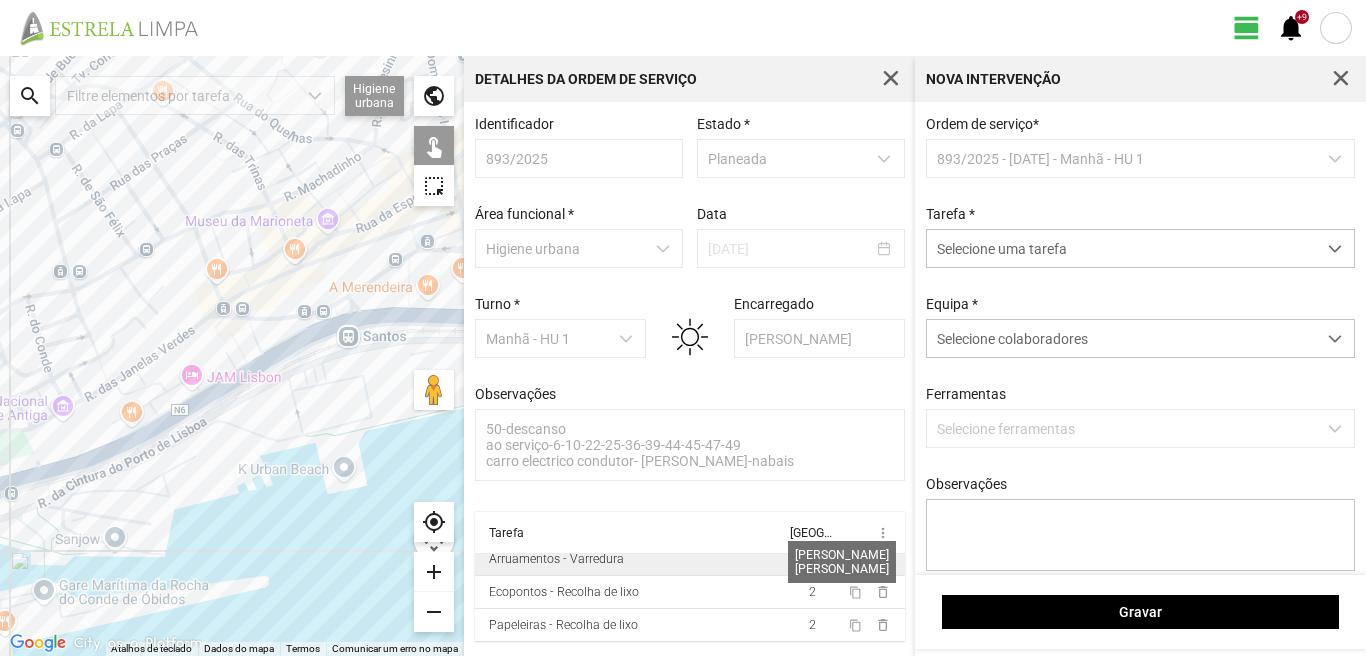 click on "2" at bounding box center [812, 559] 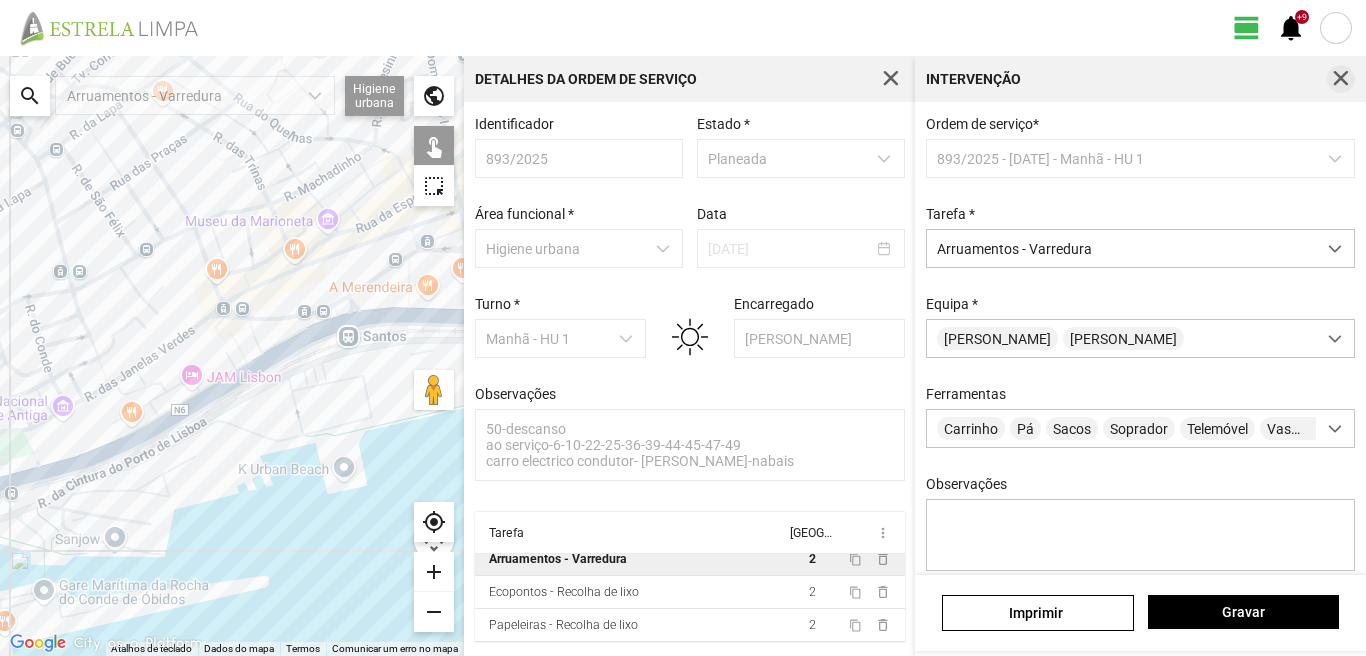 click at bounding box center (1341, 79) 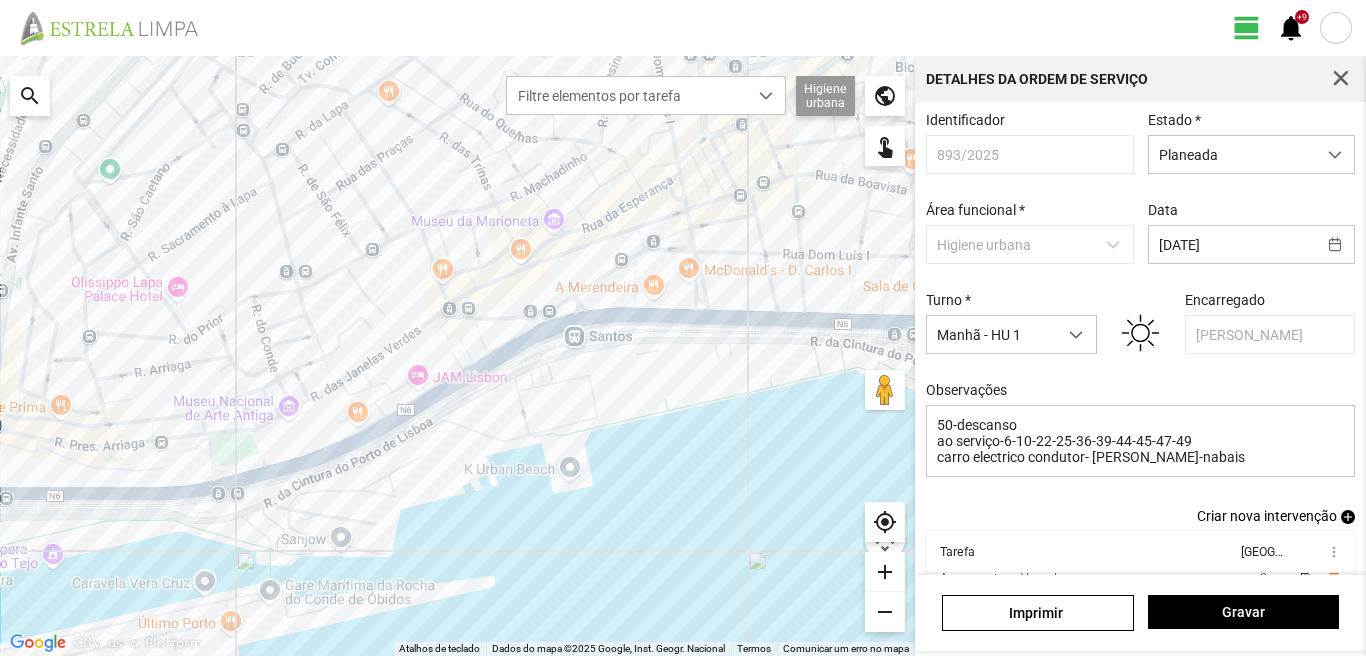 click on "add" at bounding box center (1348, 517) 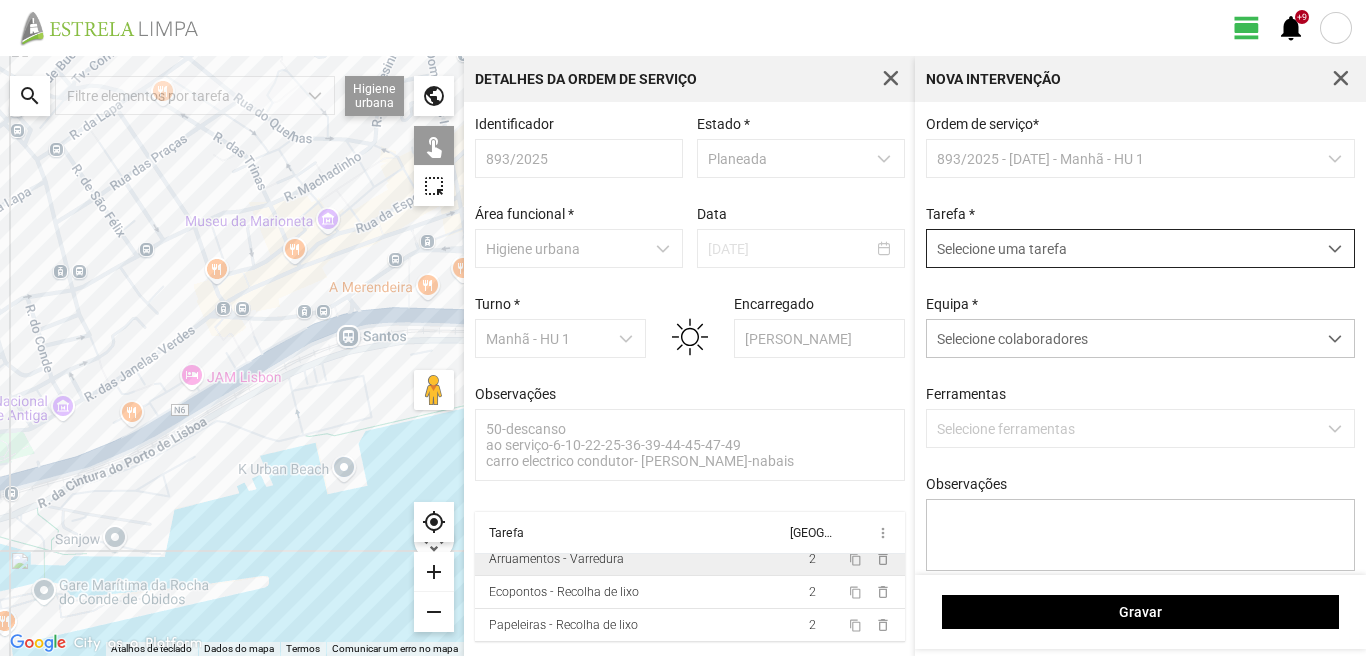 click on "Selecione uma tarefa" at bounding box center (1121, 248) 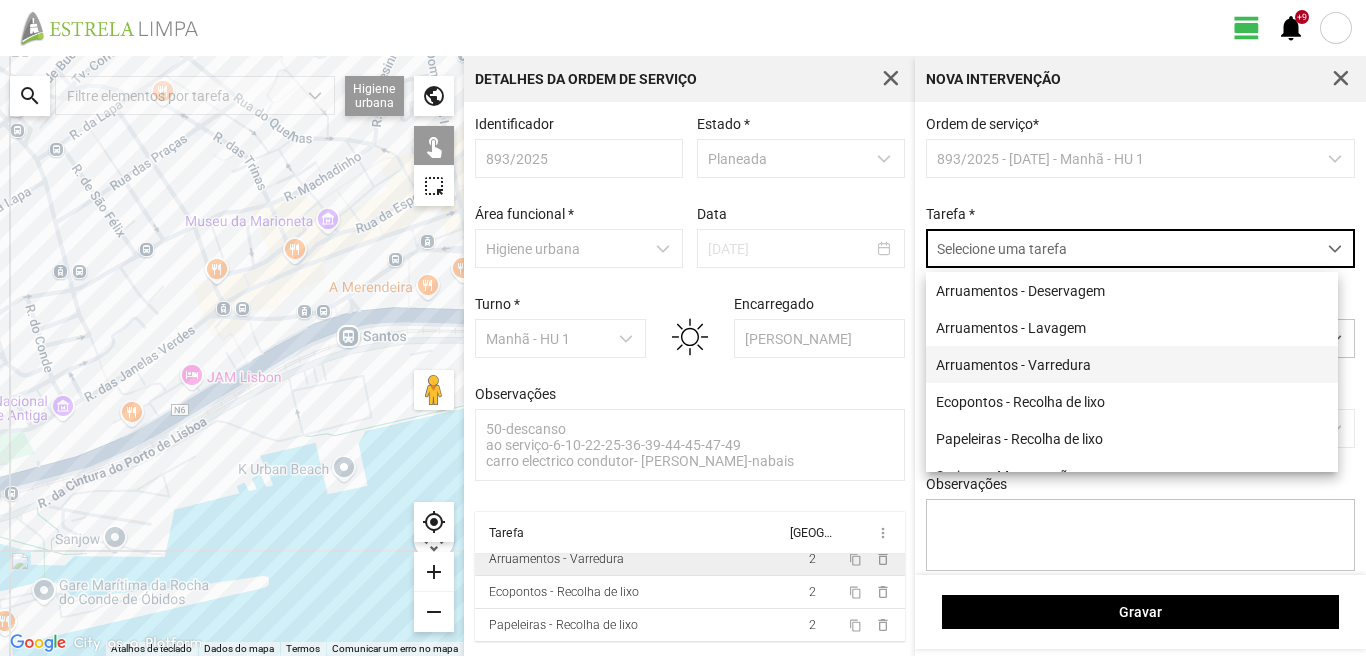 click on "Arruamentos - Varredura" at bounding box center [1132, 364] 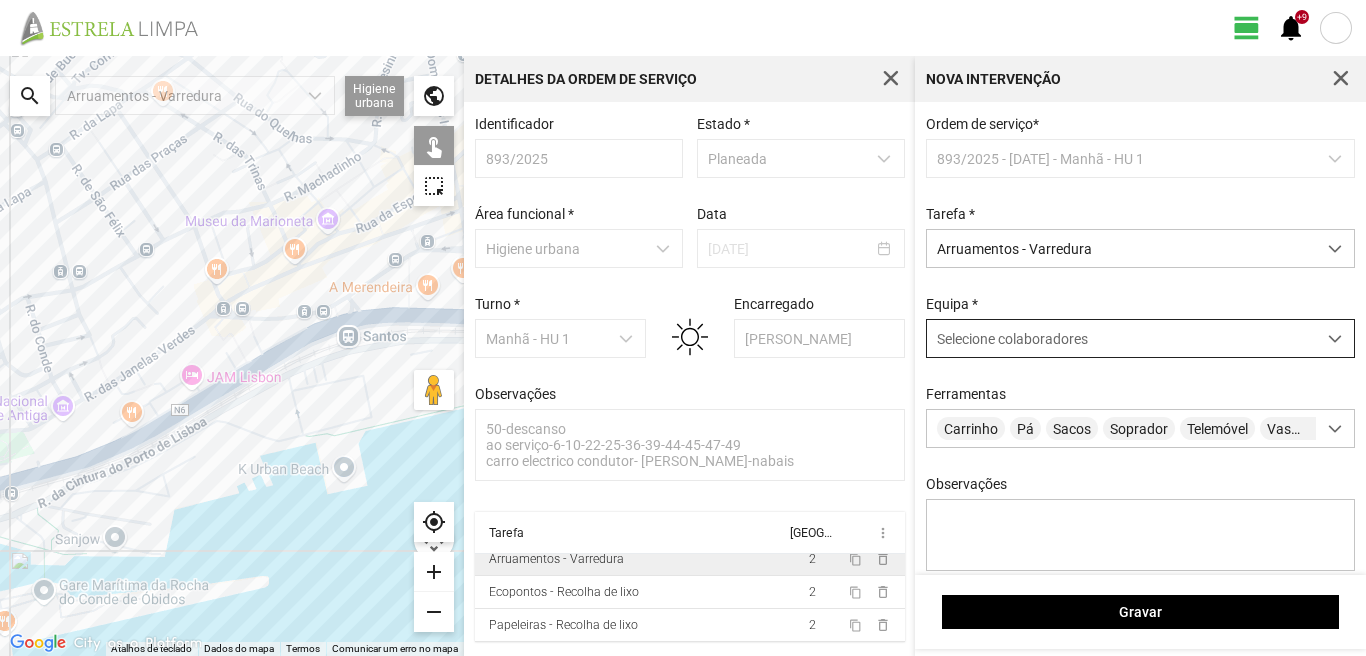 click on "Selecione colaboradores" at bounding box center [1121, 338] 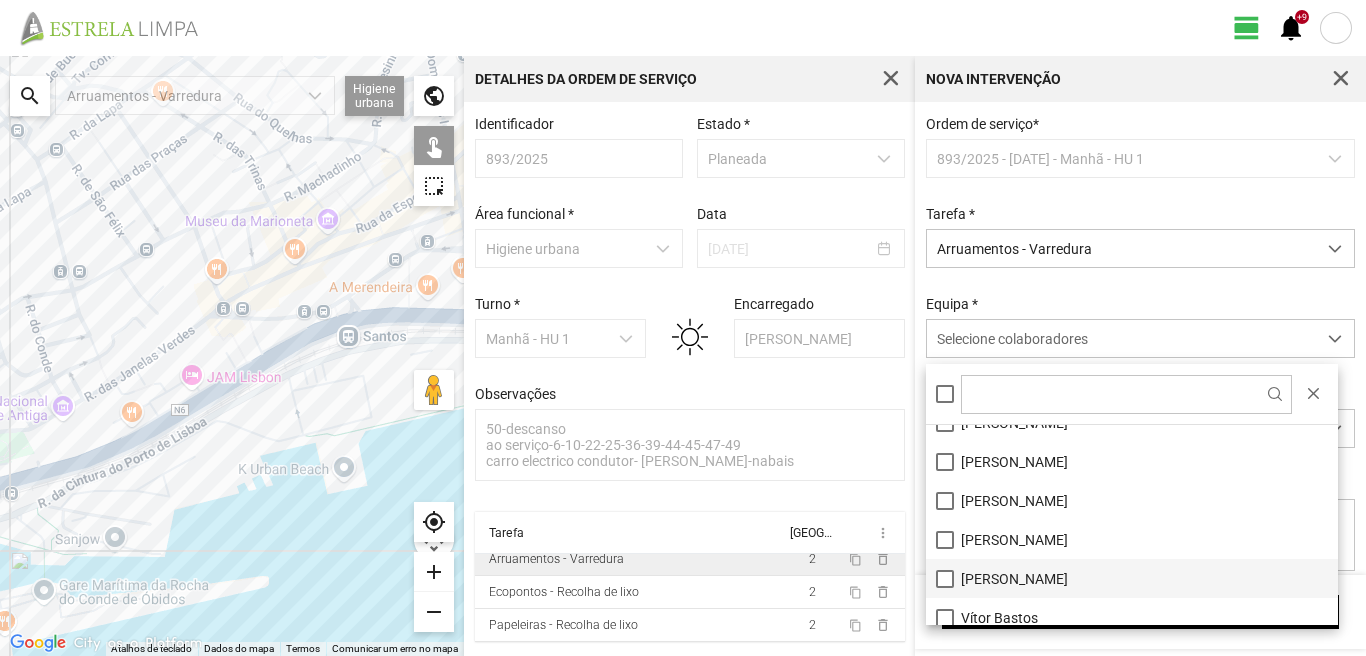 scroll, scrollTop: 268, scrollLeft: 0, axis: vertical 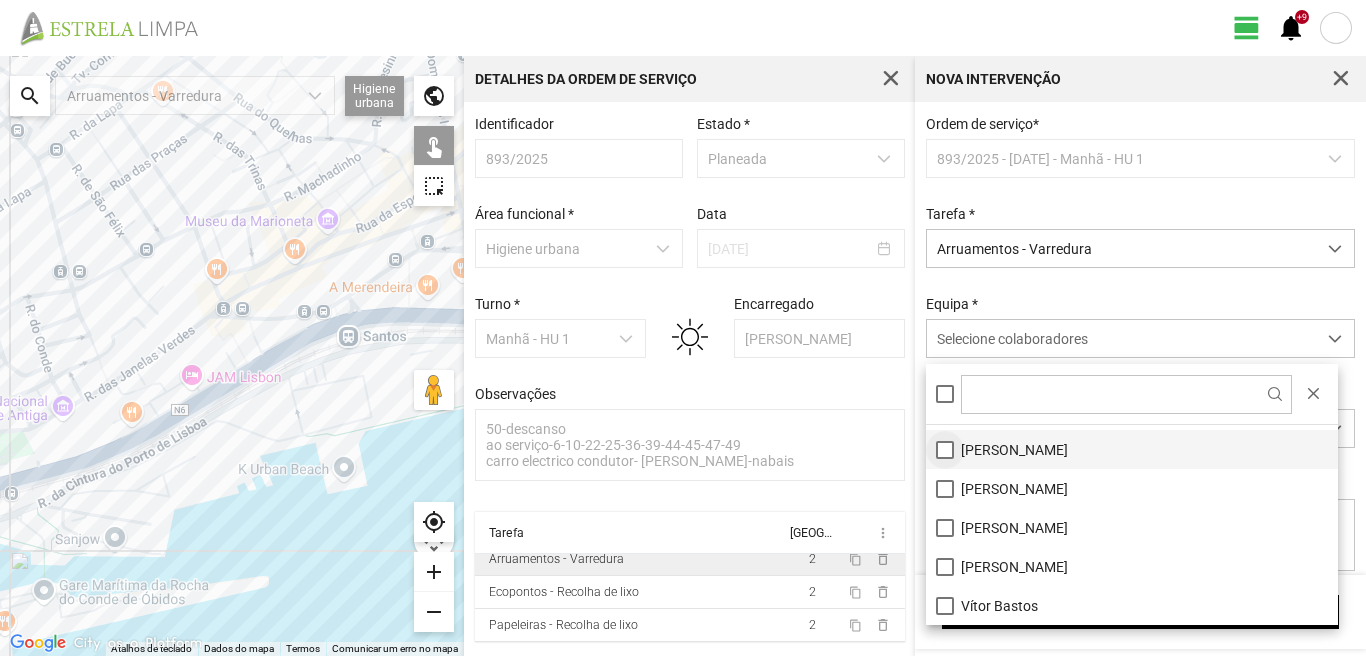click on "[PERSON_NAME]" at bounding box center (1132, 449) 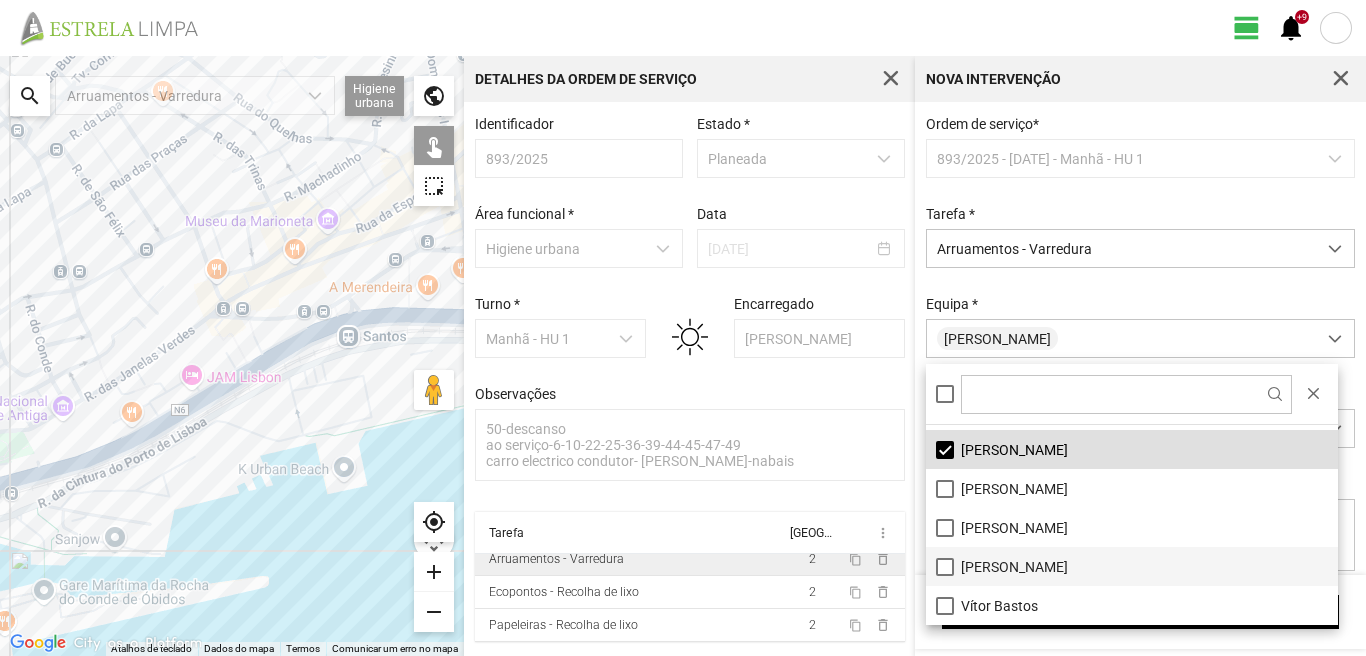 click on "[PERSON_NAME]" at bounding box center [1132, 566] 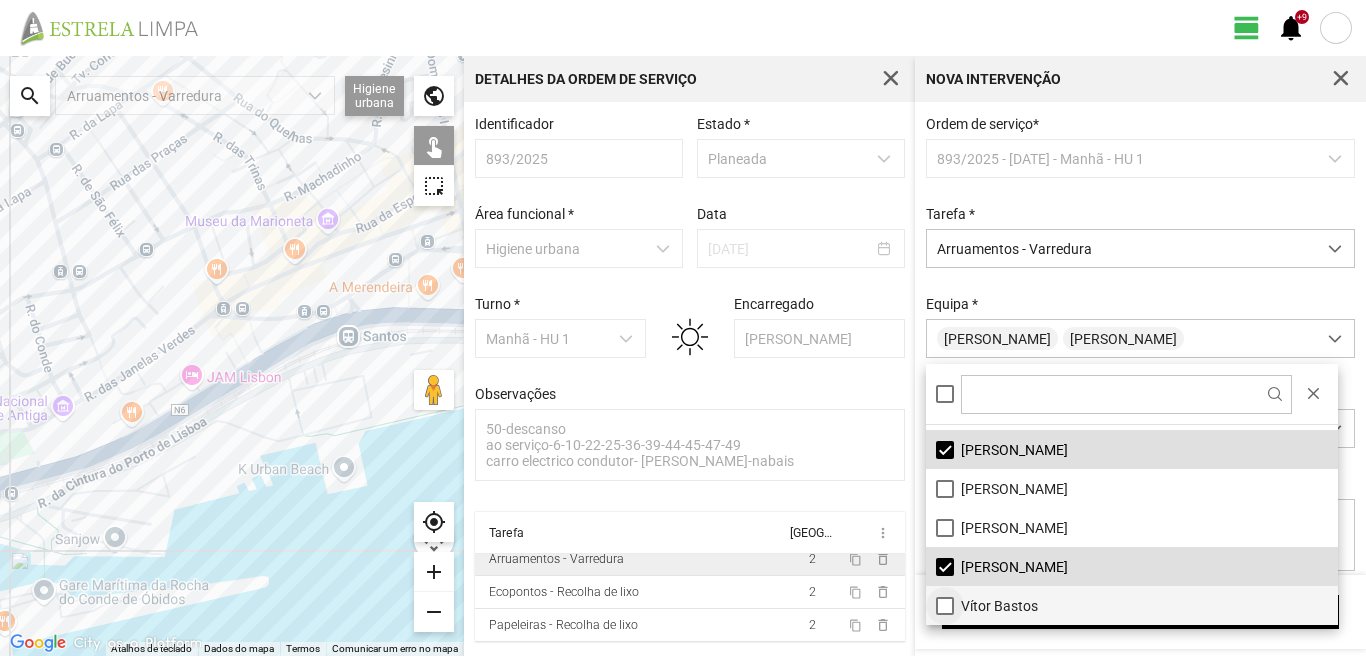 click on "Vítor Bastos" at bounding box center (1132, 605) 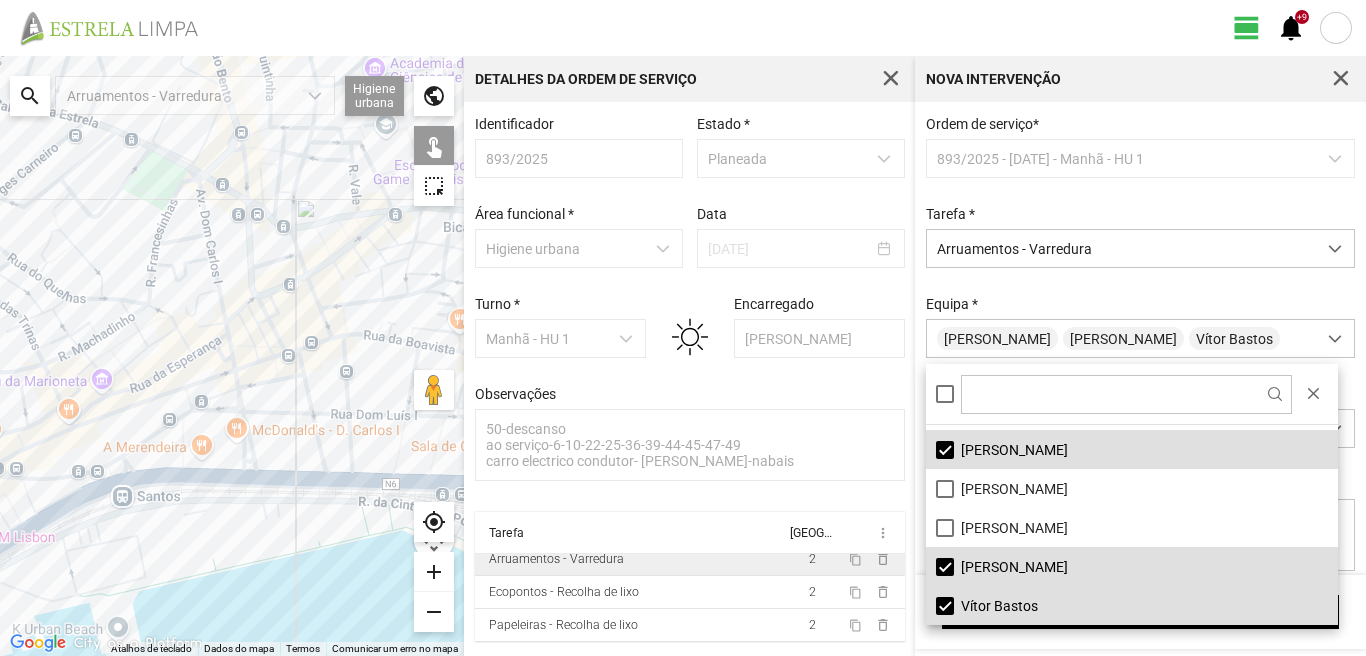 drag, startPoint x: 349, startPoint y: 369, endPoint x: 116, endPoint y: 535, distance: 286.08566 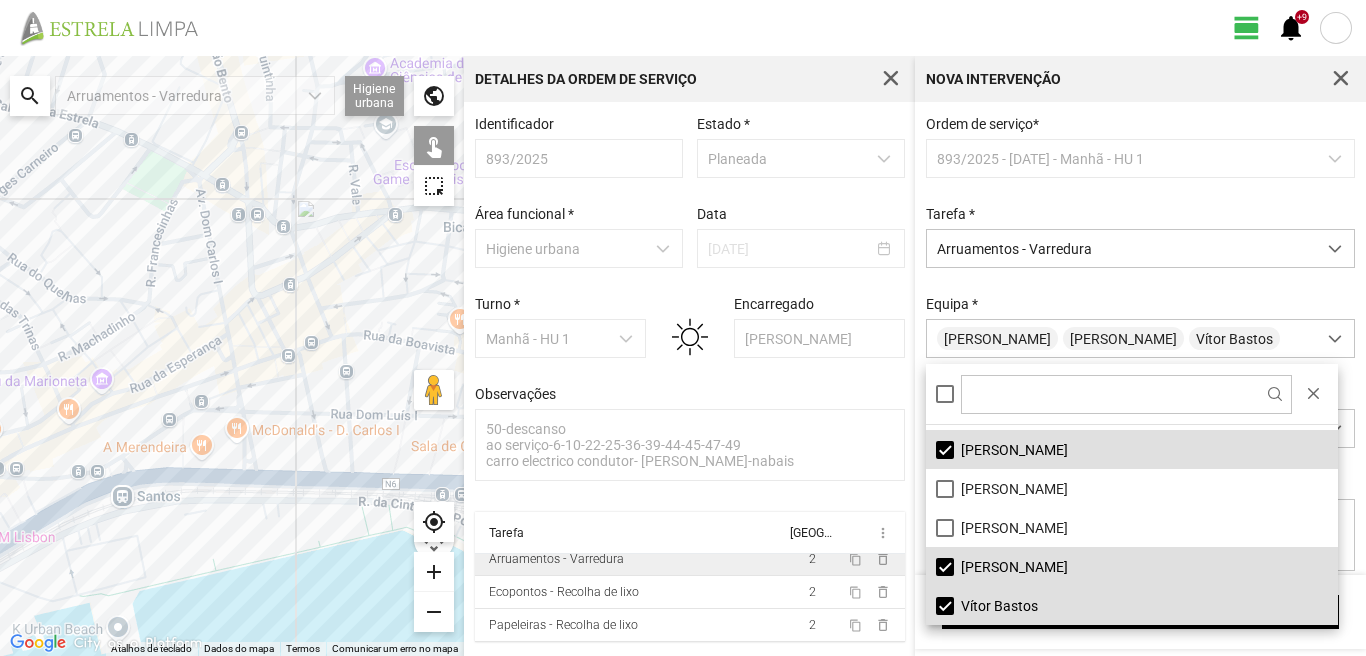 click on "Para navegar, prima as teclas de seta." 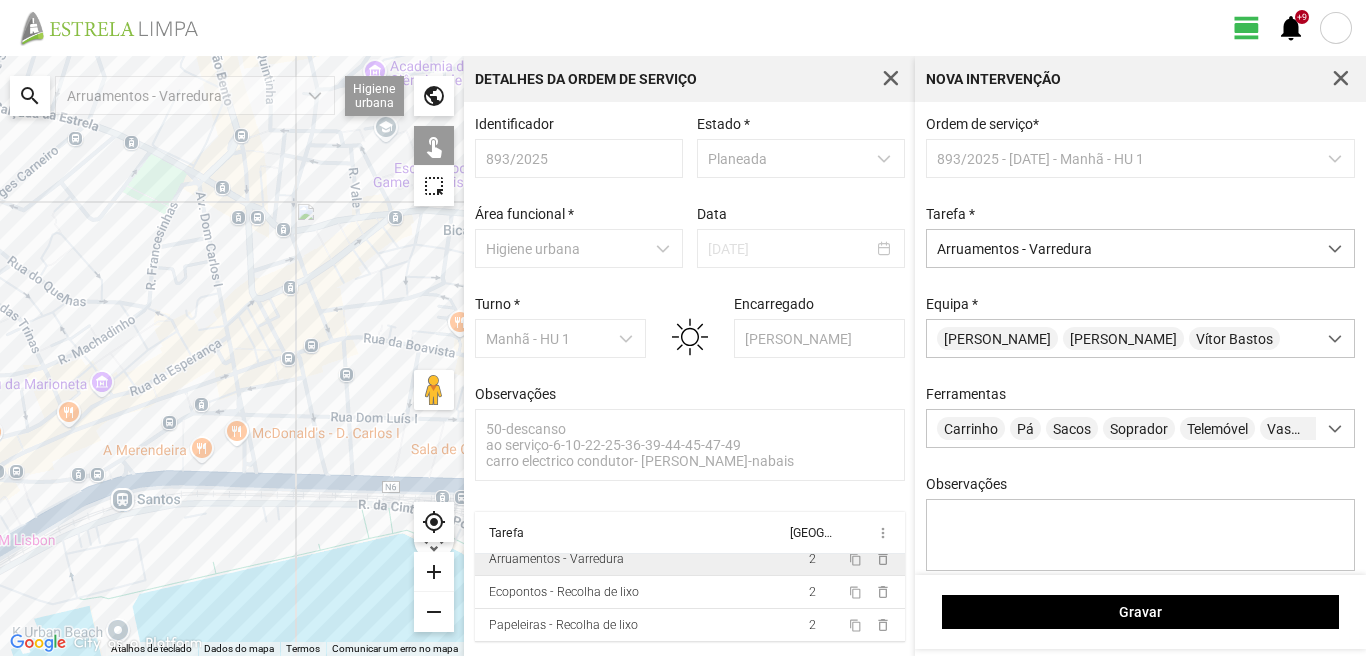 click on "Para navegar, prima as teclas de seta." 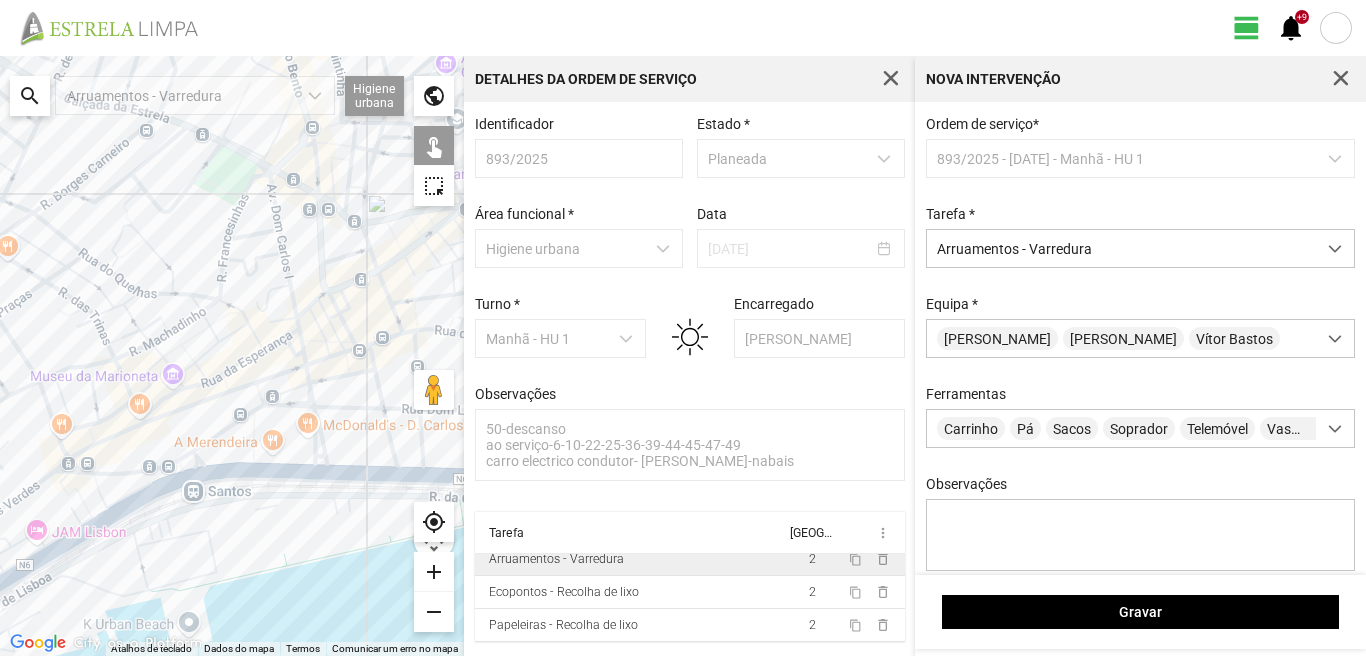drag, startPoint x: 193, startPoint y: 445, endPoint x: 274, endPoint y: 434, distance: 81.7435 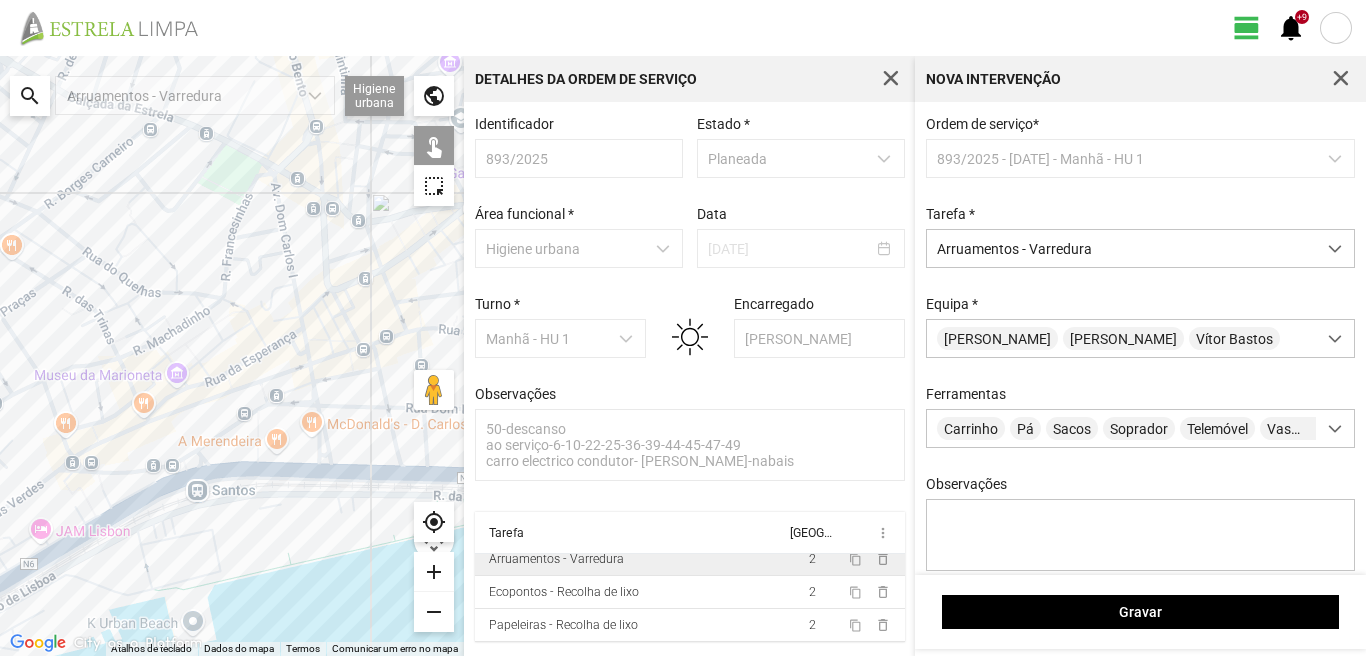 click on "Para navegar, prima as teclas de seta." 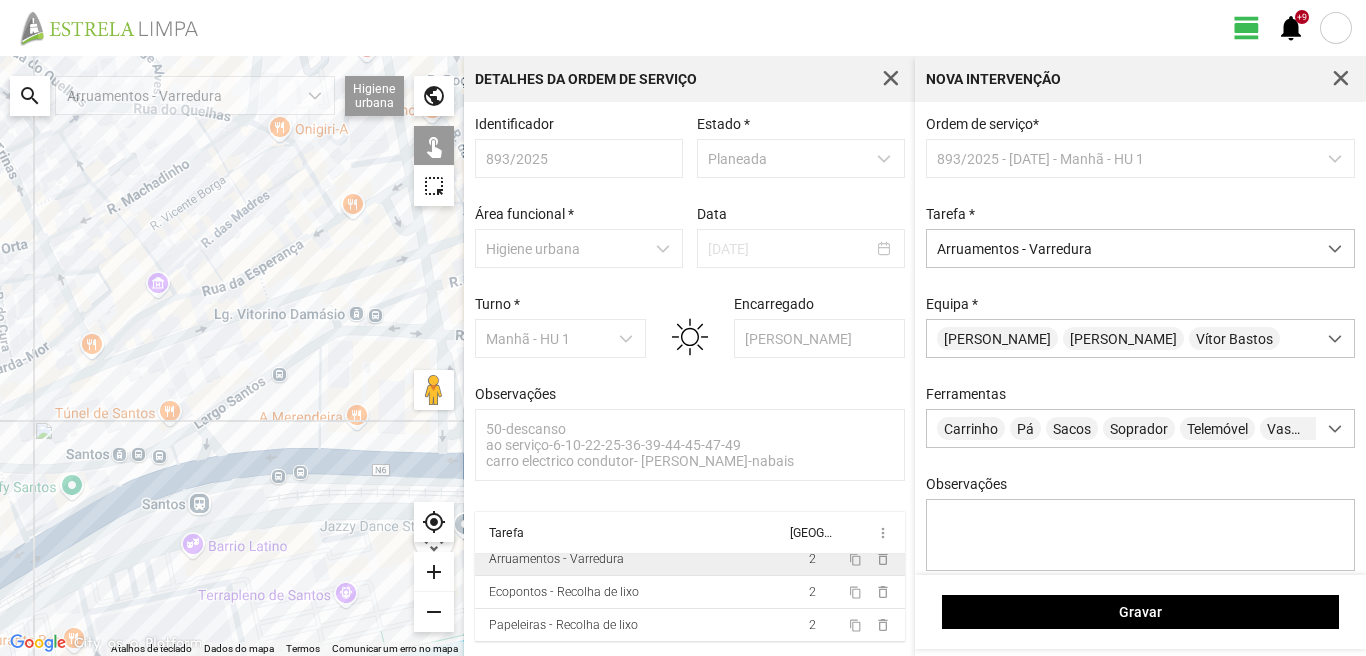 click on "Para navegar, prima as teclas de seta." 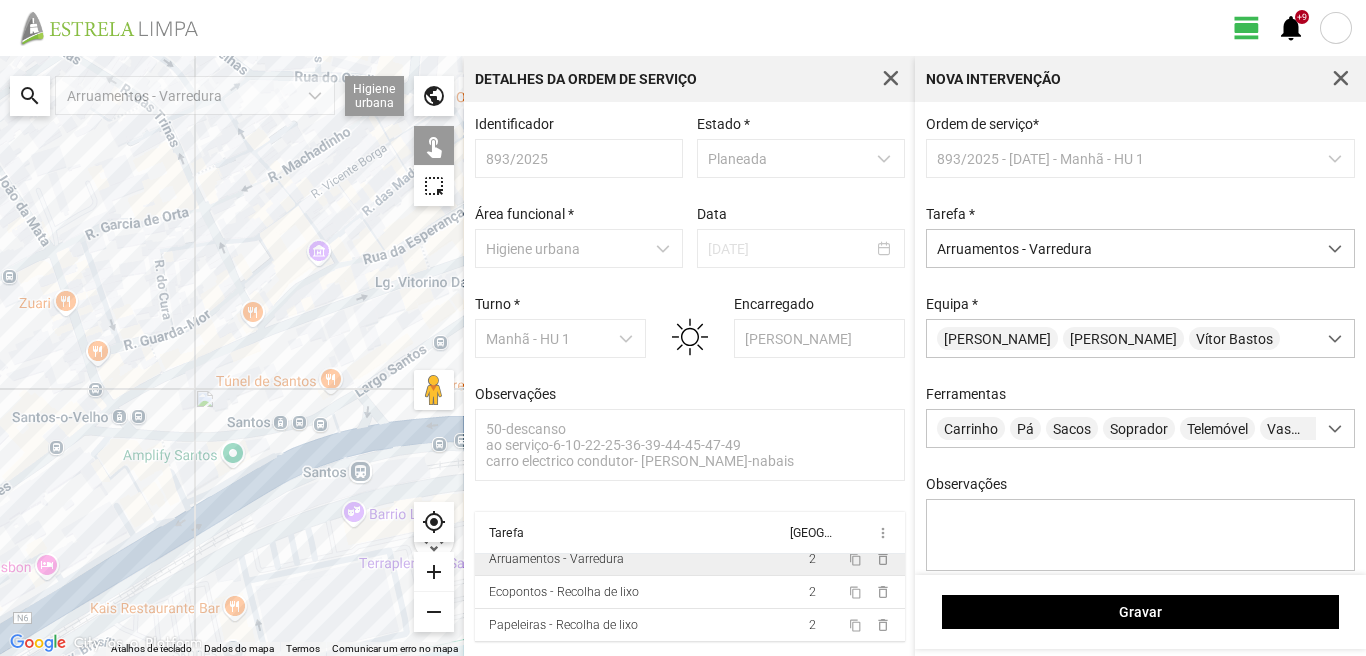 drag, startPoint x: 41, startPoint y: 509, endPoint x: 205, endPoint y: 478, distance: 166.90416 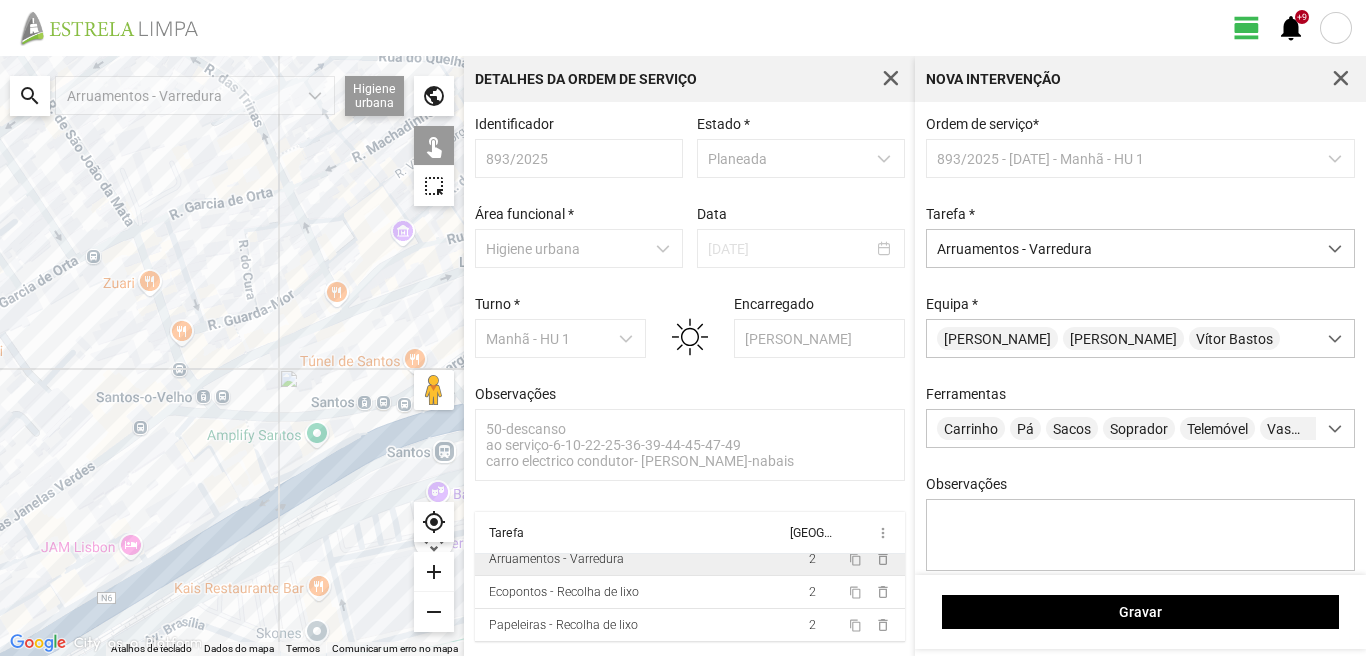 click on "Para navegar, prima as teclas de seta." 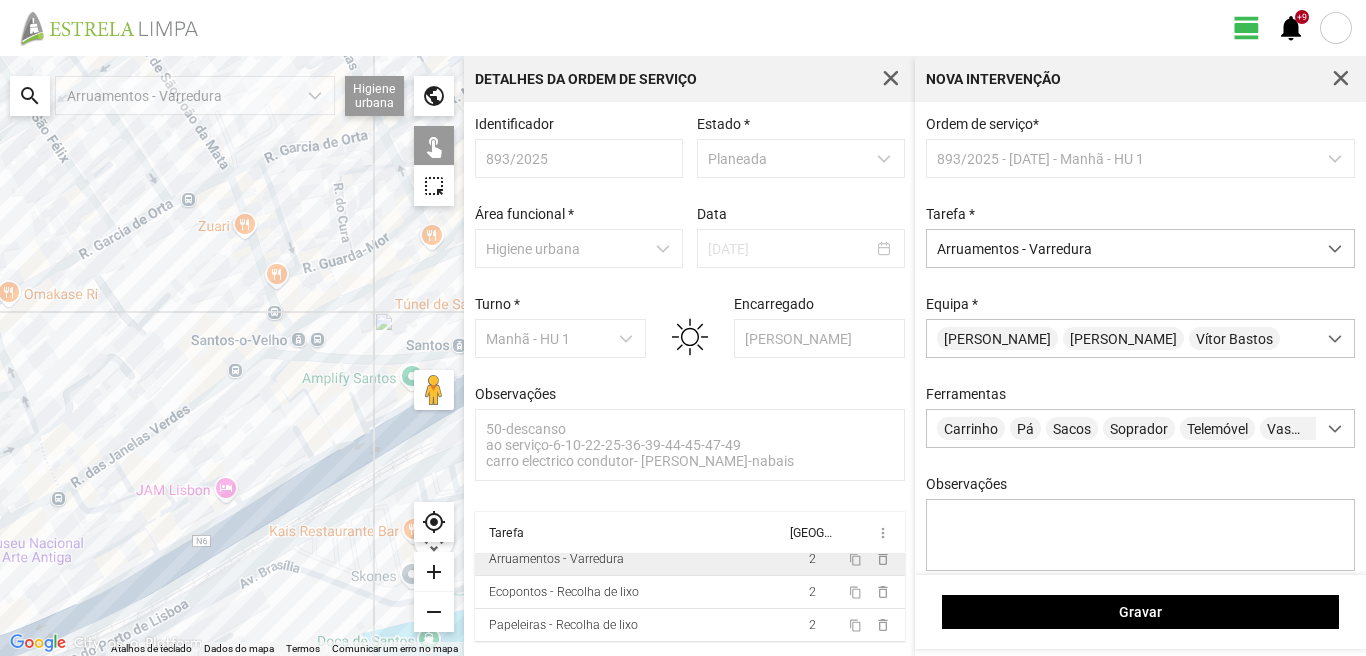 drag, startPoint x: 65, startPoint y: 550, endPoint x: 167, endPoint y: 489, distance: 118.84864 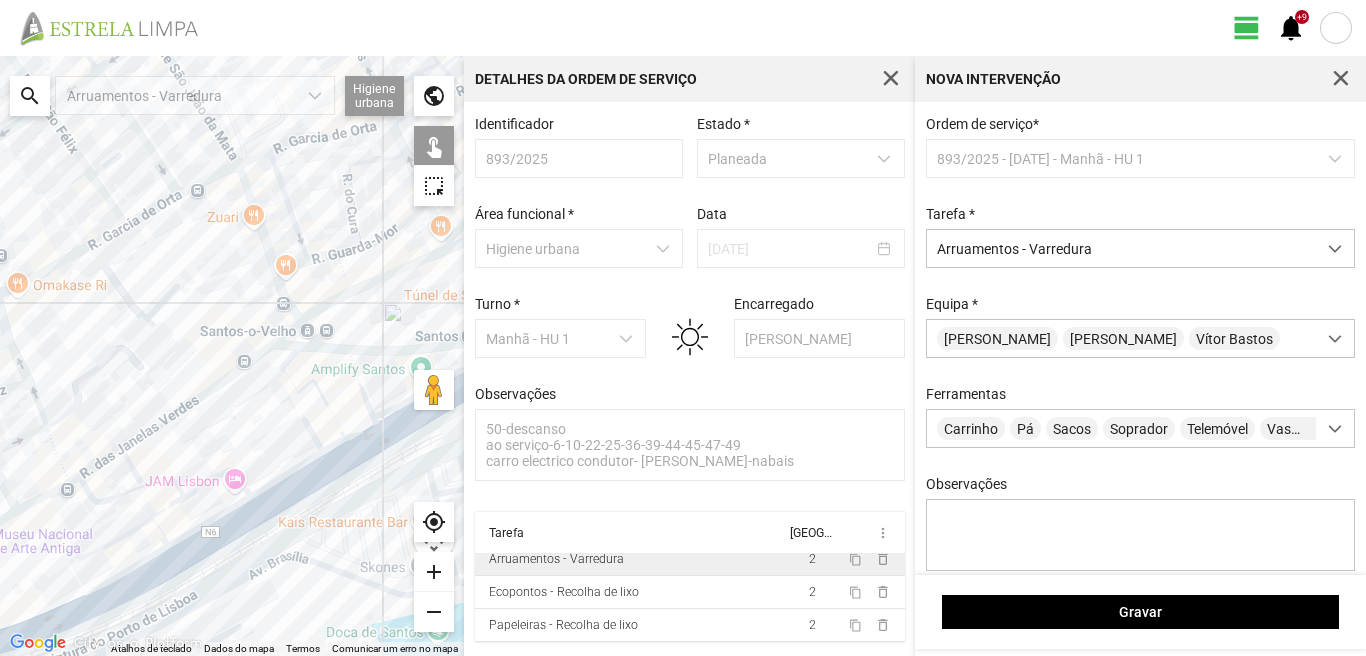 click on "Para navegar, prima as teclas de seta." 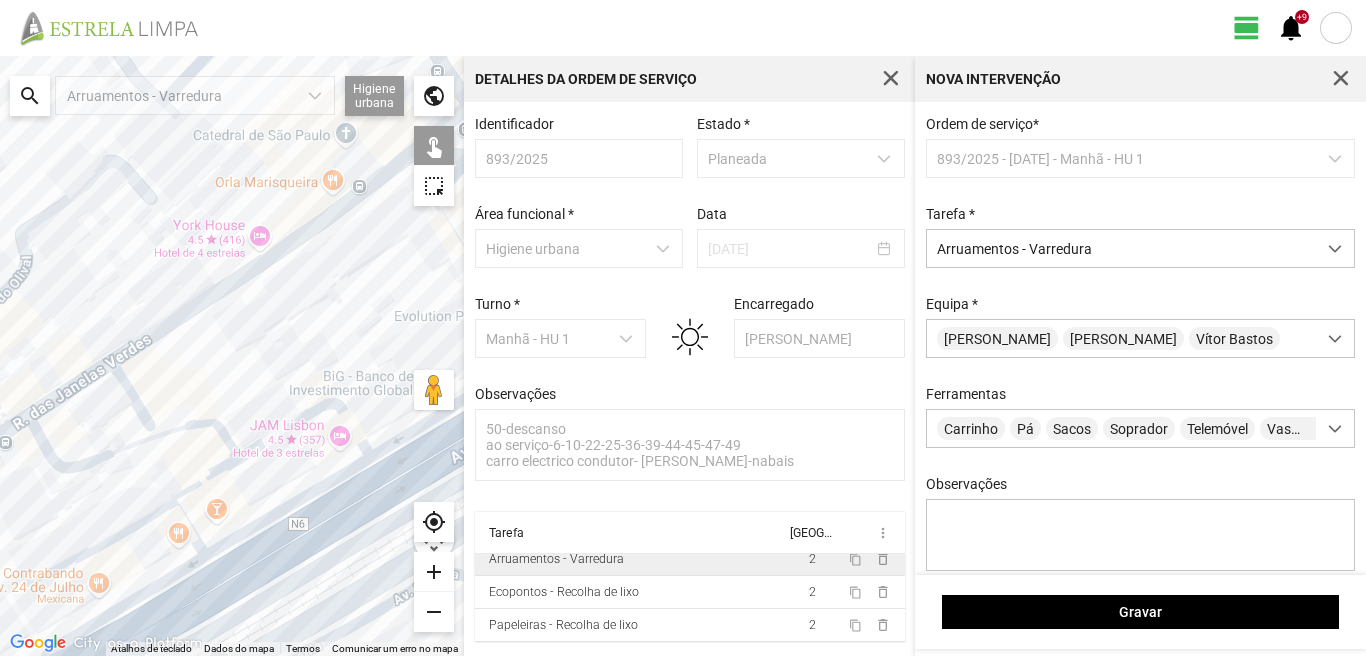 click on "Para navegar, prima as teclas de seta." 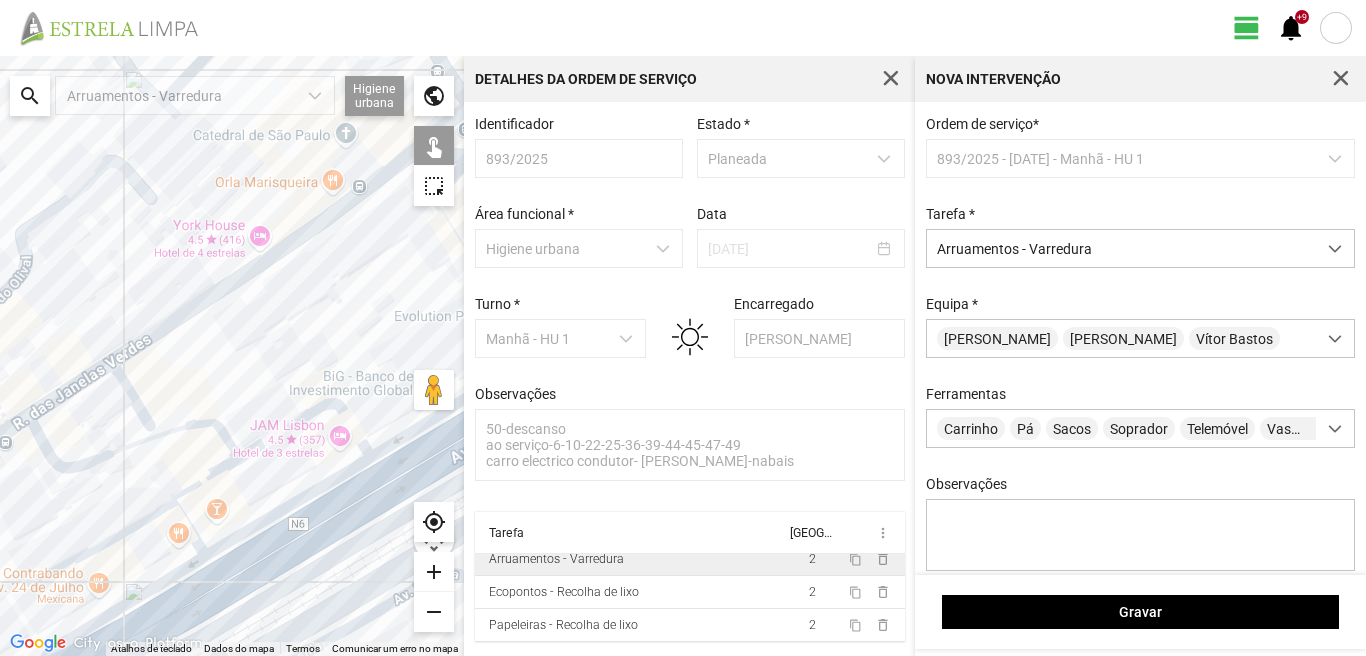 click on "Para navegar, prima as teclas de seta." 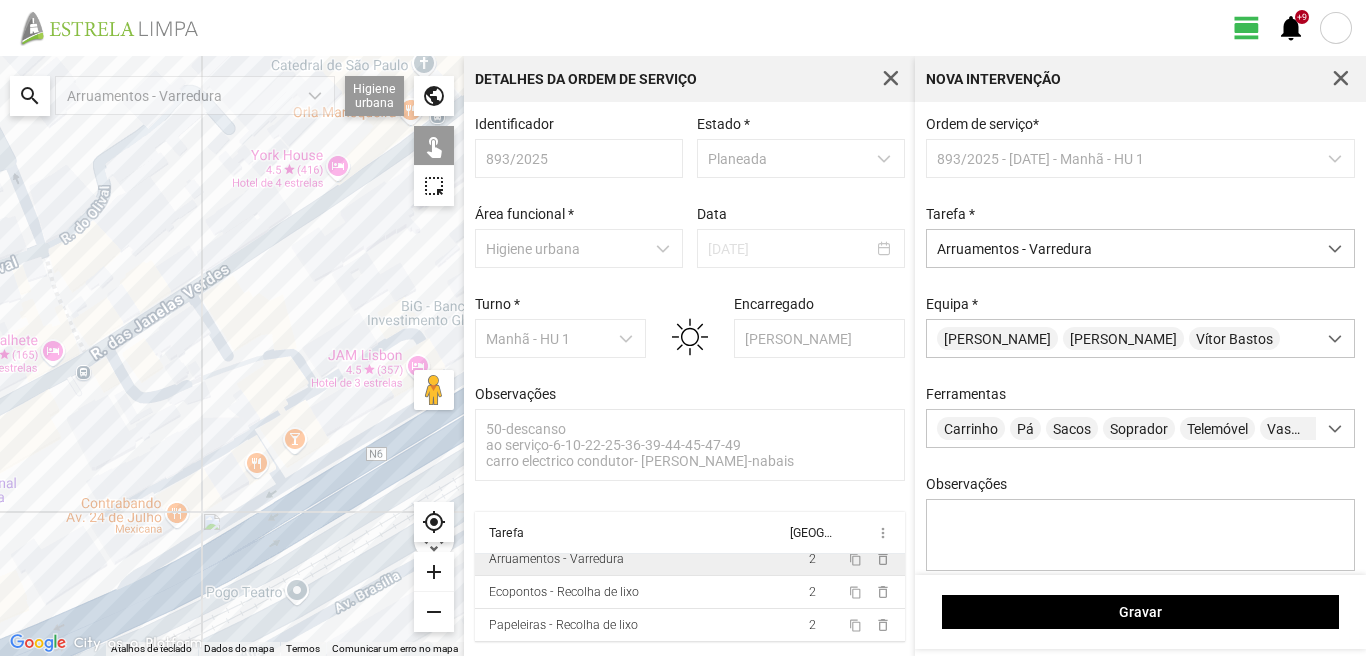 drag, startPoint x: 248, startPoint y: 556, endPoint x: 327, endPoint y: 486, distance: 105.550934 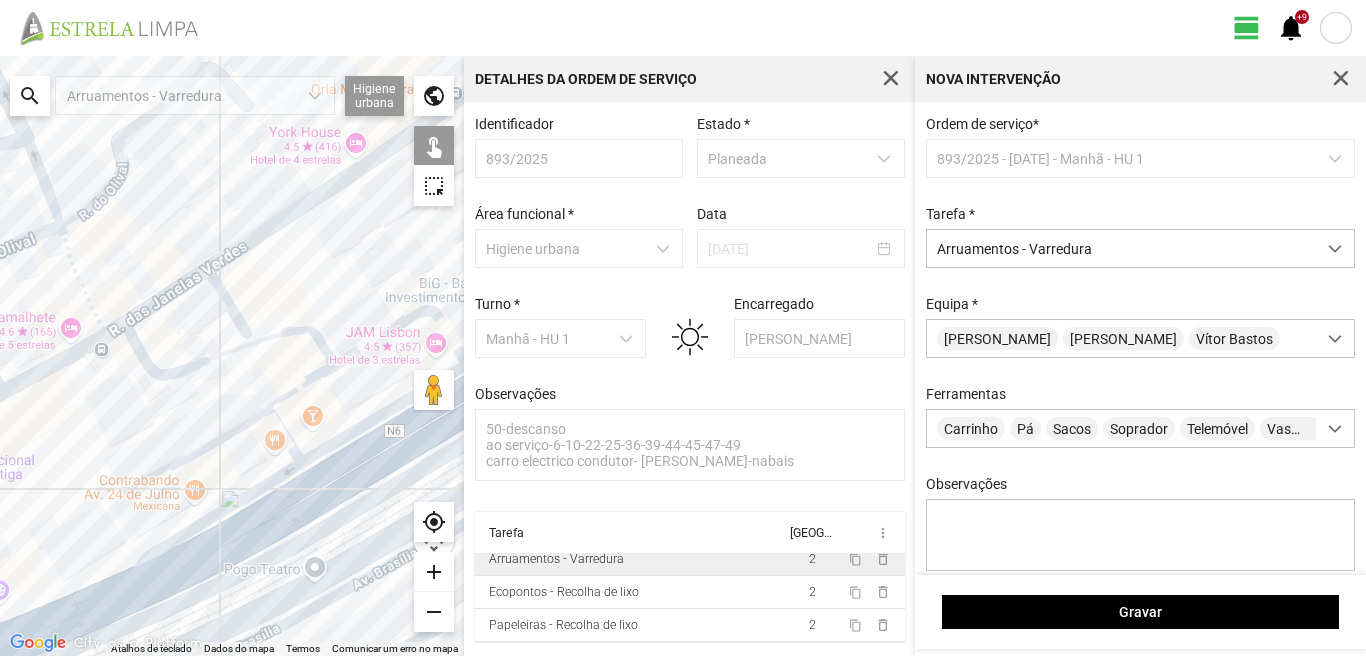 click on "Para navegar, prima as teclas de seta." 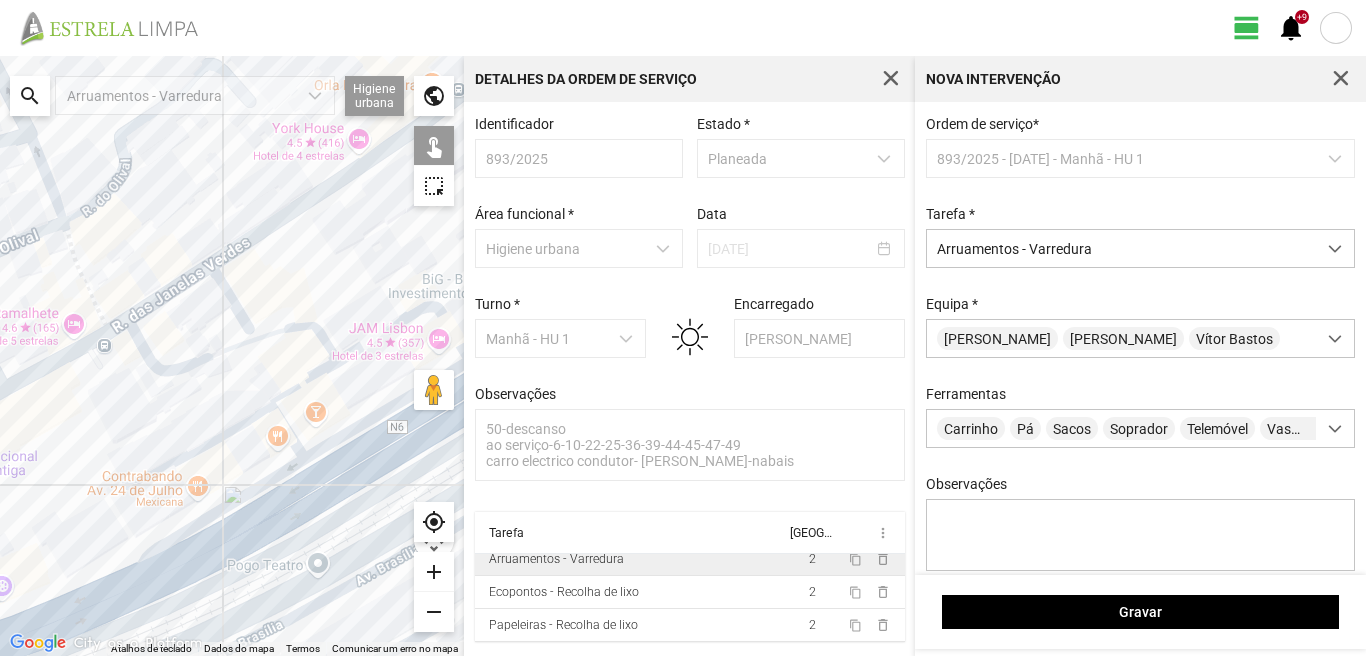 drag, startPoint x: 123, startPoint y: 582, endPoint x: 176, endPoint y: 539, distance: 68.24954 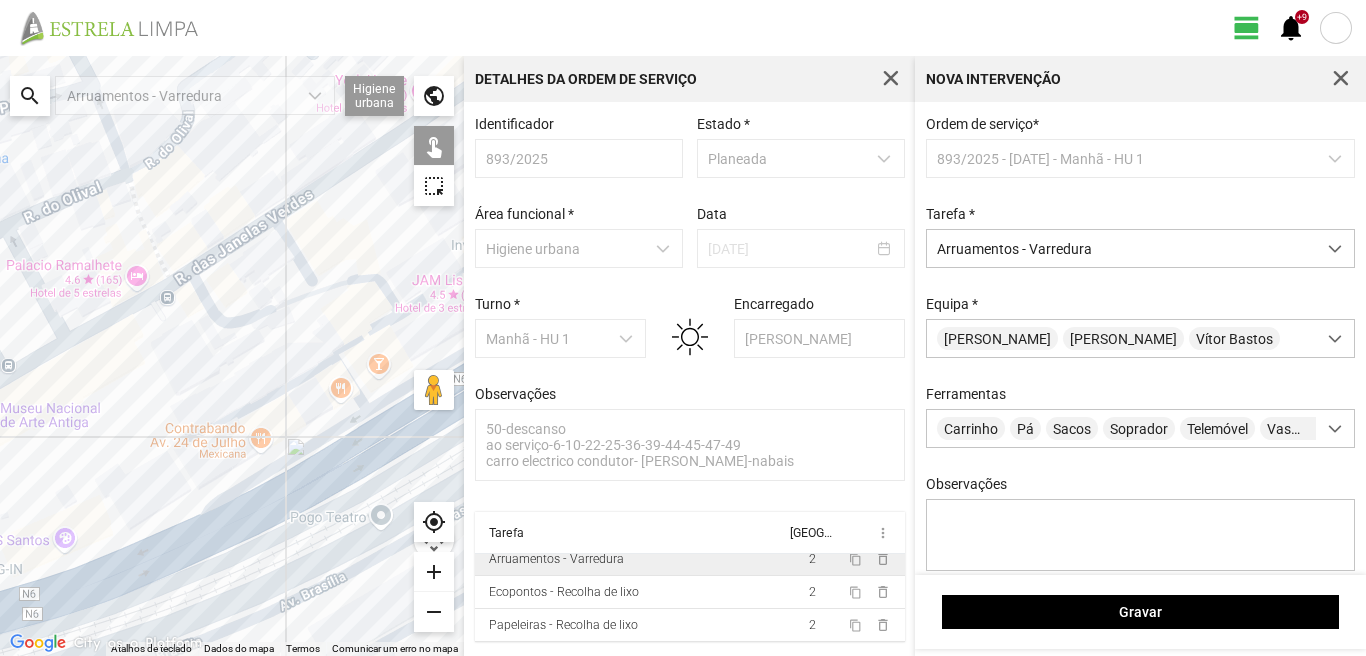 click on "Para navegar, prima as teclas de seta." 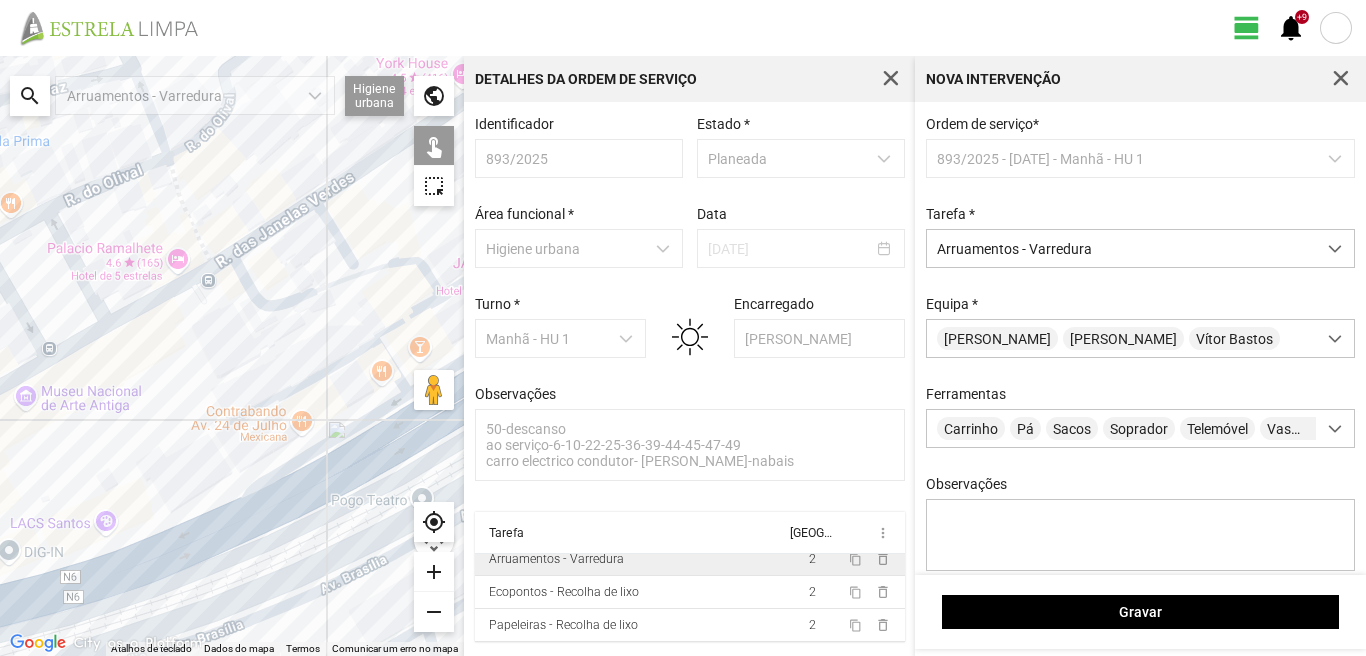 drag, startPoint x: 187, startPoint y: 537, endPoint x: 276, endPoint y: 511, distance: 92.72001 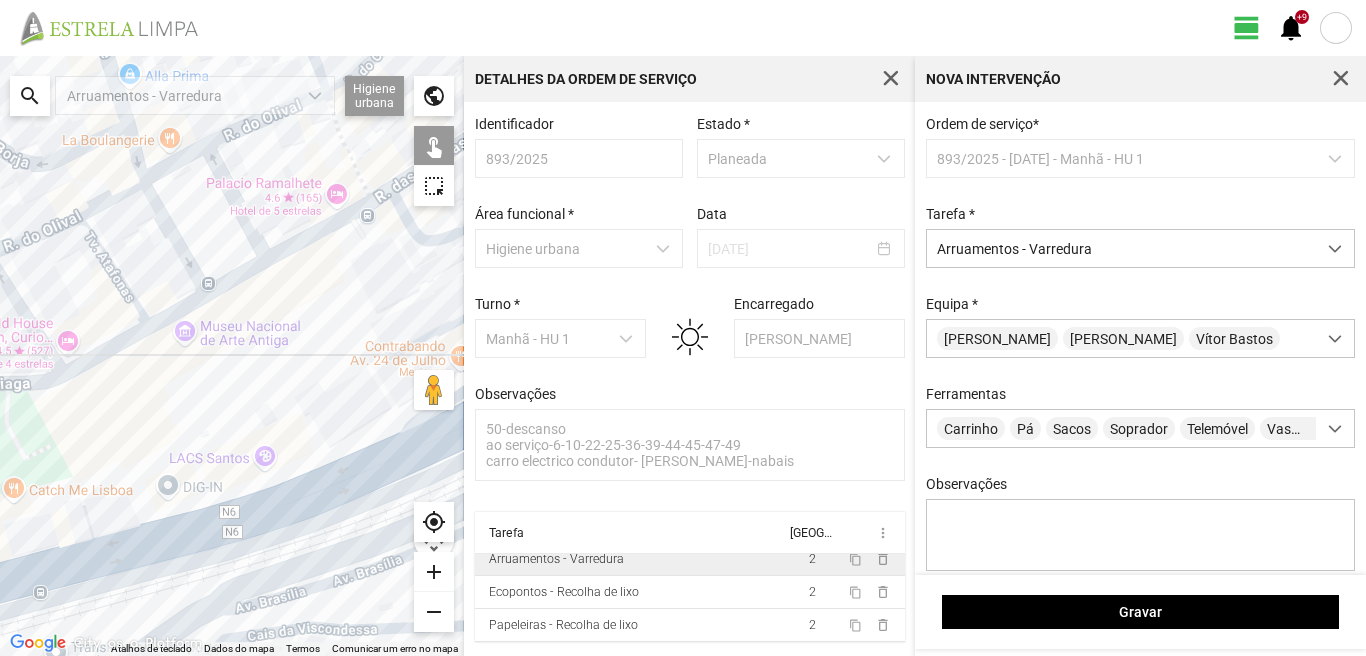 drag, startPoint x: 124, startPoint y: 573, endPoint x: 220, endPoint y: 524, distance: 107.78219 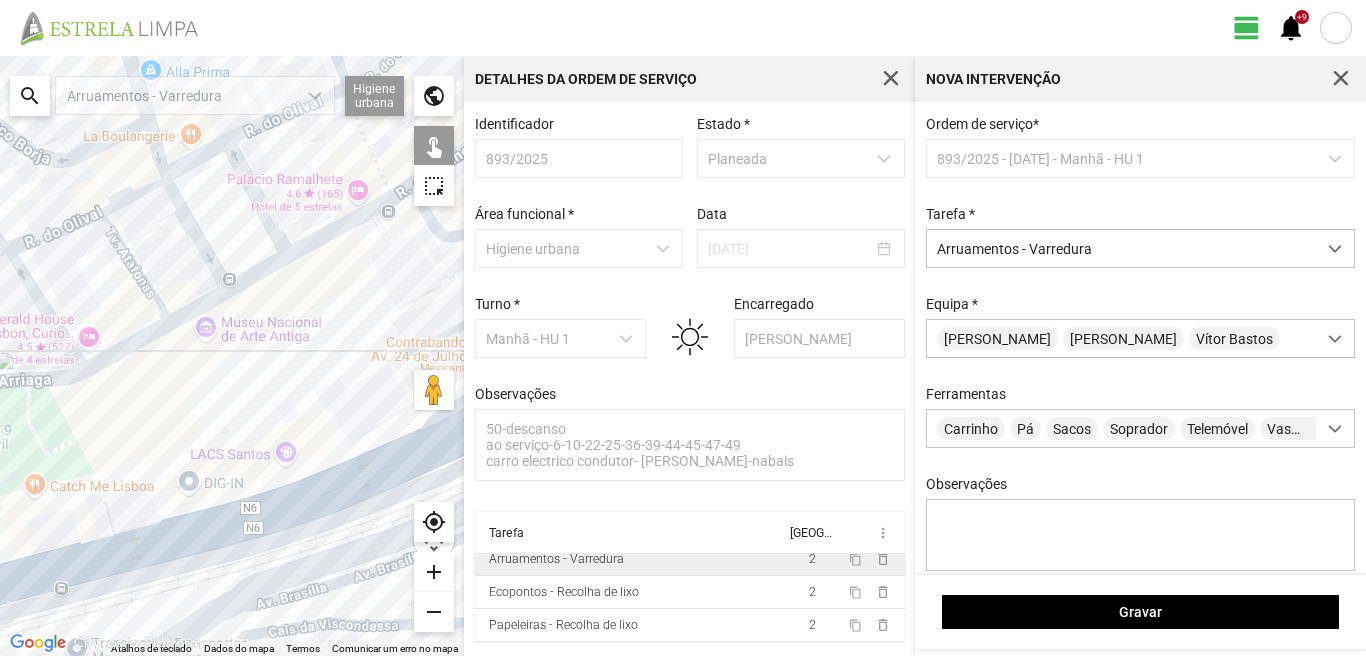 drag, startPoint x: 66, startPoint y: 548, endPoint x: 163, endPoint y: 528, distance: 99.0404 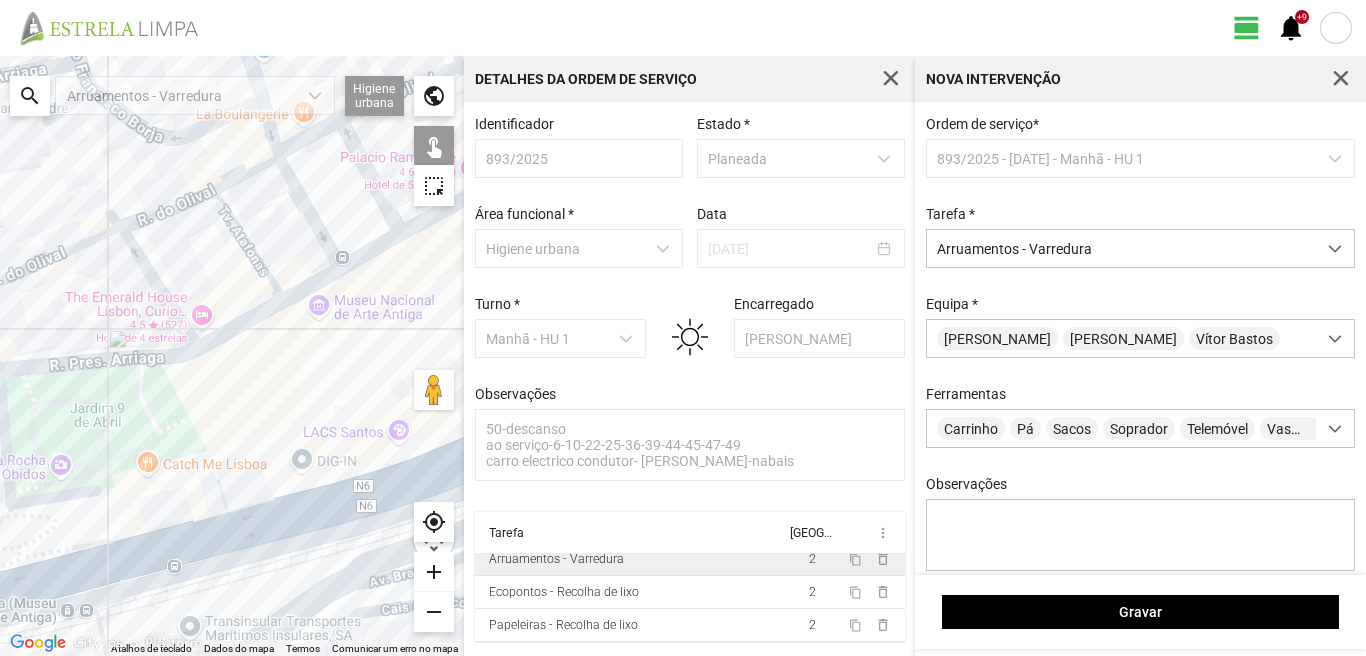 click on "Para navegar, prima as teclas de seta." 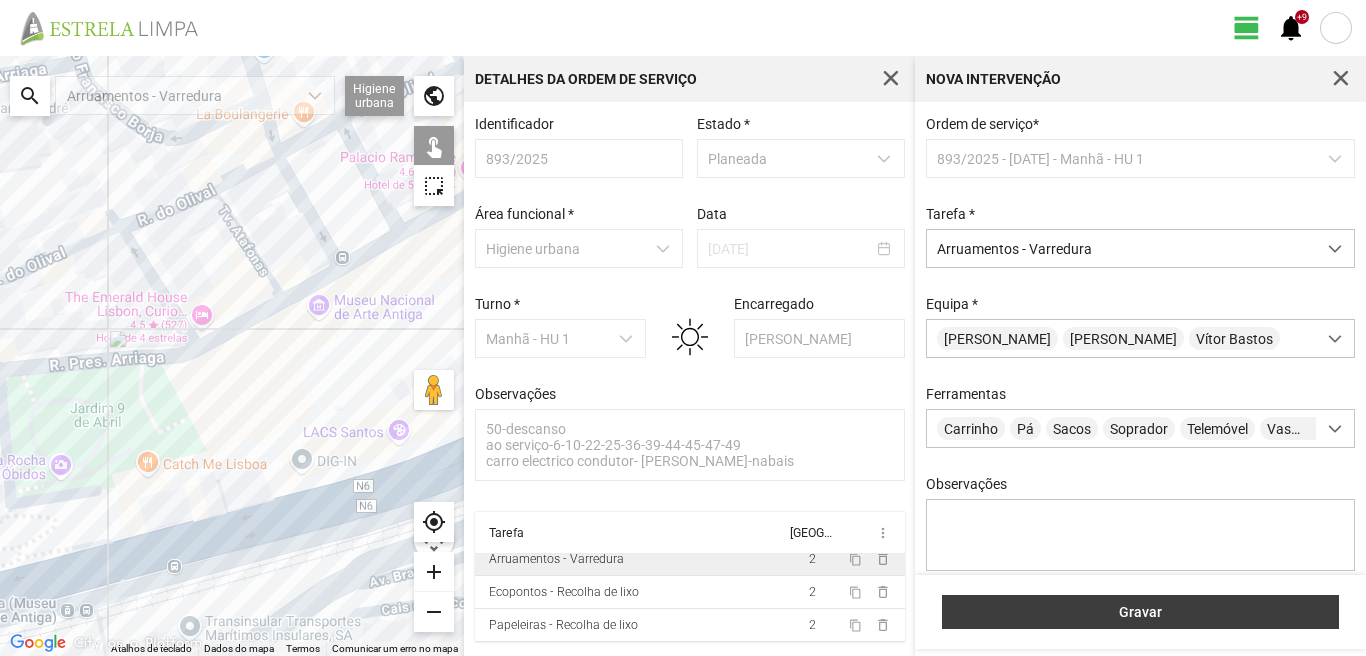 click on "Gravar" at bounding box center (1141, 612) 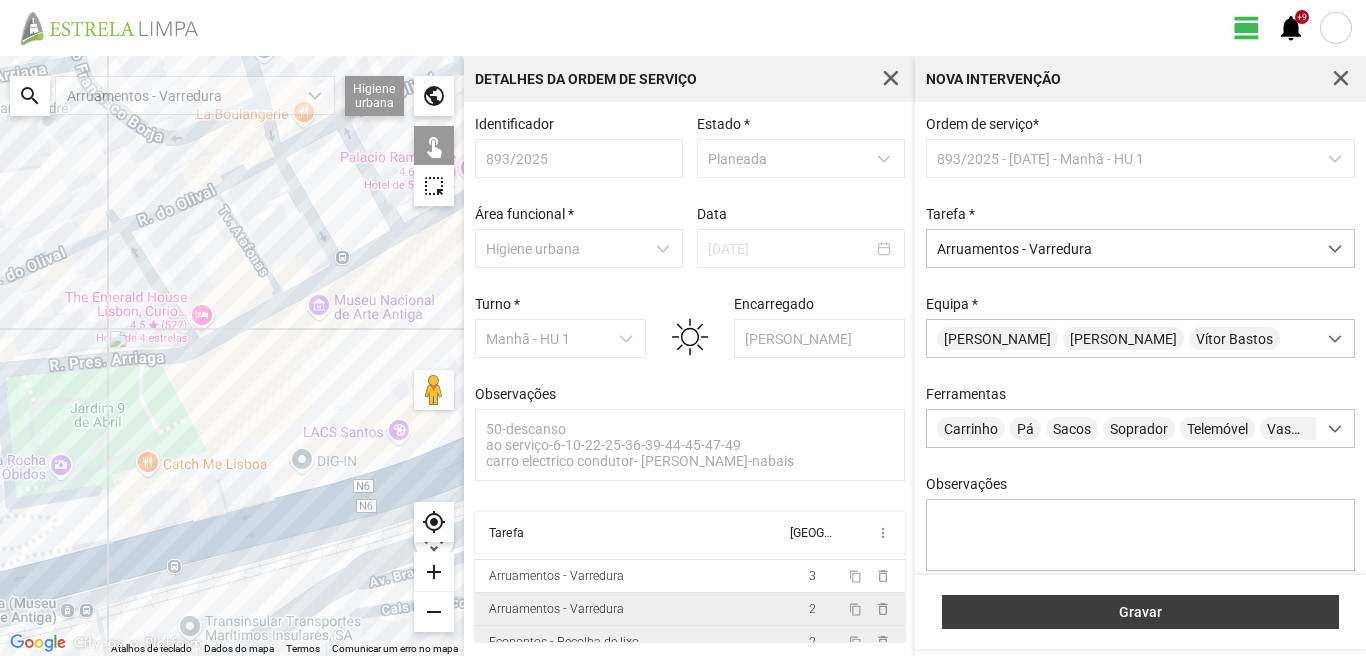 scroll, scrollTop: 0, scrollLeft: 0, axis: both 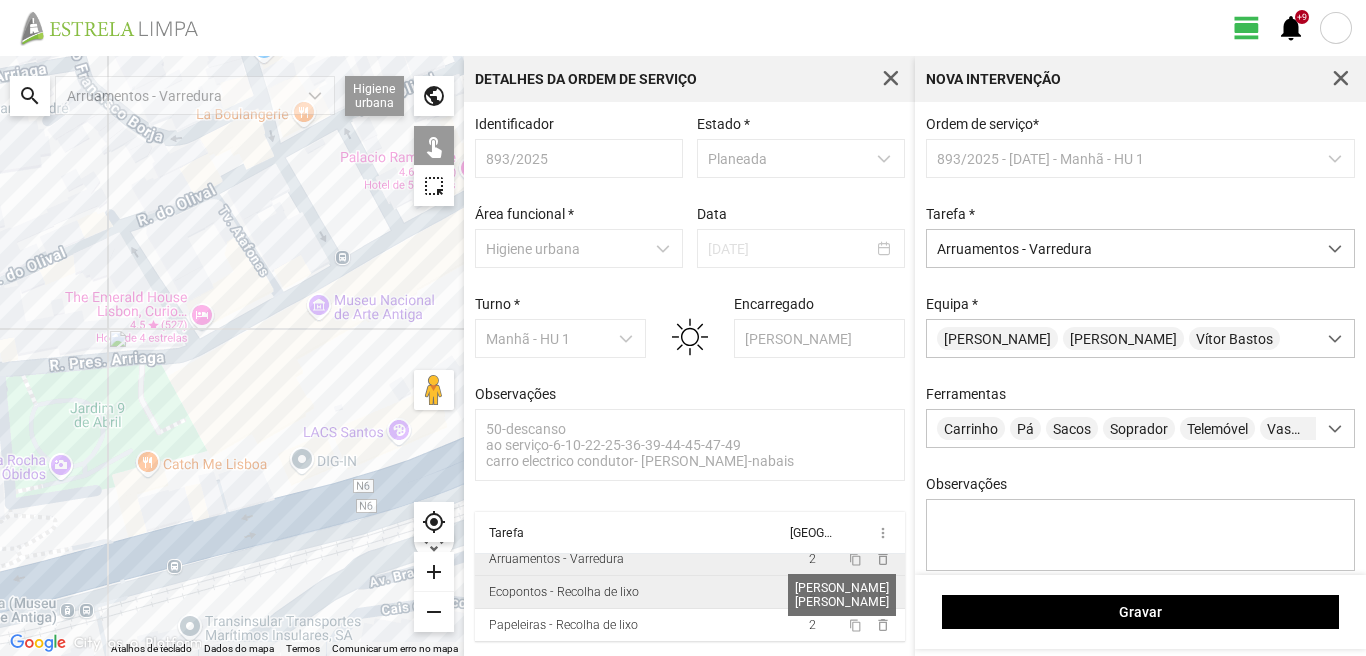 click on "2" at bounding box center (812, 592) 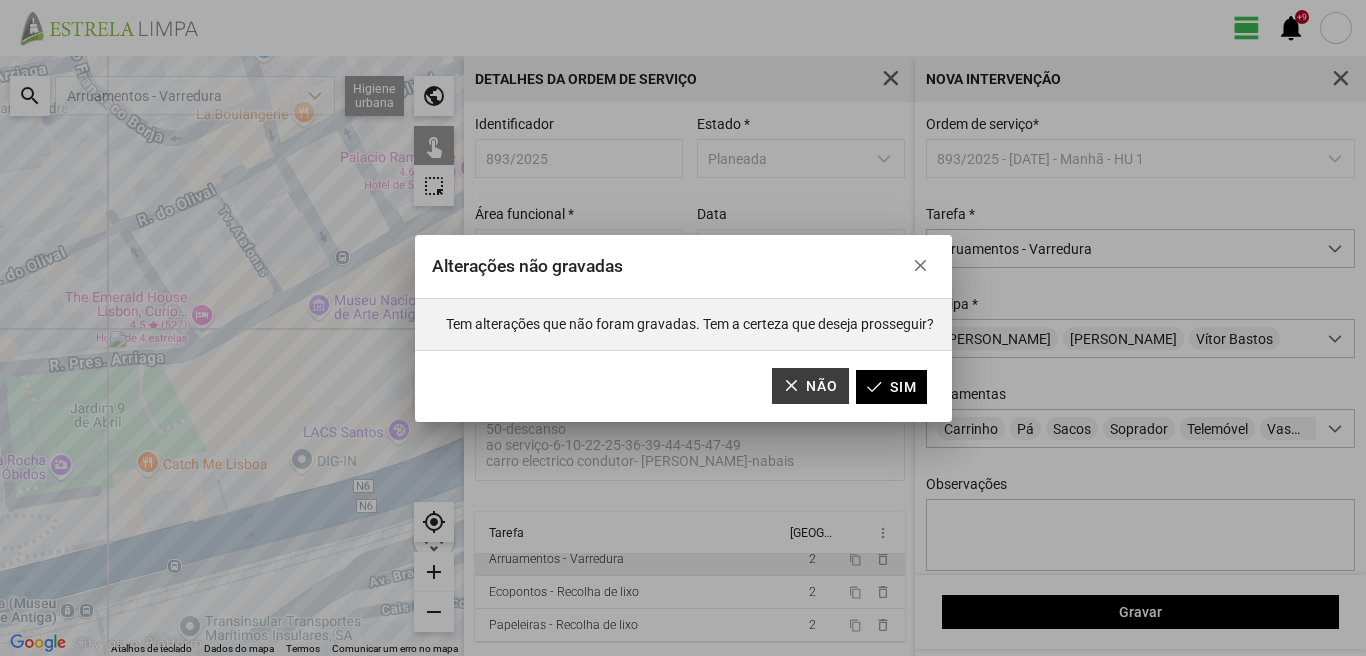 click on "Não" 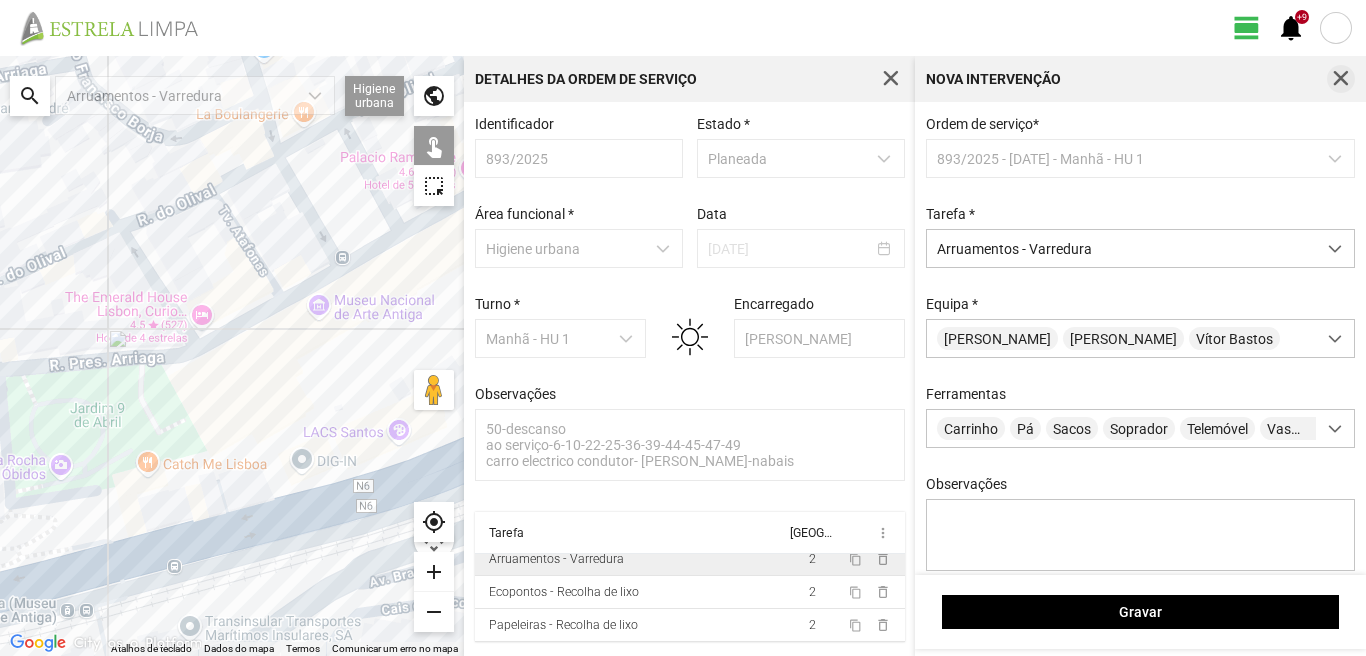 click at bounding box center [1341, 79] 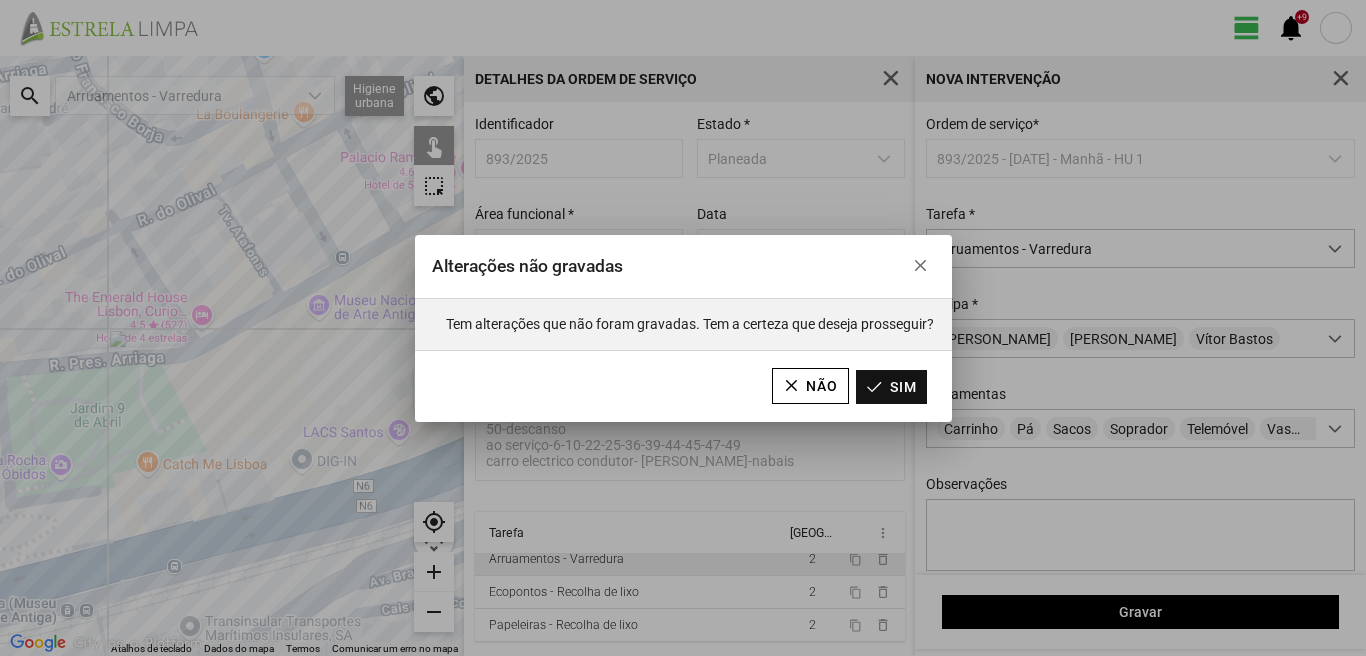 click on "Sim" 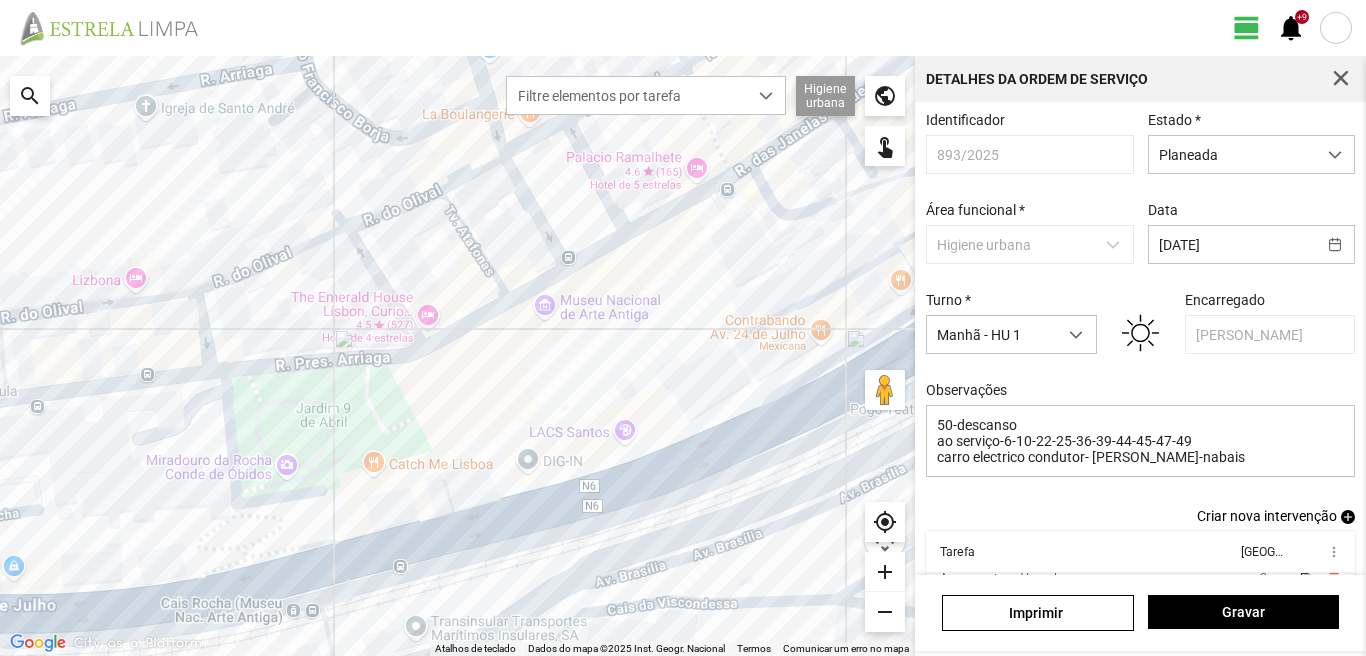 scroll, scrollTop: 109, scrollLeft: 0, axis: vertical 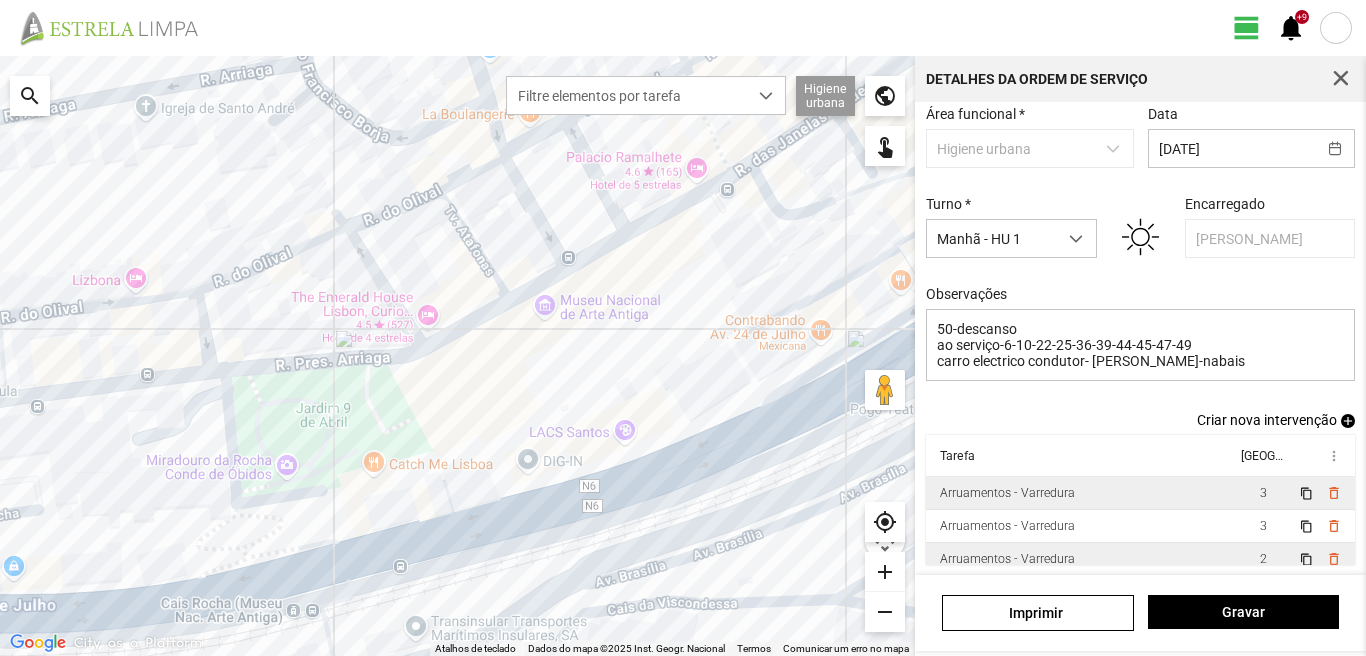 click on "3" at bounding box center [1263, 493] 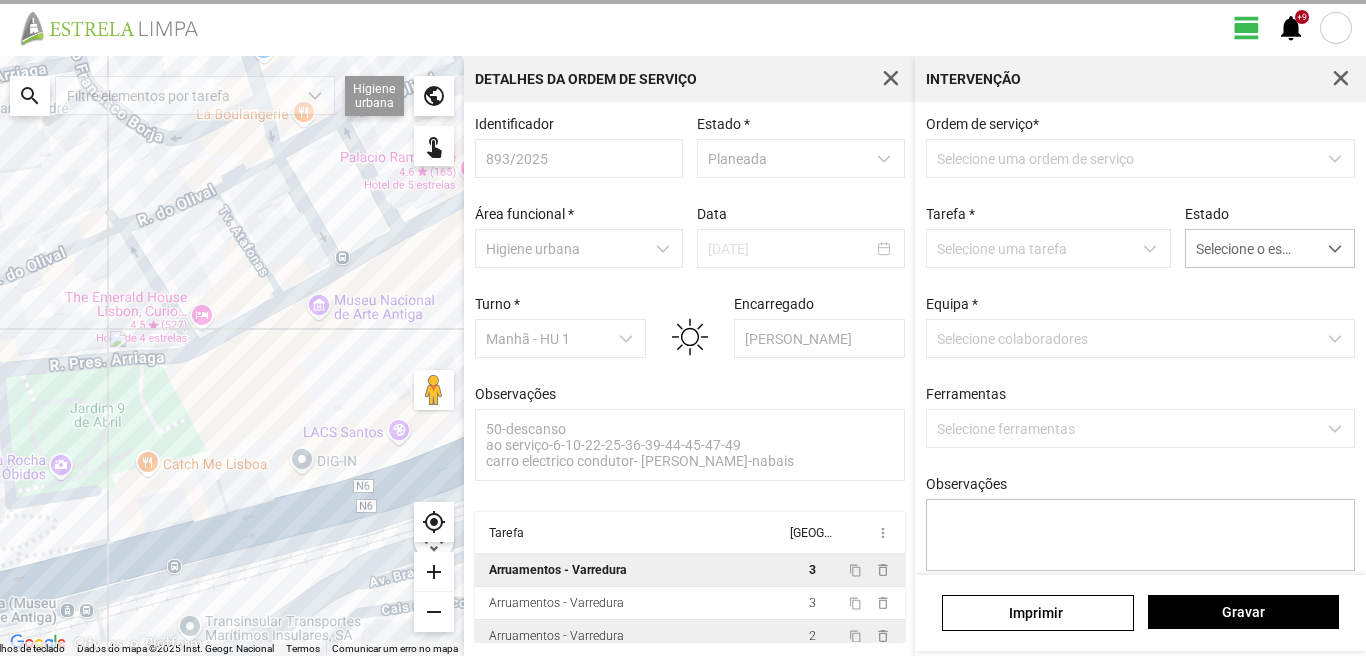scroll, scrollTop: 4, scrollLeft: 0, axis: vertical 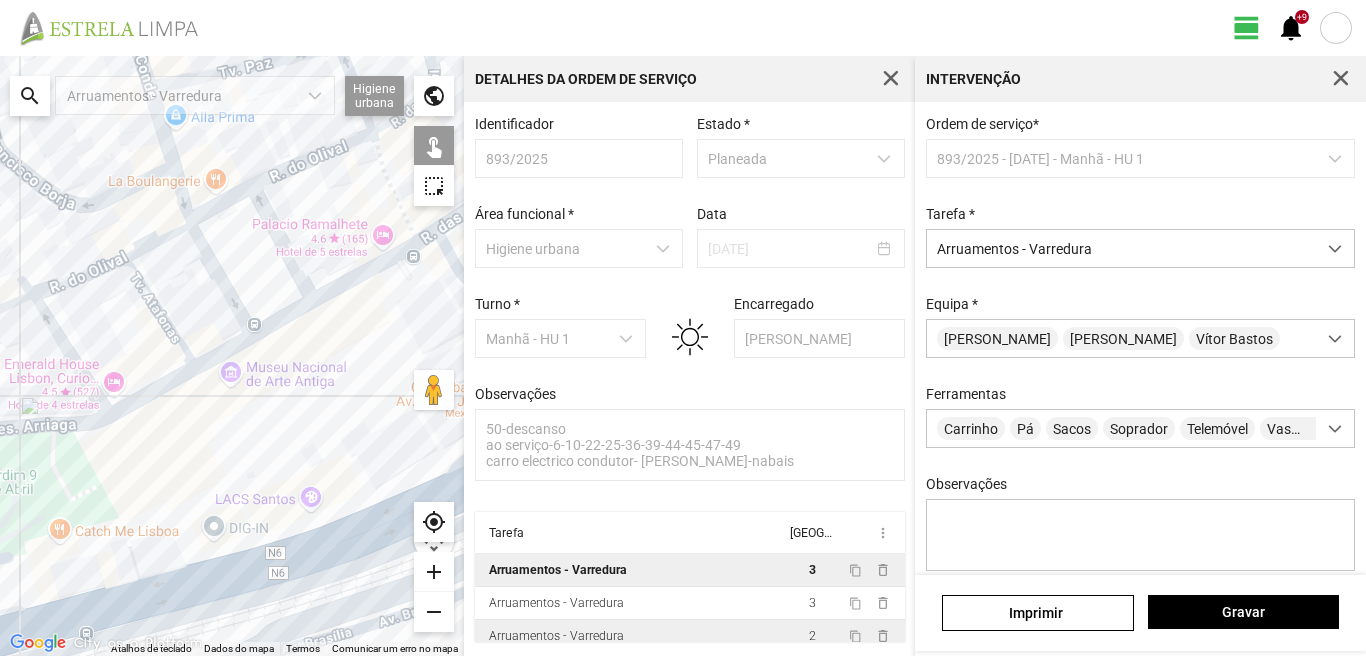 drag, startPoint x: 244, startPoint y: 368, endPoint x: 22, endPoint y: 488, distance: 252.35689 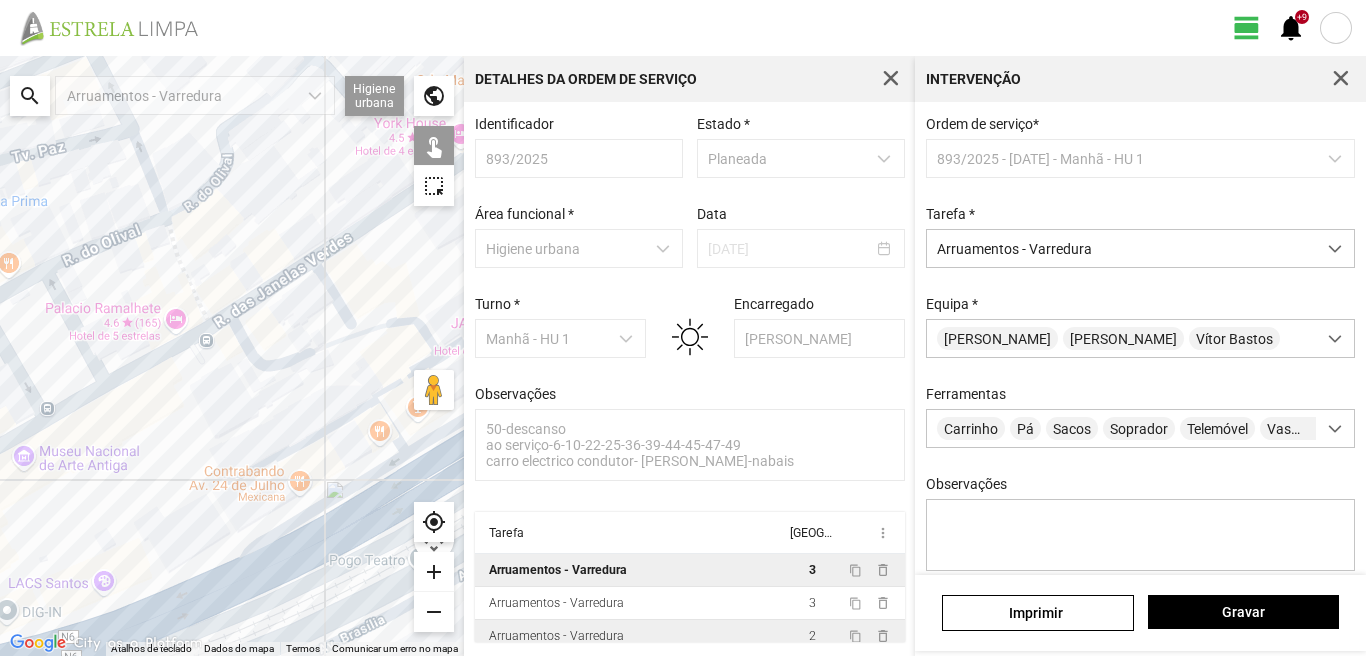 drag, startPoint x: 197, startPoint y: 457, endPoint x: 35, endPoint y: 506, distance: 169.24834 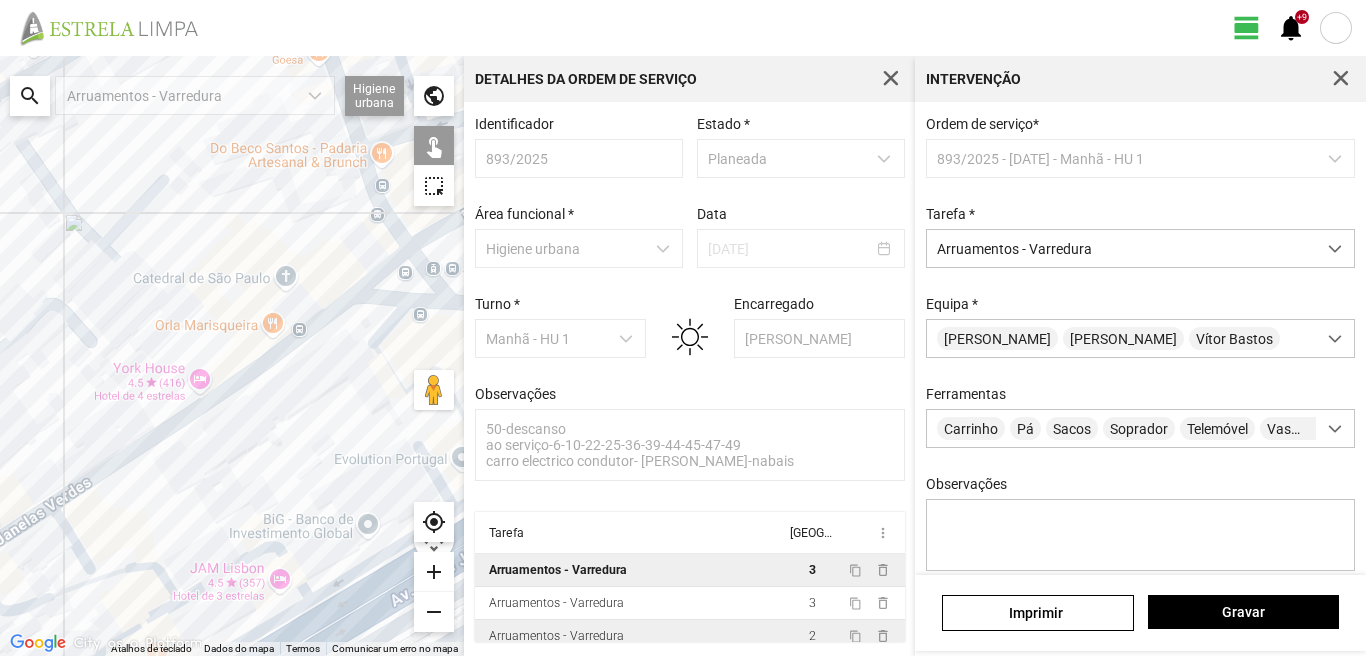 drag, startPoint x: 401, startPoint y: 312, endPoint x: 203, endPoint y: 536, distance: 298.96487 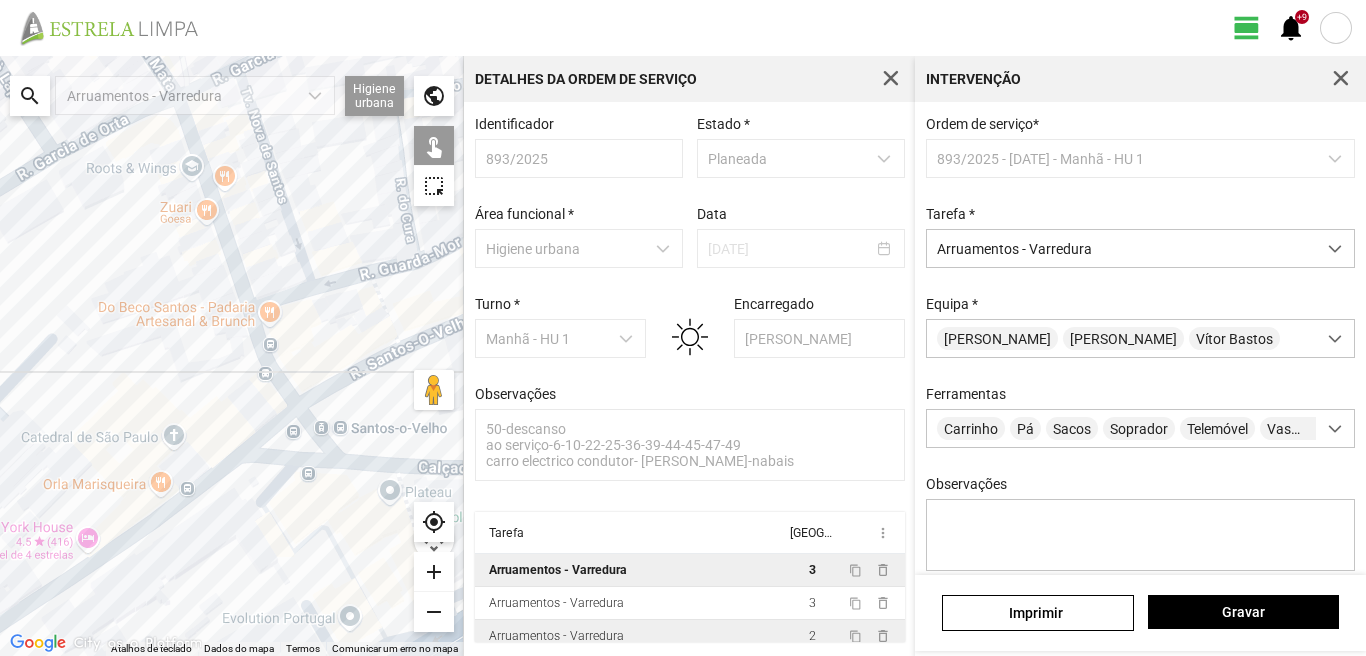 drag, startPoint x: 294, startPoint y: 441, endPoint x: 102, endPoint y: 526, distance: 209.9738 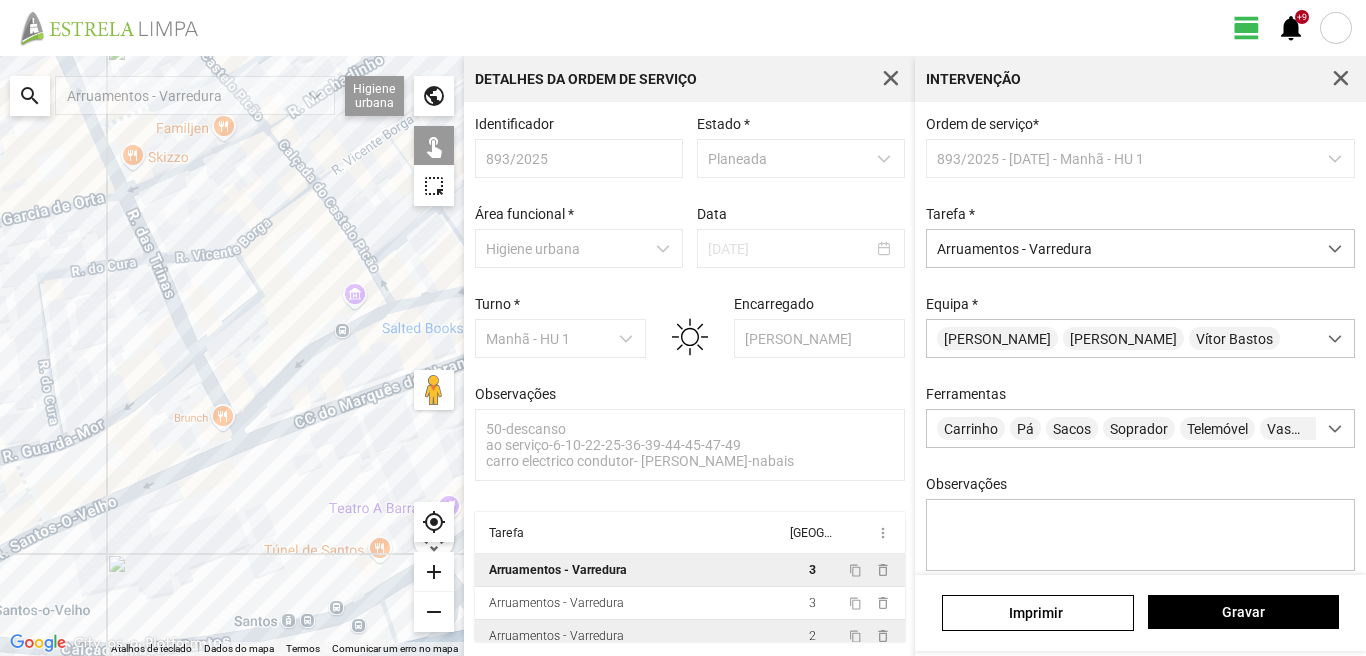 drag, startPoint x: 233, startPoint y: 443, endPoint x: 42, endPoint y: 554, distance: 220.91174 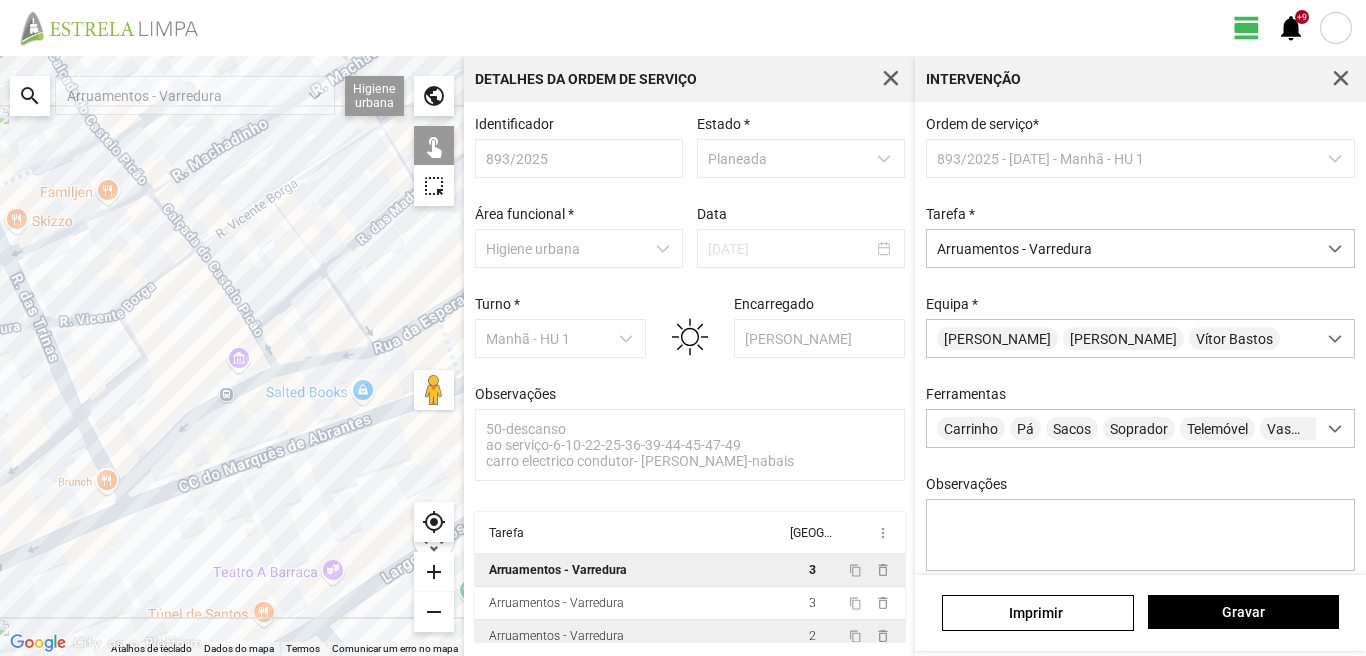 drag, startPoint x: 241, startPoint y: 436, endPoint x: 53, endPoint y: 505, distance: 200.26233 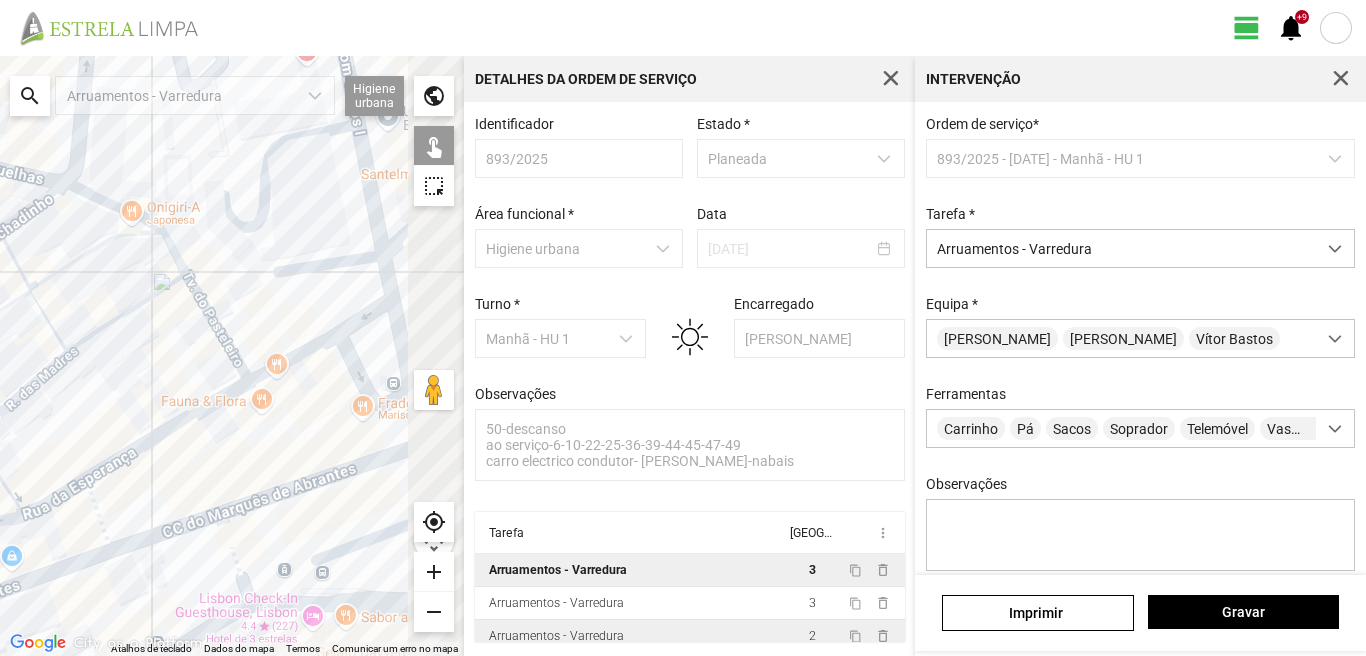 drag, startPoint x: 276, startPoint y: 417, endPoint x: 76, endPoint y: 566, distance: 249.40128 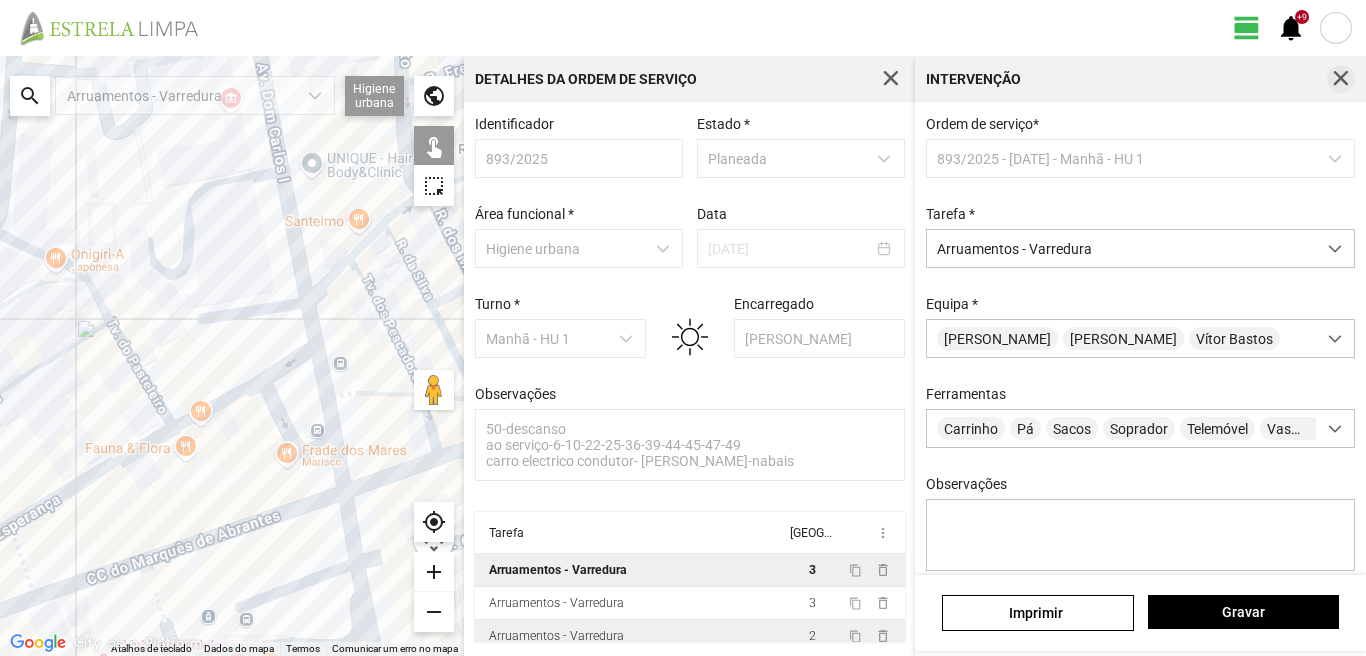 click at bounding box center (1341, 79) 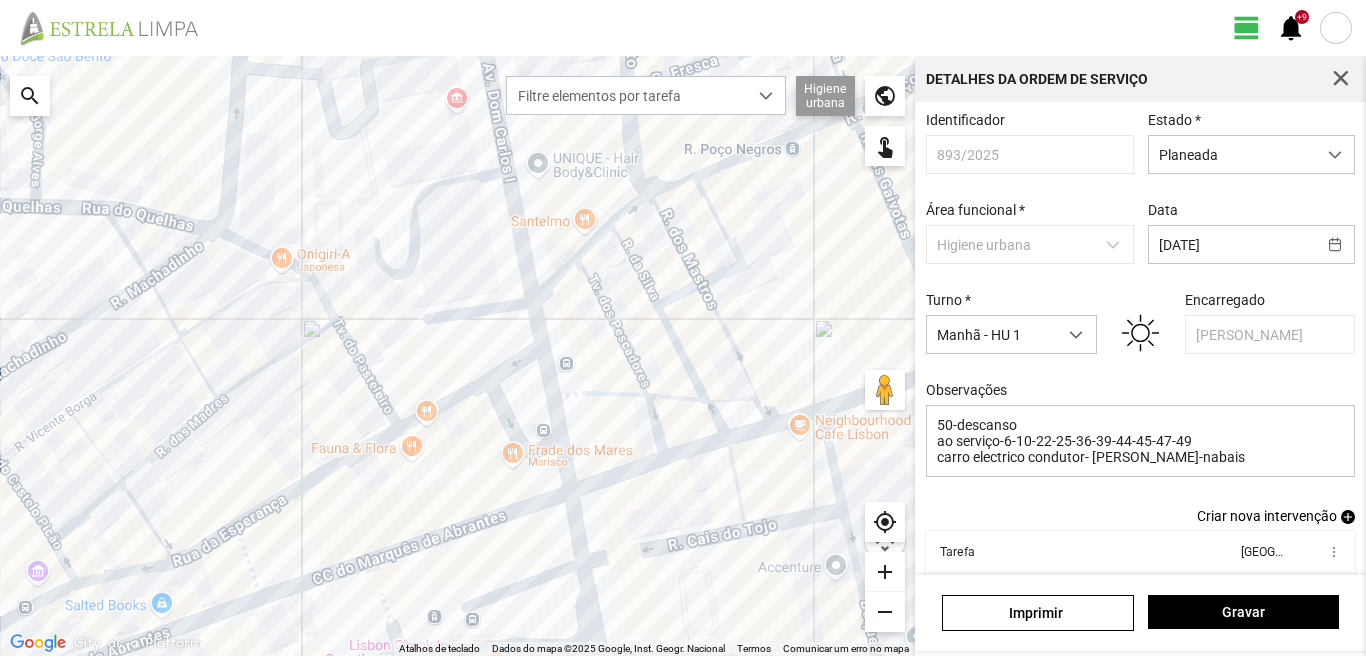 click on "add" at bounding box center [1348, 517] 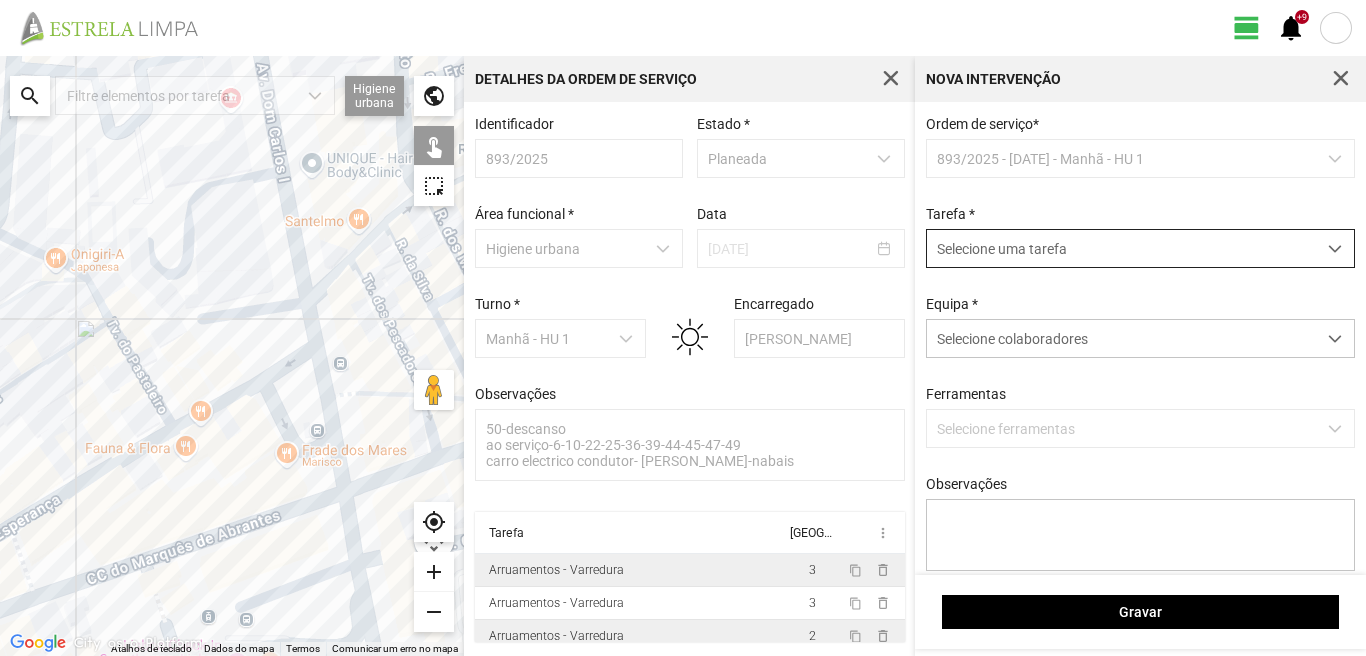 click on "Selecione uma tarefa" at bounding box center (1121, 248) 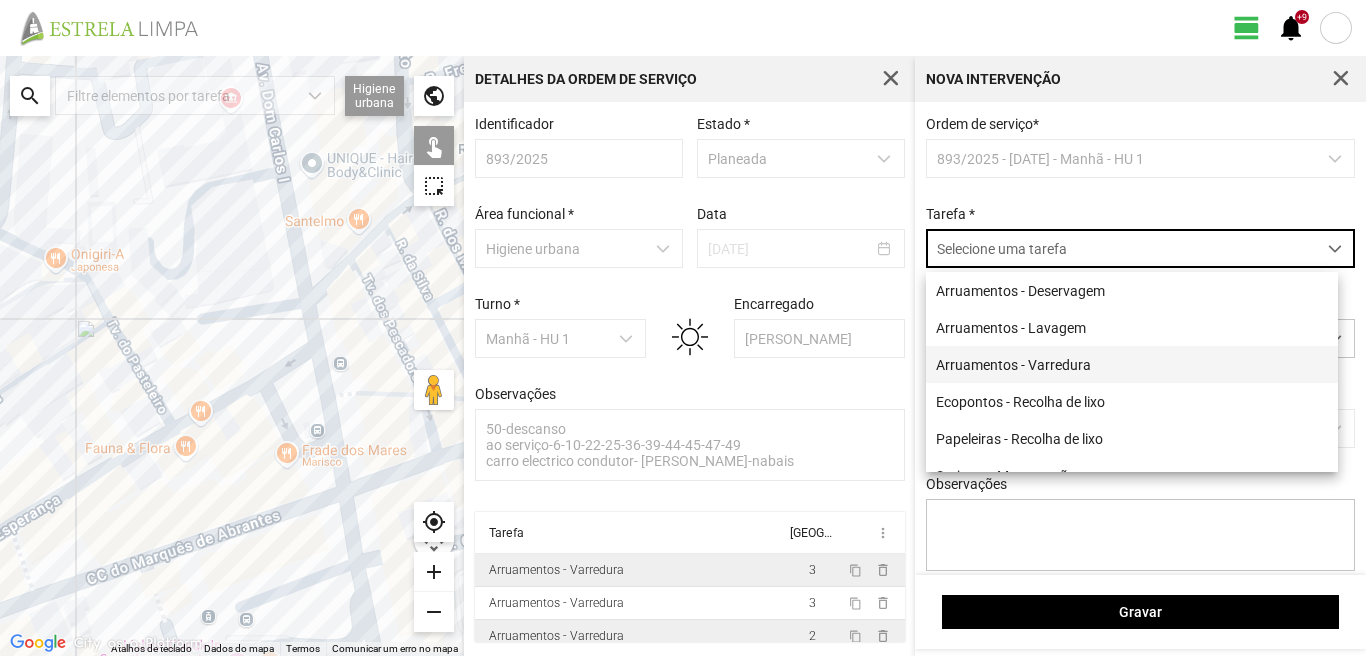 click on "Arruamentos - Varredura" at bounding box center (1132, 364) 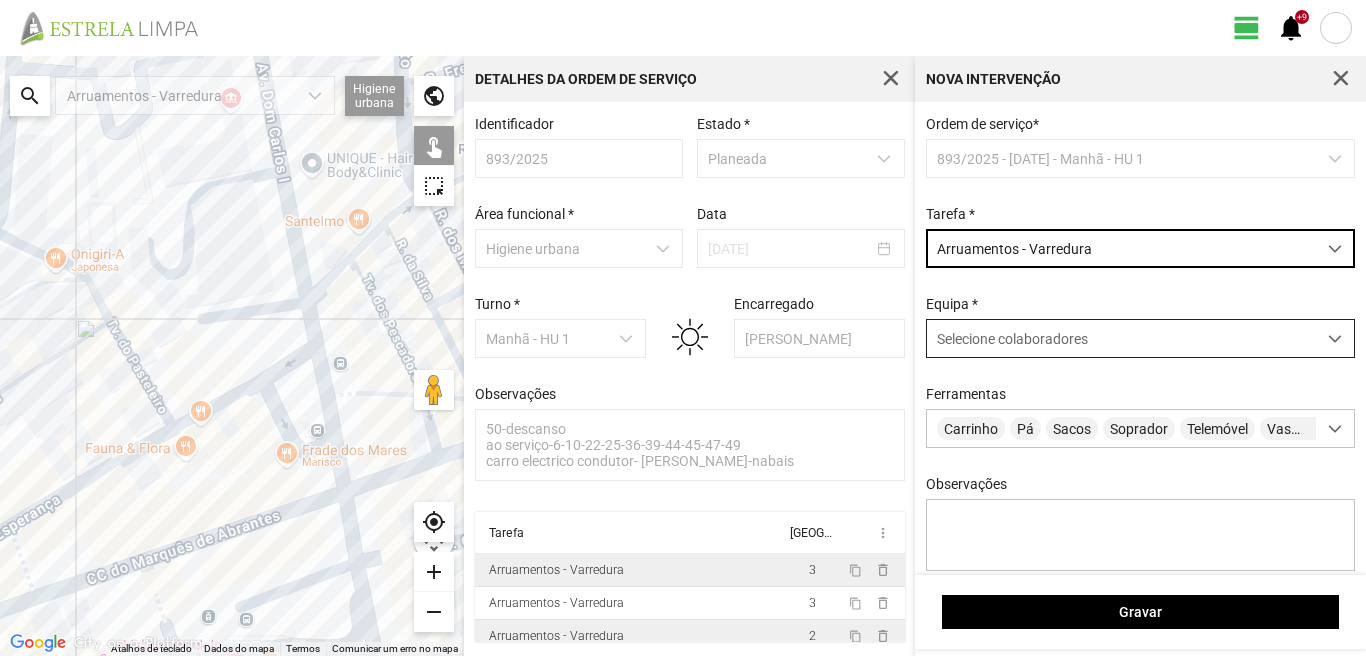 click on "Selecione colaboradores" at bounding box center [1012, 339] 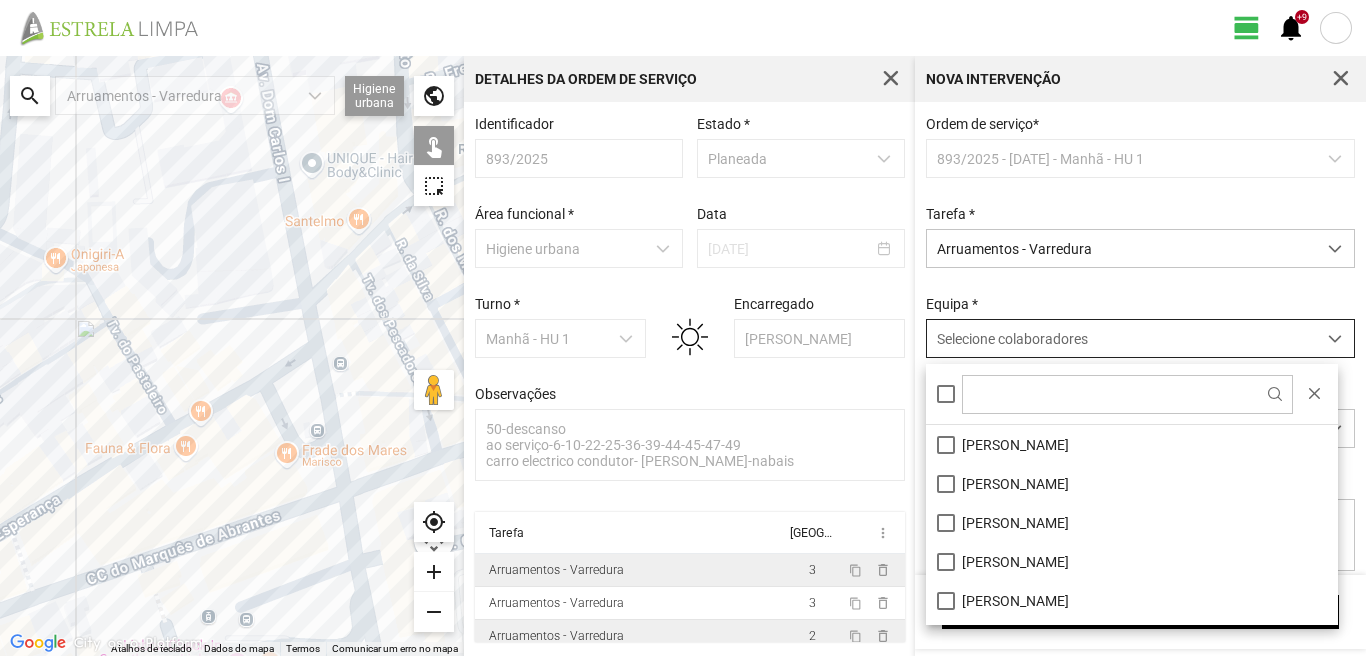 scroll, scrollTop: 11, scrollLeft: 89, axis: both 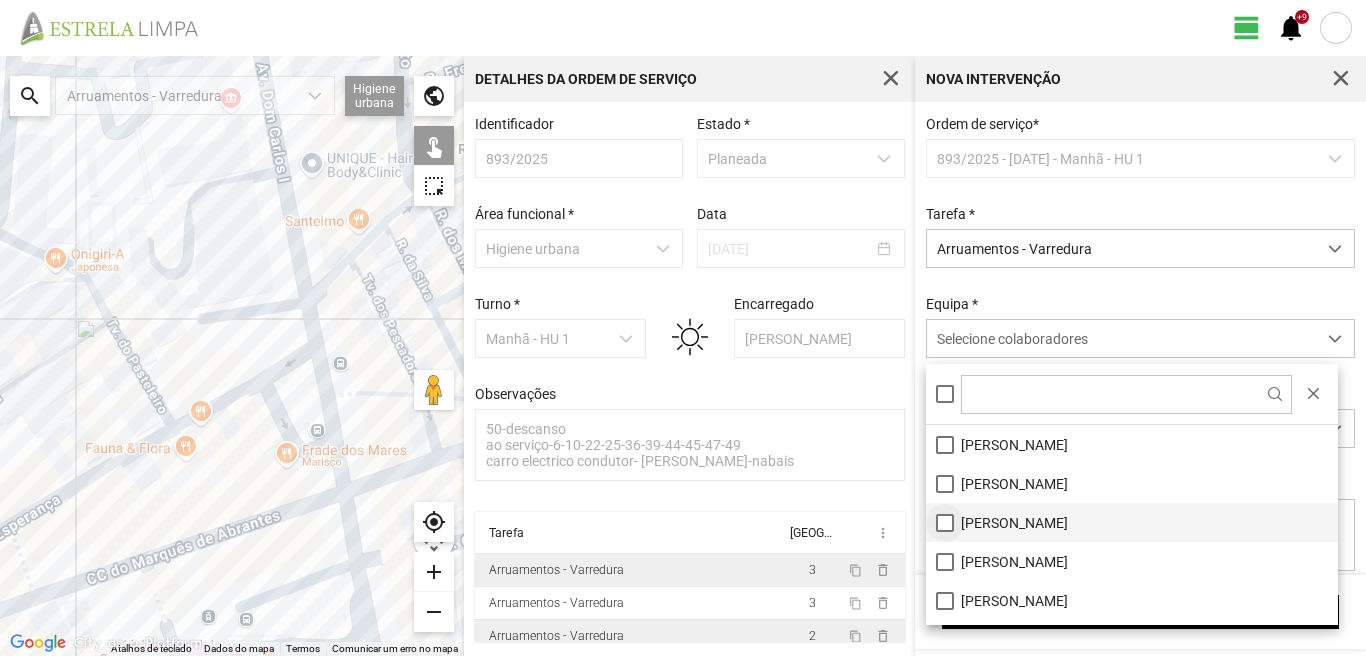 click on "[PERSON_NAME]" at bounding box center (1132, 522) 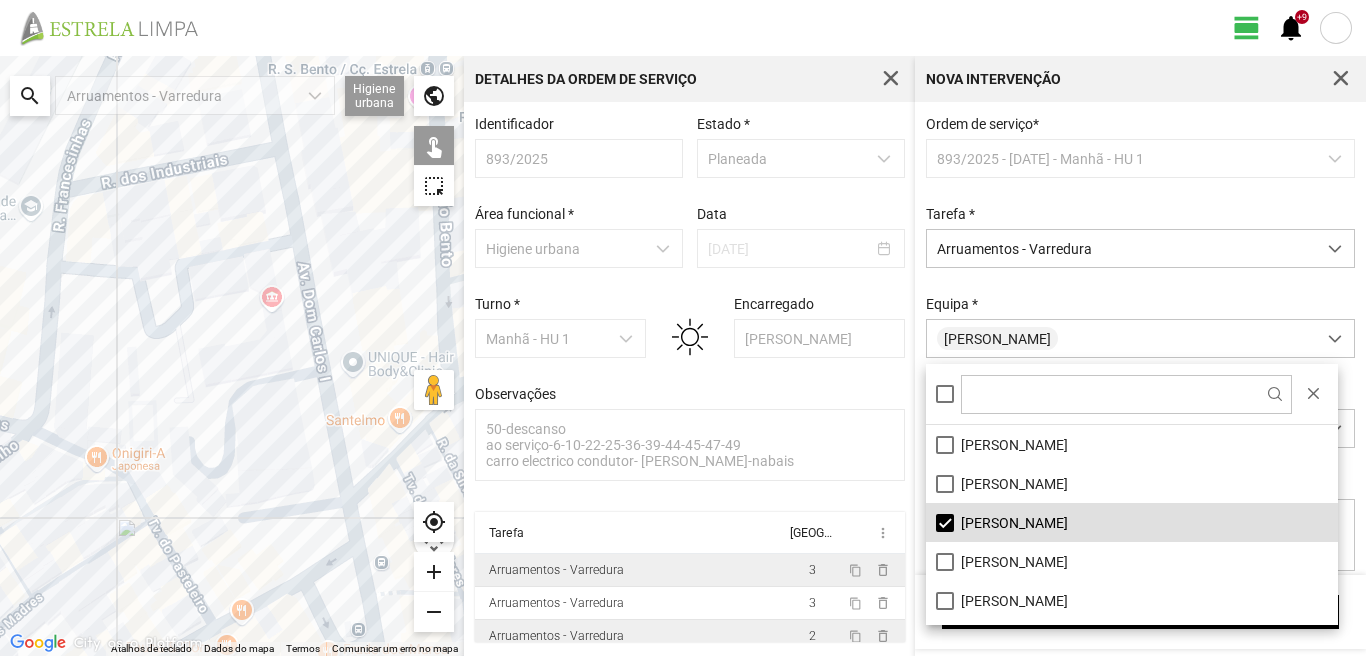 drag, startPoint x: 265, startPoint y: 225, endPoint x: 306, endPoint y: 428, distance: 207.09901 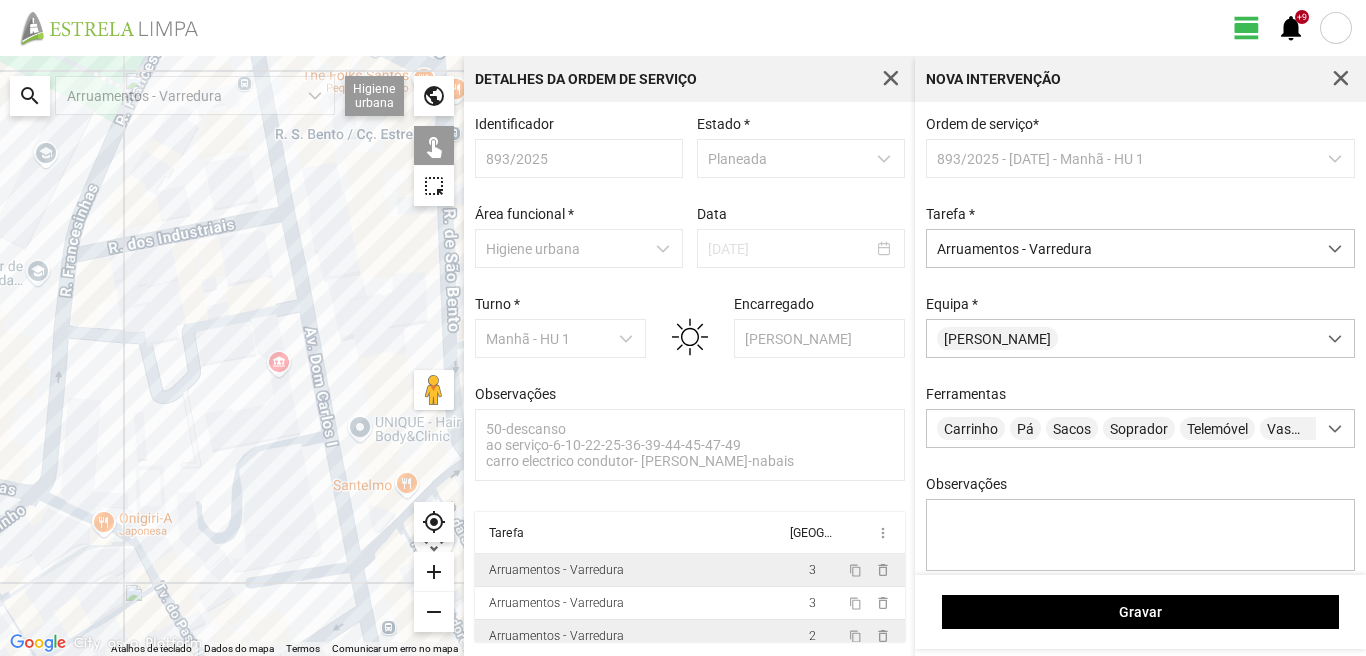 click on "Para navegar, prima as teclas de seta." 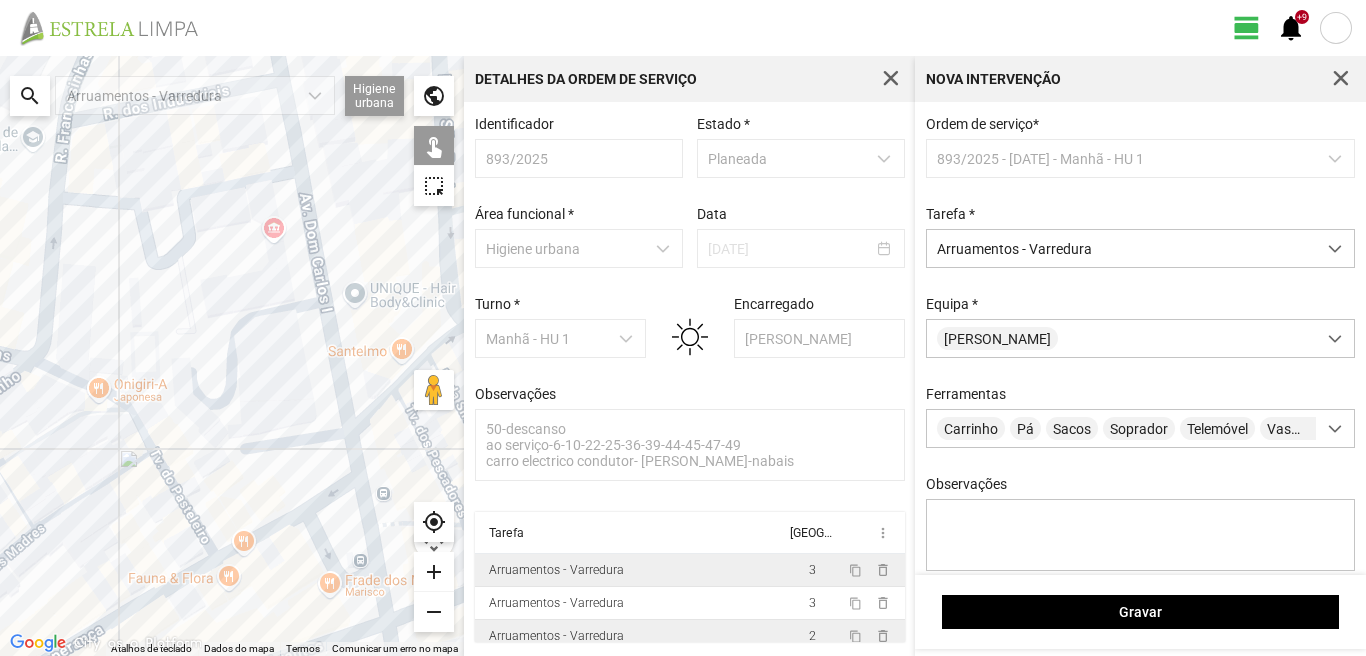 drag, startPoint x: 295, startPoint y: 472, endPoint x: 279, endPoint y: 300, distance: 172.74258 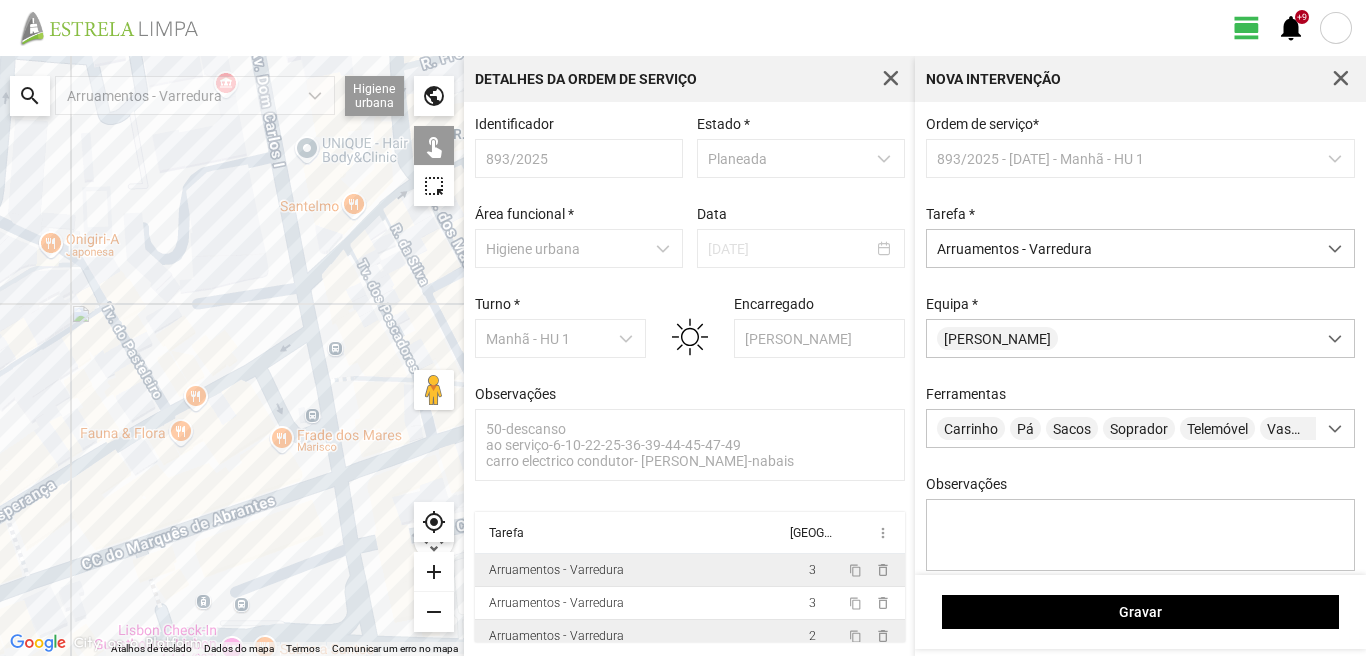 click on "Para navegar, prima as teclas de seta." 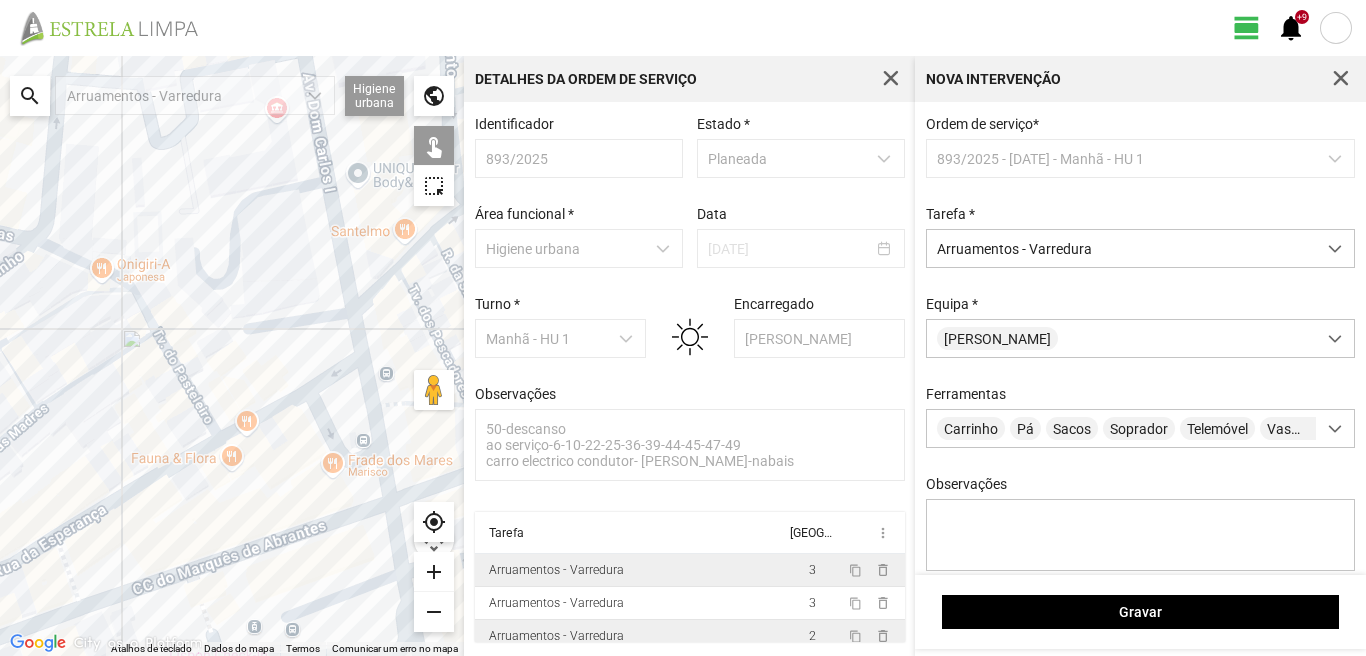 drag, startPoint x: 210, startPoint y: 436, endPoint x: 265, endPoint y: 461, distance: 60.41523 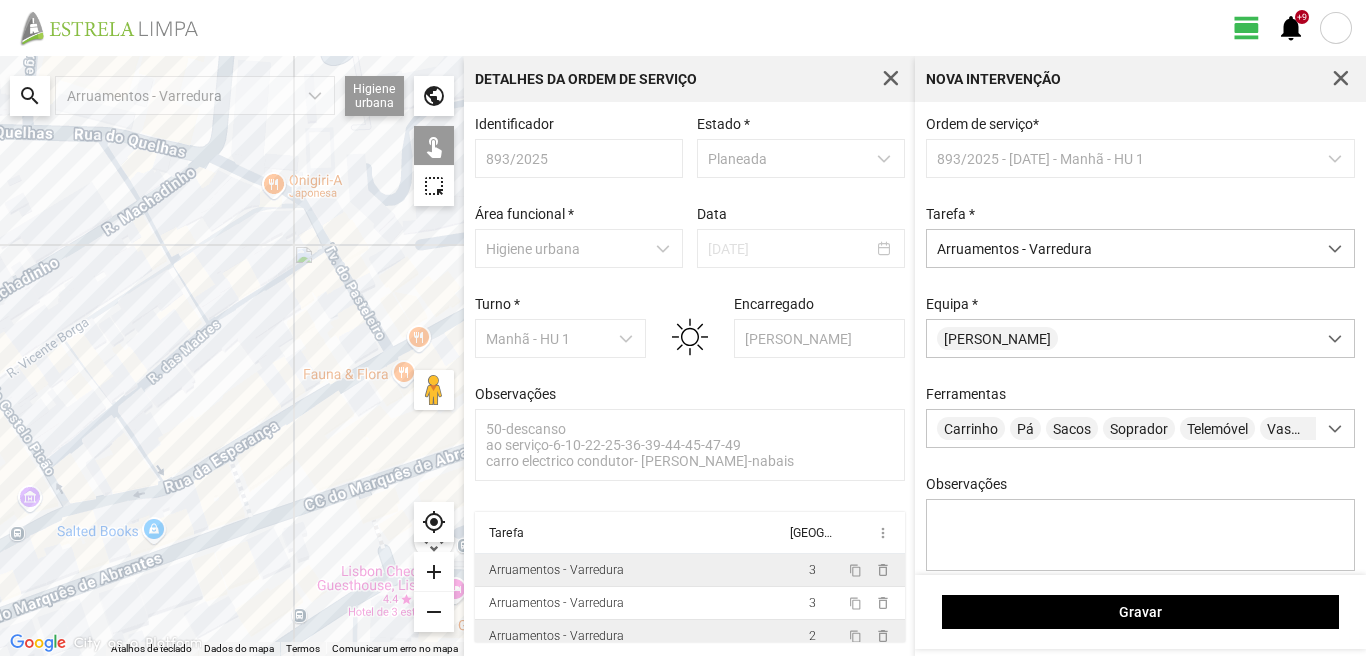 drag, startPoint x: 52, startPoint y: 570, endPoint x: 258, endPoint y: 473, distance: 227.69498 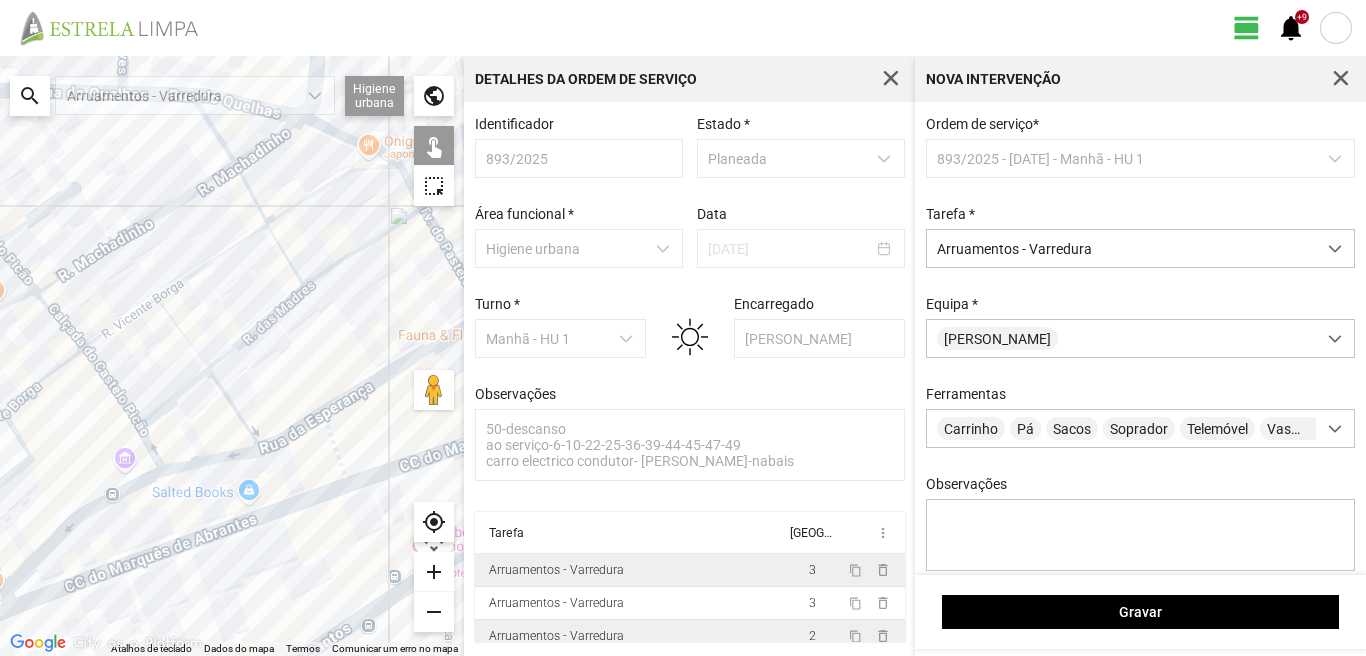 click on "Para navegar, prima as teclas de seta." 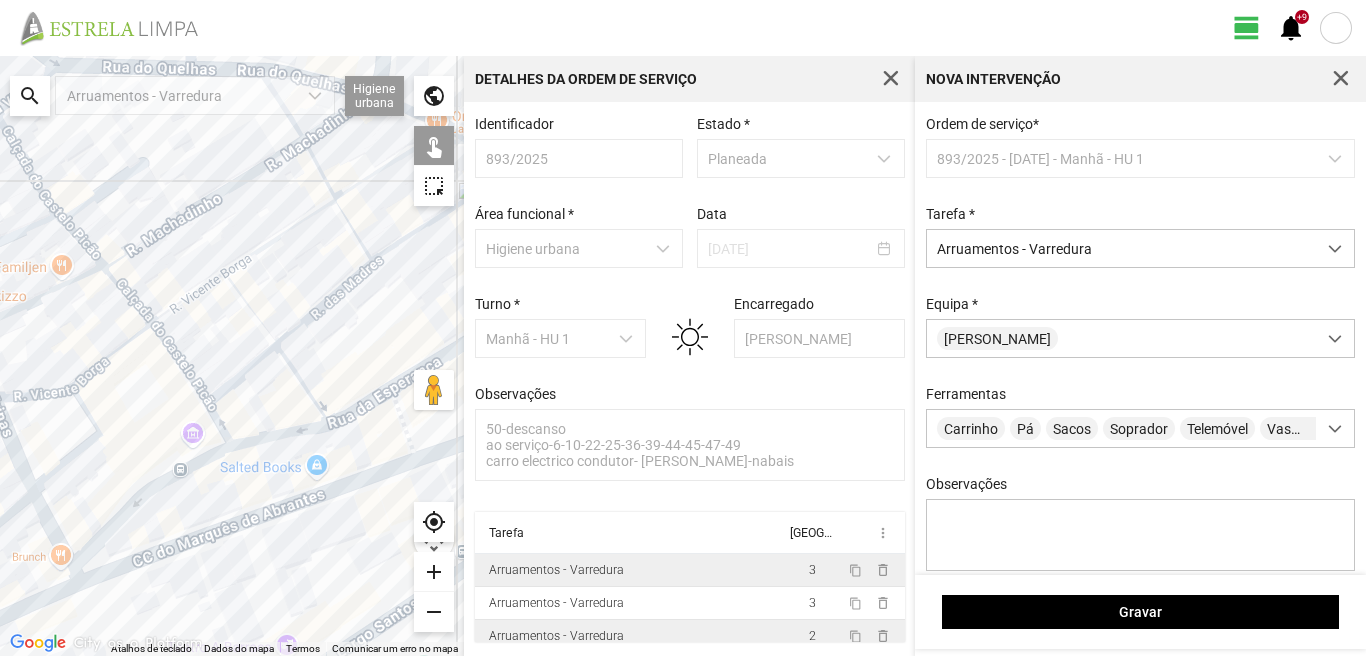 drag, startPoint x: 164, startPoint y: 533, endPoint x: 259, endPoint y: 497, distance: 101.59232 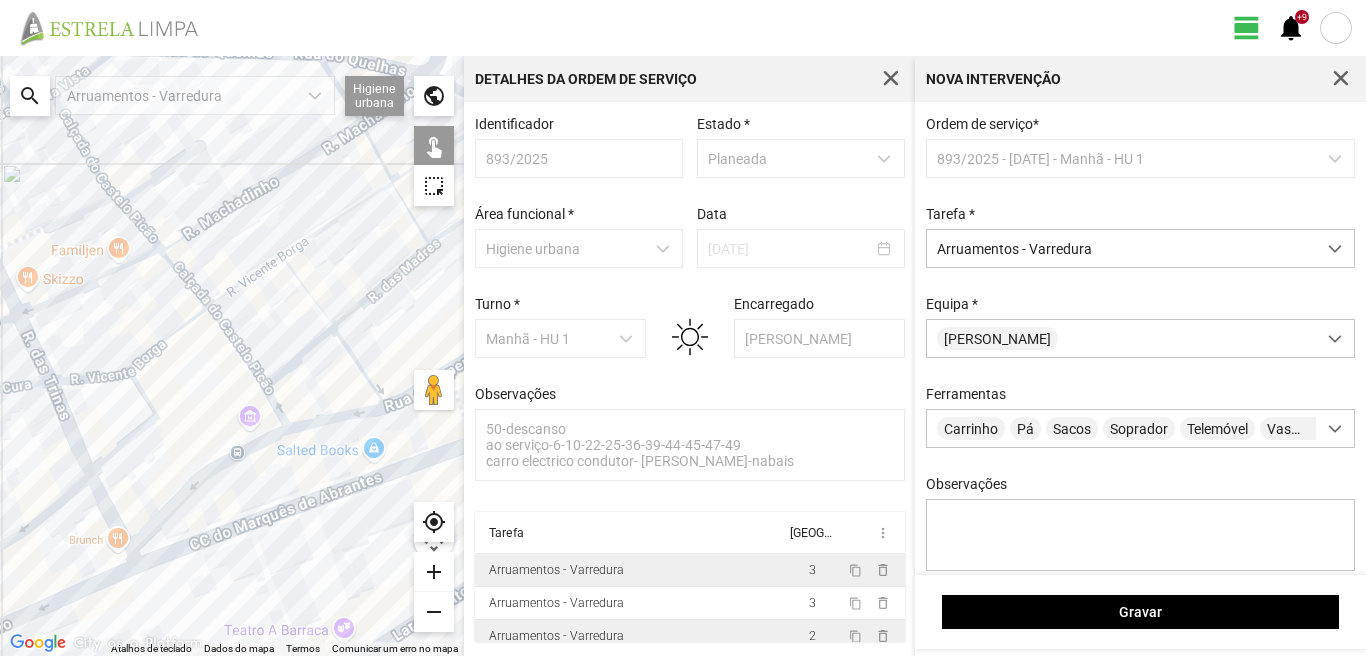 click on "Para navegar, prima as teclas de seta." 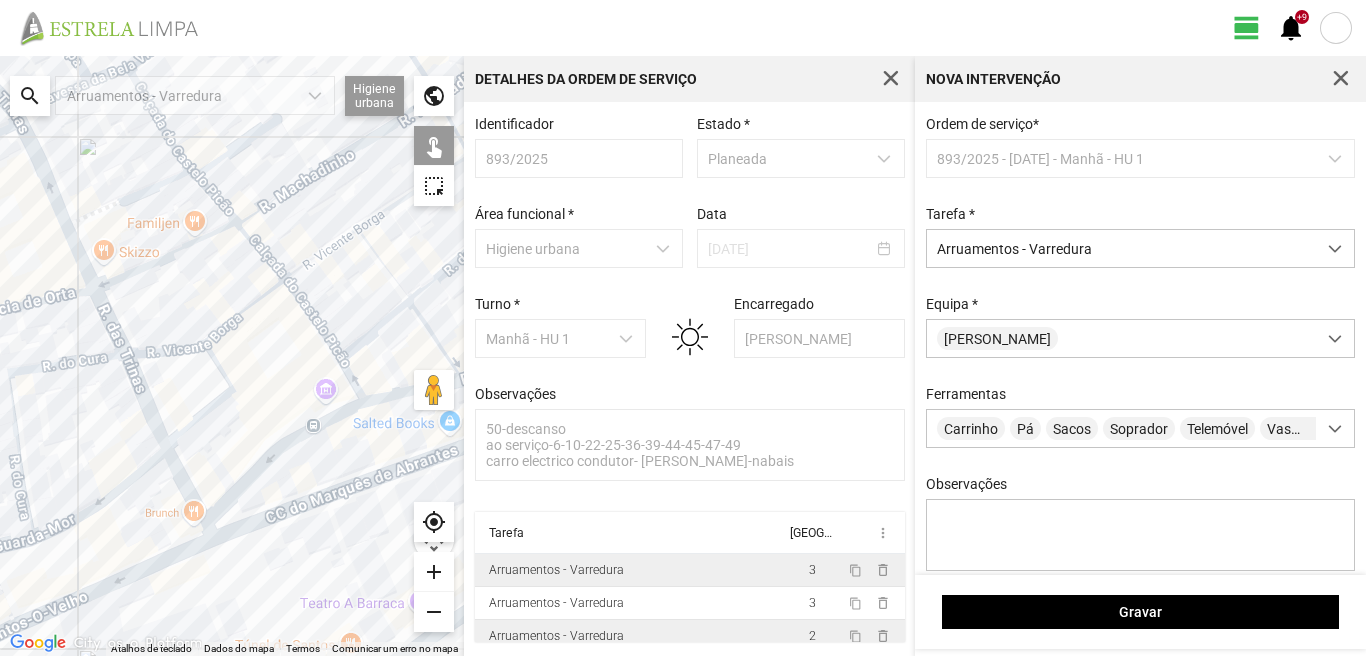drag, startPoint x: 69, startPoint y: 578, endPoint x: 231, endPoint y: 521, distance: 171.73526 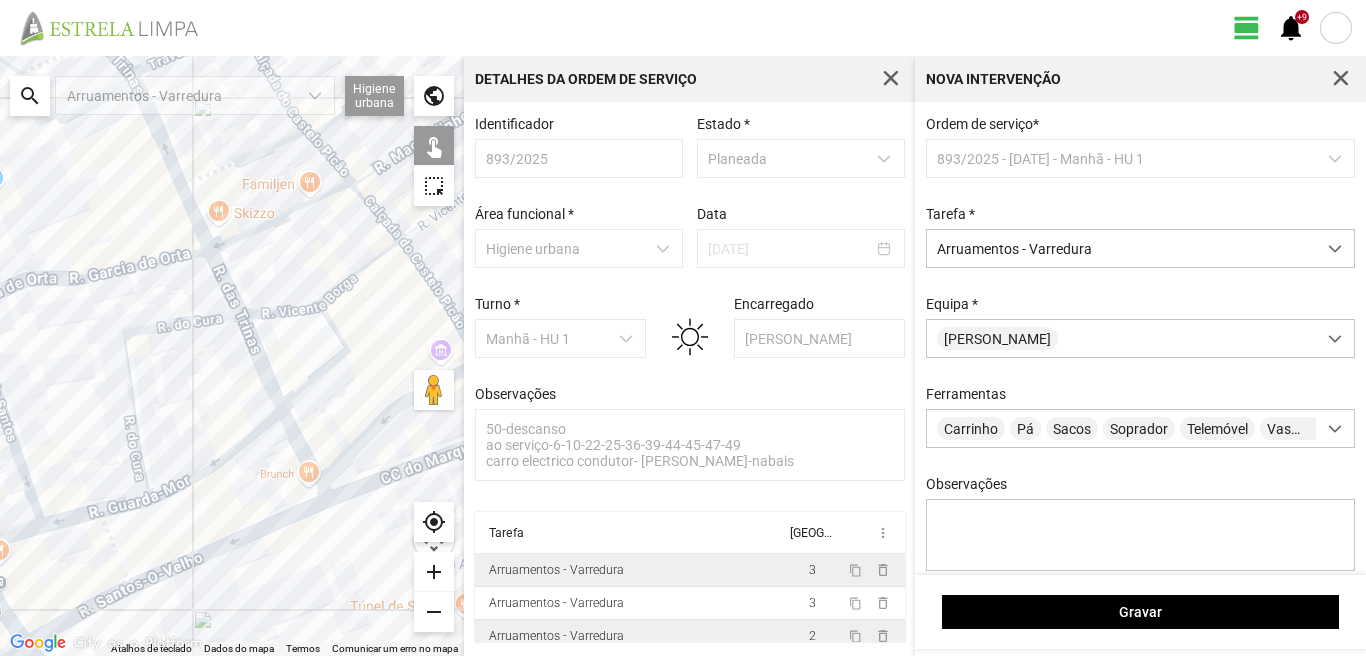 click on "Para navegar, prima as teclas de seta." 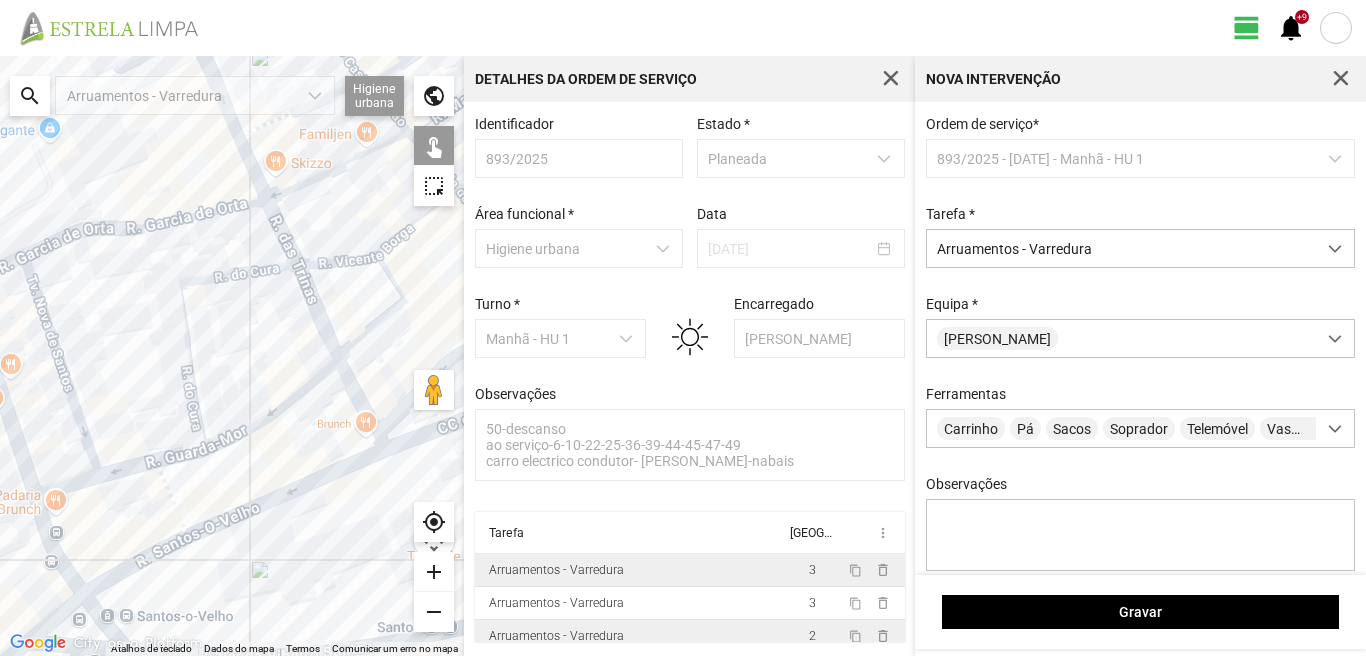 drag, startPoint x: 54, startPoint y: 613, endPoint x: 144, endPoint y: 537, distance: 117.79643 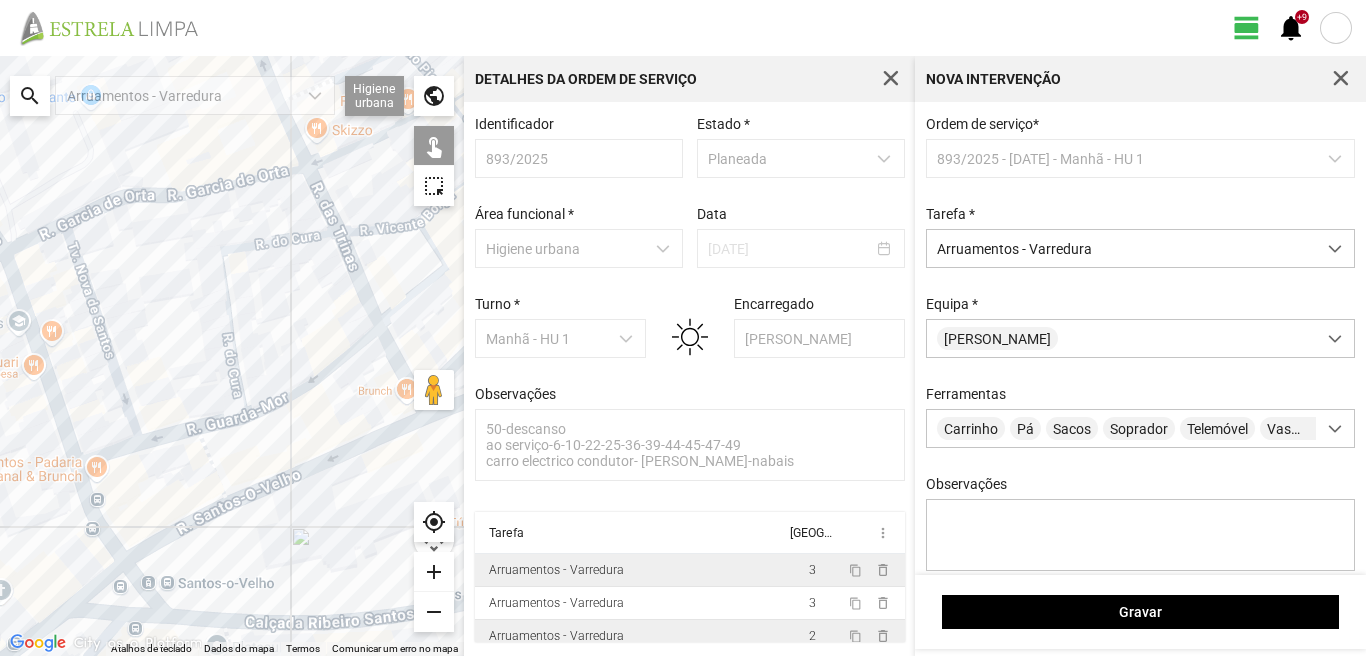 click on "Para navegar, prima as teclas de seta." 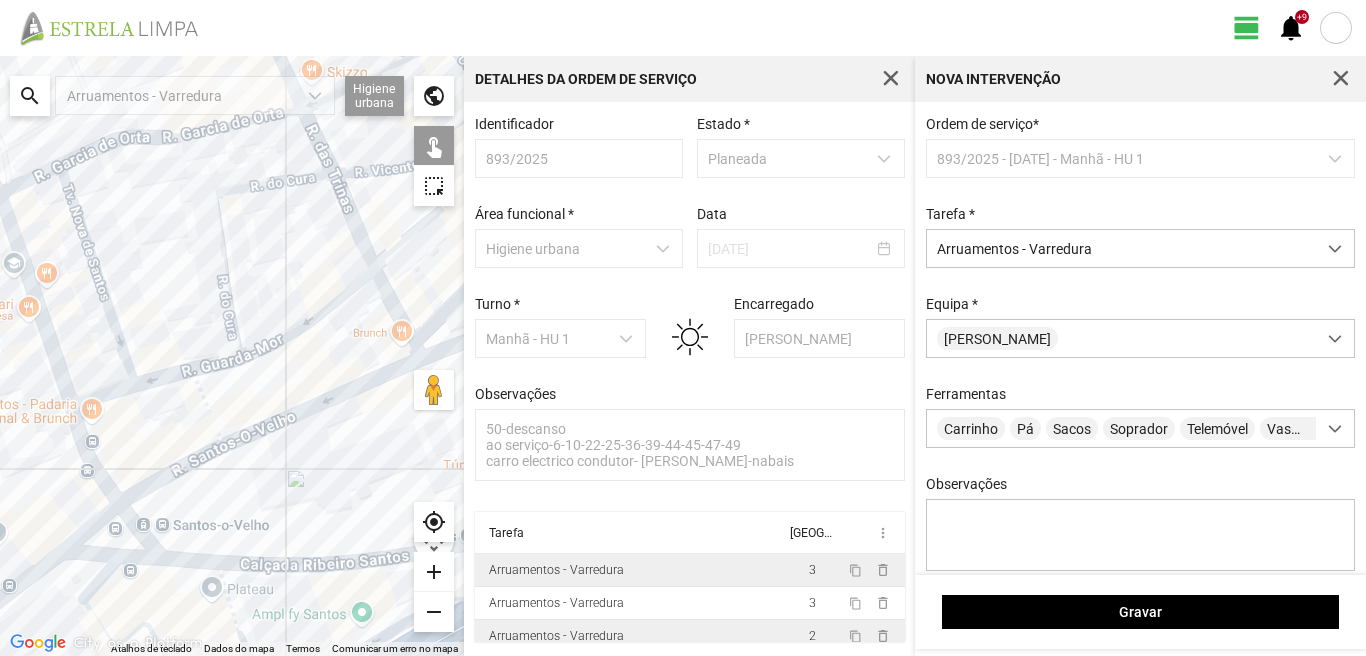 drag, startPoint x: 255, startPoint y: 500, endPoint x: 252, endPoint y: 389, distance: 111.040535 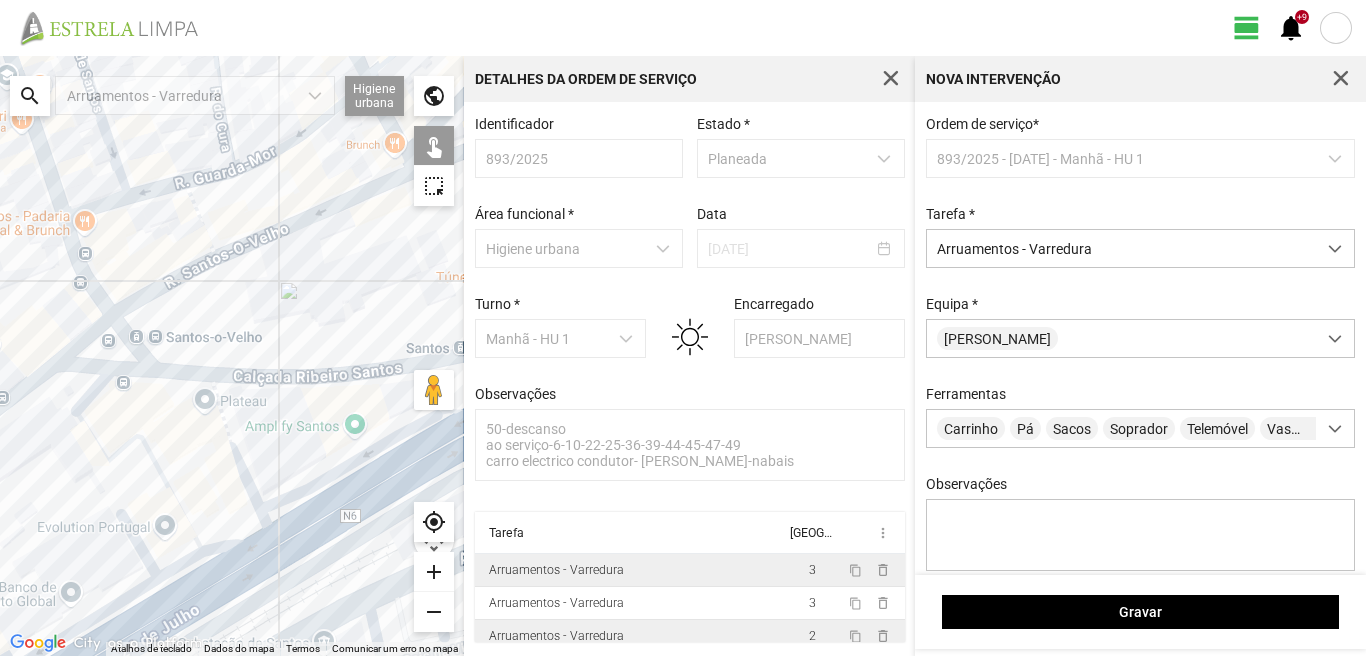 click on "Para navegar, prima as teclas de seta." 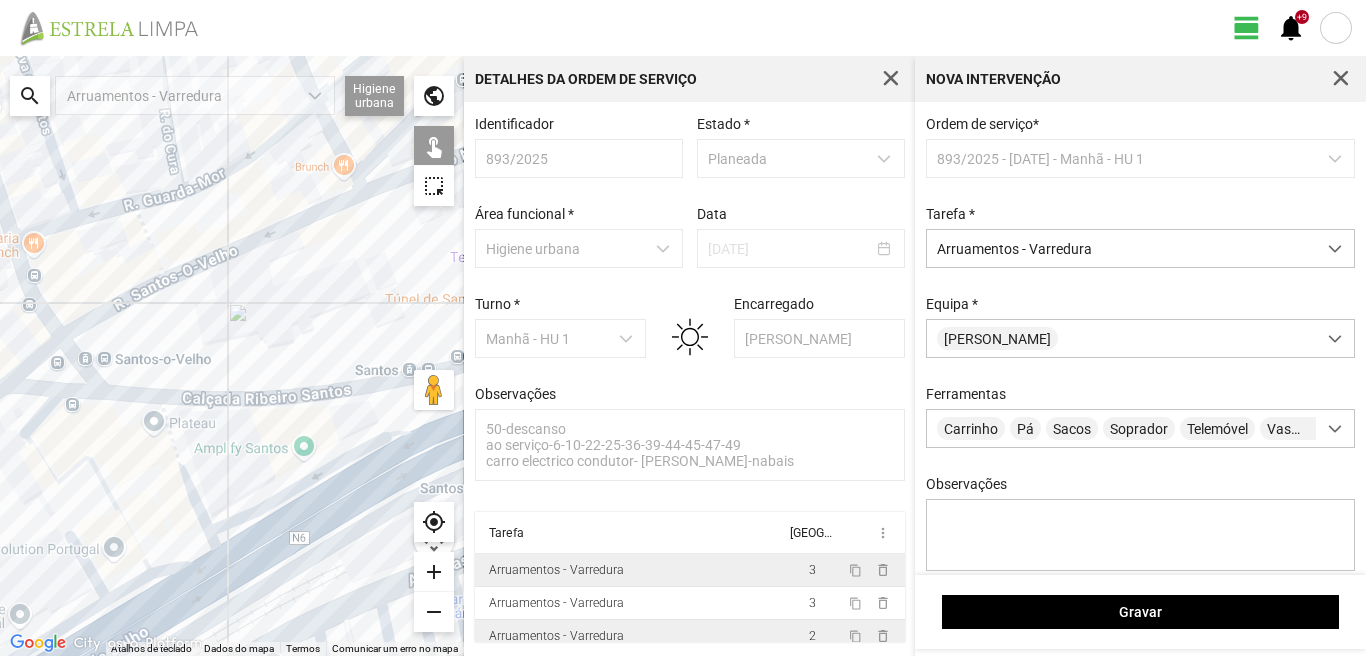 drag, startPoint x: 279, startPoint y: 415, endPoint x: 116, endPoint y: 460, distance: 169.09761 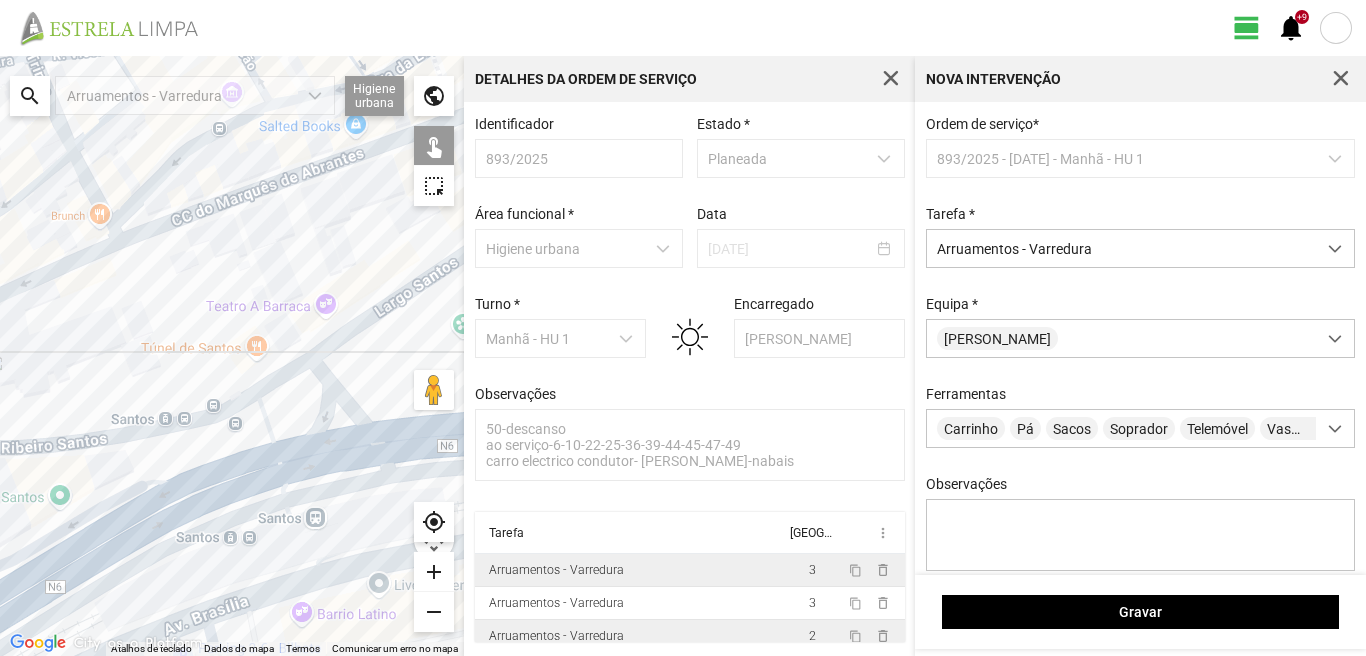 click on "Gravar" at bounding box center (1140, 612) 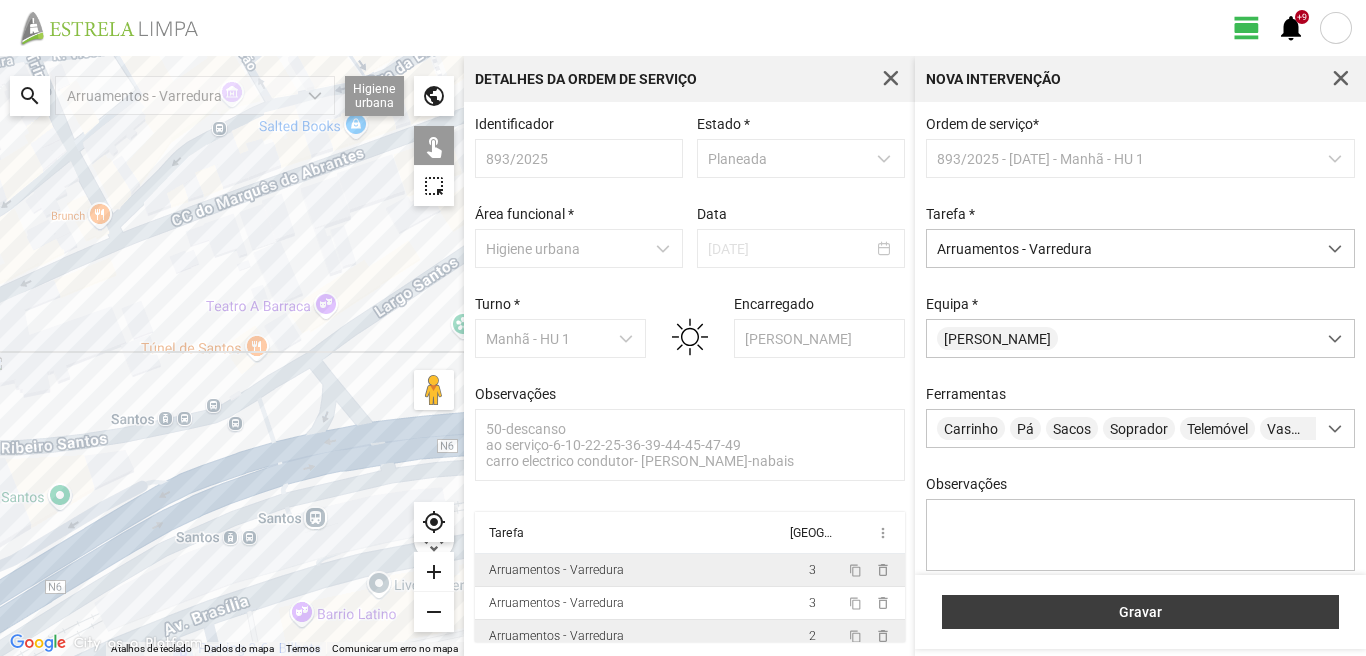 click on "Gravar" at bounding box center (1141, 612) 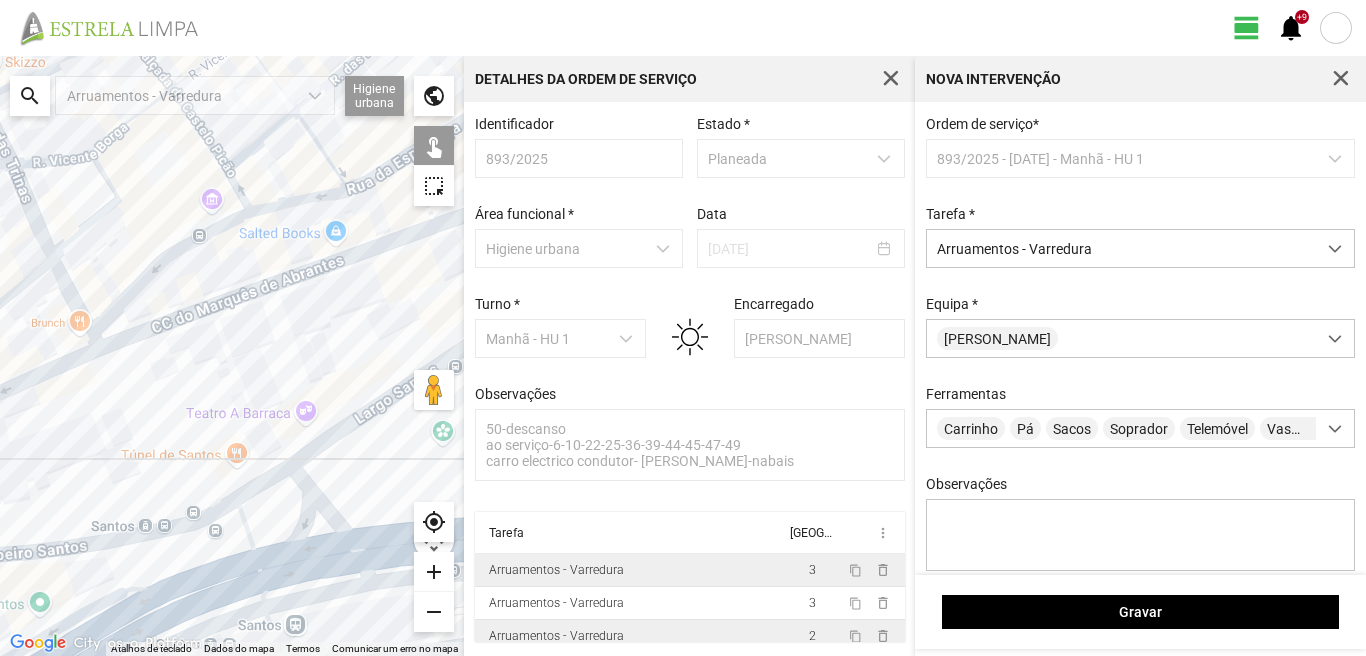 drag, startPoint x: 213, startPoint y: 367, endPoint x: 190, endPoint y: 481, distance: 116.297035 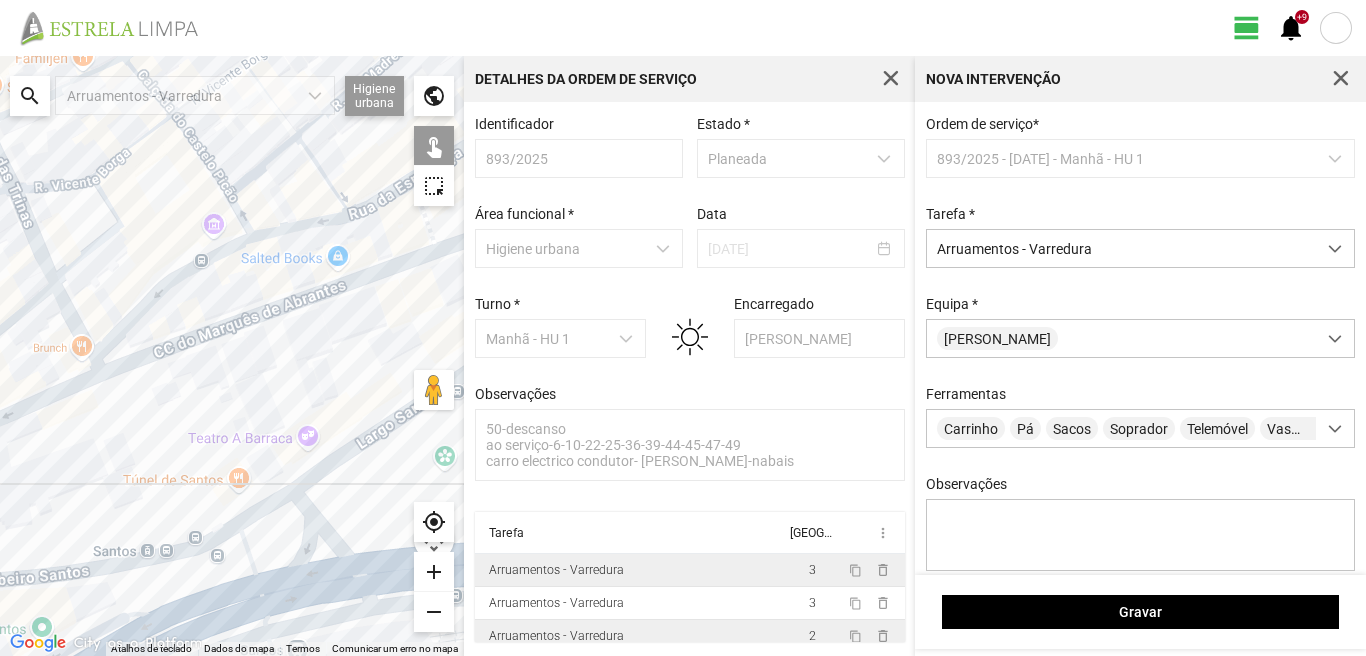 drag, startPoint x: 272, startPoint y: 398, endPoint x: 272, endPoint y: 470, distance: 72 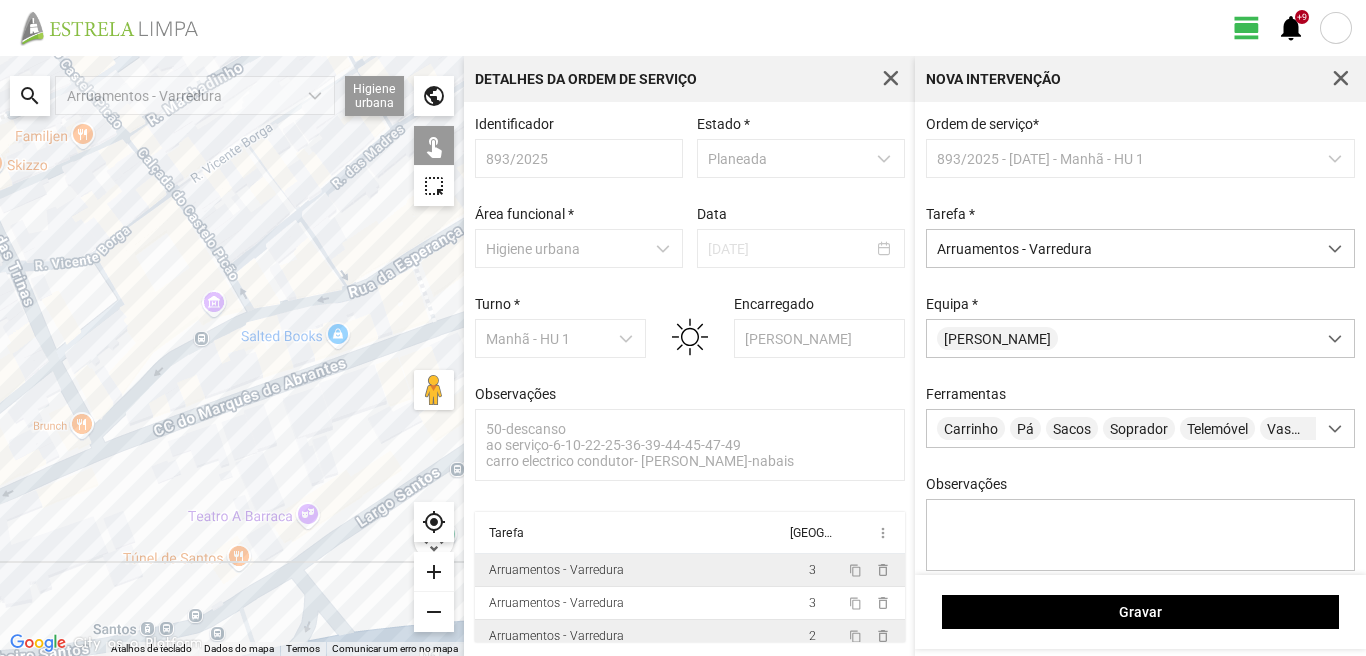 click on "Para navegar, prima as teclas de seta." 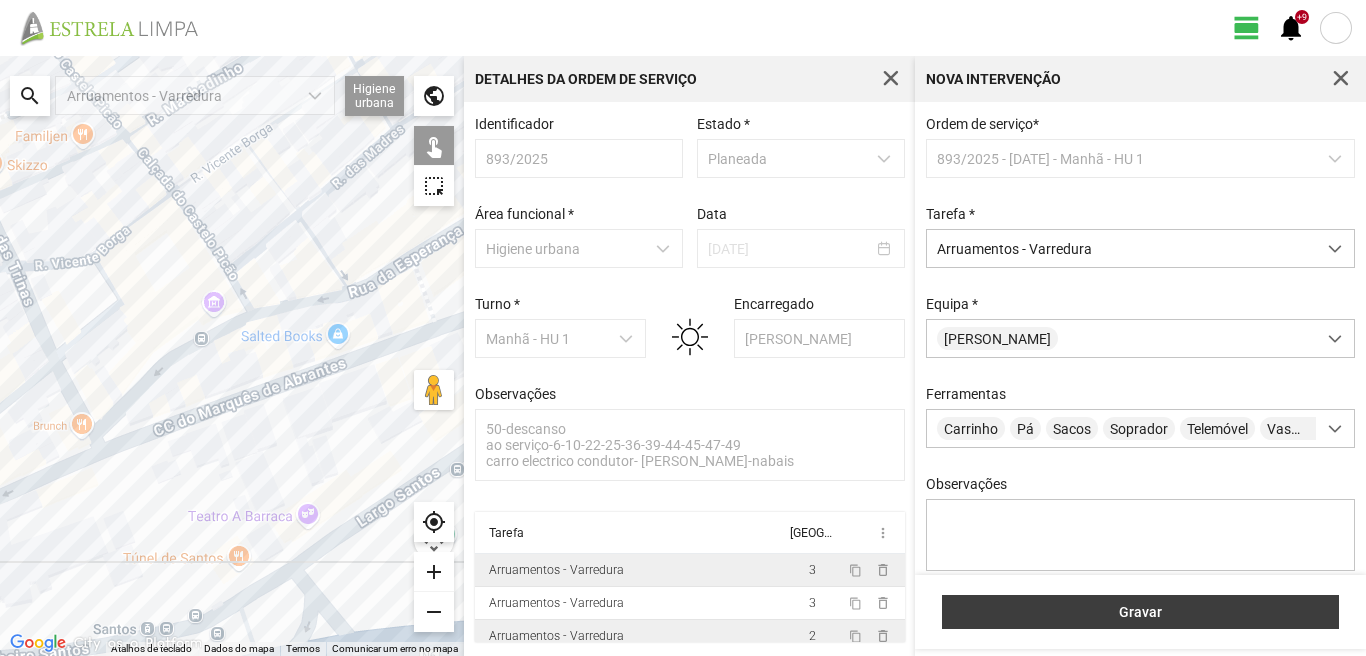 click on "Gravar" at bounding box center (1140, 612) 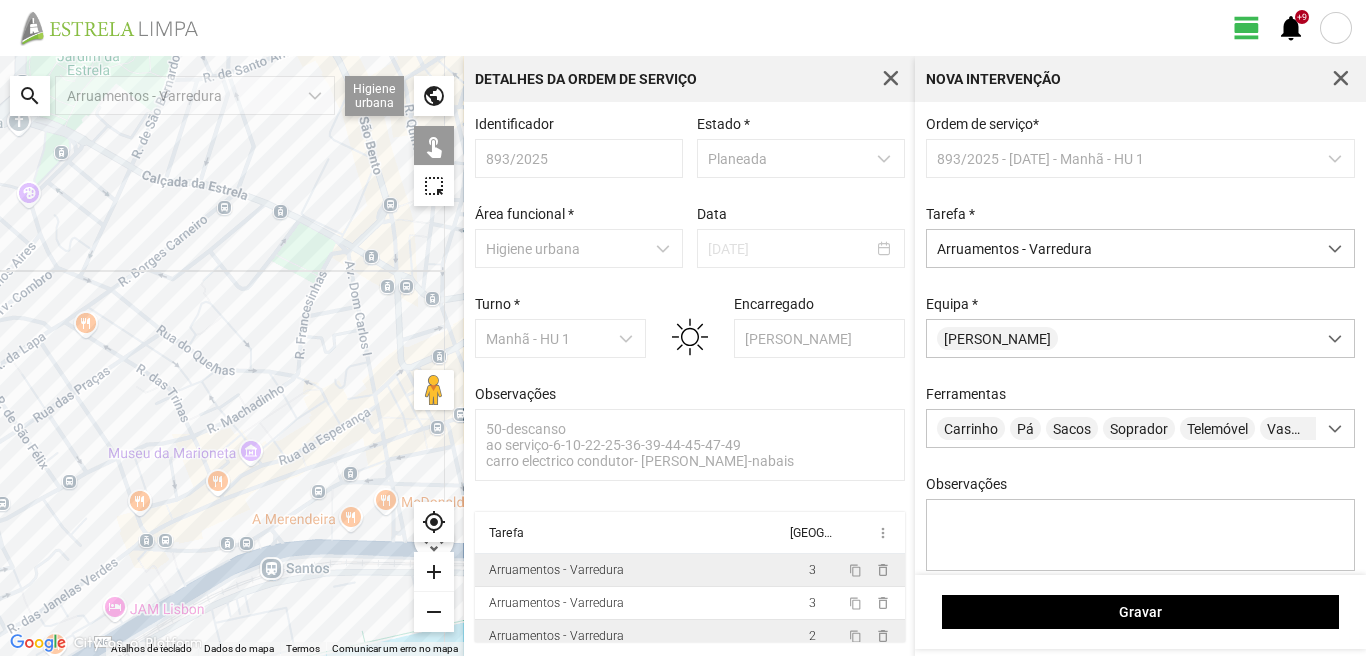 click on "Para navegar, prima as teclas de seta." 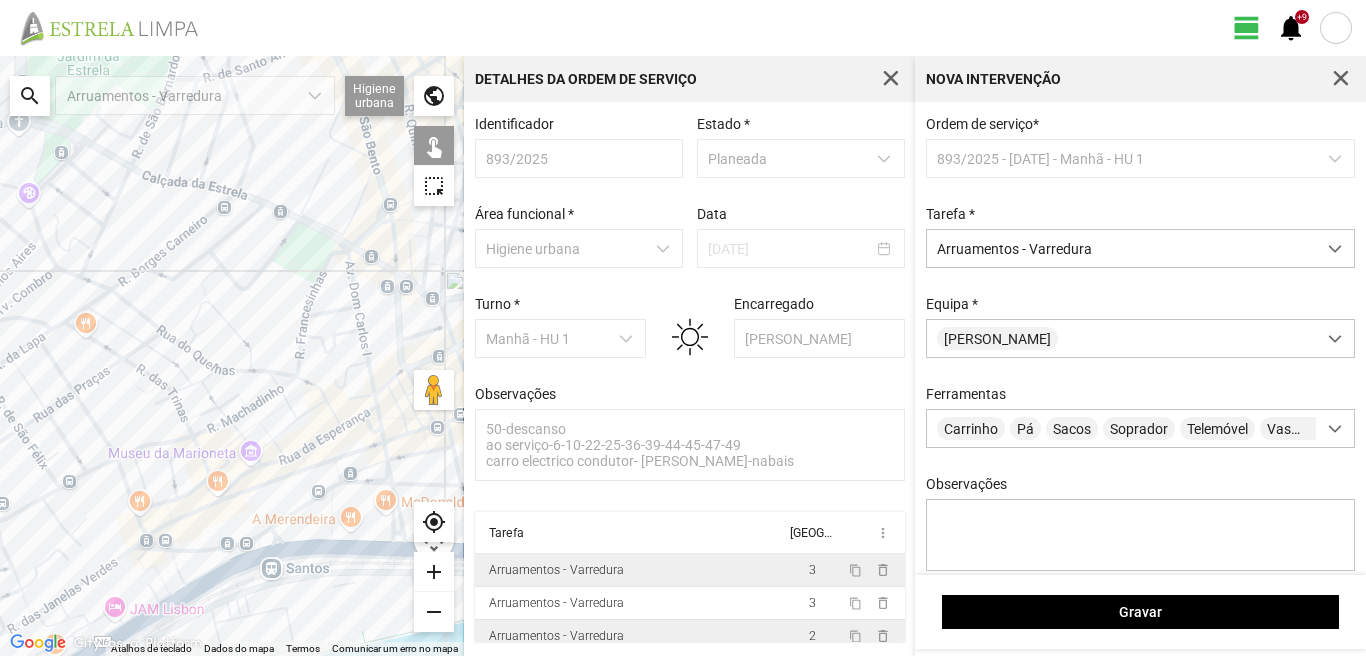 click on "Para navegar, prima as teclas de seta." 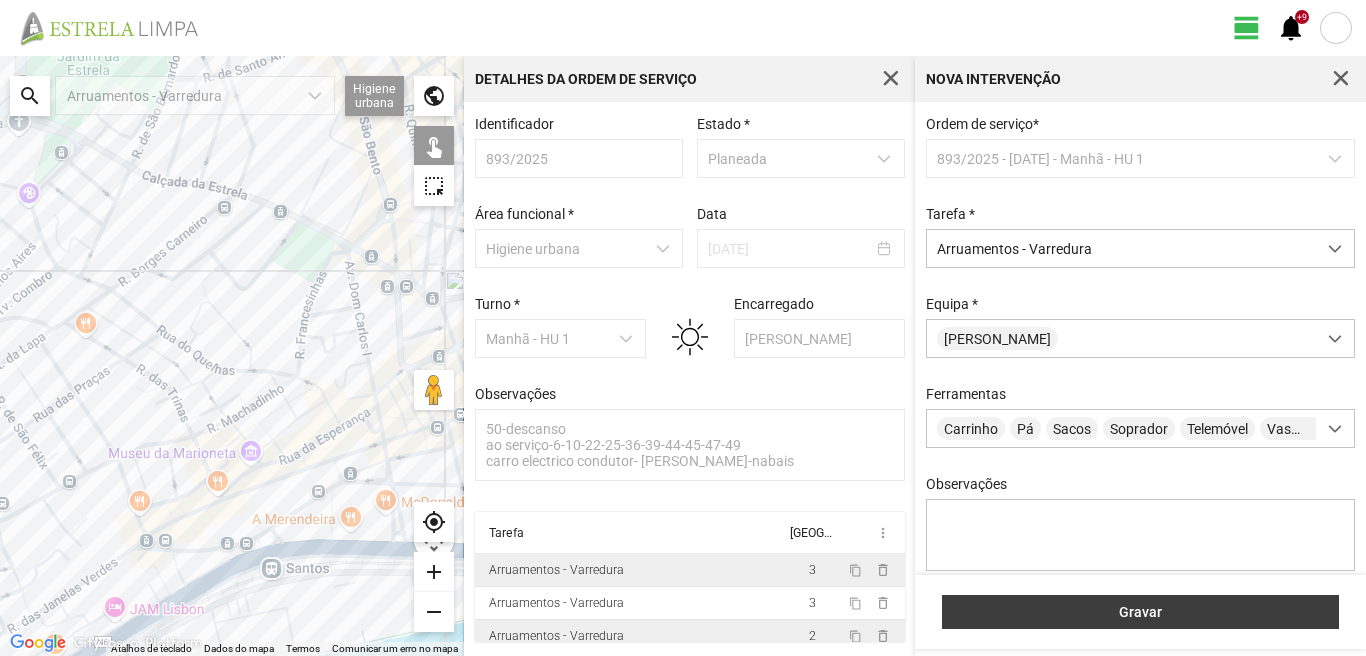 click on "Gravar" at bounding box center [1140, 612] 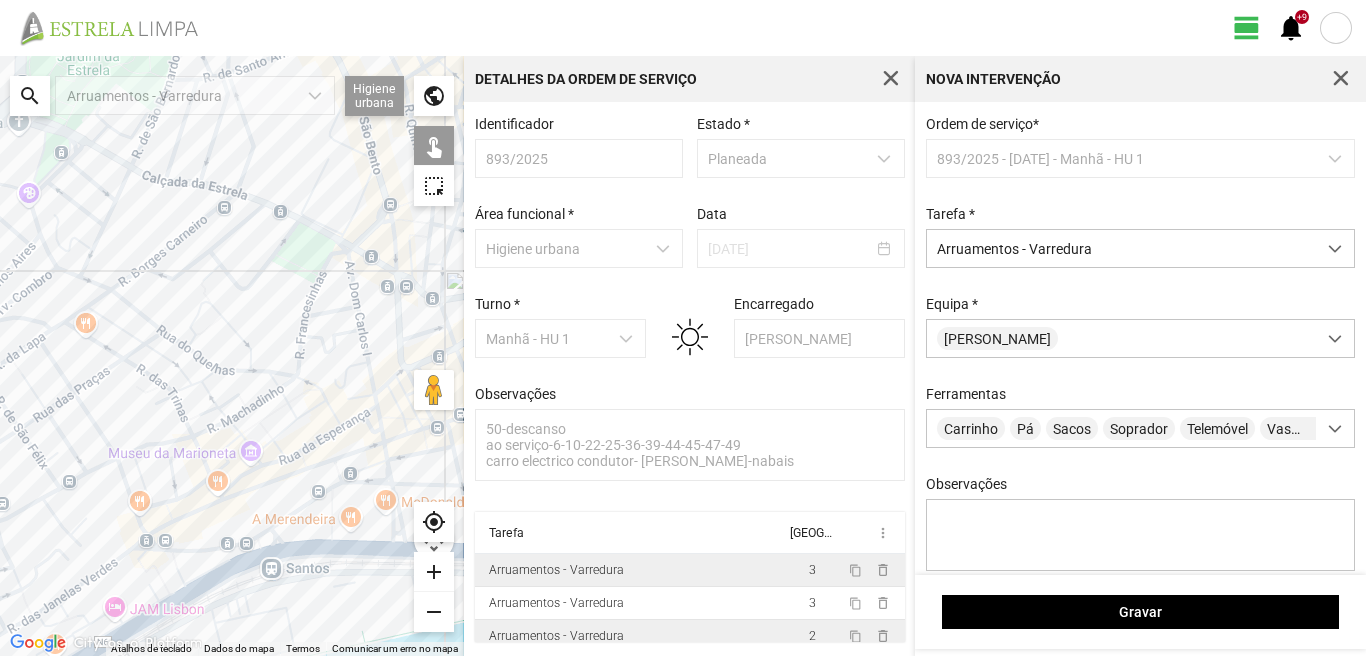 click on "Para navegar, prima as teclas de seta." 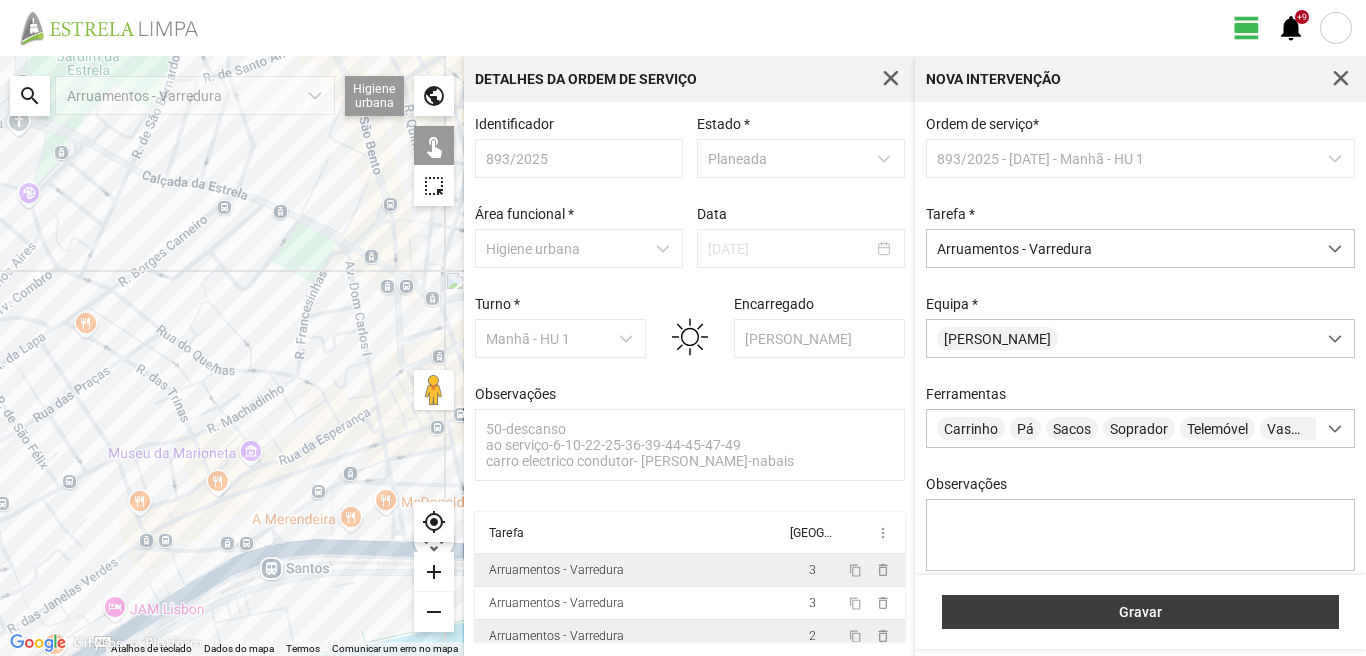 drag, startPoint x: 1175, startPoint y: 607, endPoint x: 1169, endPoint y: 590, distance: 18.027756 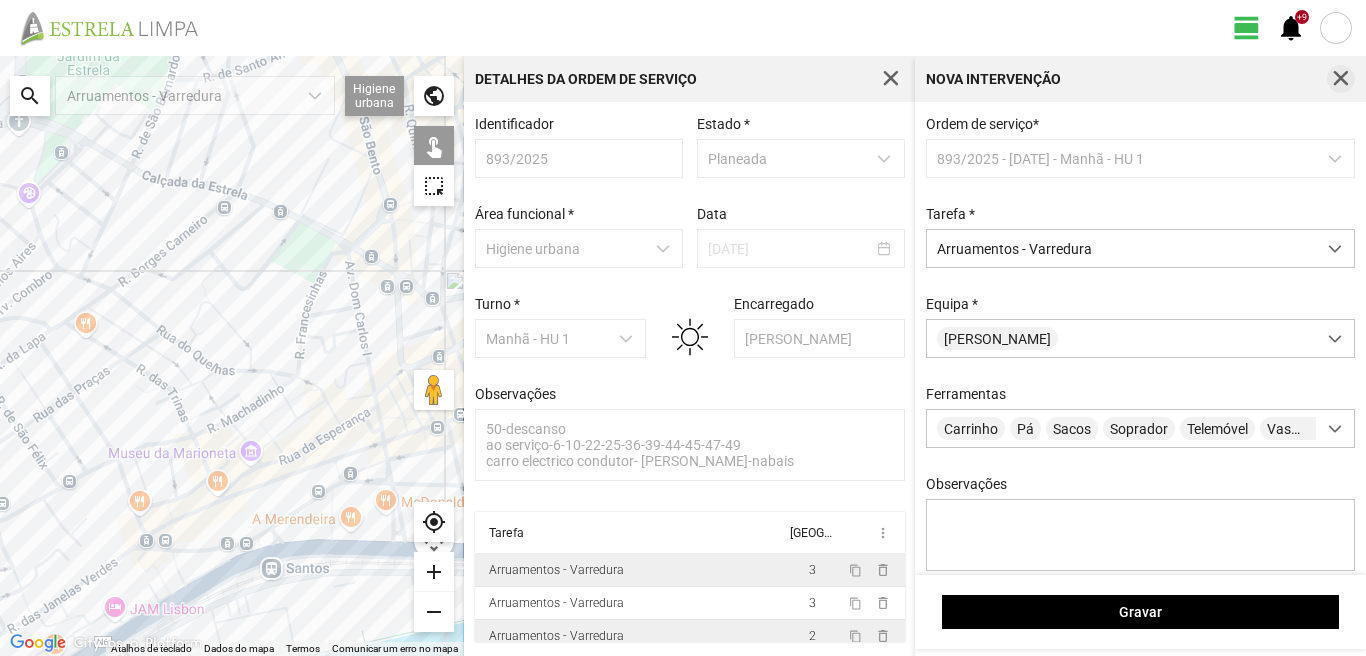 click at bounding box center (1341, 79) 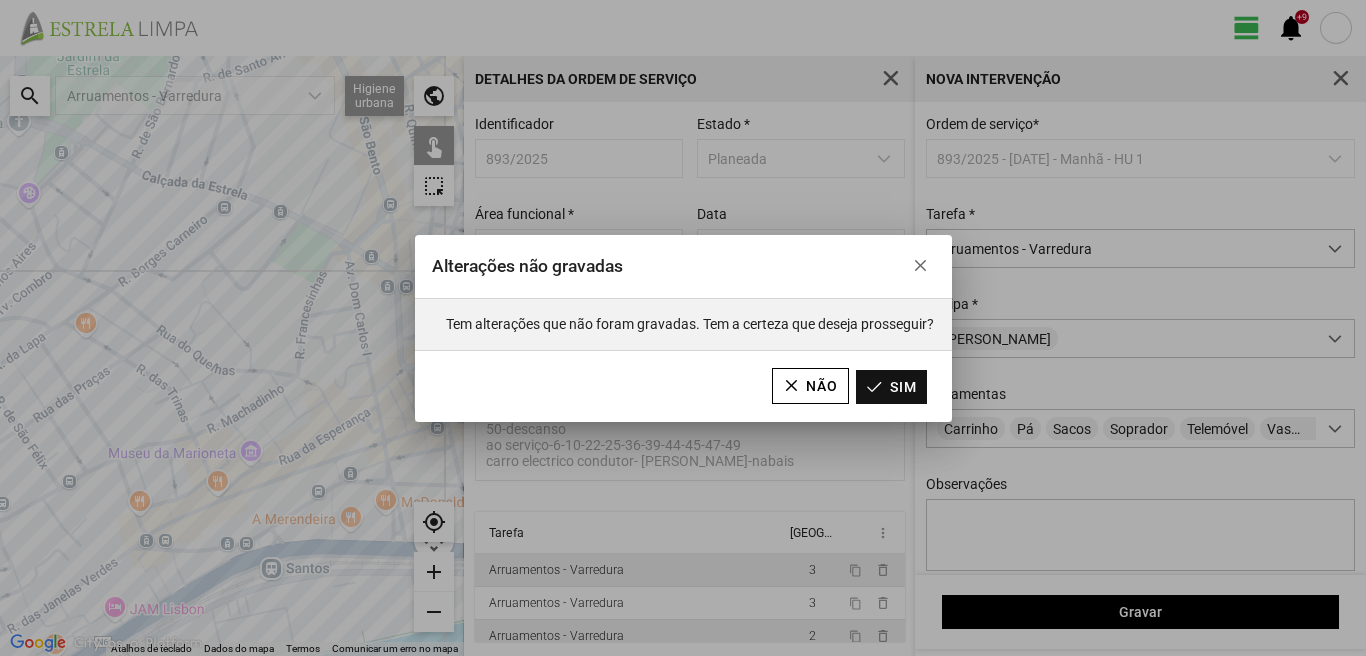 click on "Sim" 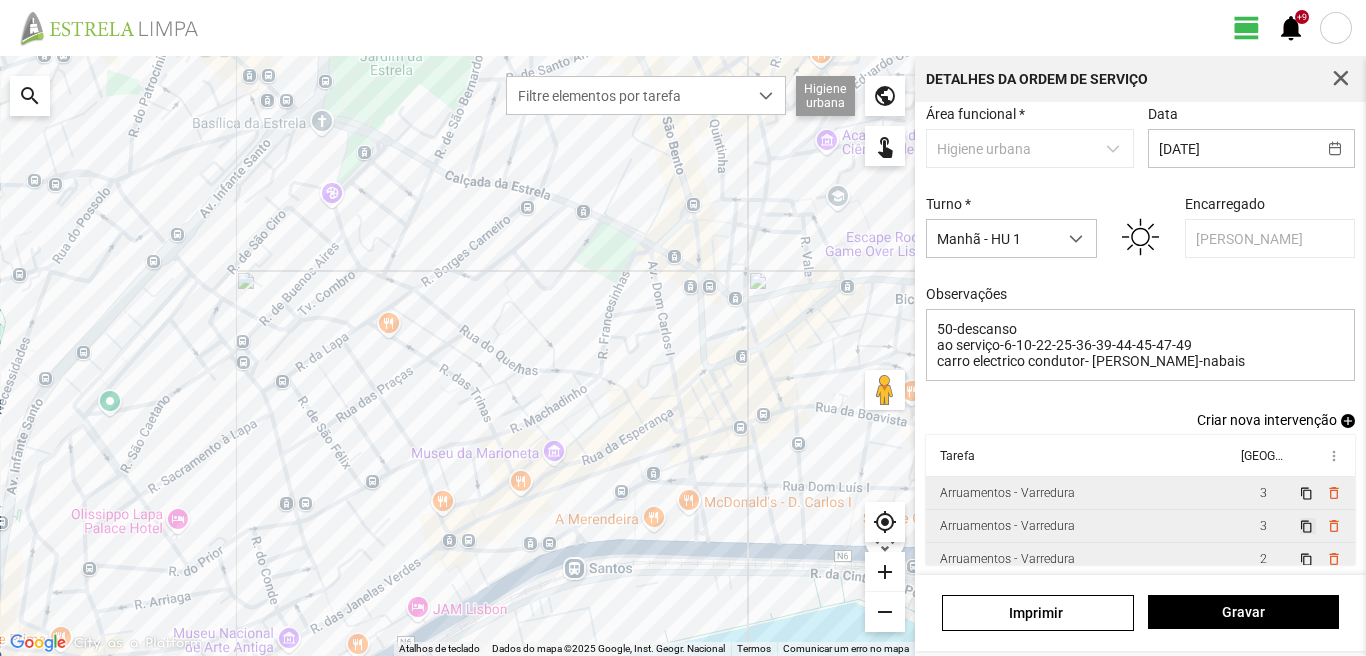scroll, scrollTop: 109, scrollLeft: 0, axis: vertical 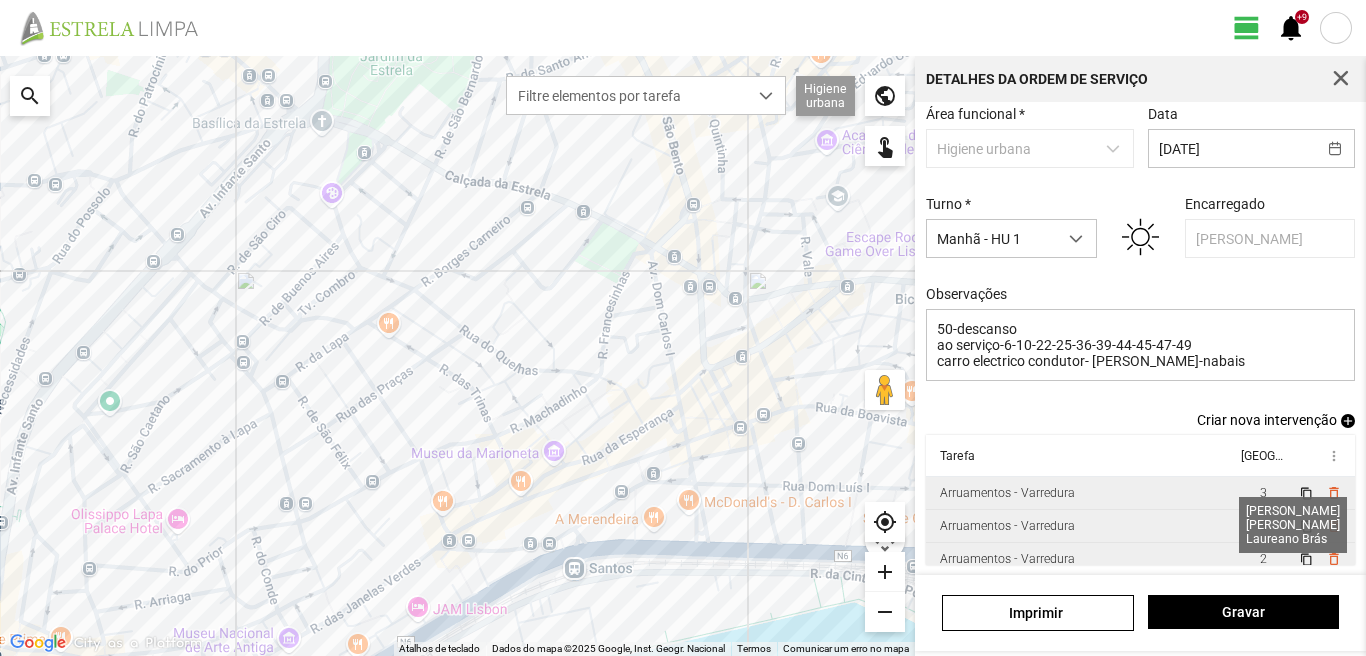 click on "3" at bounding box center [1263, 526] 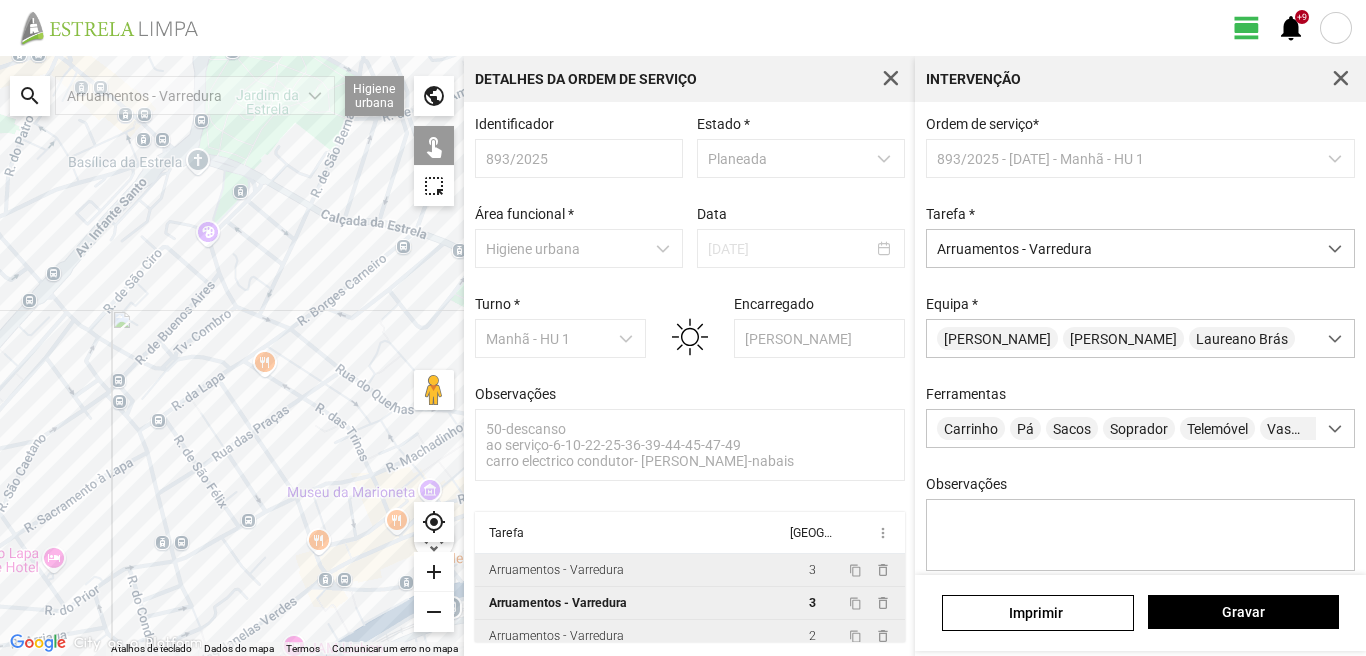 drag, startPoint x: 81, startPoint y: 339, endPoint x: 188, endPoint y: 373, distance: 112.27199 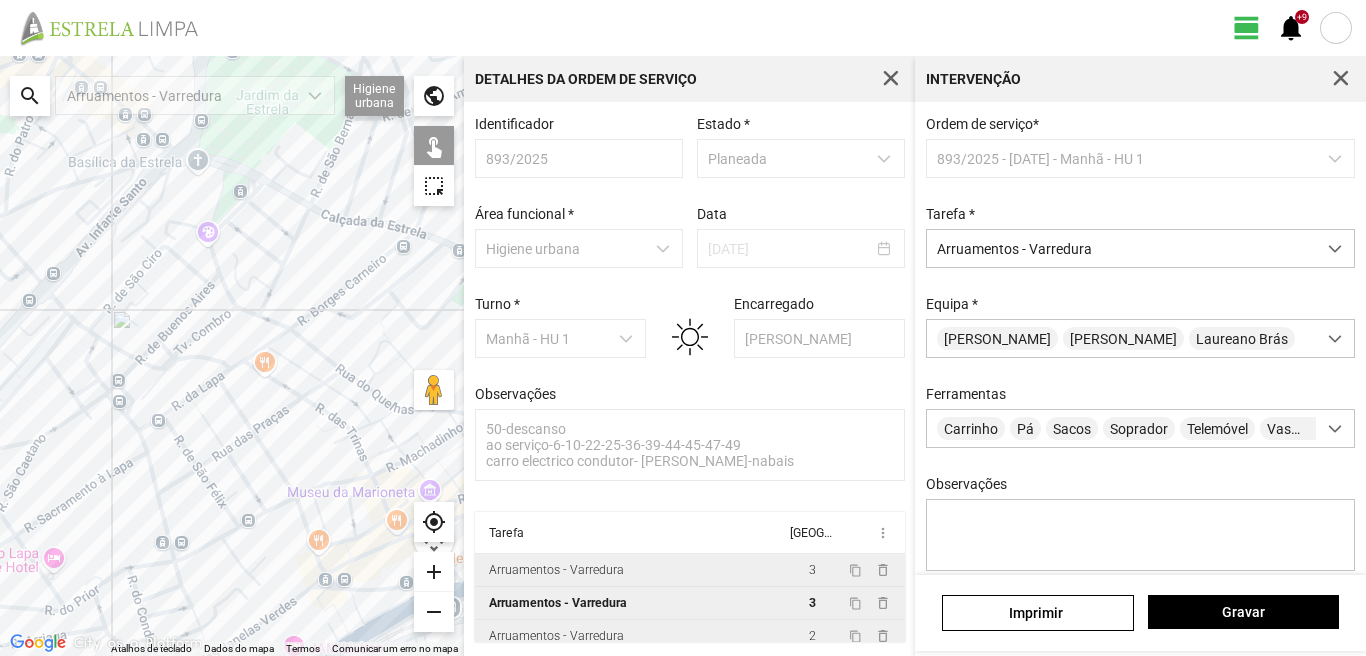click on "Para navegar, prima as teclas de seta." 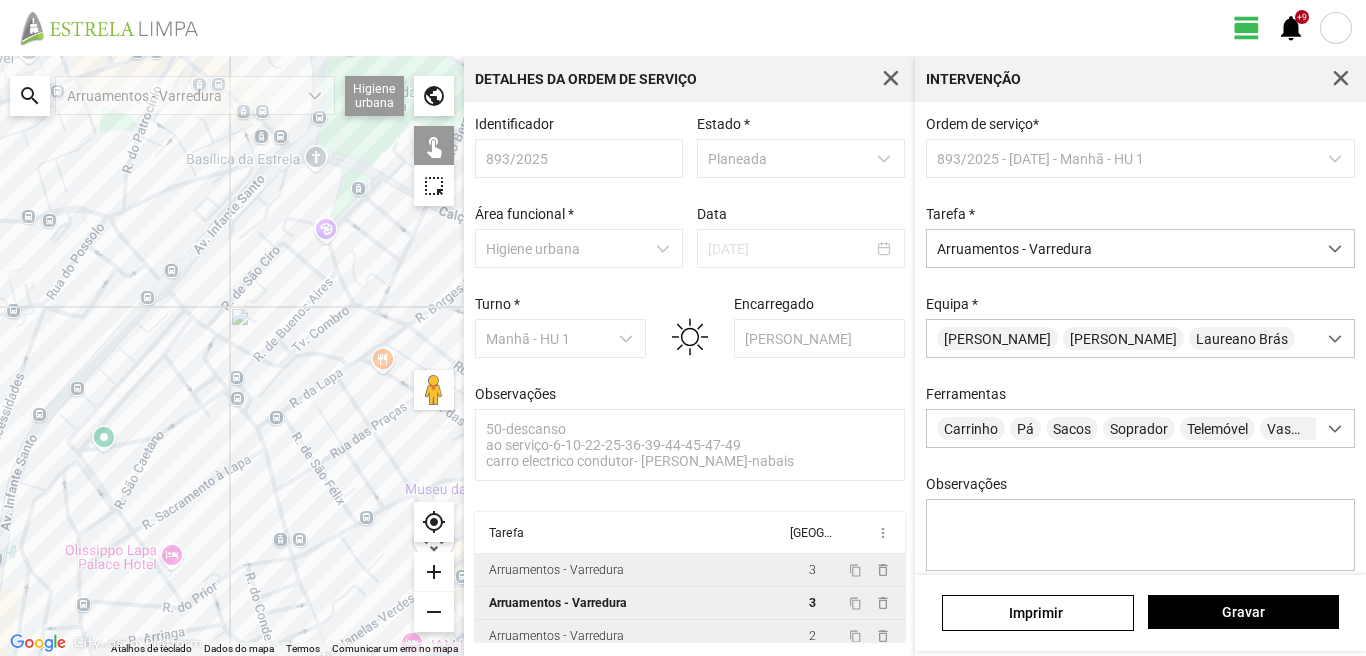 drag, startPoint x: 109, startPoint y: 348, endPoint x: 232, endPoint y: 343, distance: 123.101585 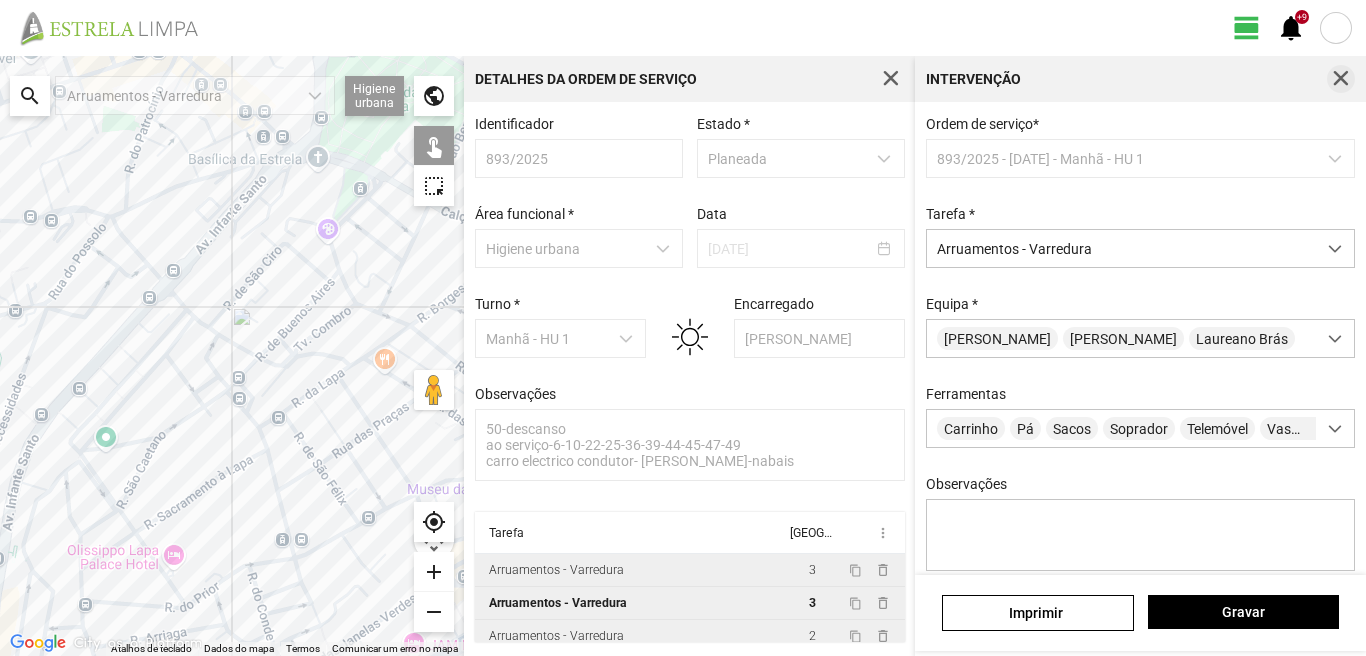 click at bounding box center (1341, 79) 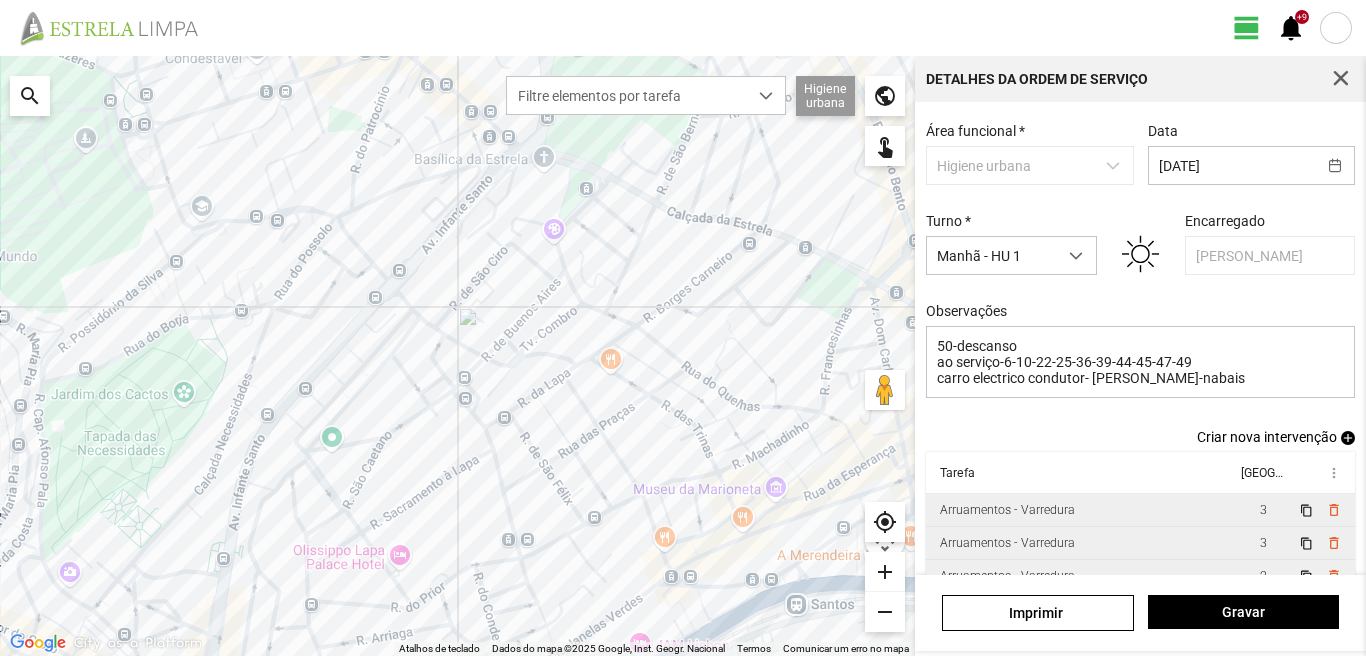 scroll, scrollTop: 109, scrollLeft: 0, axis: vertical 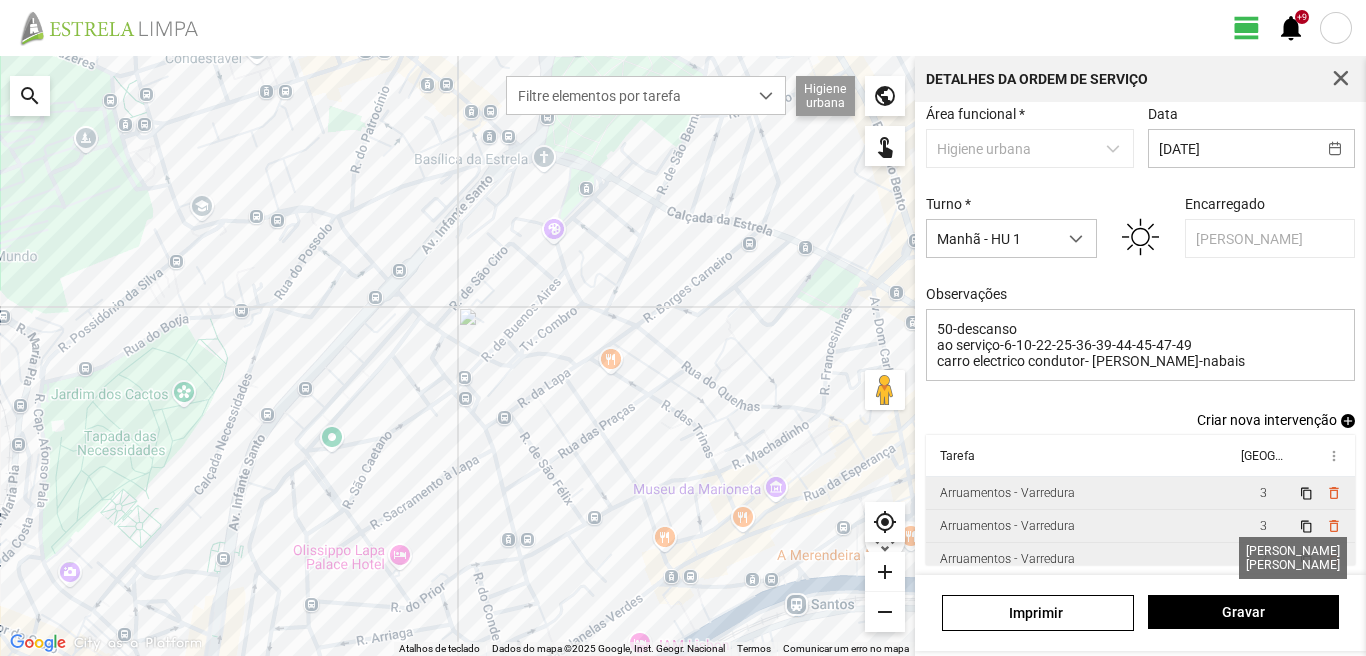 click on "2" at bounding box center (1263, 559) 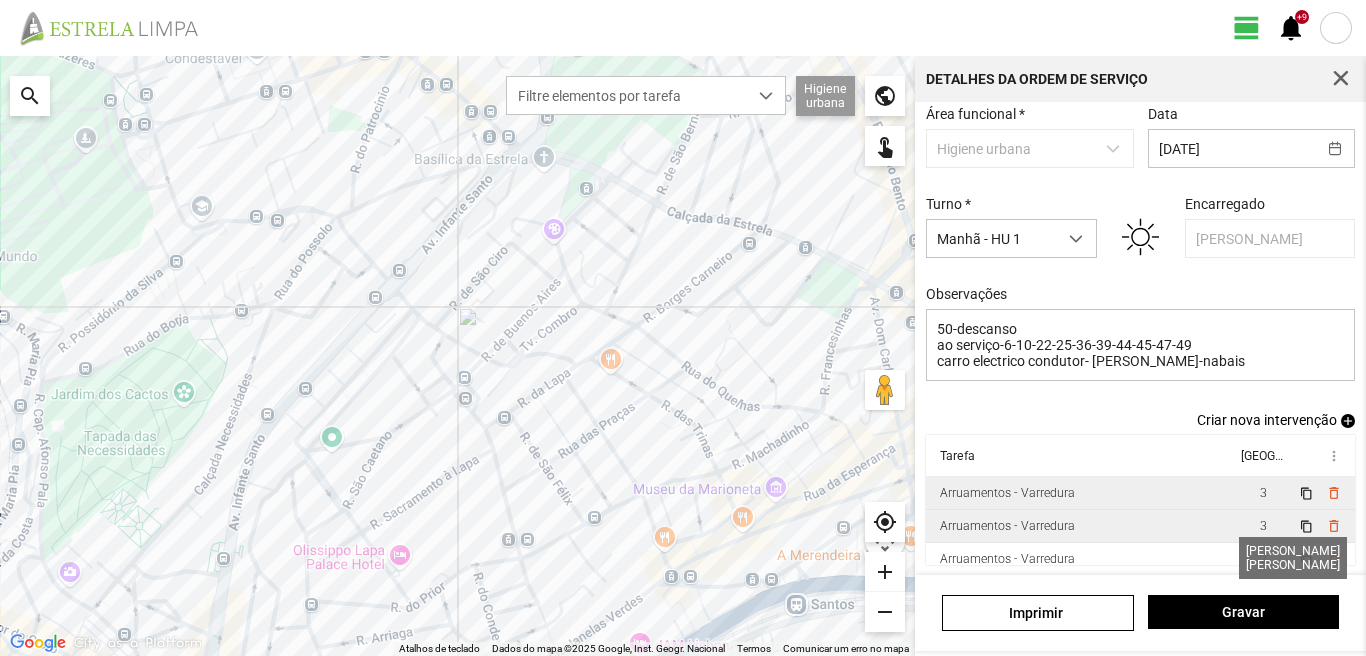 scroll, scrollTop: 4, scrollLeft: 0, axis: vertical 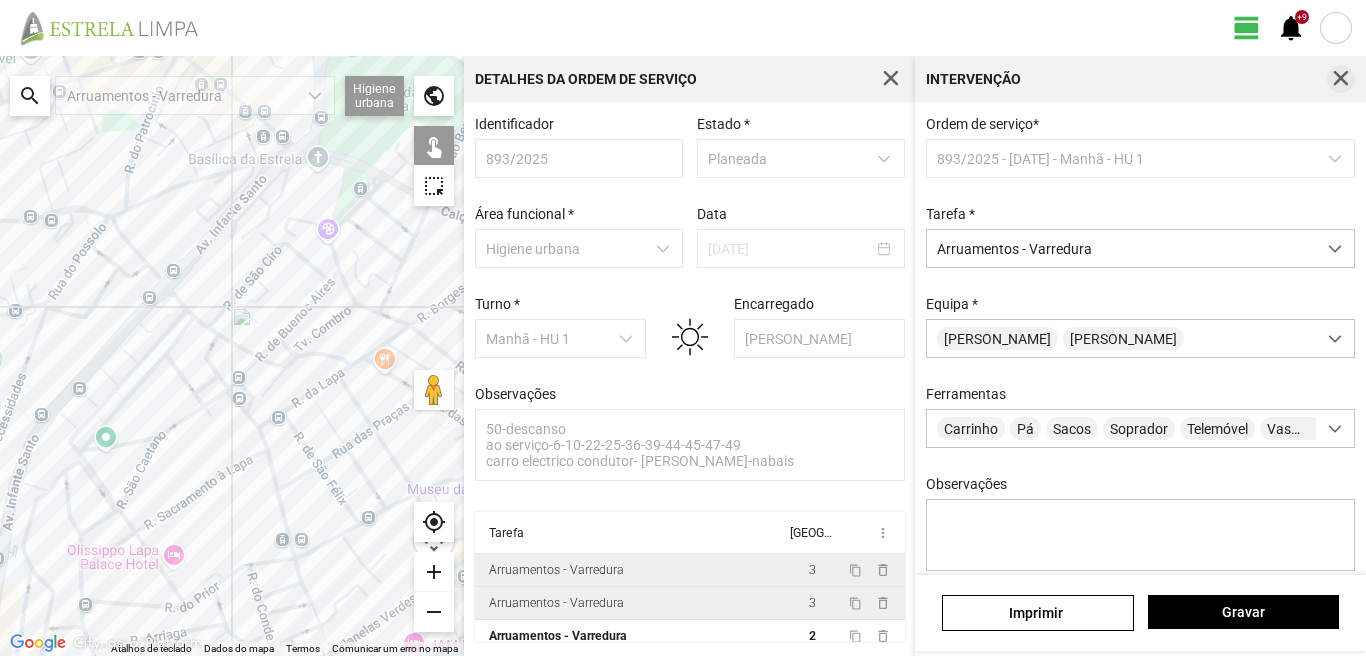 click at bounding box center [1341, 79] 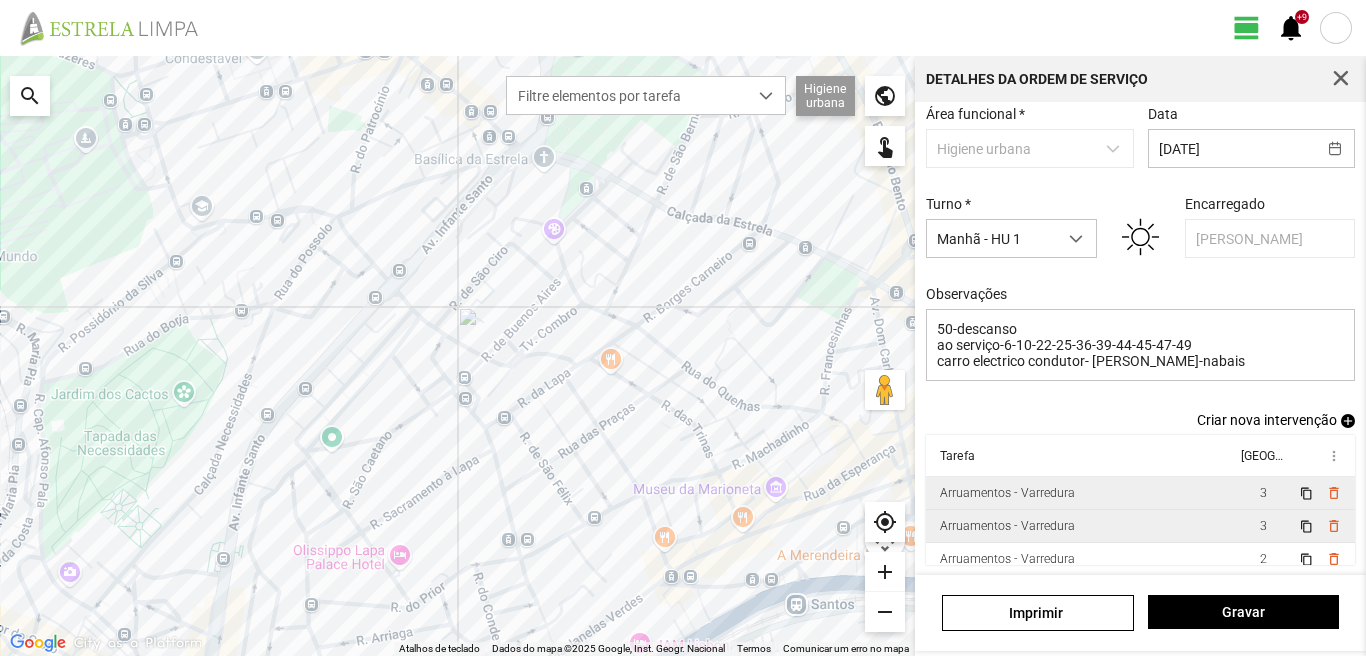 scroll, scrollTop: 109, scrollLeft: 0, axis: vertical 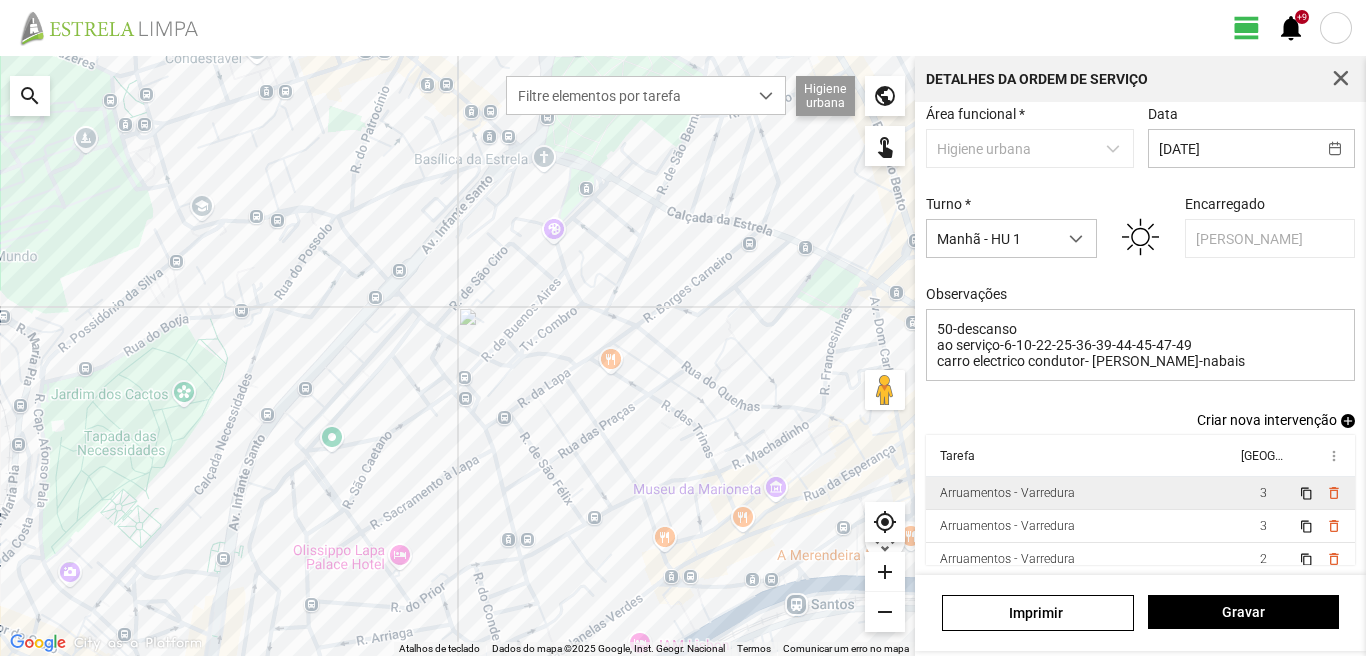 click on "add" at bounding box center (1348, 421) 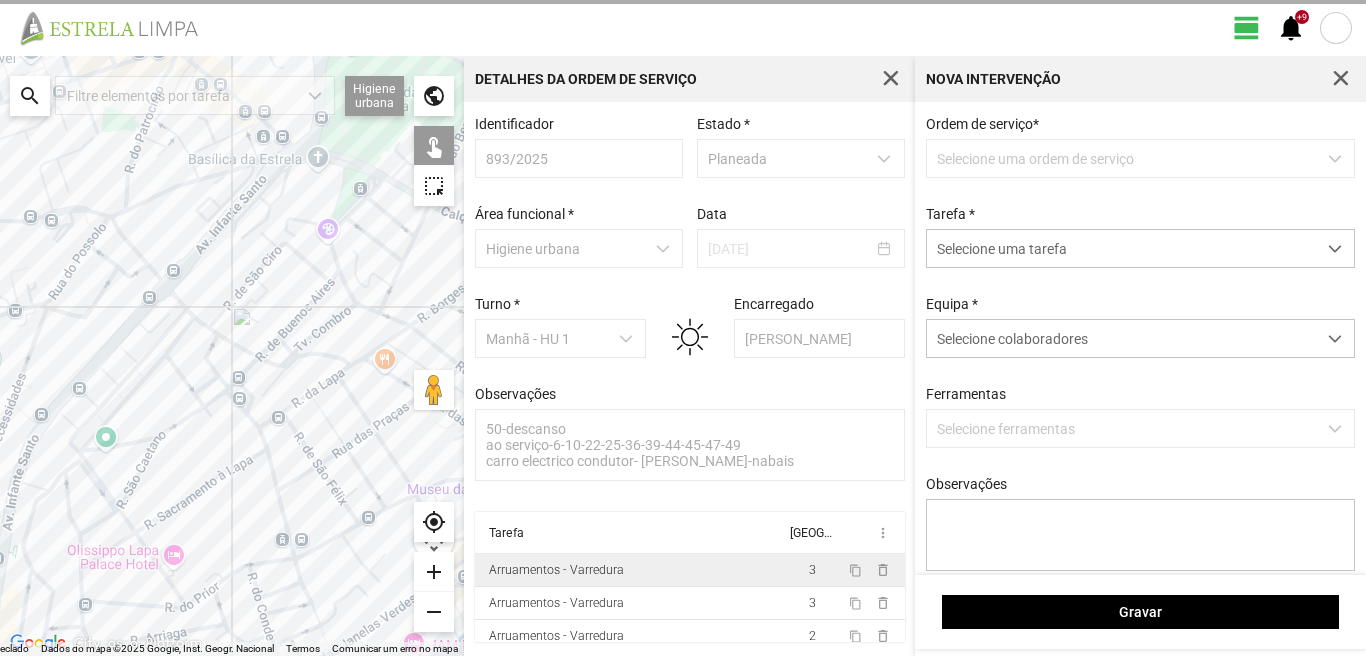 scroll, scrollTop: 4, scrollLeft: 0, axis: vertical 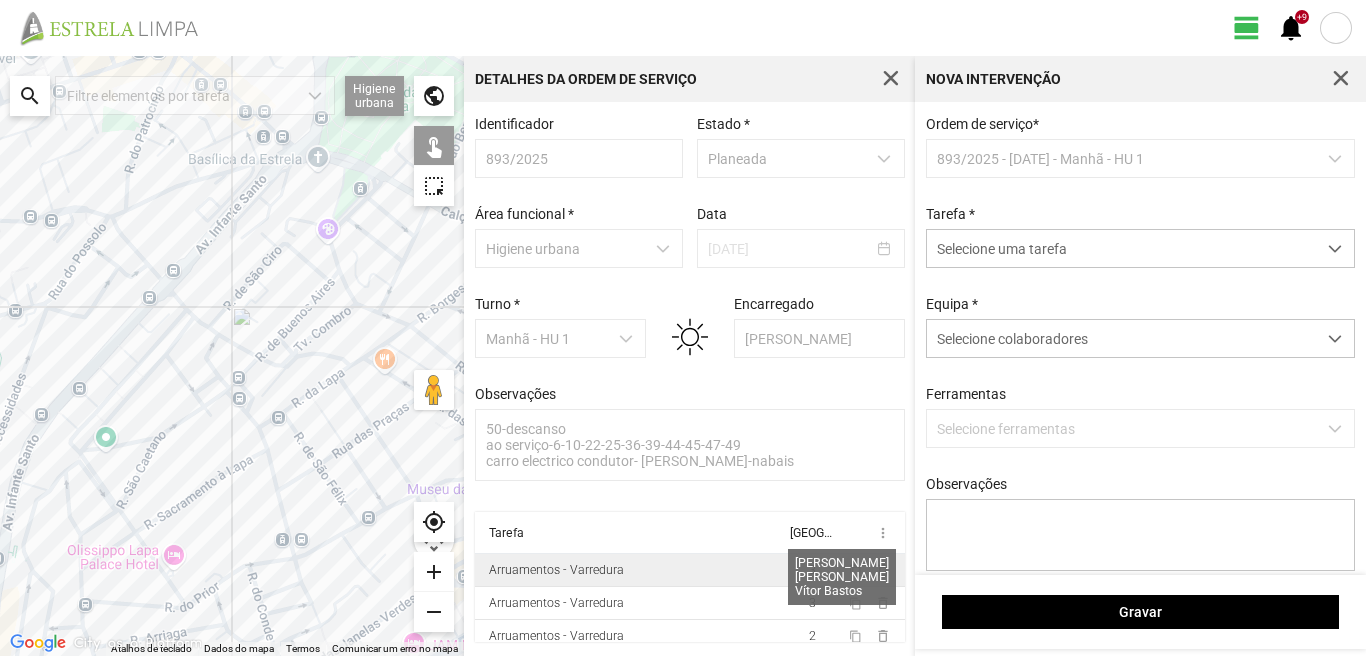 click on "3" at bounding box center [812, 570] 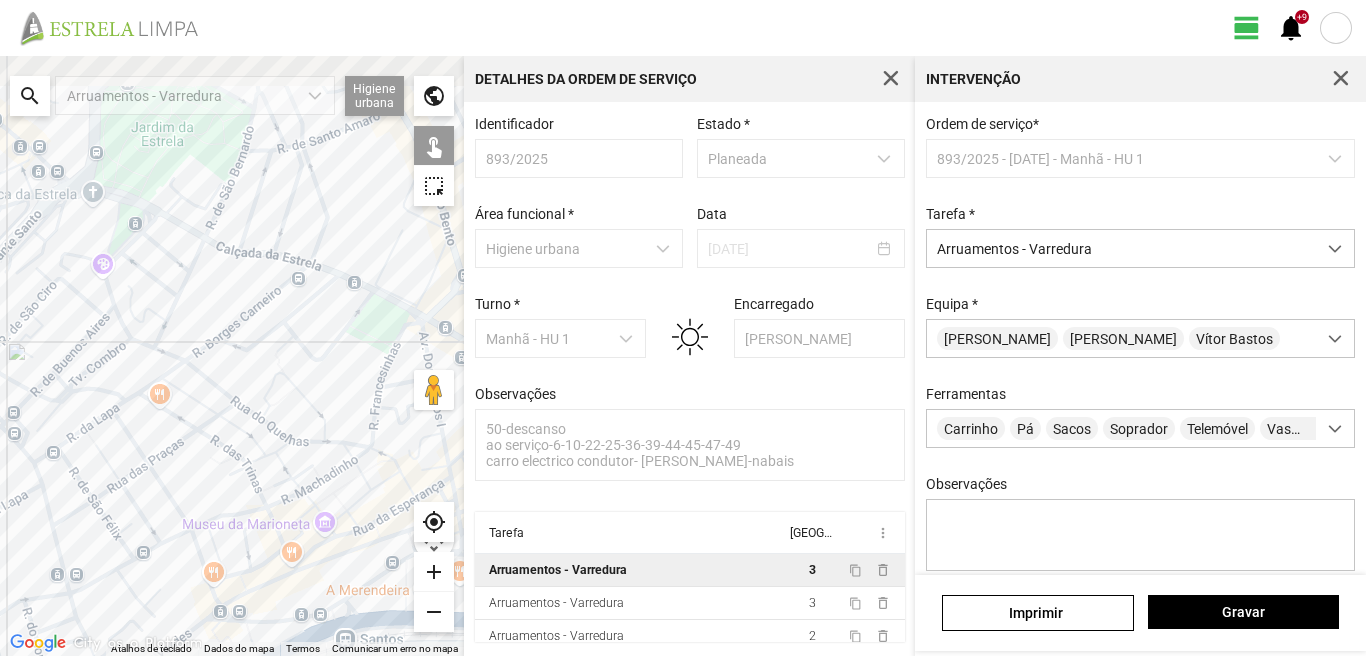 drag, startPoint x: 233, startPoint y: 428, endPoint x: 0, endPoint y: 463, distance: 235.61409 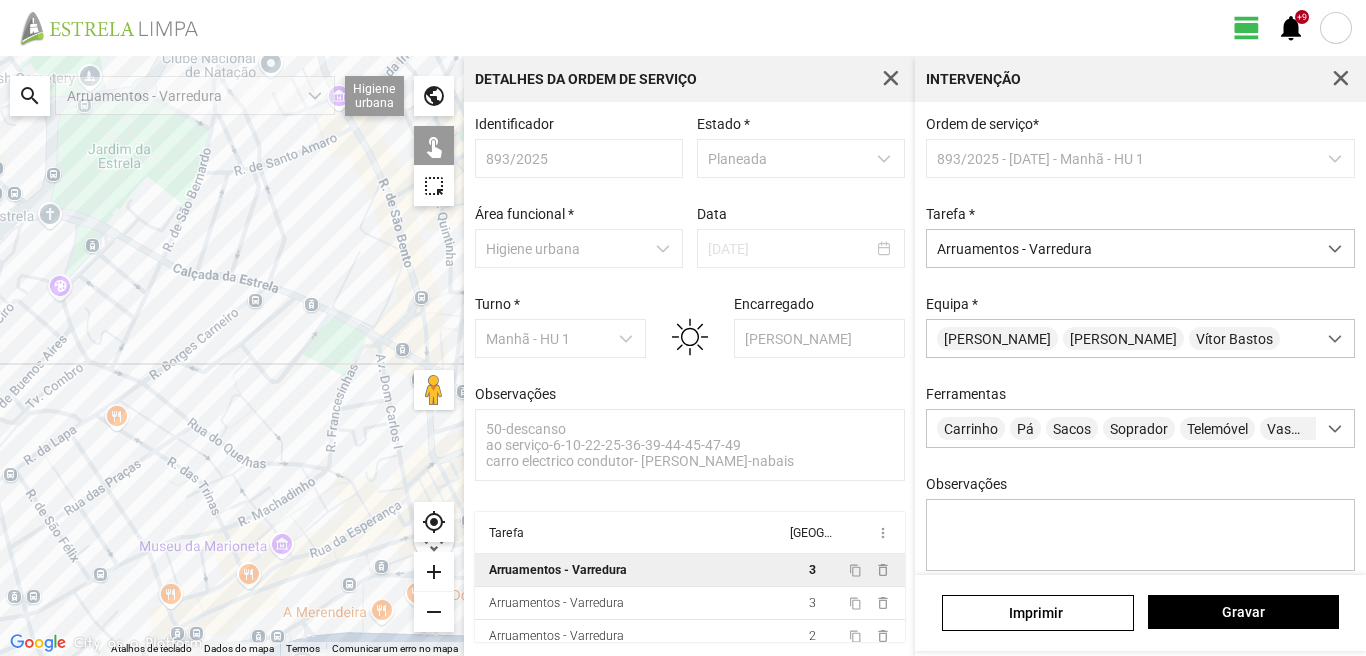 click on "Para navegar, prima as teclas de seta." 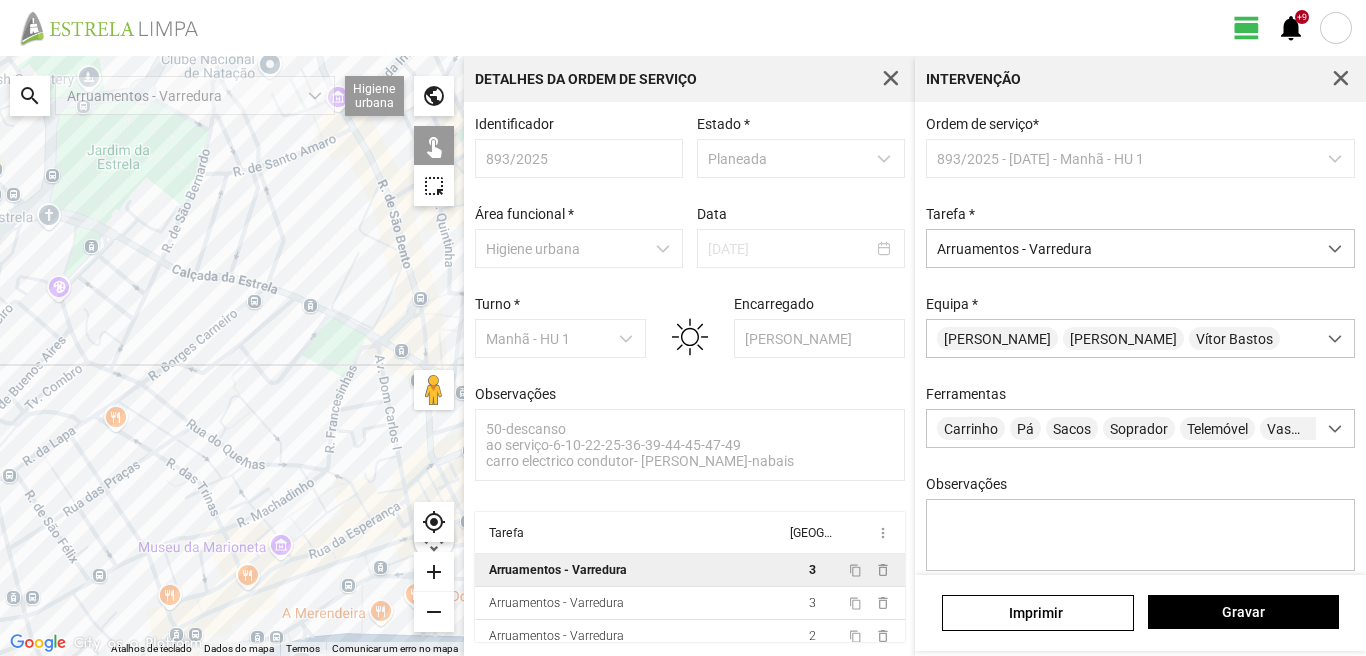 click on "Para navegar, prima as teclas de seta." 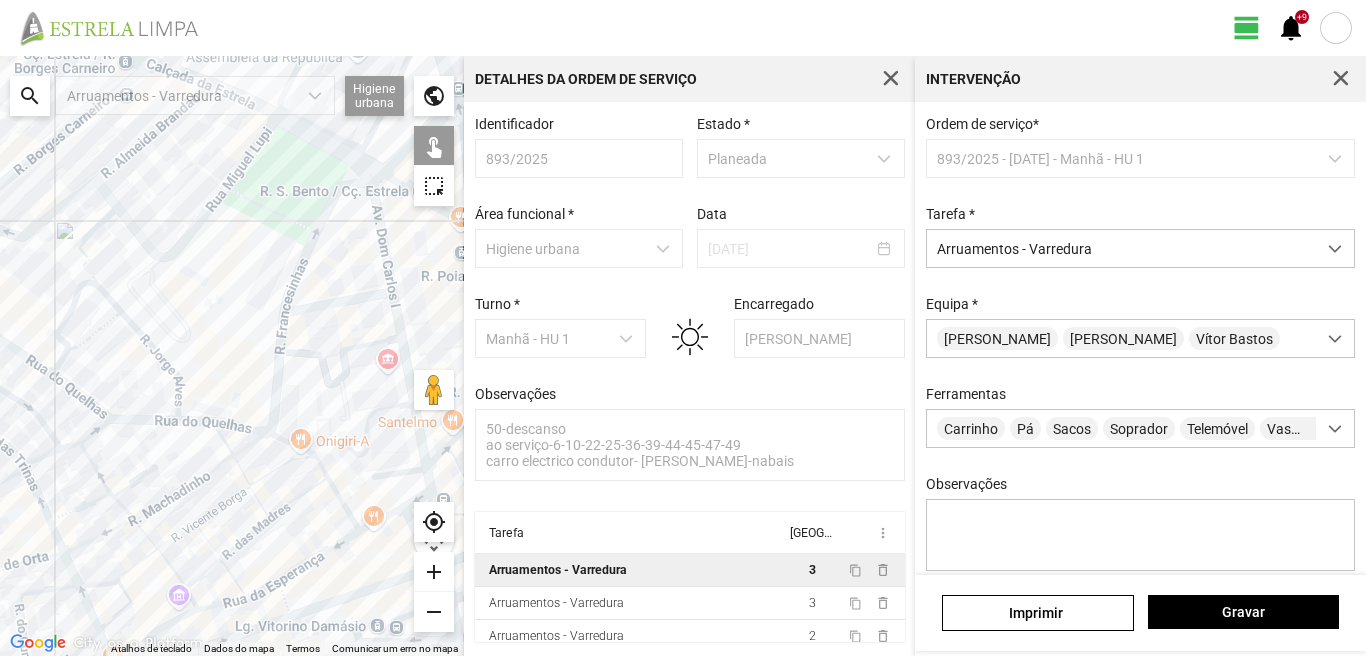 click on "Para navegar, prima as teclas de seta." 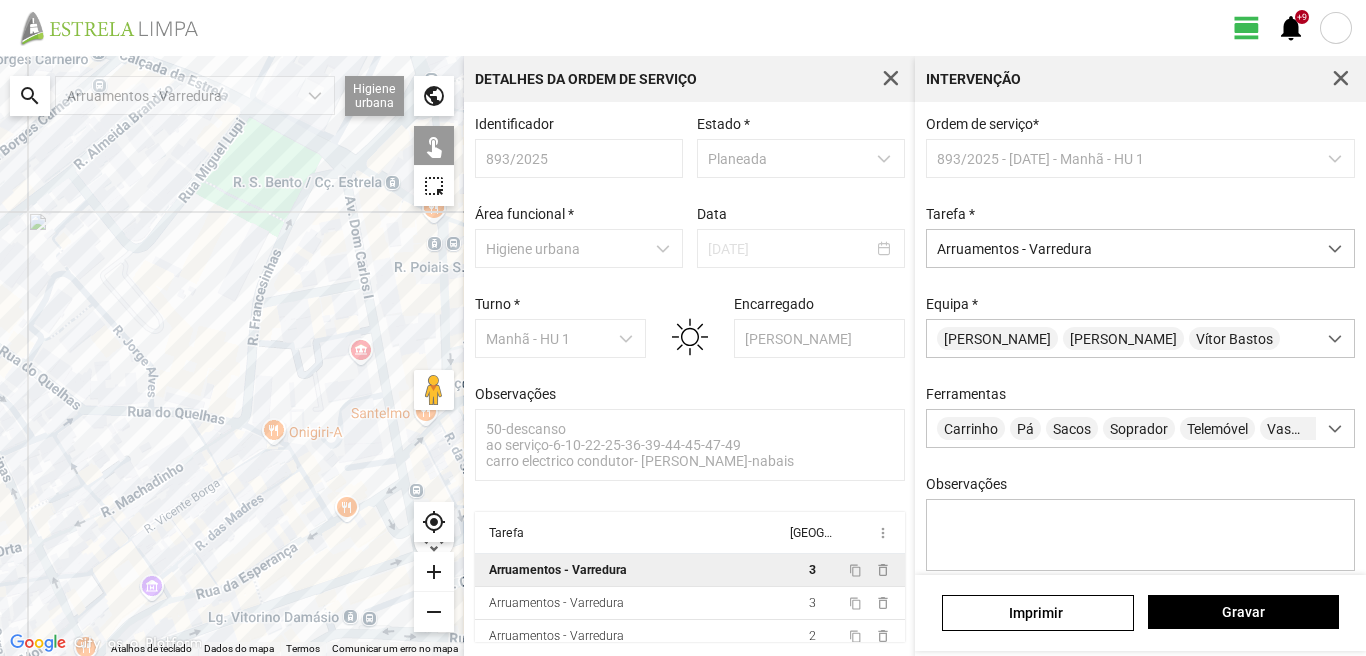 drag, startPoint x: 360, startPoint y: 559, endPoint x: 287, endPoint y: 505, distance: 90.80198 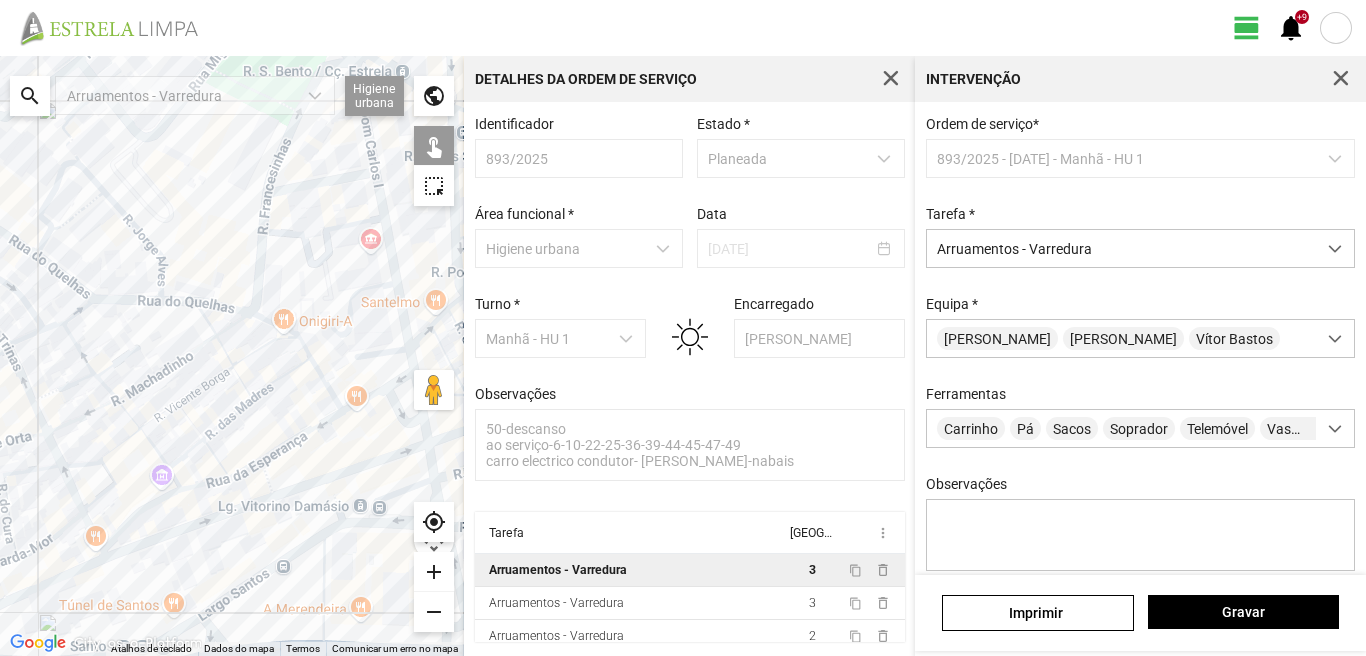 drag, startPoint x: 213, startPoint y: 581, endPoint x: 264, endPoint y: 519, distance: 80.280754 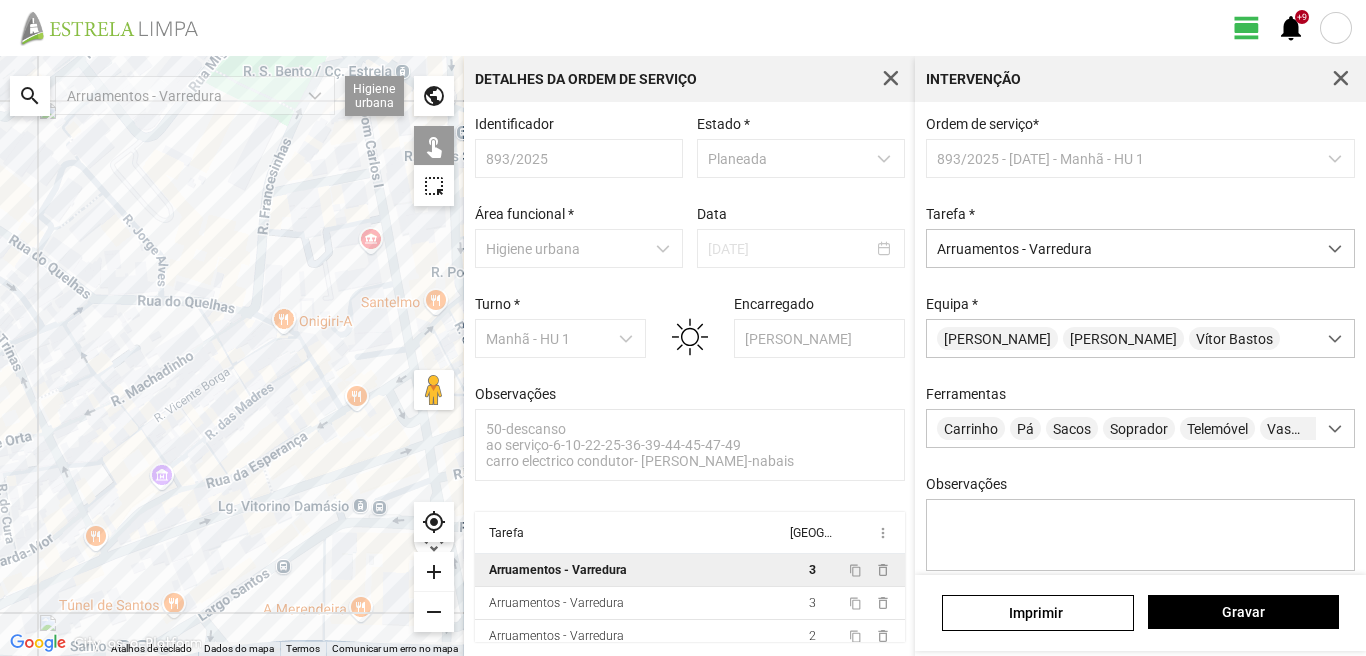 click on "Para navegar, prima as teclas de seta." 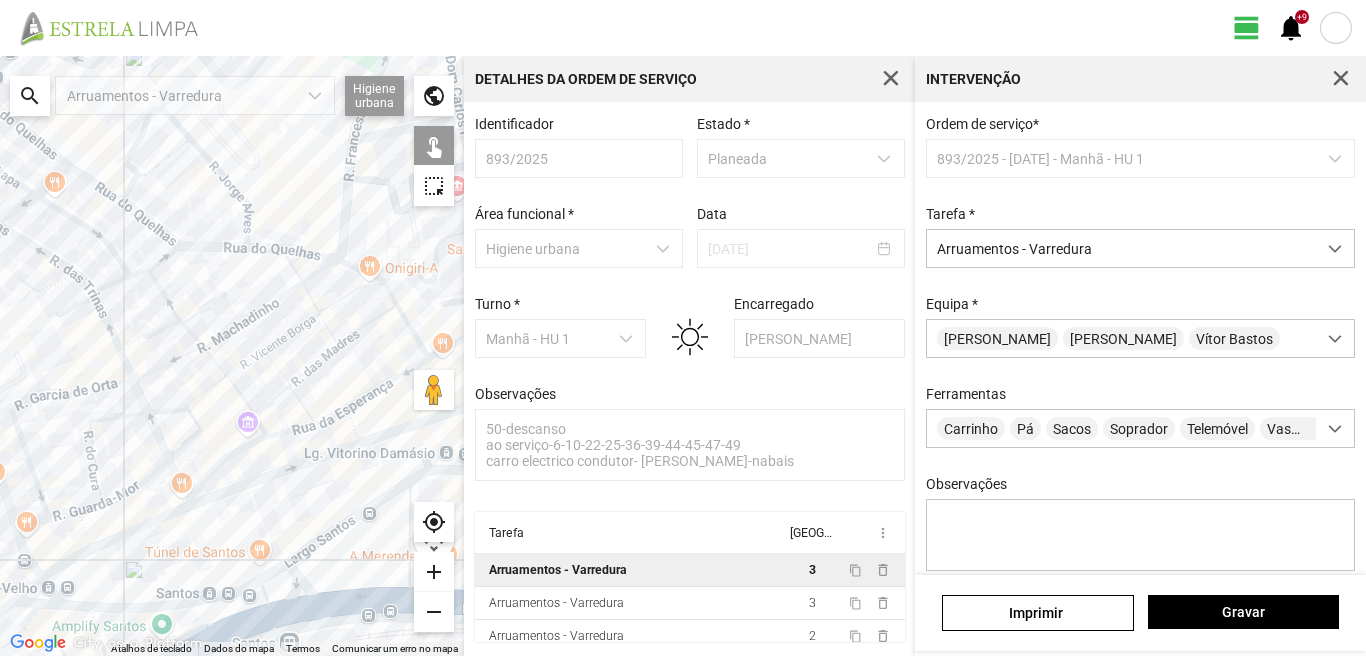 drag, startPoint x: 212, startPoint y: 571, endPoint x: 297, endPoint y: 524, distance: 97.128784 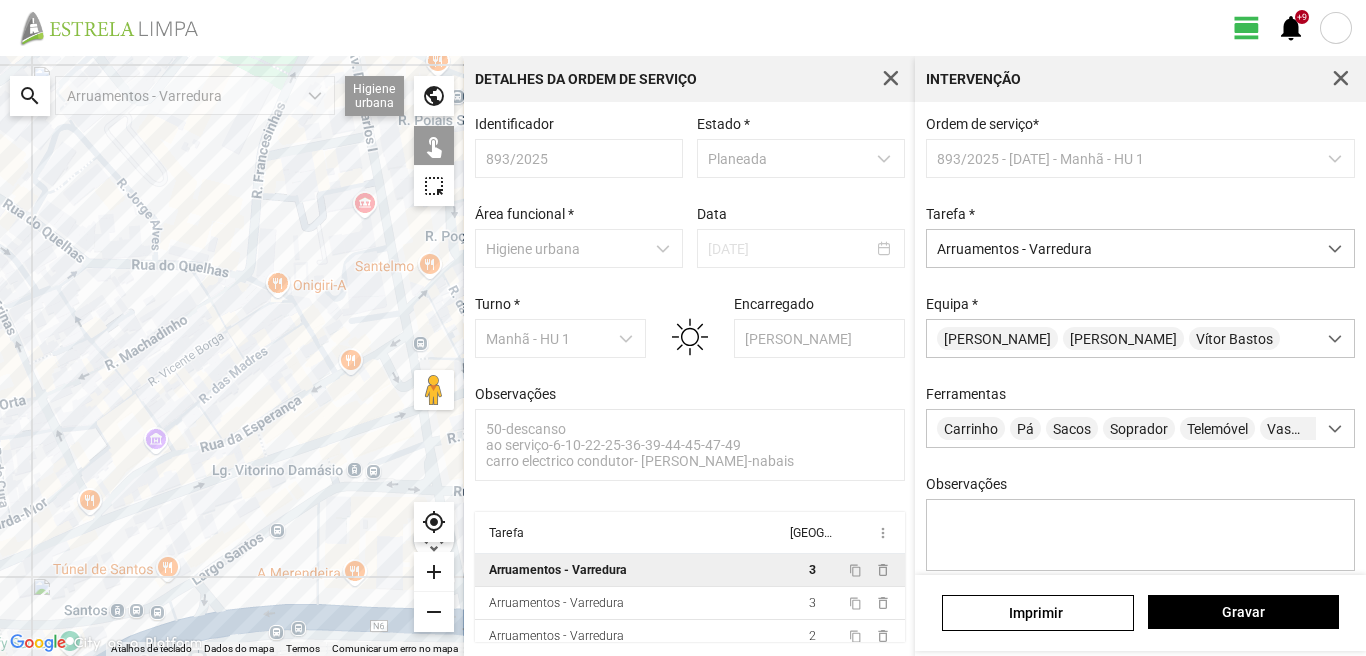 drag, startPoint x: 319, startPoint y: 489, endPoint x: 168, endPoint y: 526, distance: 155.46704 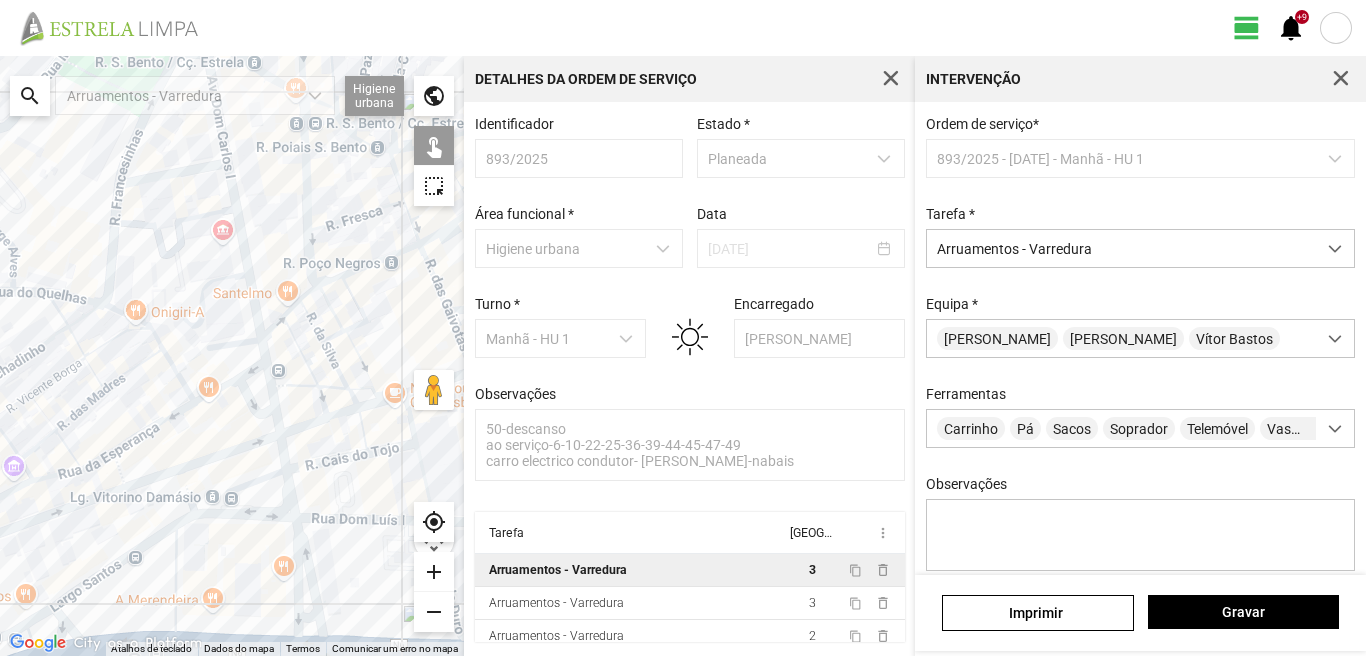 click on "Para navegar, prima as teclas de seta." 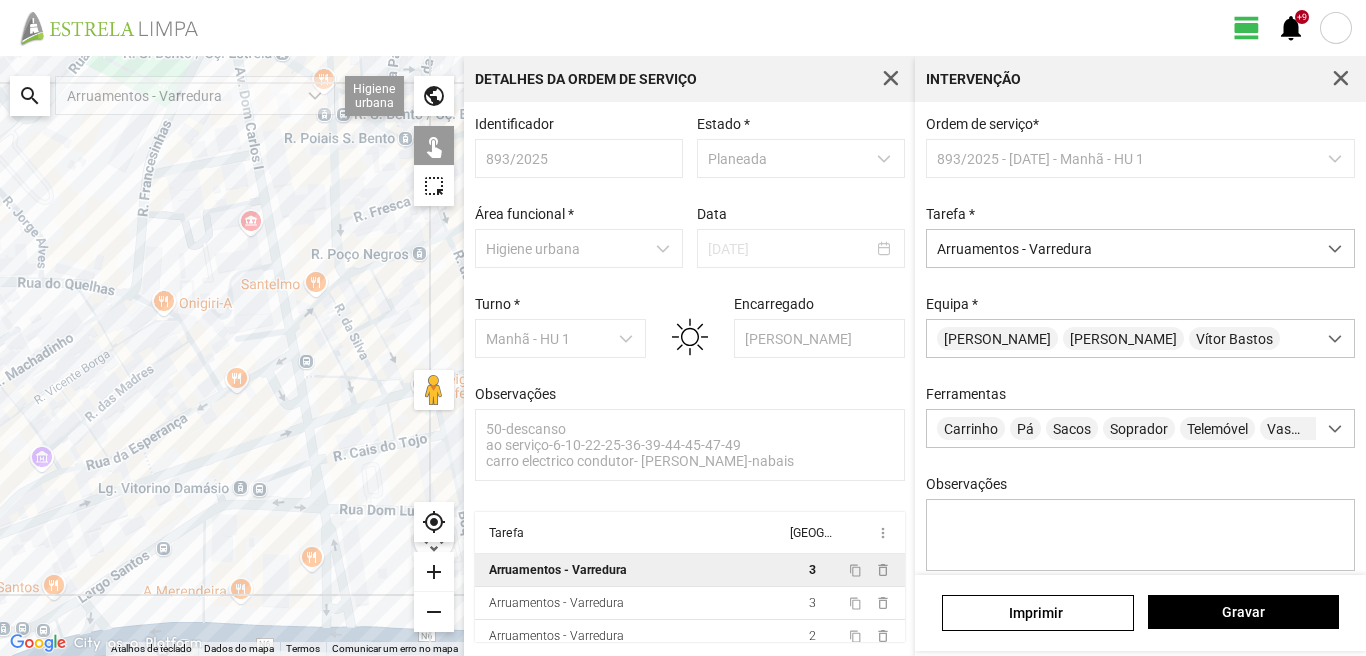 drag, startPoint x: 46, startPoint y: 528, endPoint x: 200, endPoint y: 506, distance: 155.56349 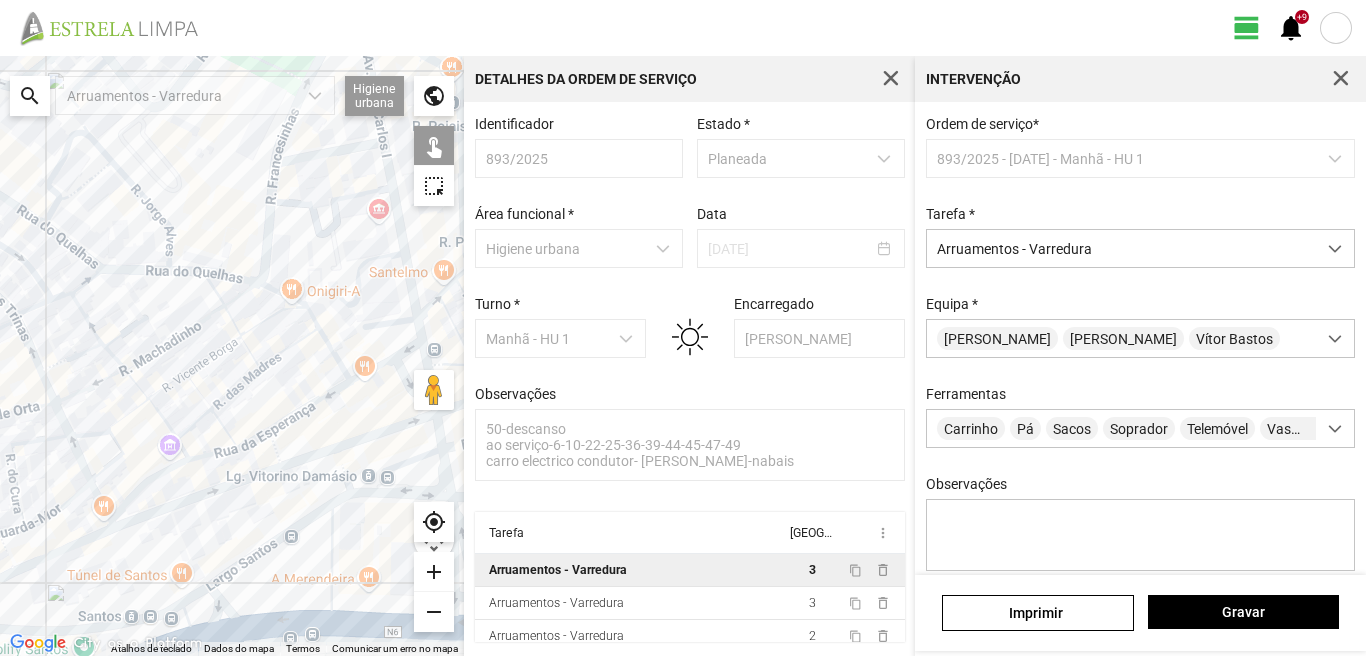 click on "Para navegar, prima as teclas de seta." 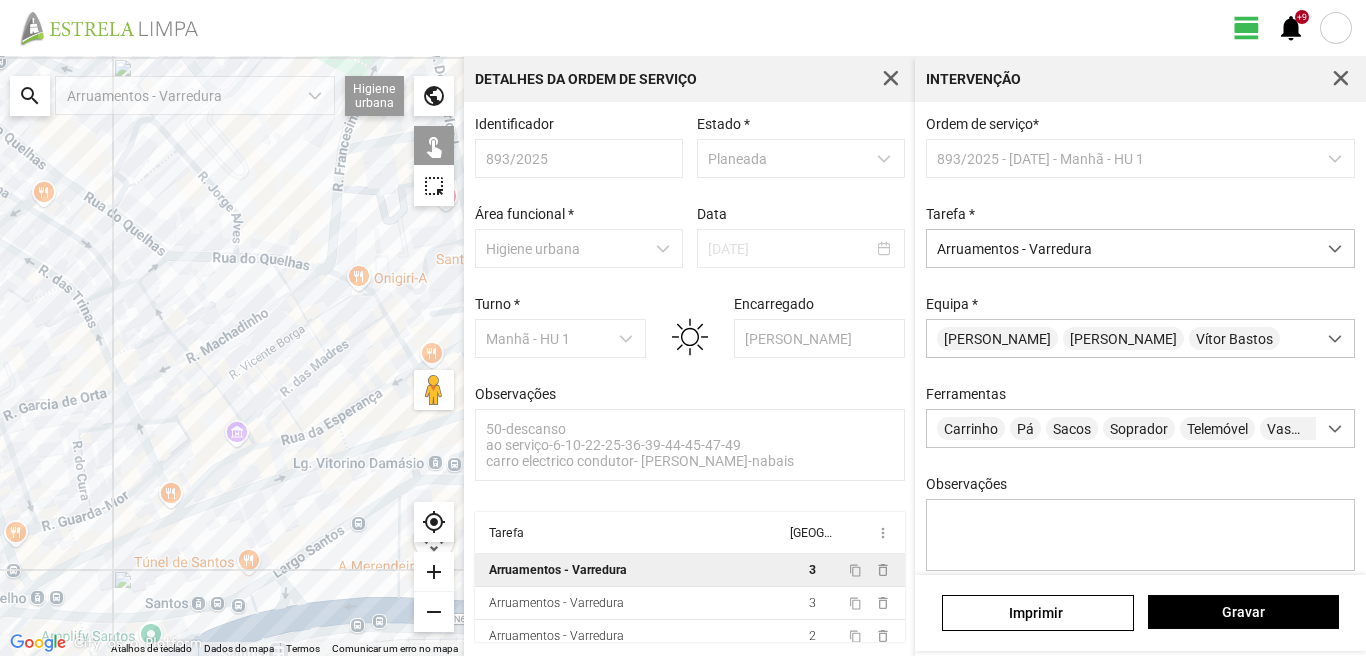 drag, startPoint x: 62, startPoint y: 561, endPoint x: 182, endPoint y: 547, distance: 120.8139 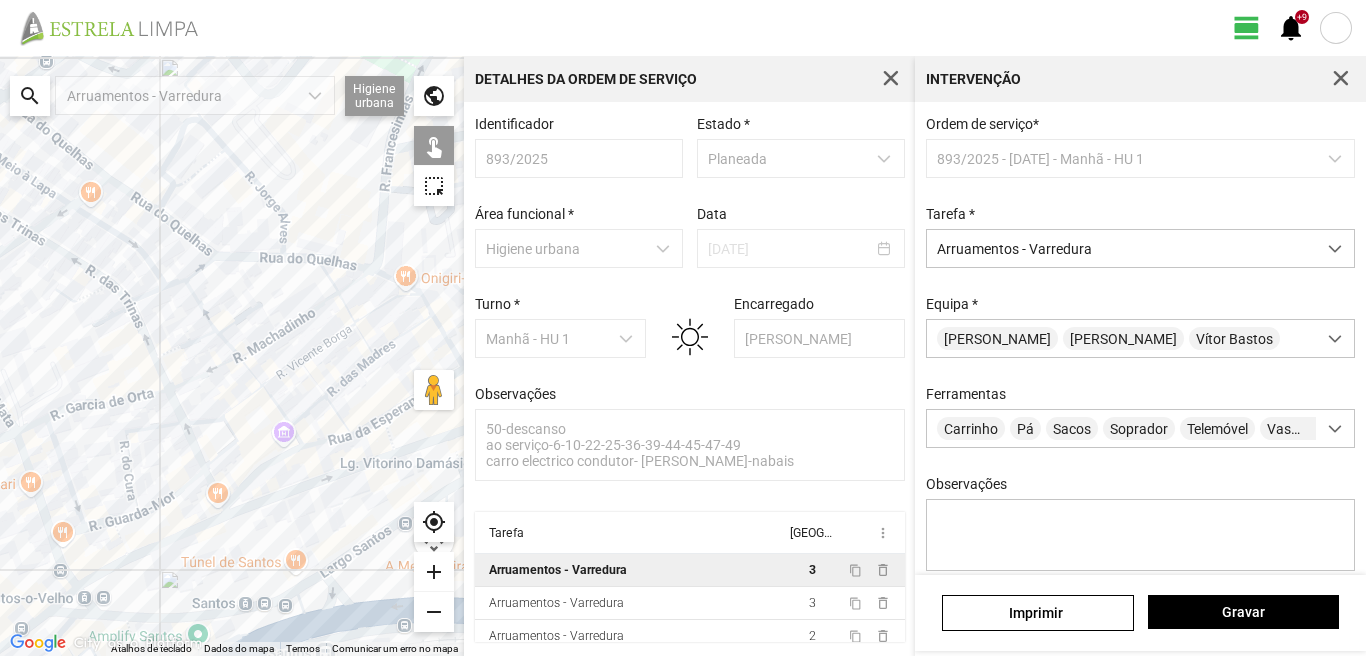 click on "Para navegar, prima as teclas de seta." 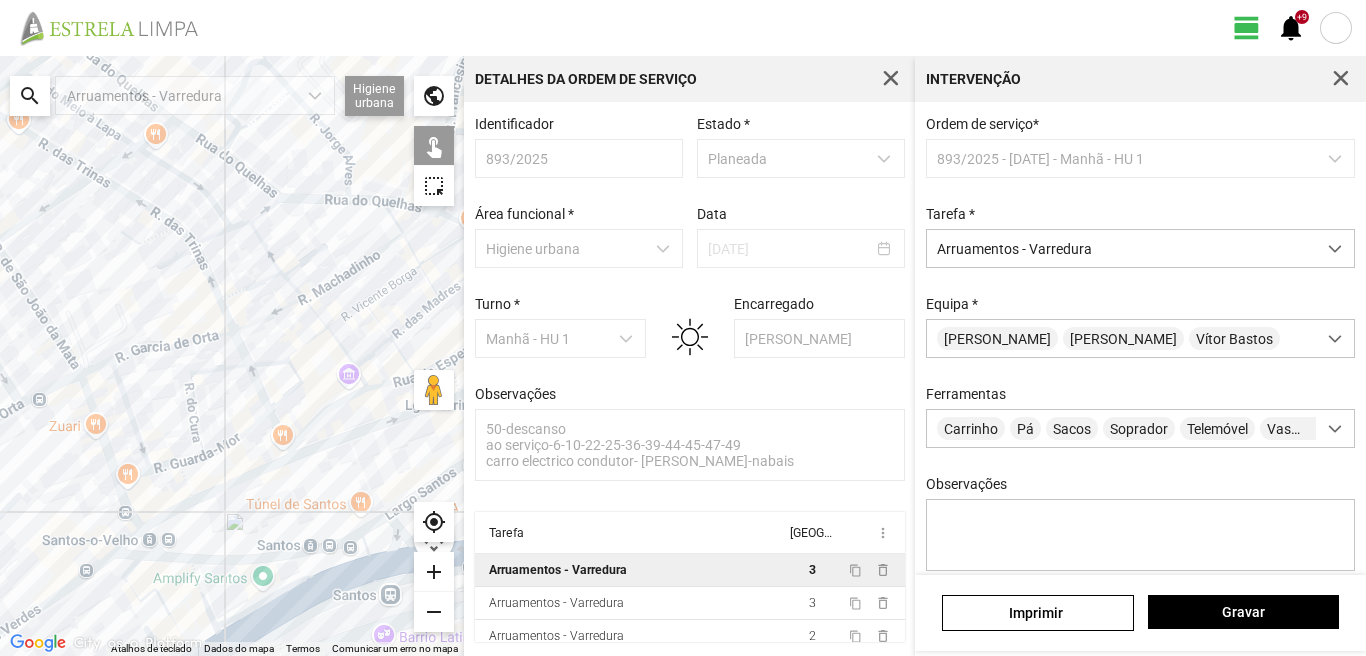 drag, startPoint x: 28, startPoint y: 619, endPoint x: 112, endPoint y: 517, distance: 132.13629 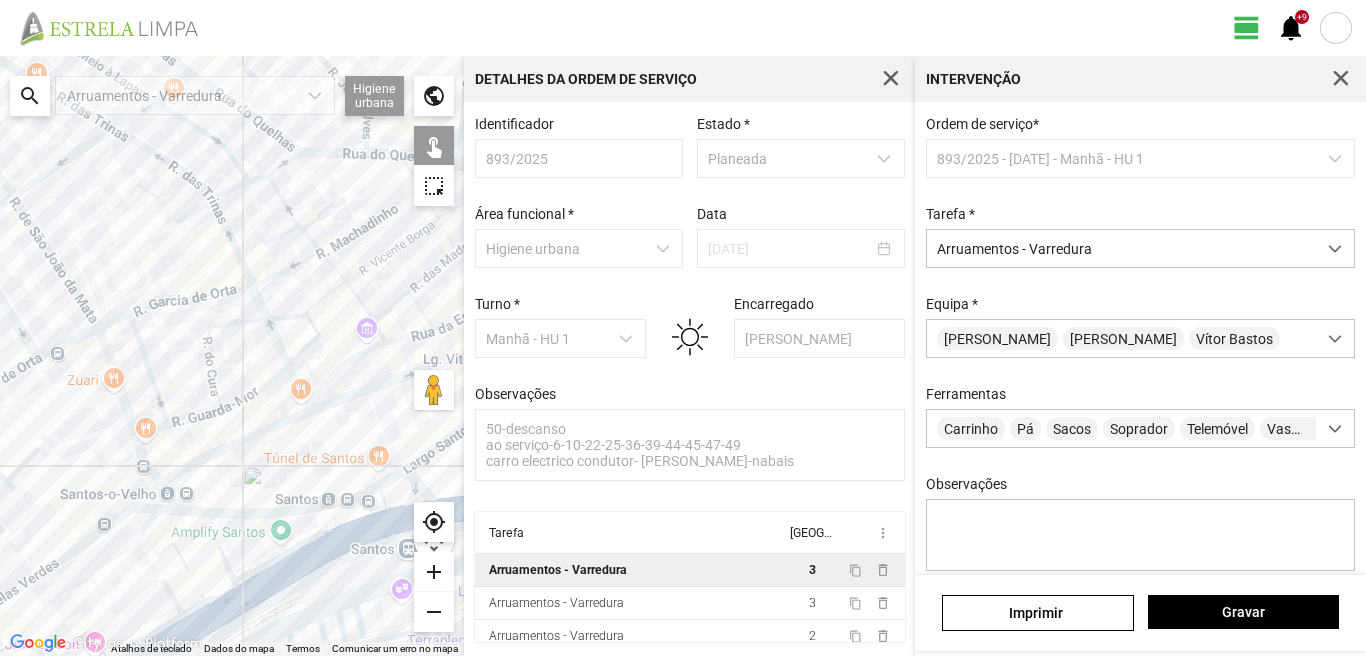 click on "Para navegar, prima as teclas de seta." 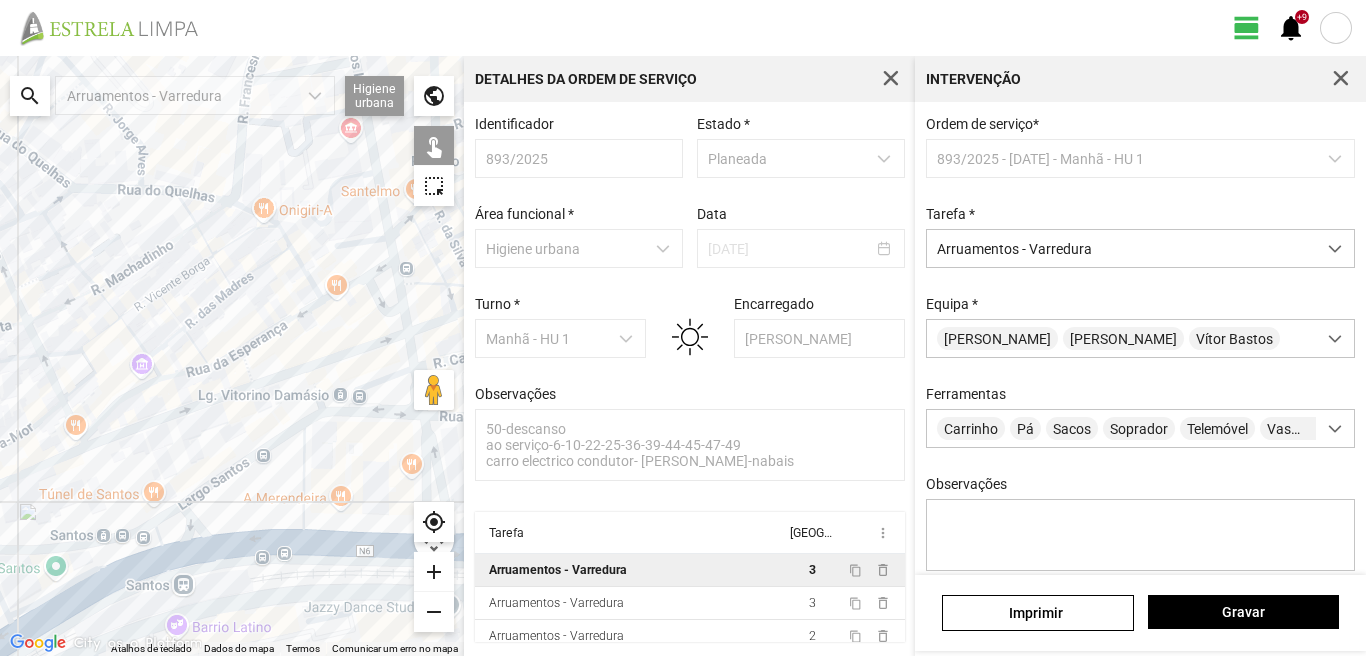 drag, startPoint x: 309, startPoint y: 445, endPoint x: 0, endPoint y: 497, distance: 313.34485 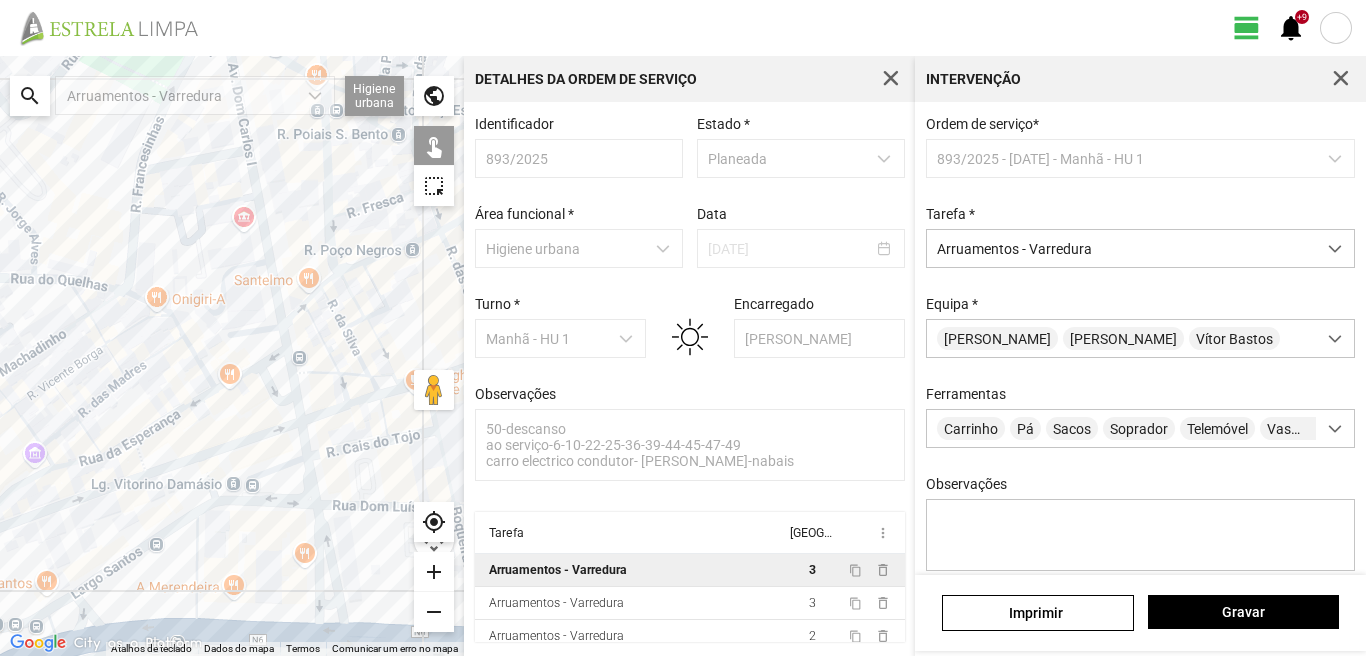 drag, startPoint x: 231, startPoint y: 238, endPoint x: 276, endPoint y: 376, distance: 145.15164 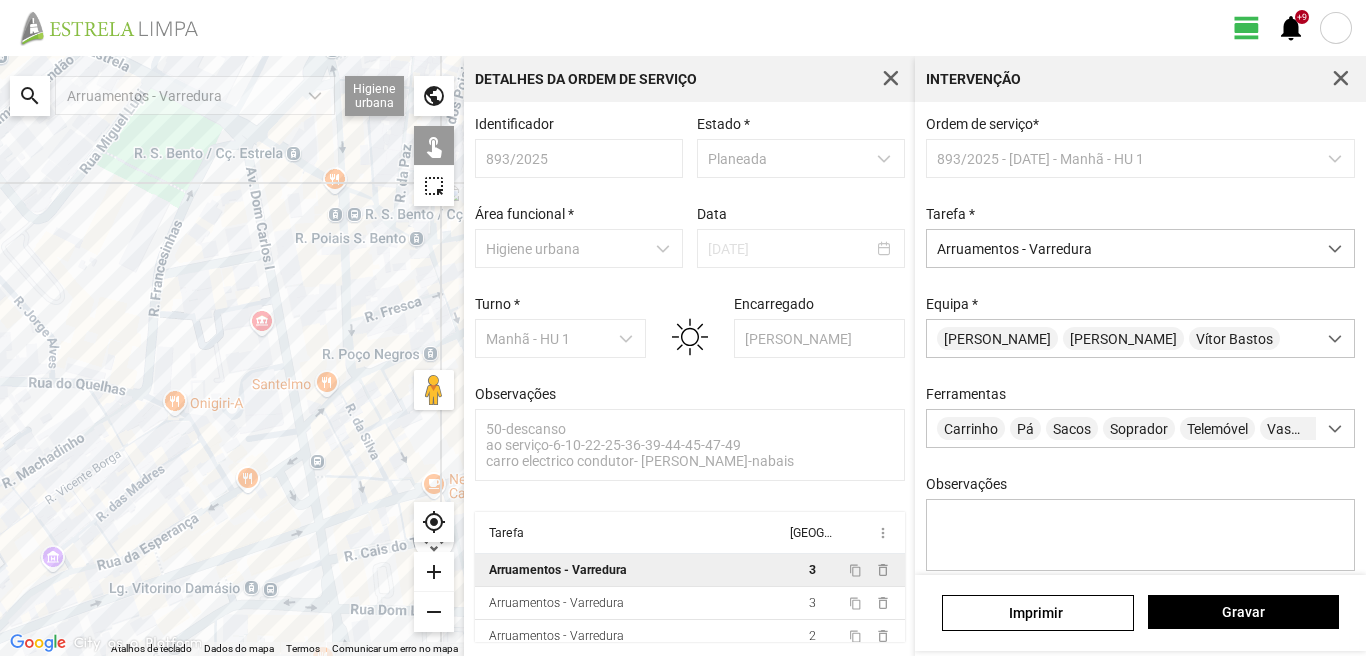 click on "Para navegar, prima as teclas de seta." 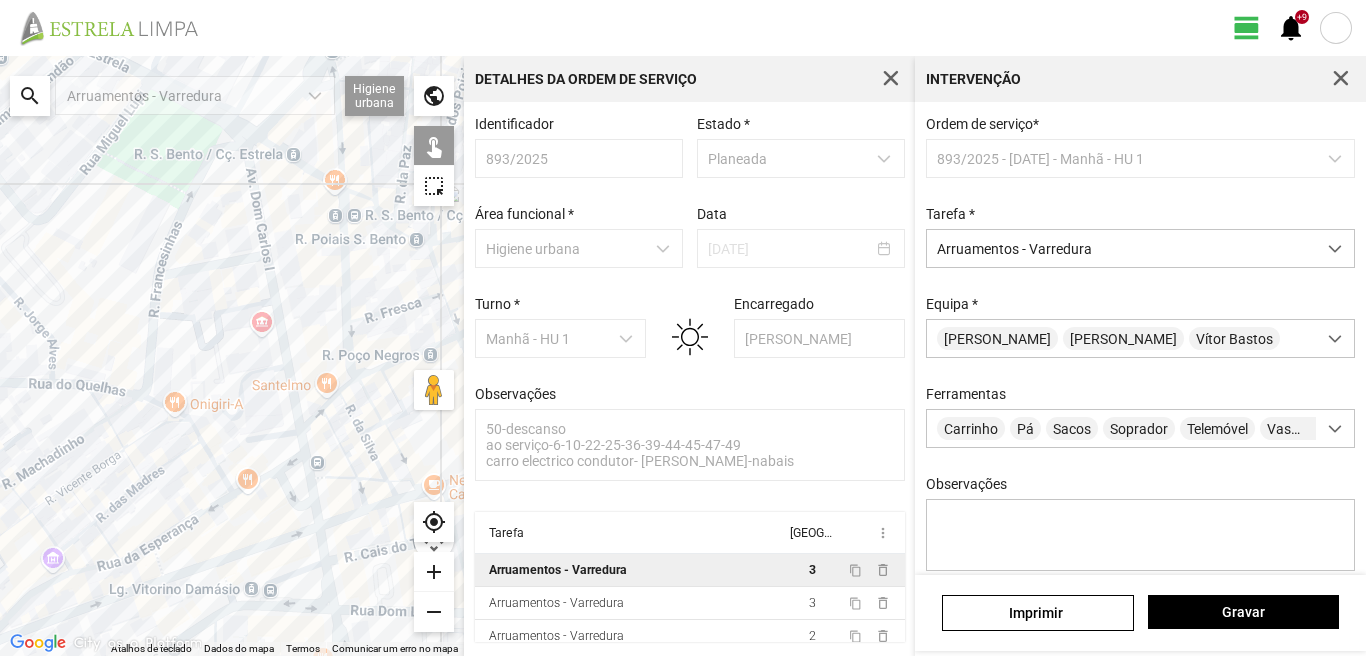 click on "Para navegar, prima as teclas de seta." 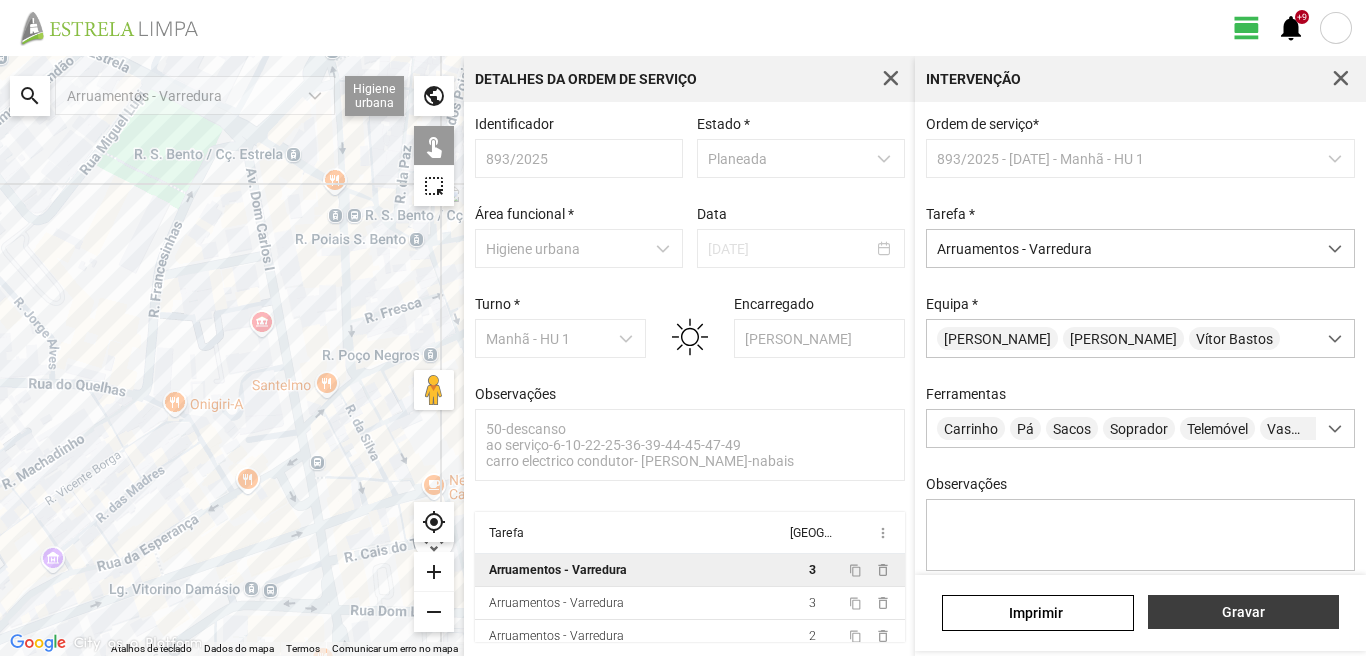 click on "Gravar" at bounding box center [1243, 612] 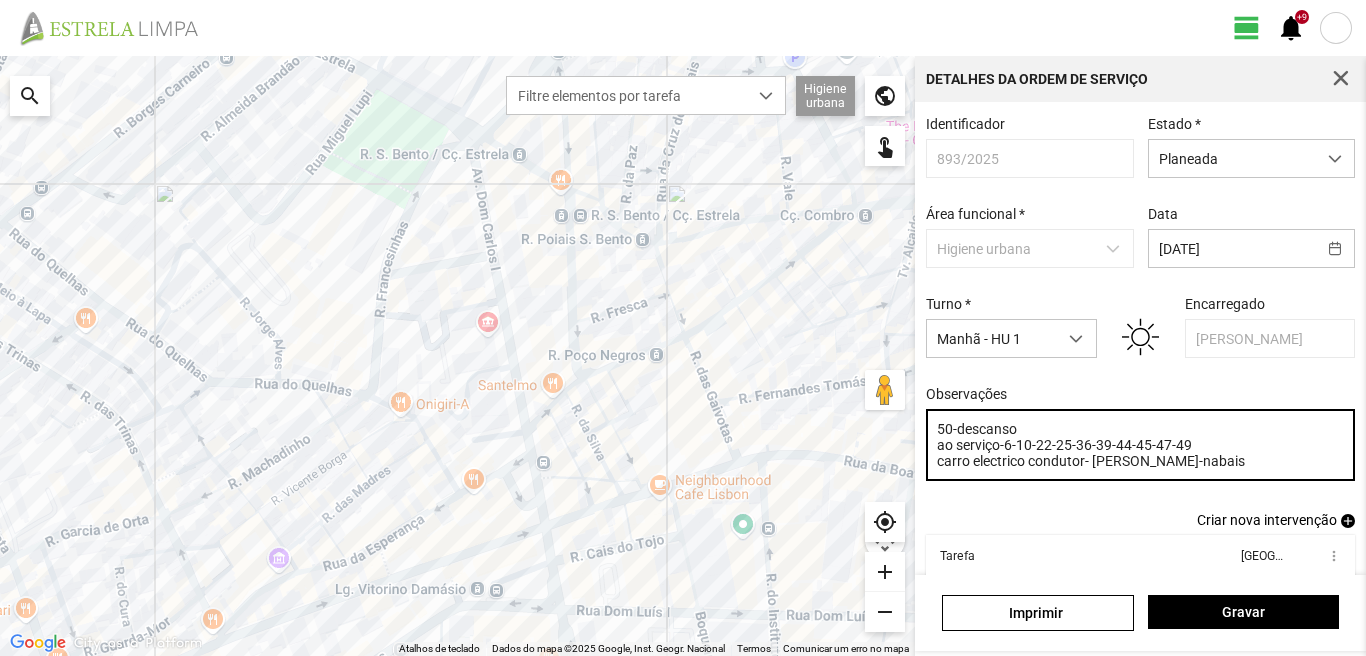 click on "50-descanso
ao serviço-6-10-22-25-36-39-44-45-47-49
carro electrico condutor- [PERSON_NAME]-nabais" at bounding box center (1141, 445) 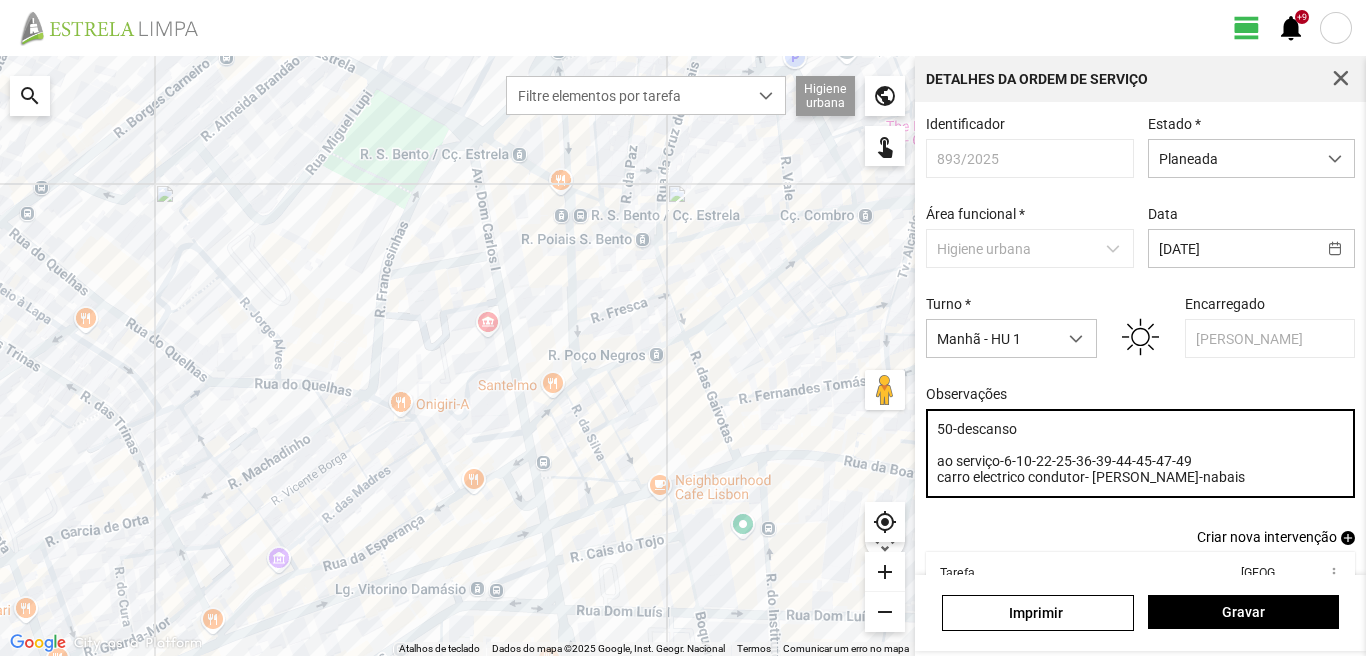 click on "50-descanso
ao serviço-6-10-22-25-36-39-44-45-47-49
carro electrico condutor- [PERSON_NAME]-nabais" at bounding box center [1141, 453] 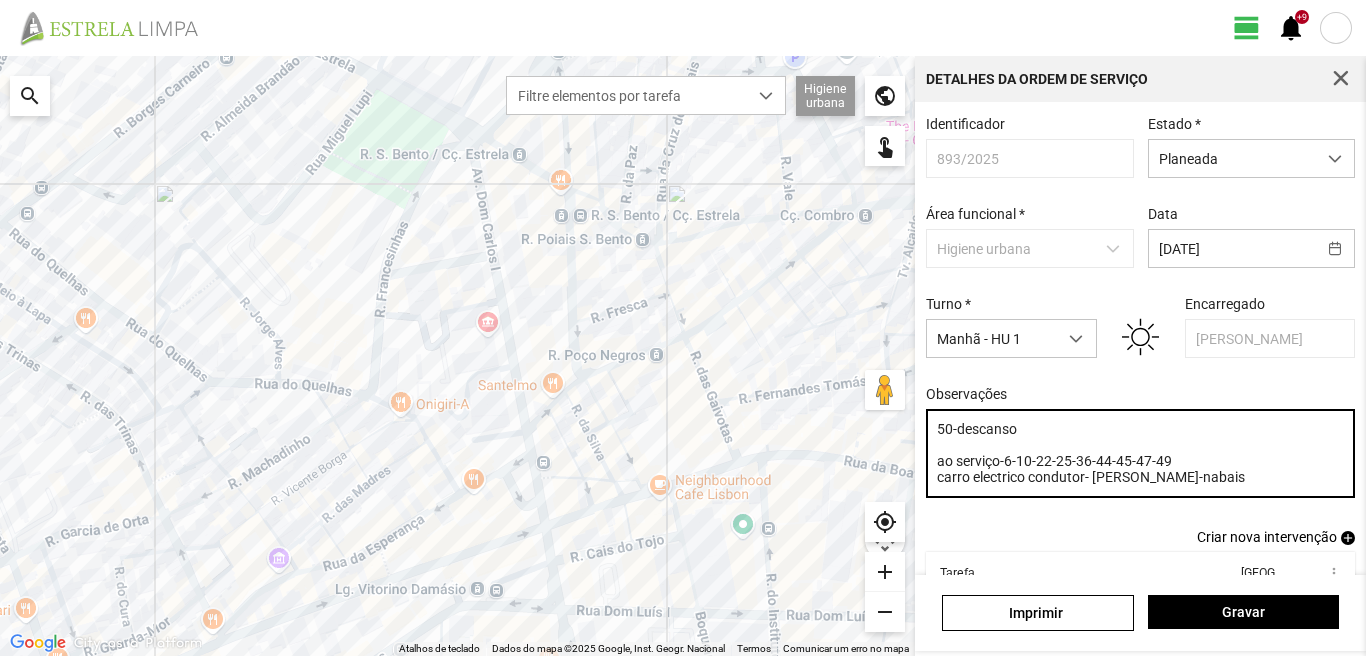 click on "50-descanso
ao serviço-6-10-22-25-36-44-45-47-49
carro electrico condutor- [PERSON_NAME]-nabais" at bounding box center [1141, 453] 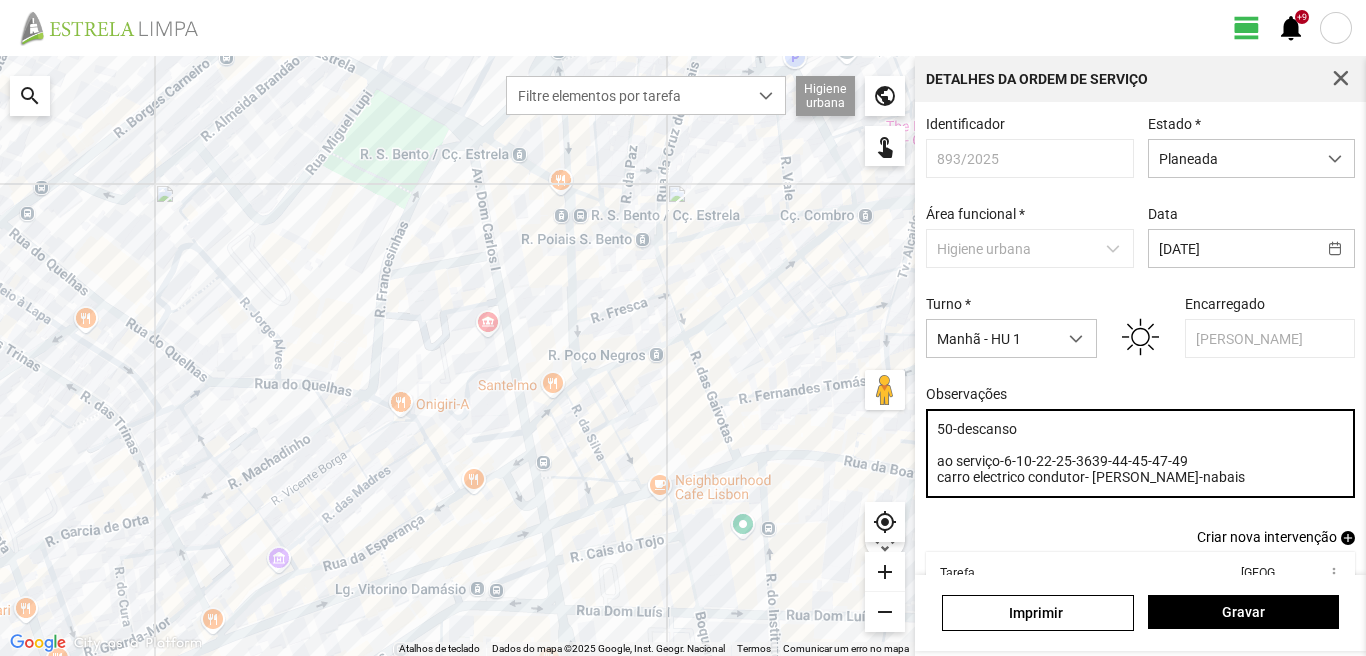 click on "50-descanso
ao serviço-6-10-22-25-3639-44-45-47-49
carro electrico condutor- [PERSON_NAME]-nabais" at bounding box center [1141, 453] 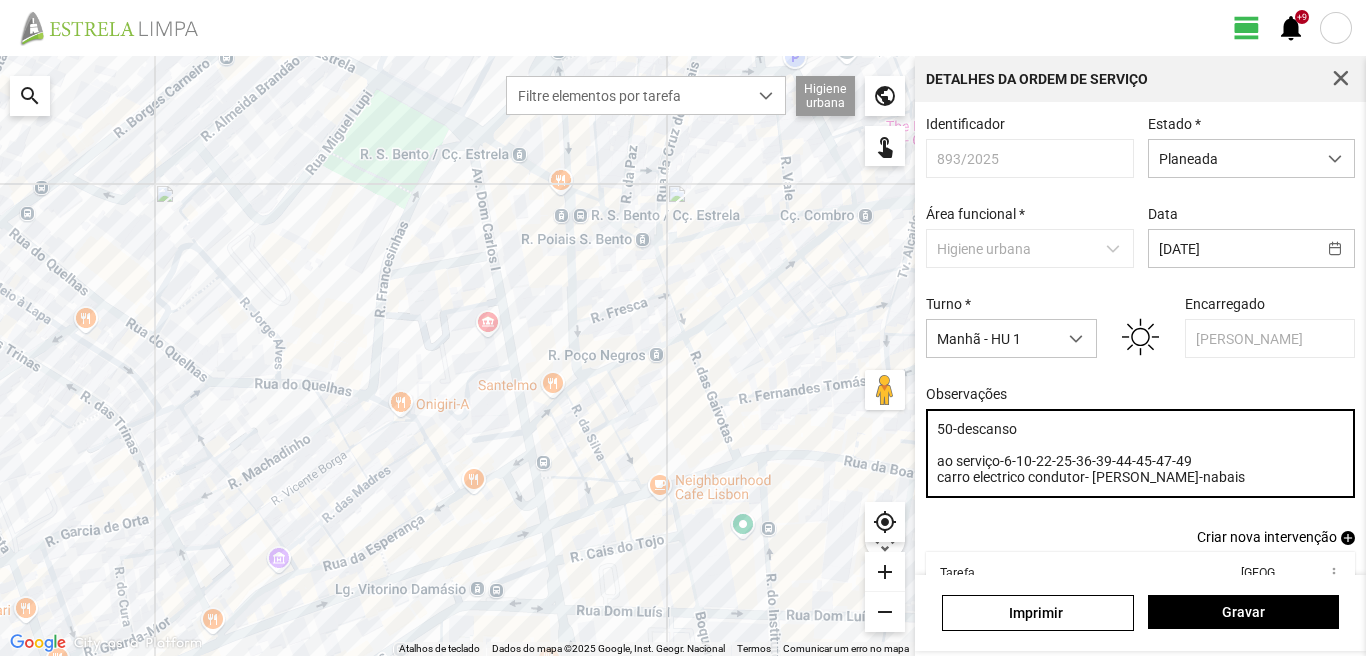 type on "50-descanso
ao serviço-6-10-22-25-36-39-44-45-47-49
carro electrico condutor- [PERSON_NAME]-nabais" 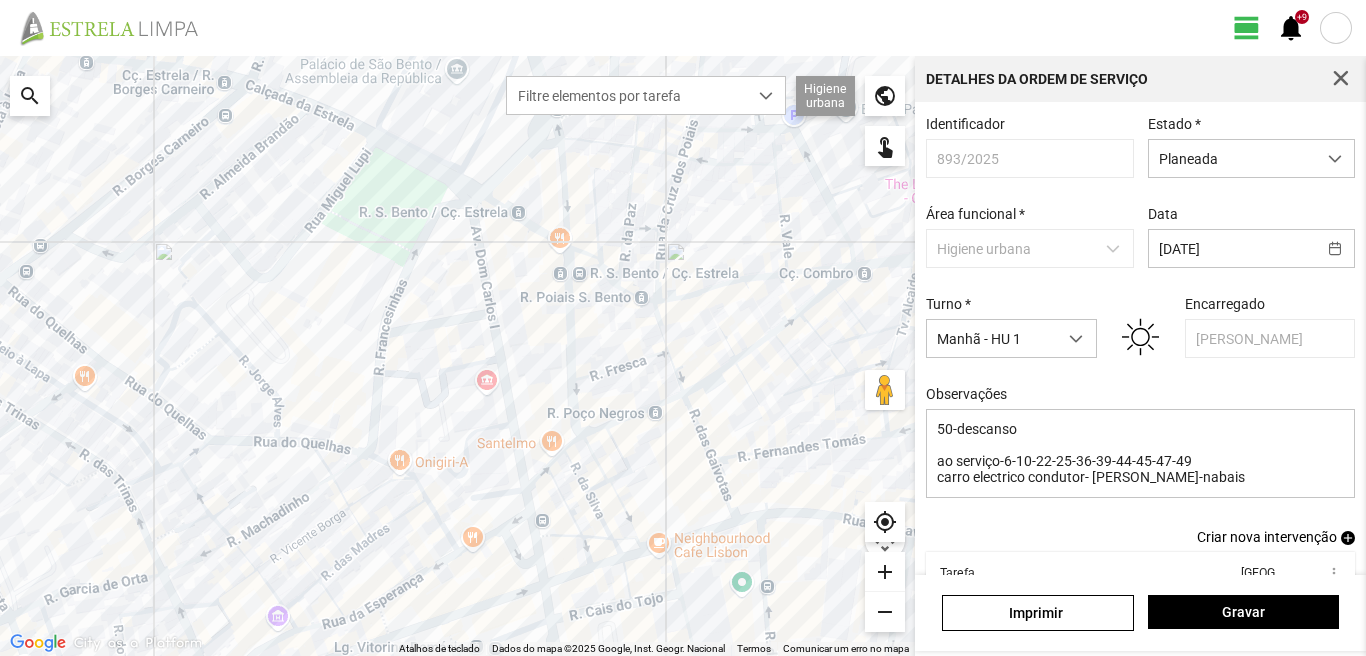 drag, startPoint x: 440, startPoint y: 353, endPoint x: 439, endPoint y: 417, distance: 64.00781 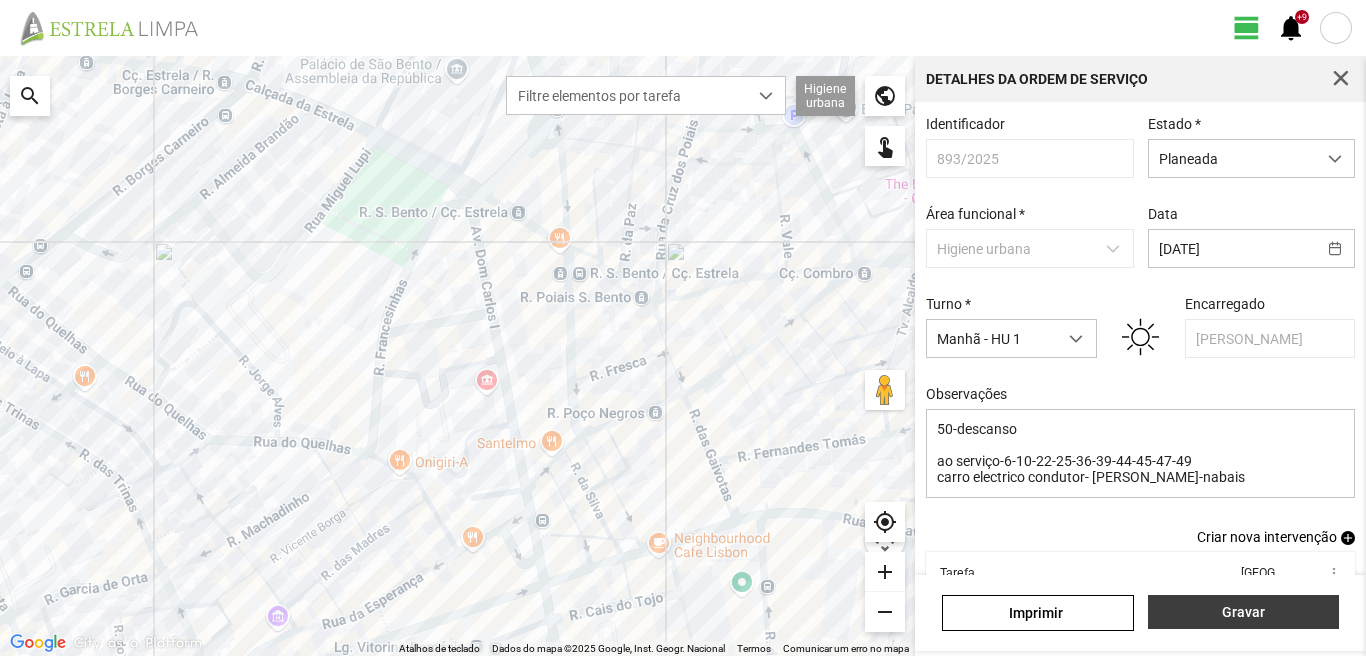 drag, startPoint x: 1207, startPoint y: 618, endPoint x: 1208, endPoint y: 607, distance: 11.045361 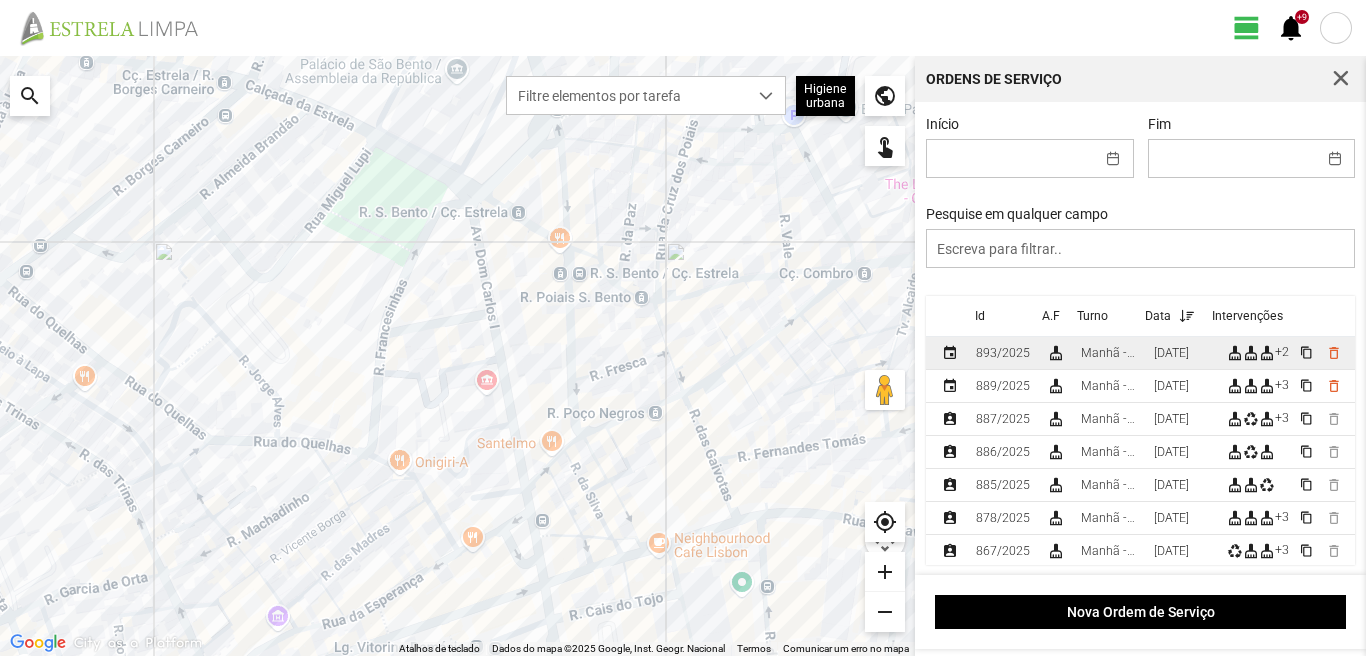 click on "[DATE]" at bounding box center (1171, 353) 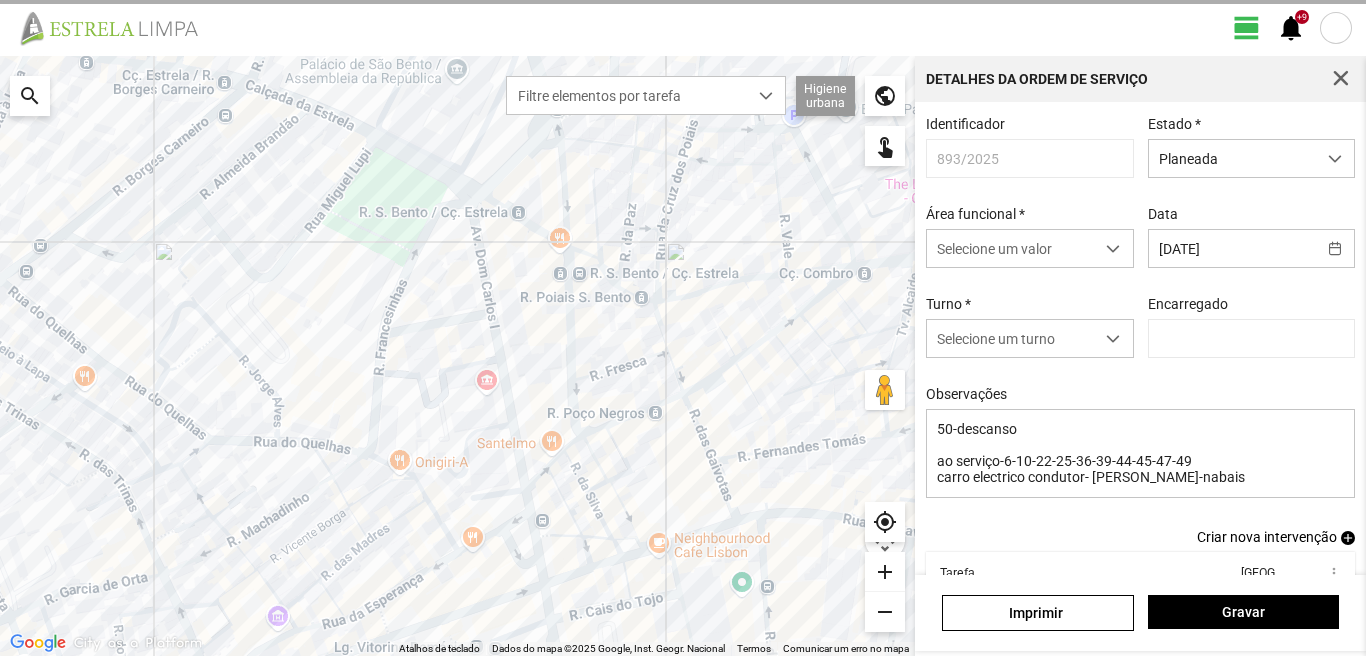 type on "[PERSON_NAME]" 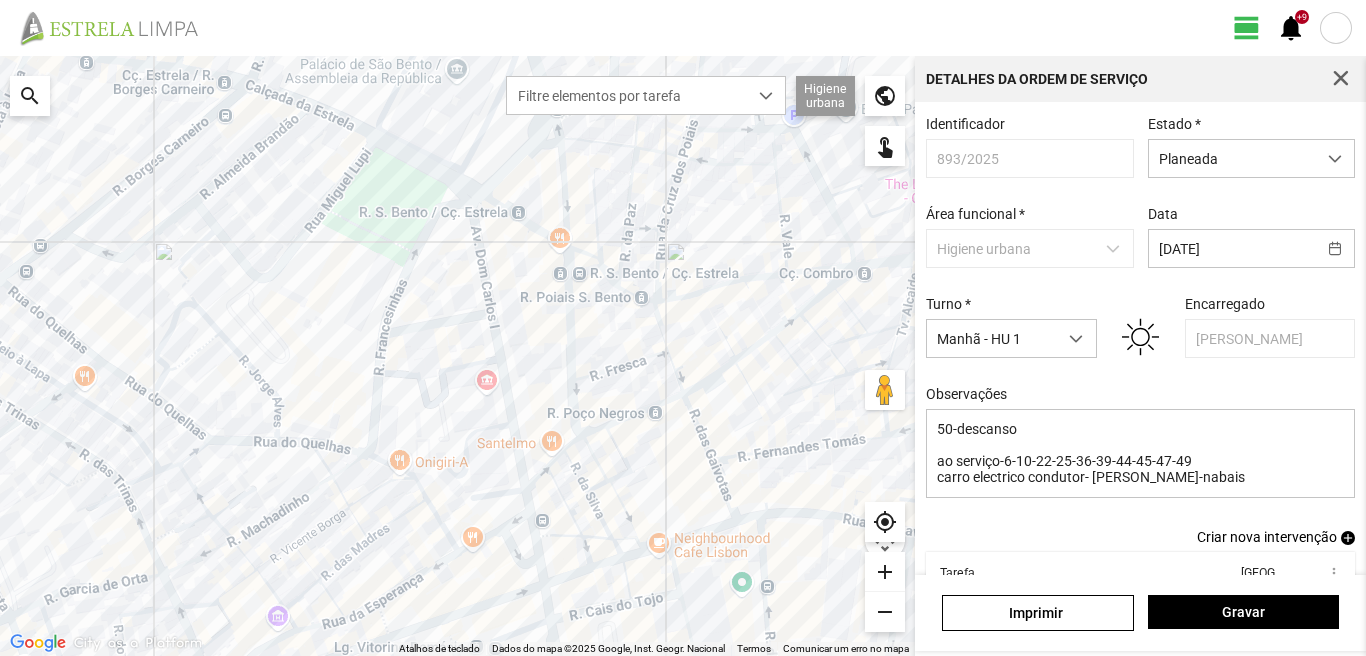 click on "add" at bounding box center (1348, 538) 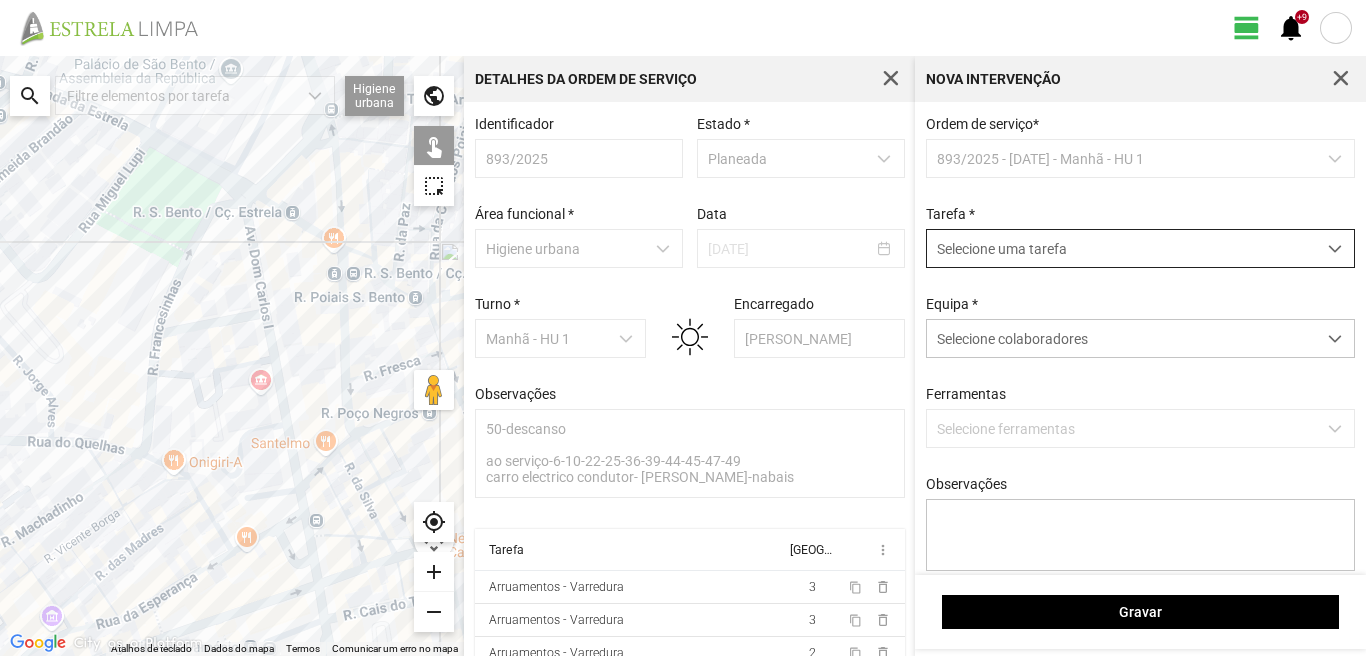 click on "Selecione uma tarefa" at bounding box center [1121, 248] 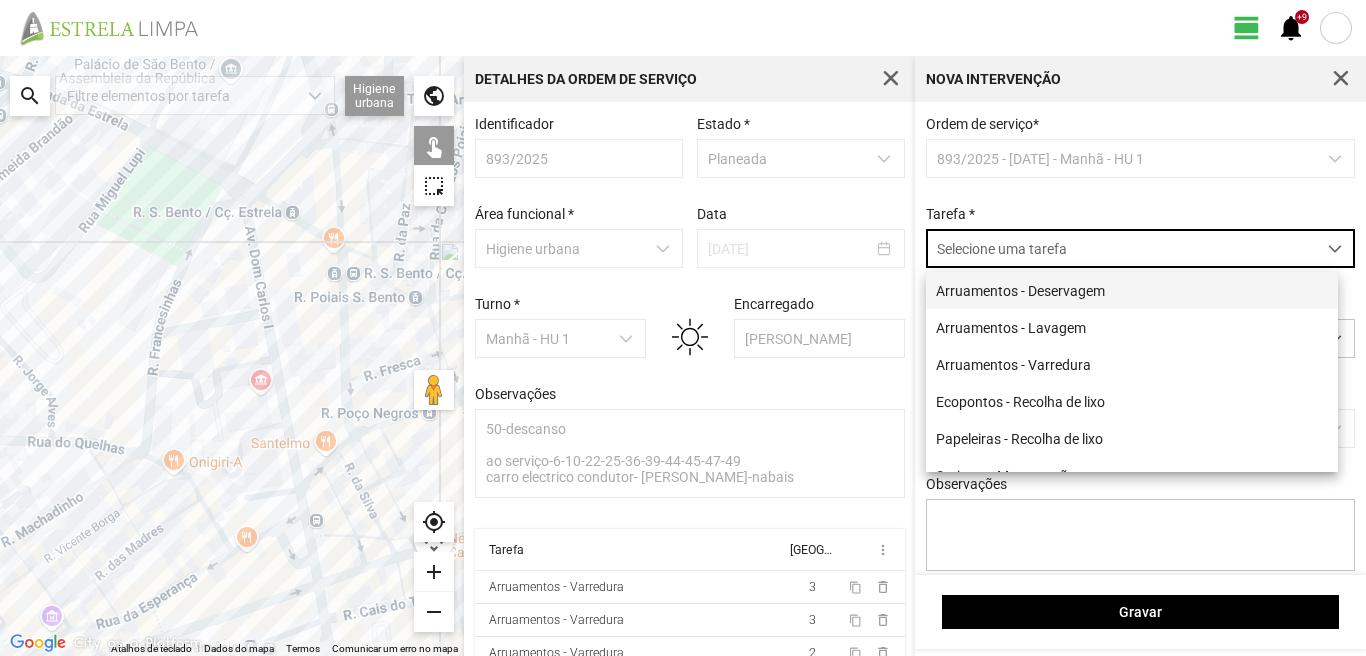scroll, scrollTop: 11, scrollLeft: 89, axis: both 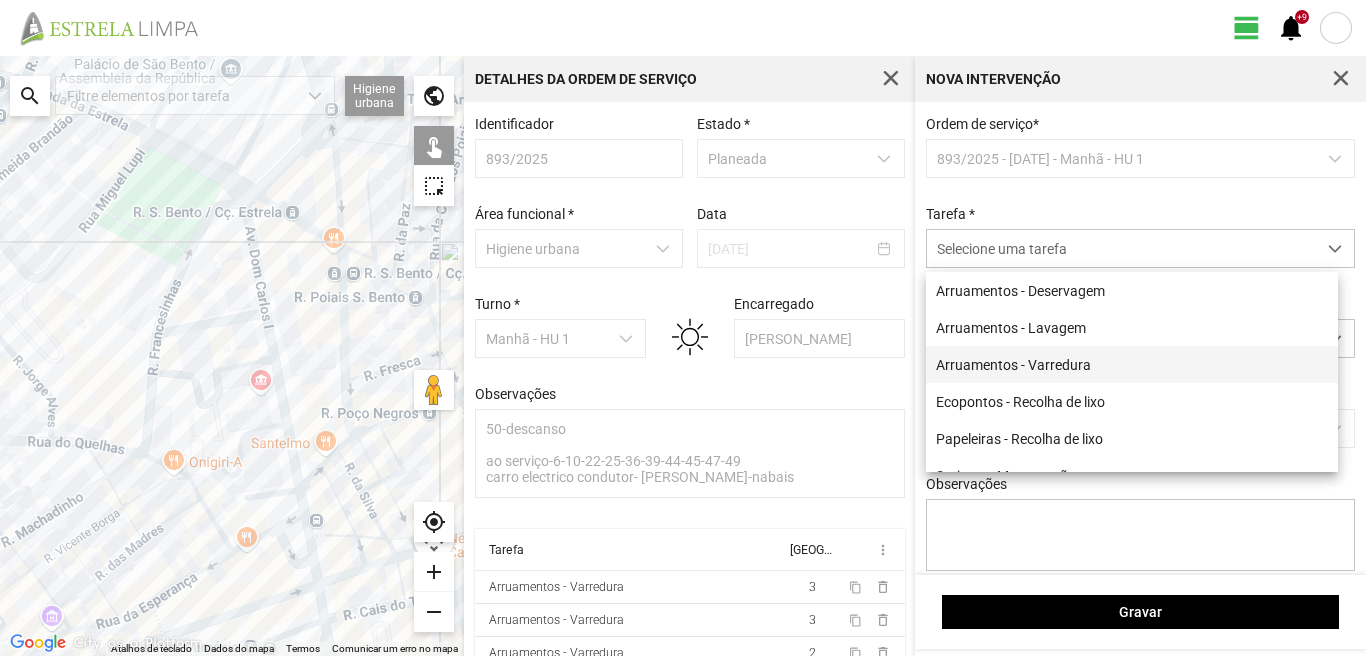 click on "Arruamentos - Varredura" at bounding box center [1132, 364] 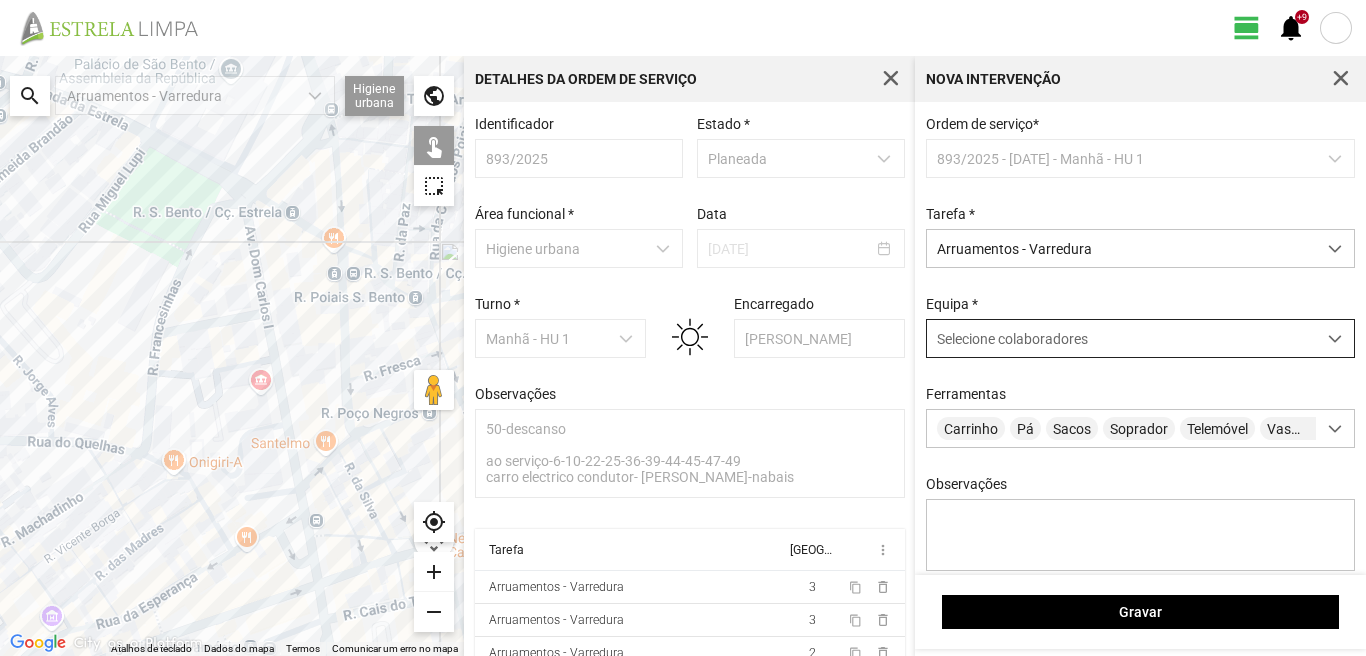 click on "Selecione colaboradores" at bounding box center [1012, 339] 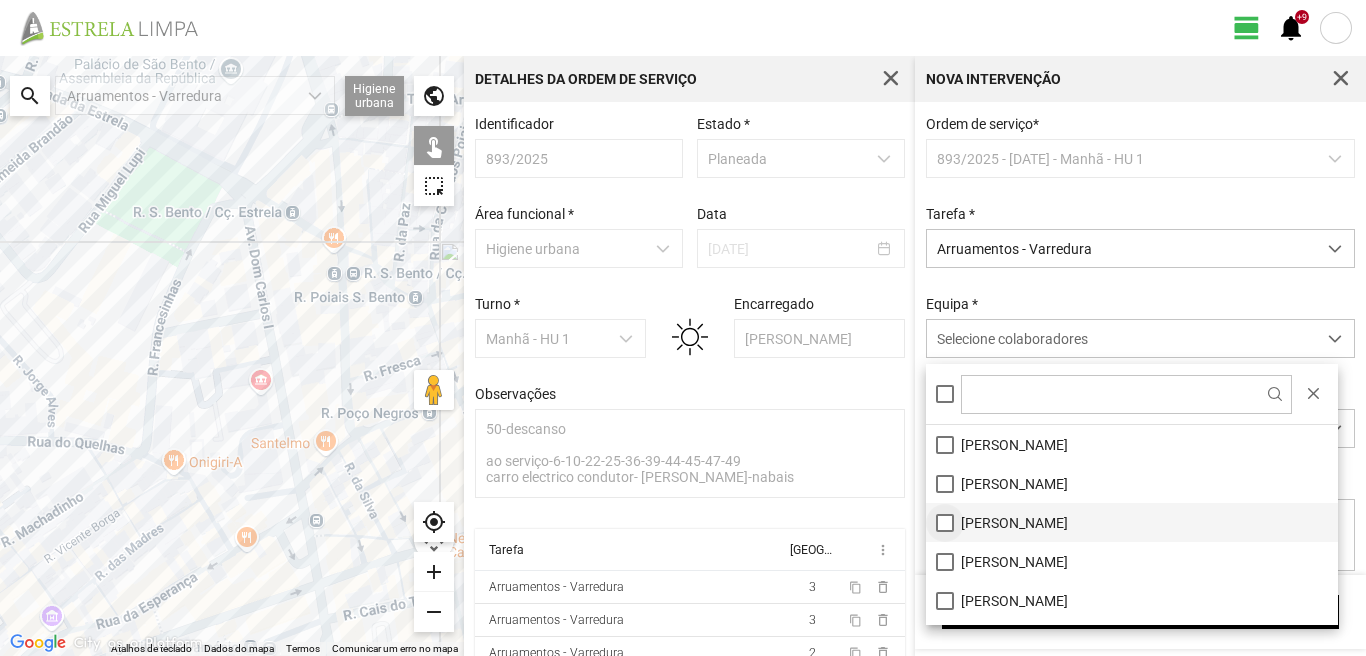 click on "[PERSON_NAME]" at bounding box center (1132, 522) 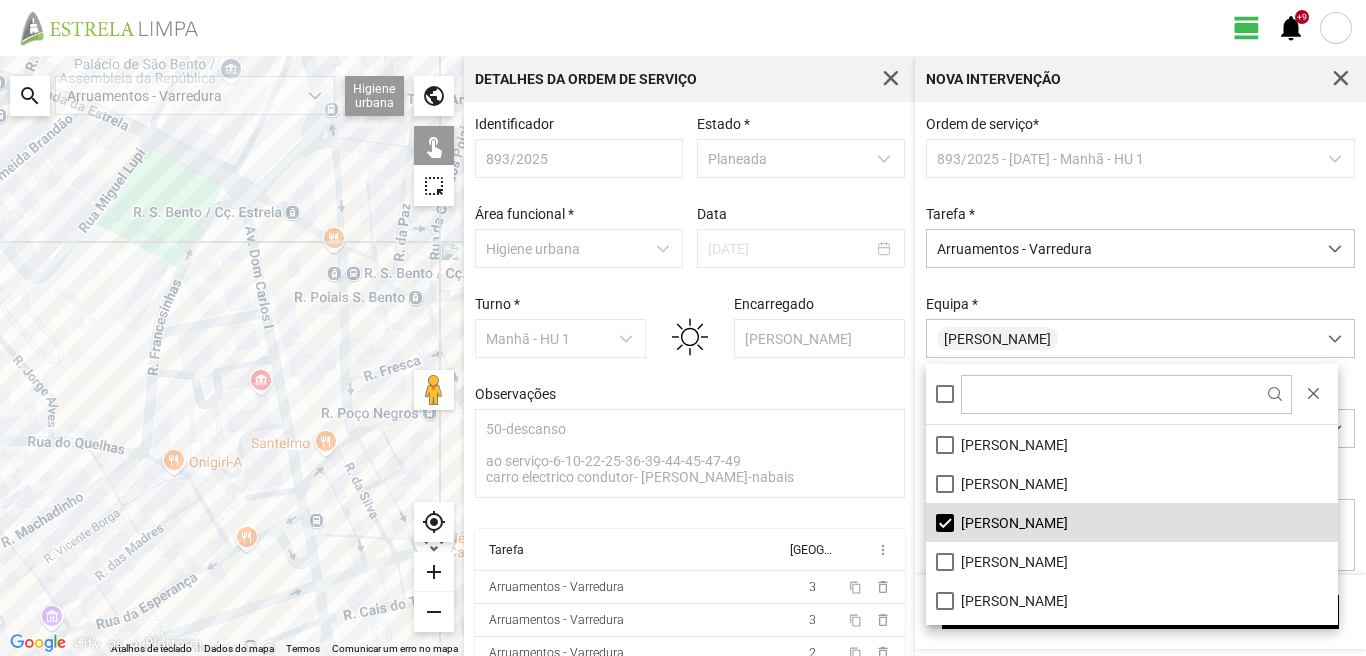 click on "Para navegar, prima as teclas de seta." 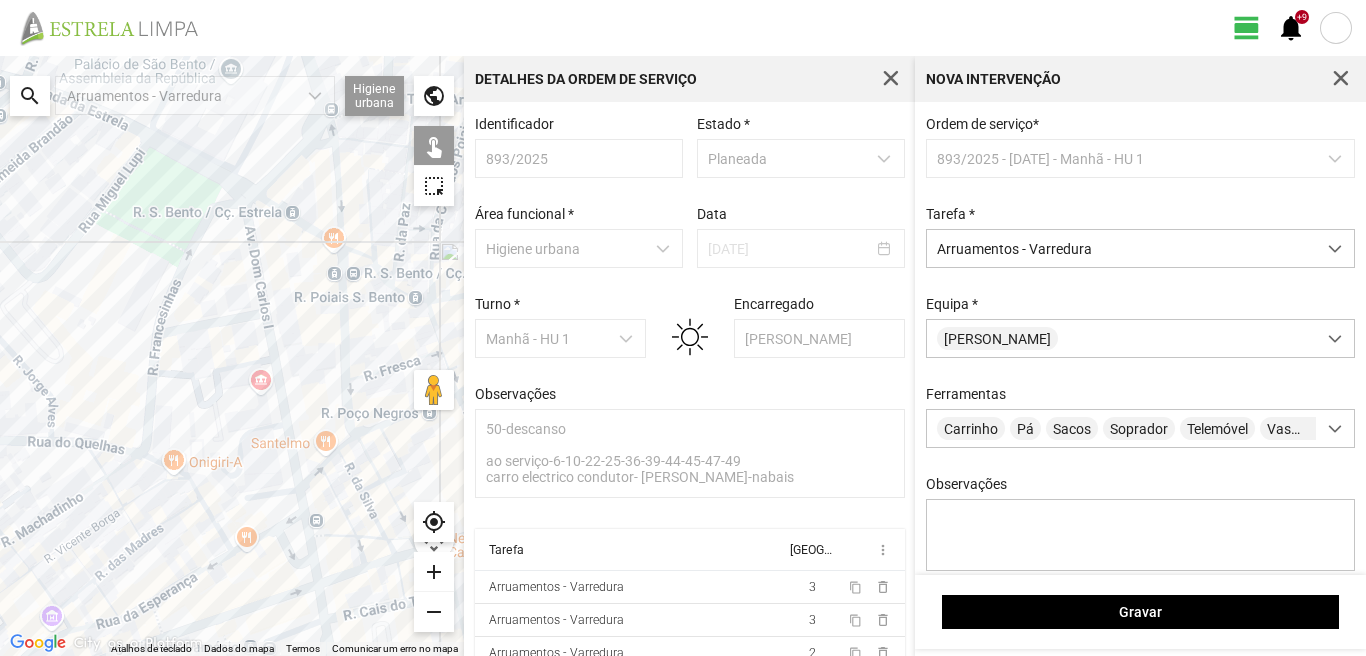 click on "Para navegar, prima as teclas de seta." 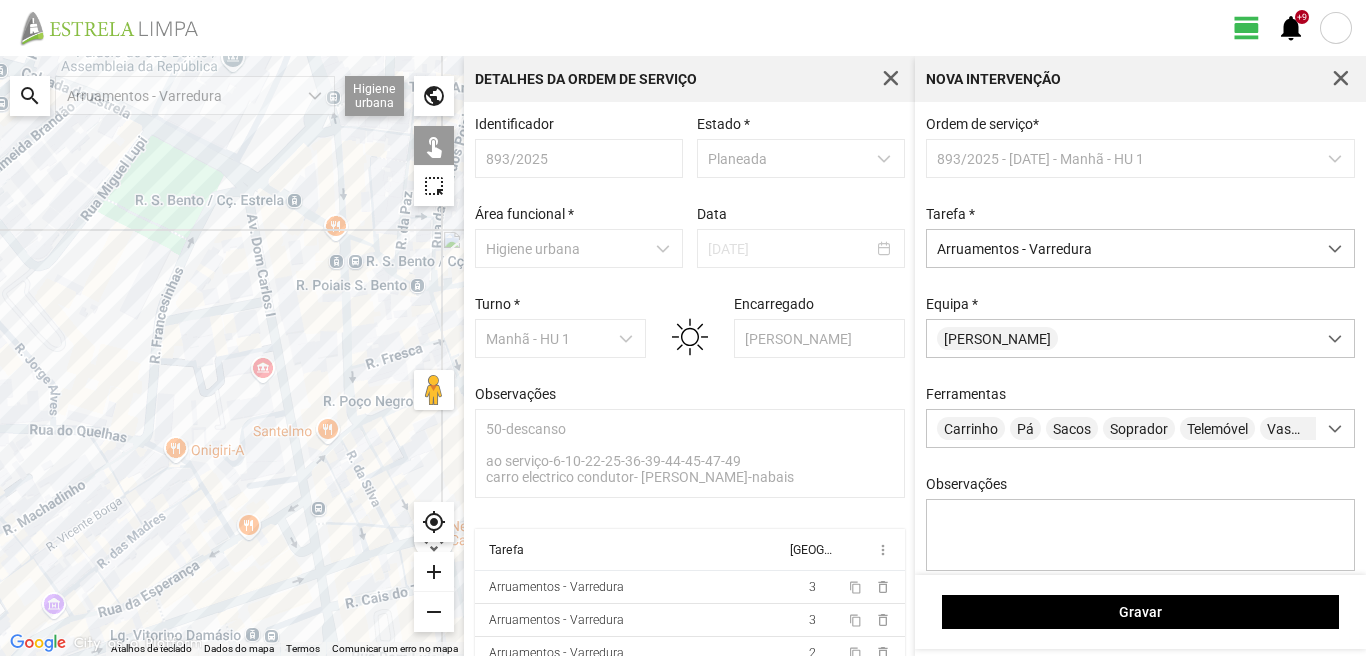 drag, startPoint x: 273, startPoint y: 565, endPoint x: 280, endPoint y: 518, distance: 47.518417 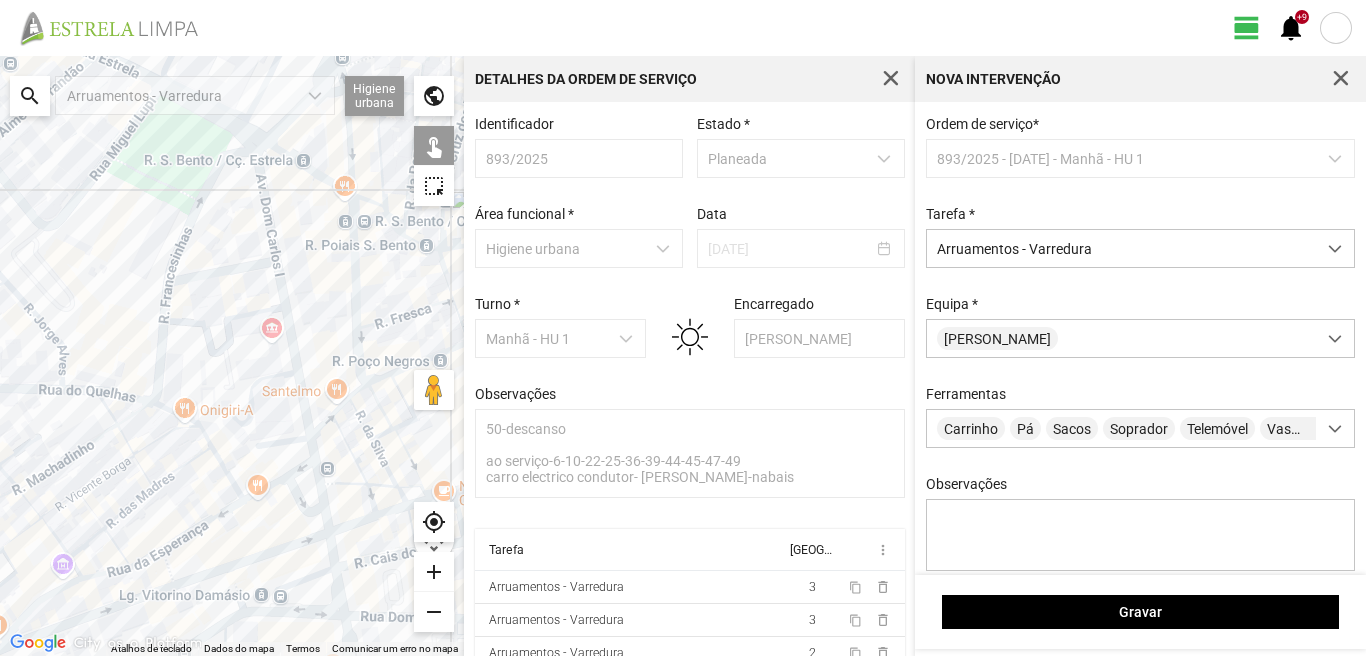 click on "Para navegar, prima as teclas de seta." 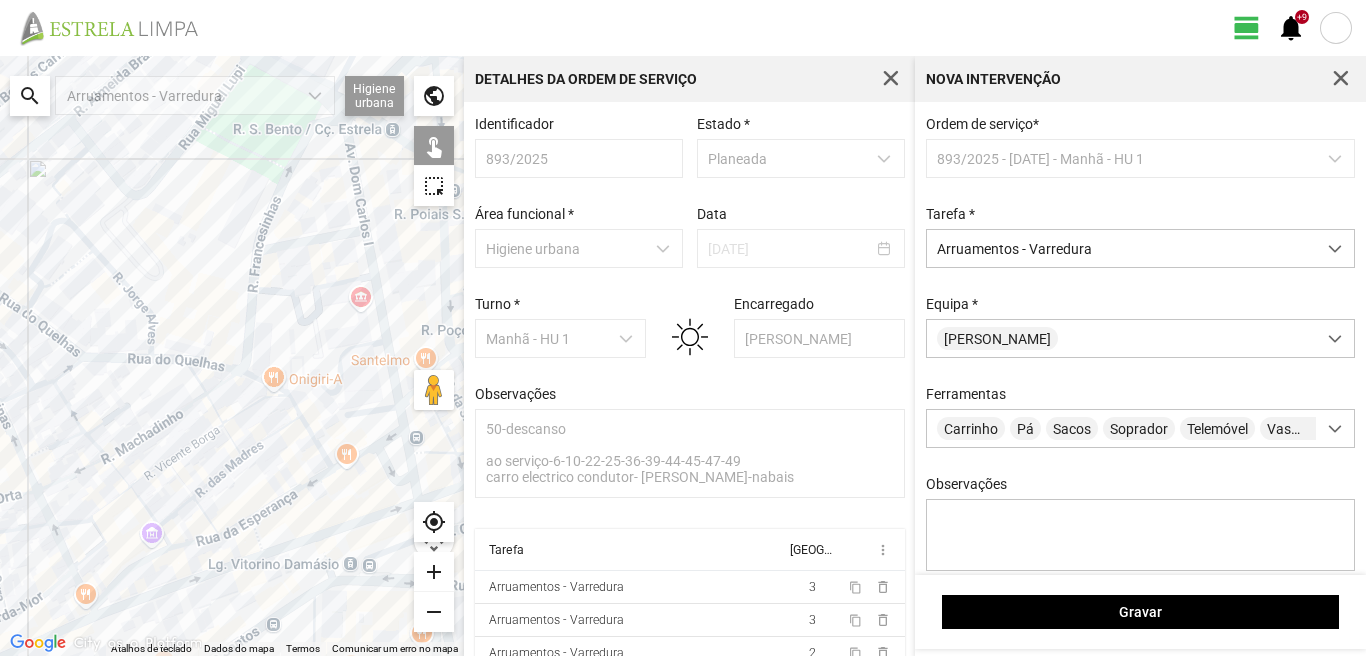 drag, startPoint x: 200, startPoint y: 556, endPoint x: 293, endPoint y: 511, distance: 103.315056 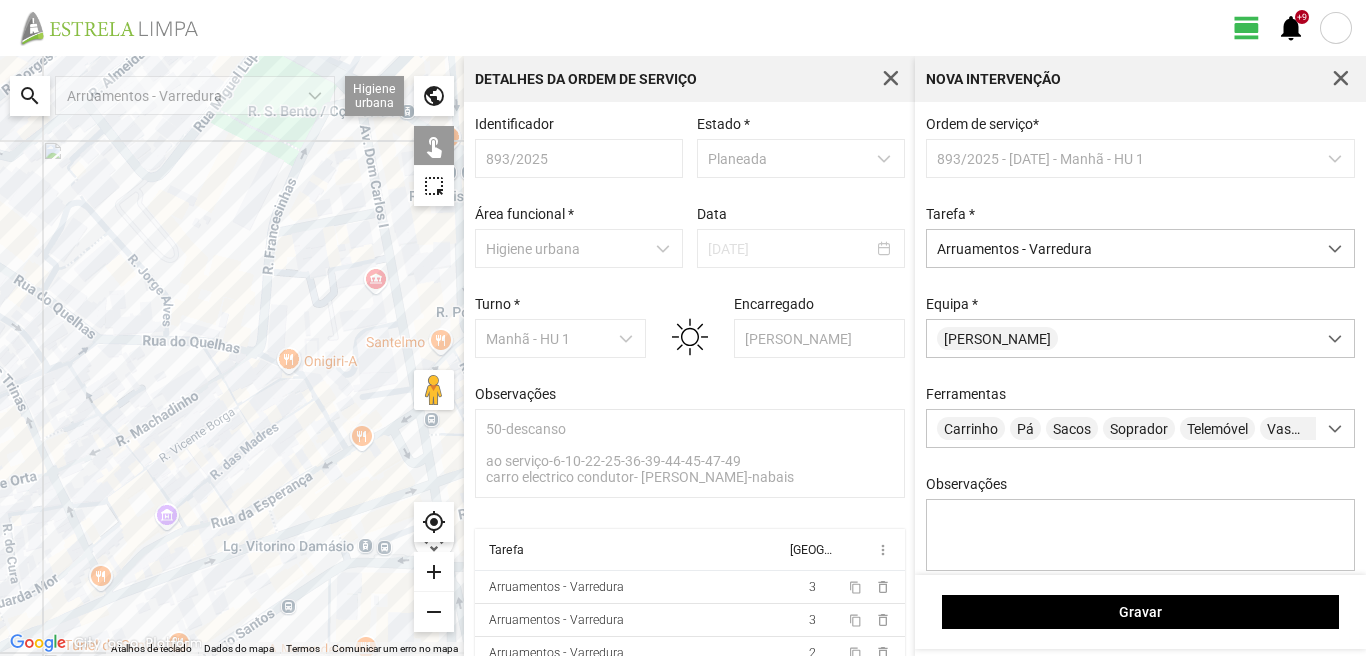 click on "Para navegar, prima as teclas de seta." 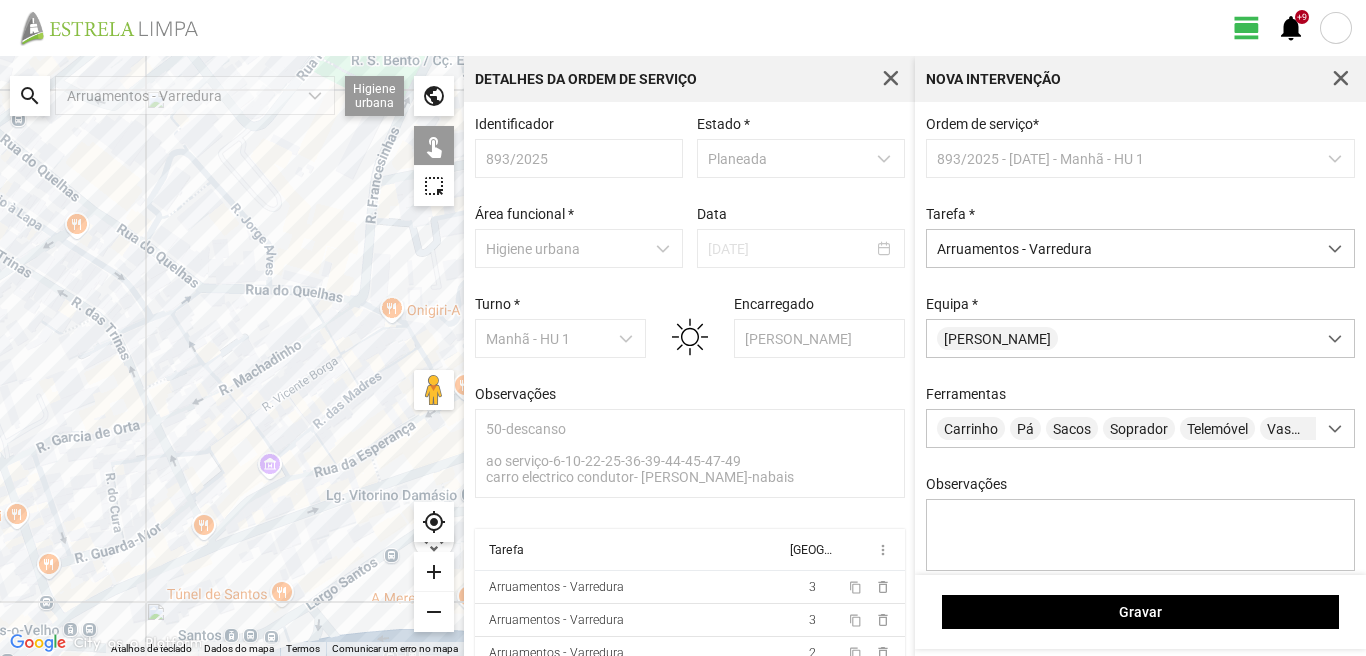 drag, startPoint x: 85, startPoint y: 600, endPoint x: 227, endPoint y: 527, distance: 159.66527 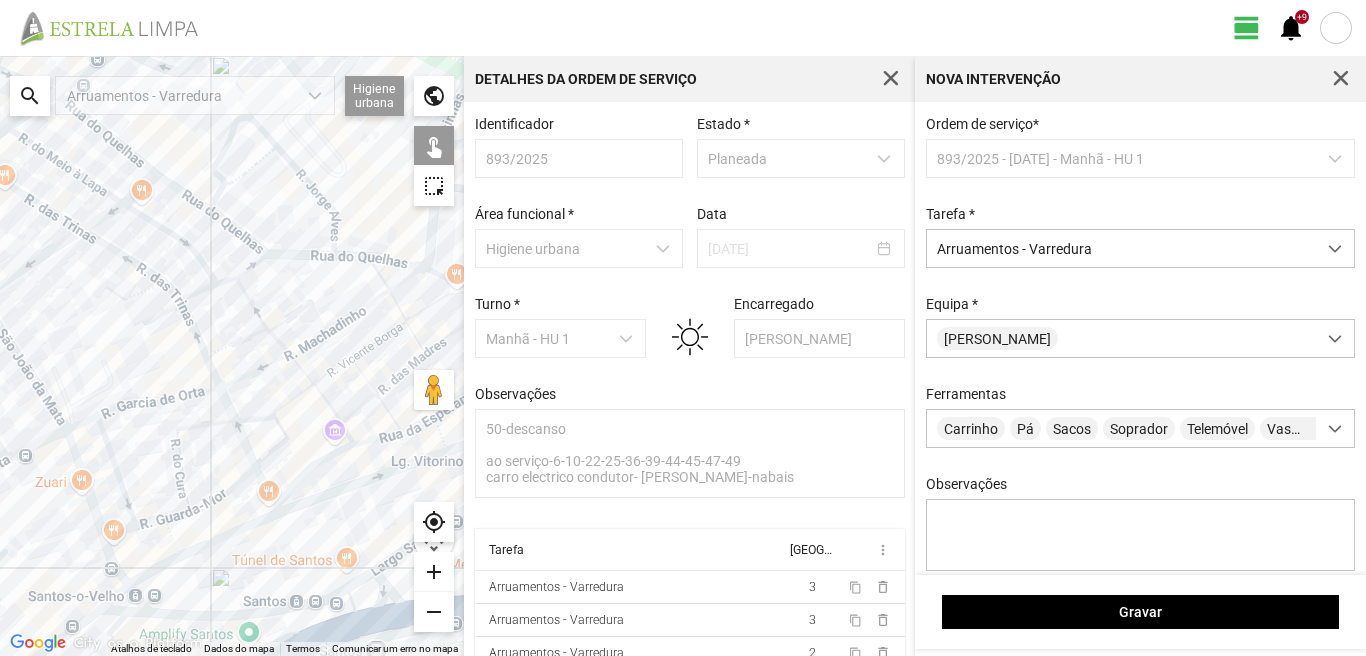click on "Para navegar, prima as teclas de seta." 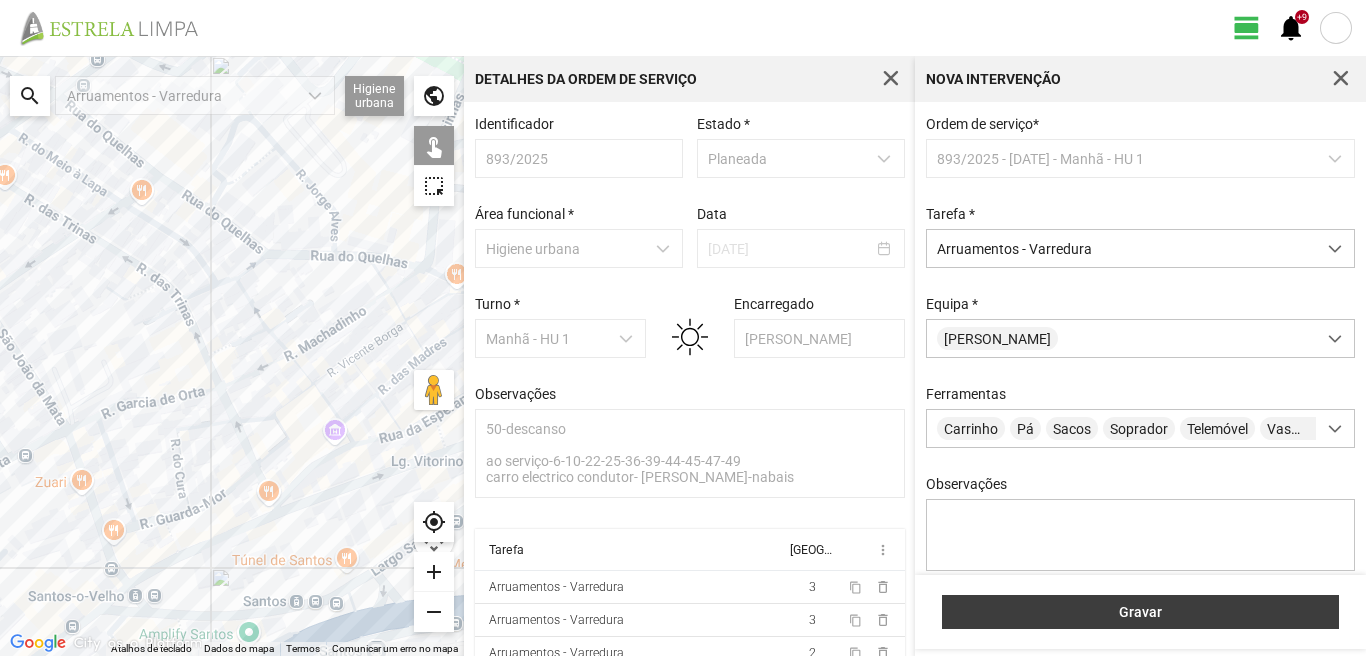 click on "Gravar" at bounding box center [1140, 612] 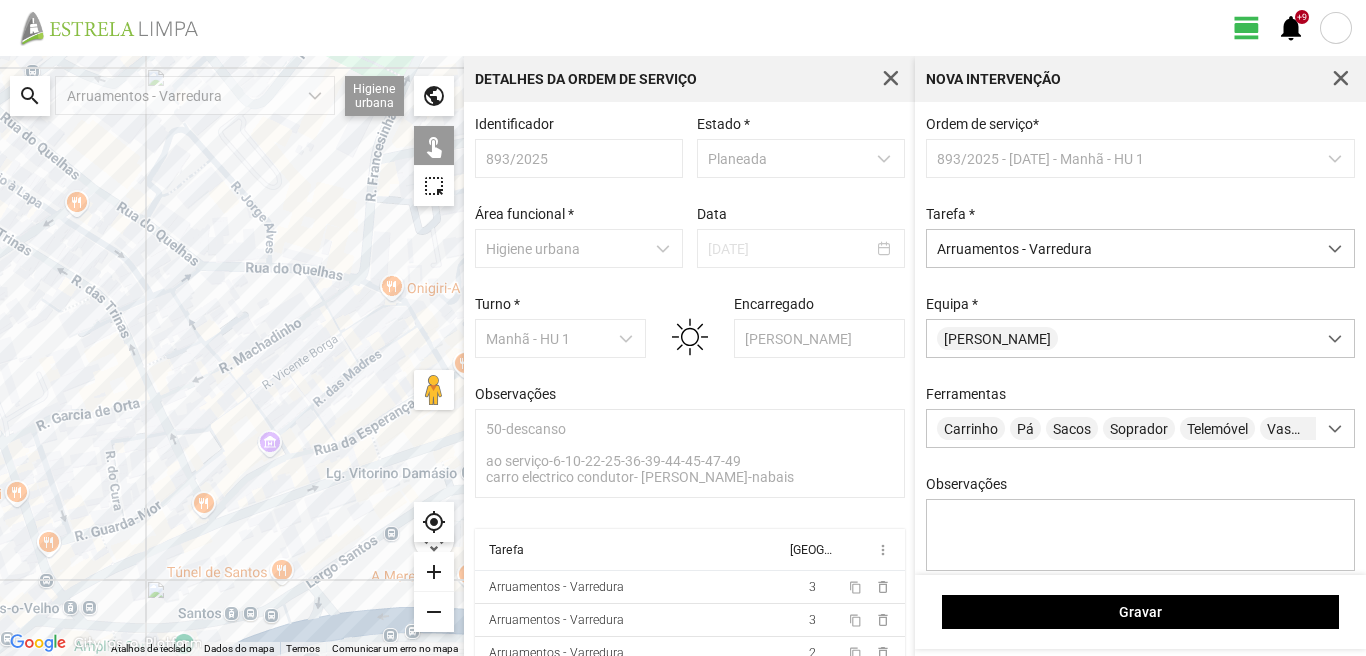 drag, startPoint x: 290, startPoint y: 519, endPoint x: 200, endPoint y: 523, distance: 90.088844 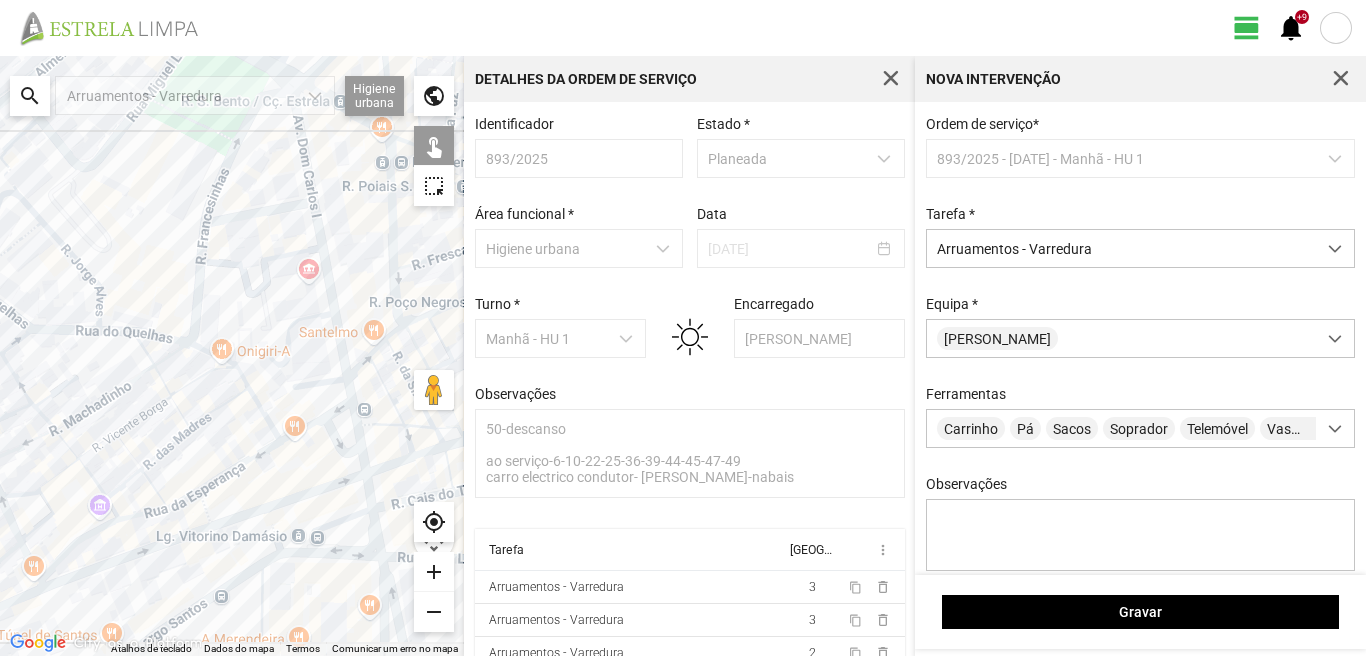 drag, startPoint x: 243, startPoint y: 482, endPoint x: 90, endPoint y: 553, distance: 168.67128 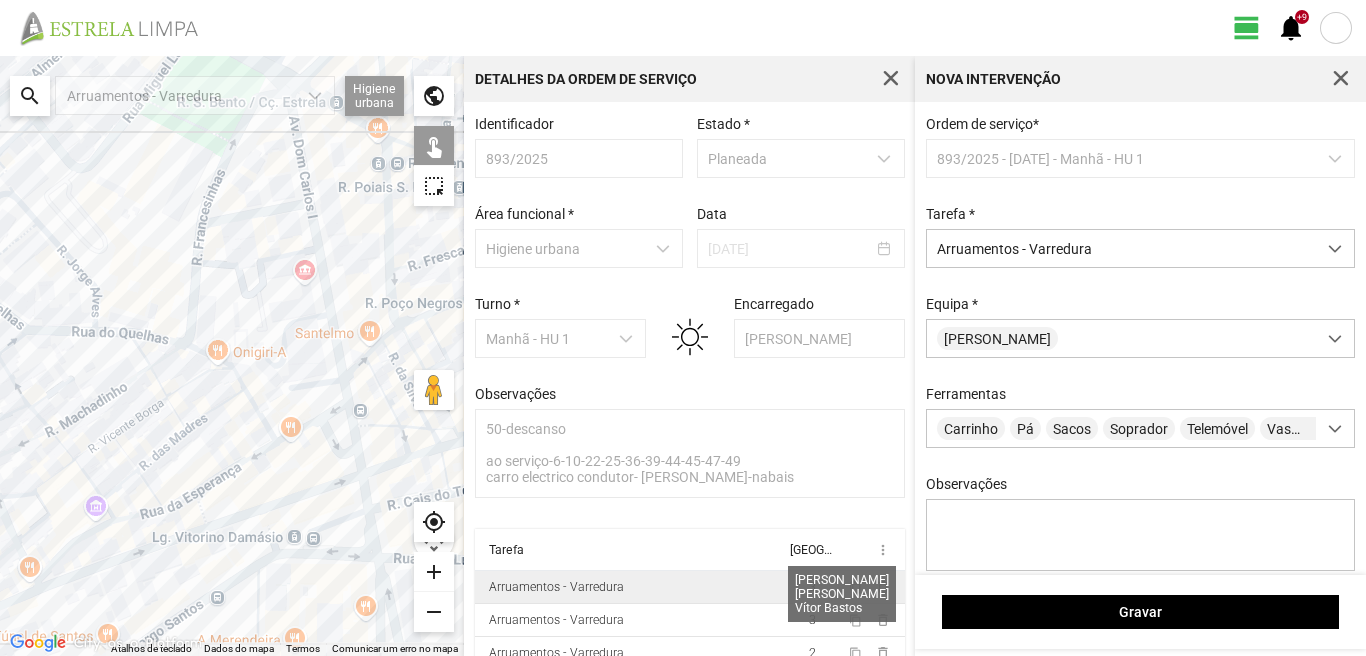 click on "3" at bounding box center (812, 587) 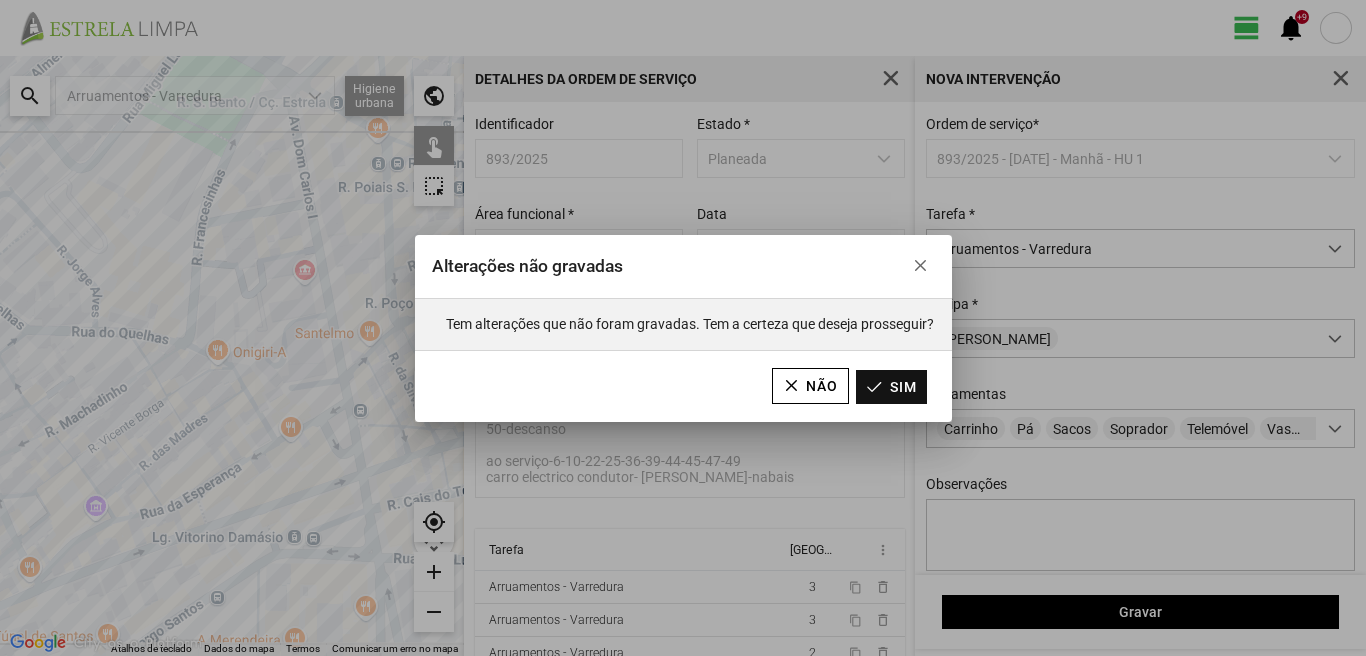 click on "Sim" 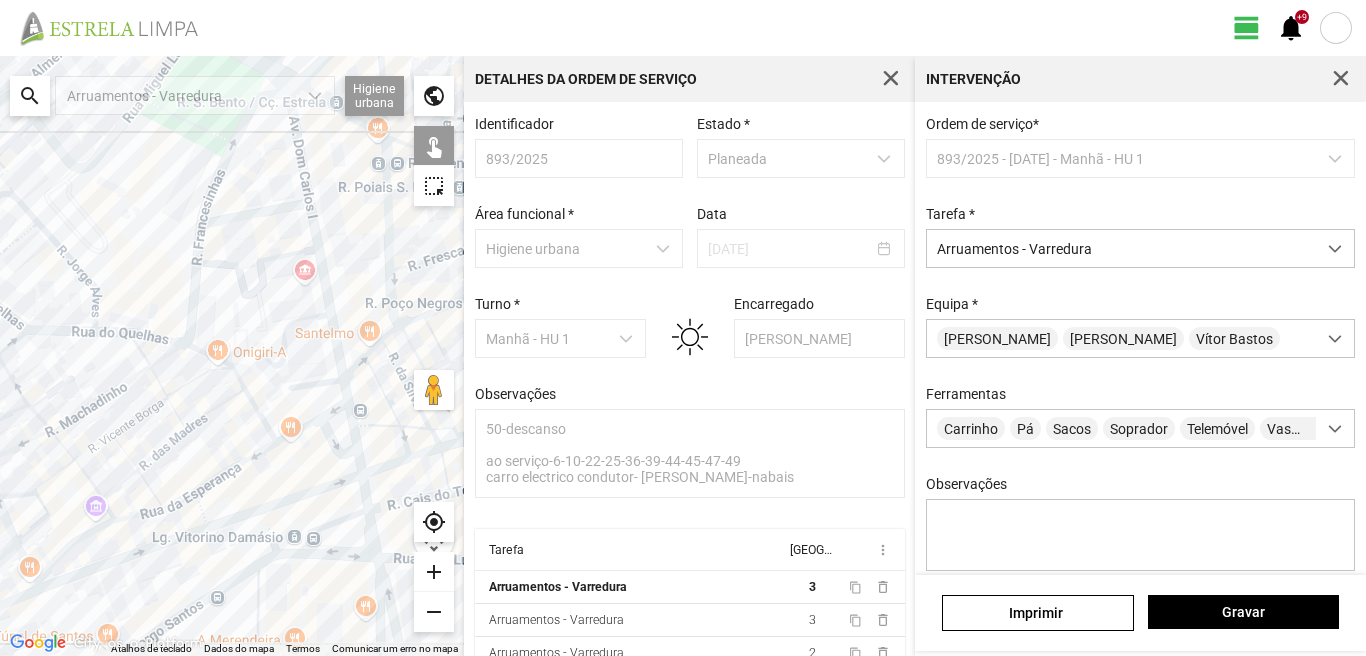 click on "Para navegar, prima as teclas de seta." 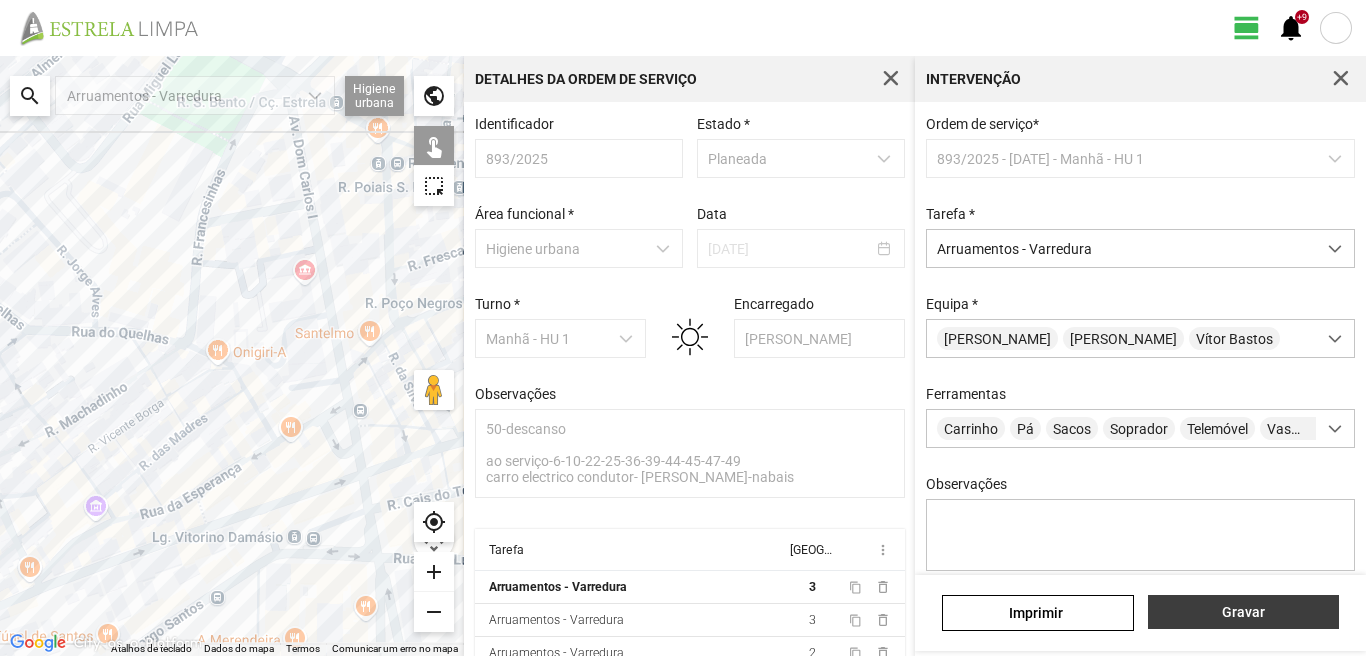 click on "Gravar" at bounding box center [1243, 612] 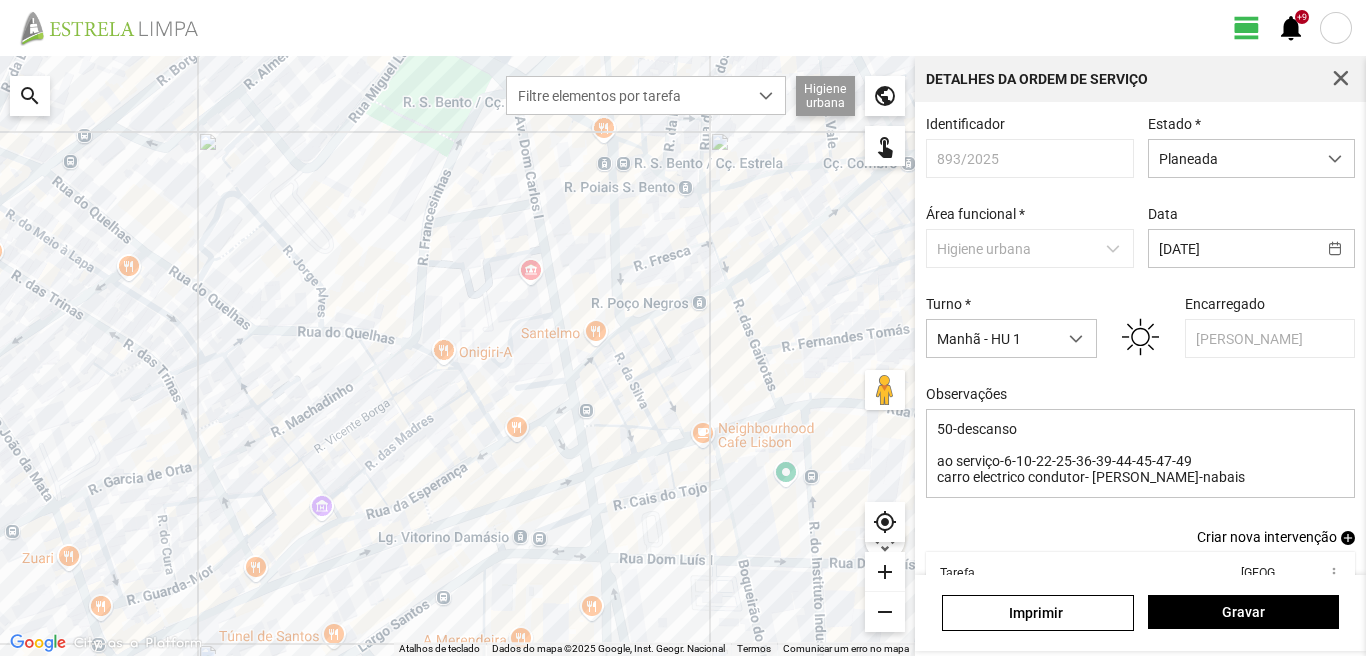 click on "add" at bounding box center (1348, 538) 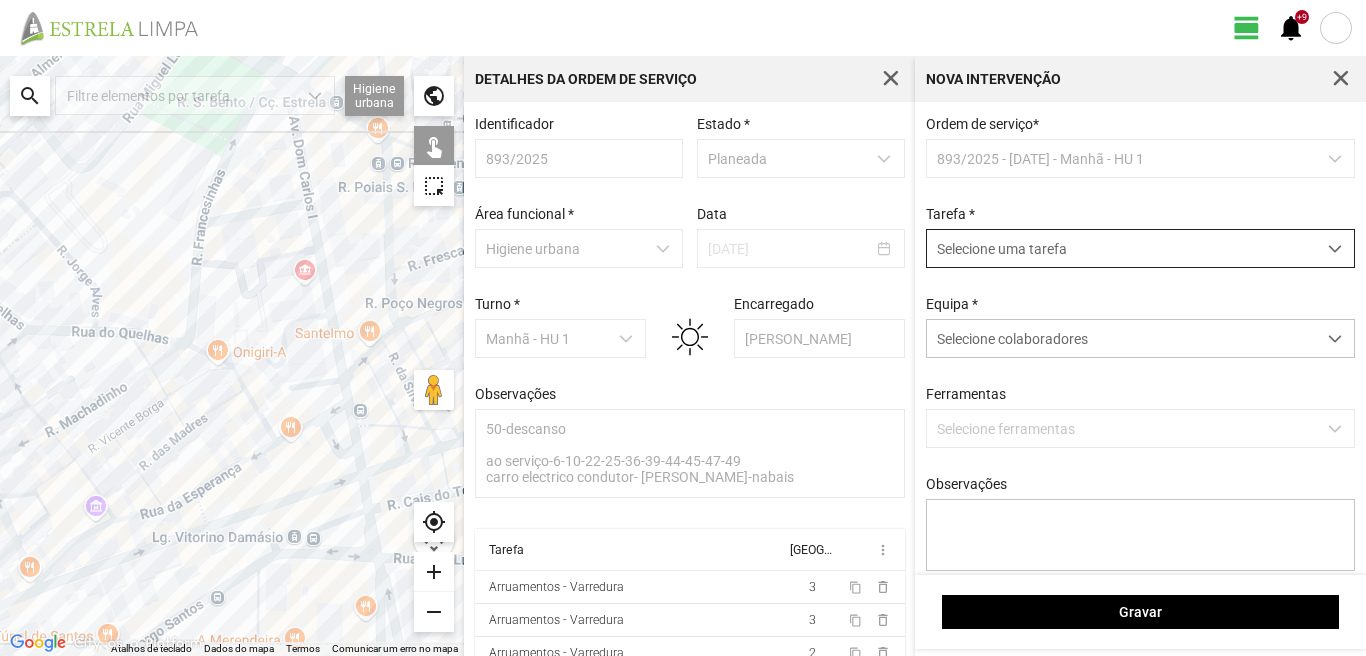 click on "Selecione uma tarefa" at bounding box center (1121, 248) 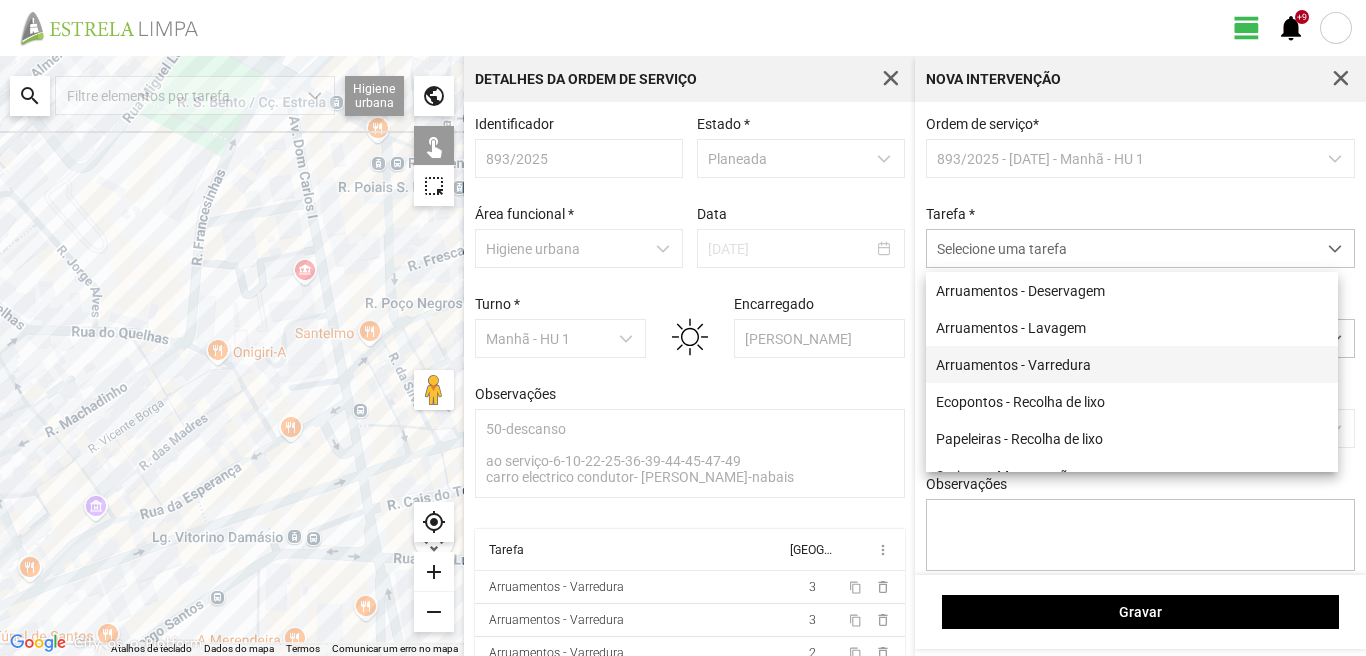 click on "Arruamentos - Varredura" at bounding box center [1132, 364] 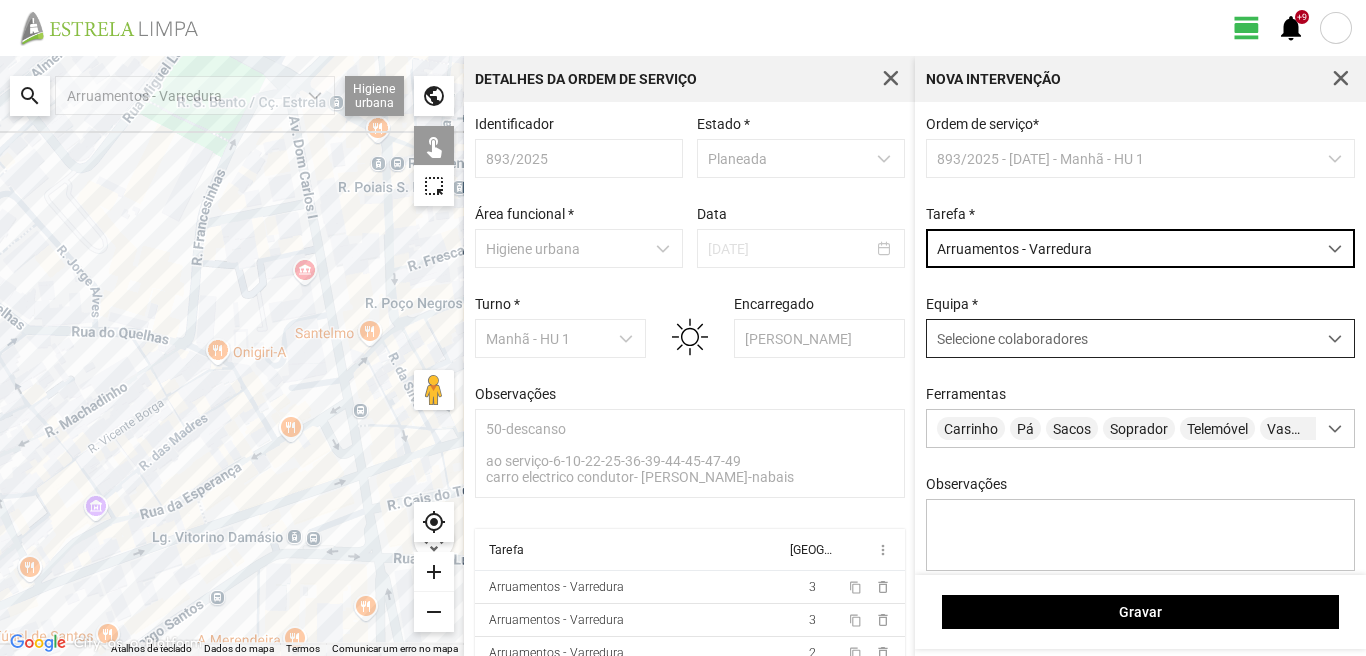 click on "Selecione colaboradores" at bounding box center (1012, 339) 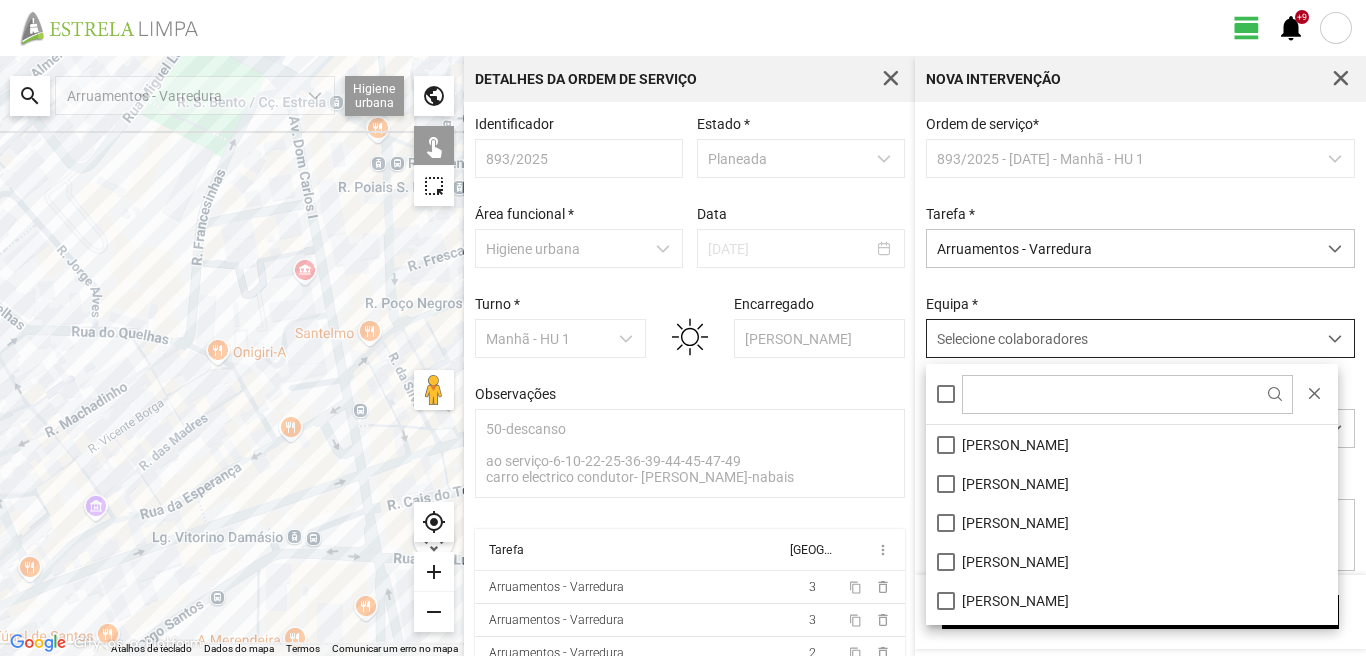 scroll, scrollTop: 11, scrollLeft: 89, axis: both 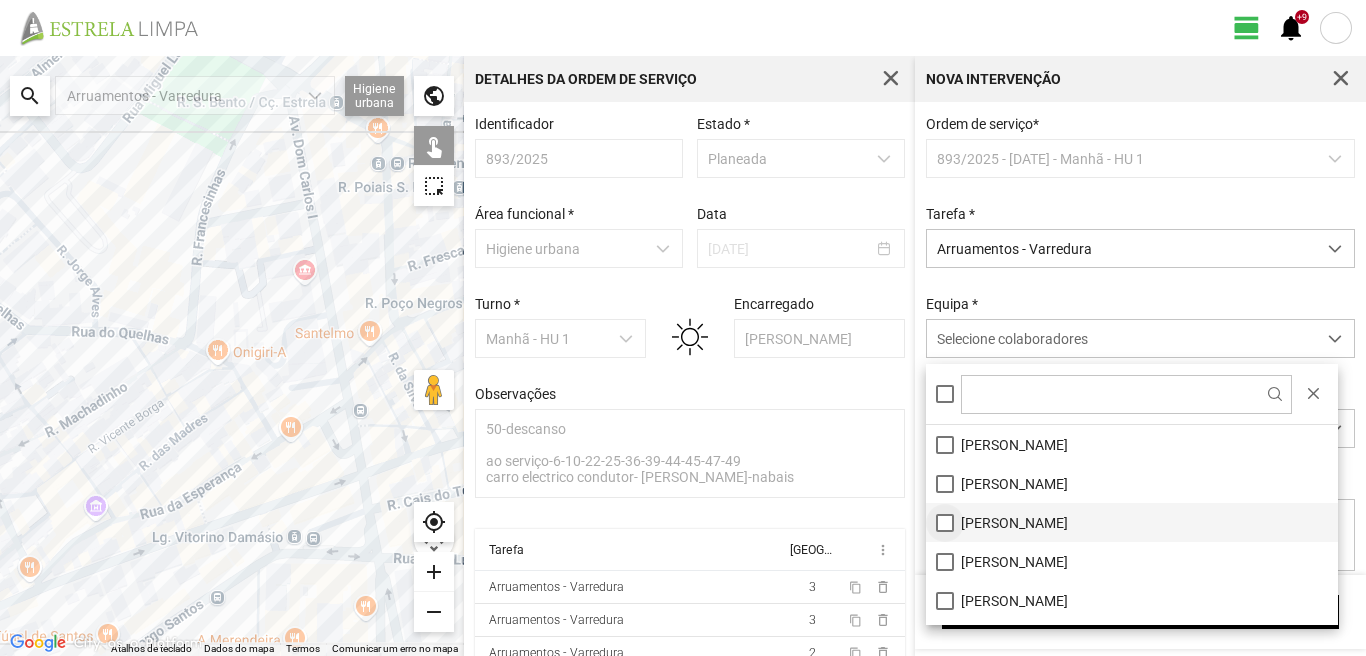 click on "[PERSON_NAME]" at bounding box center [1132, 522] 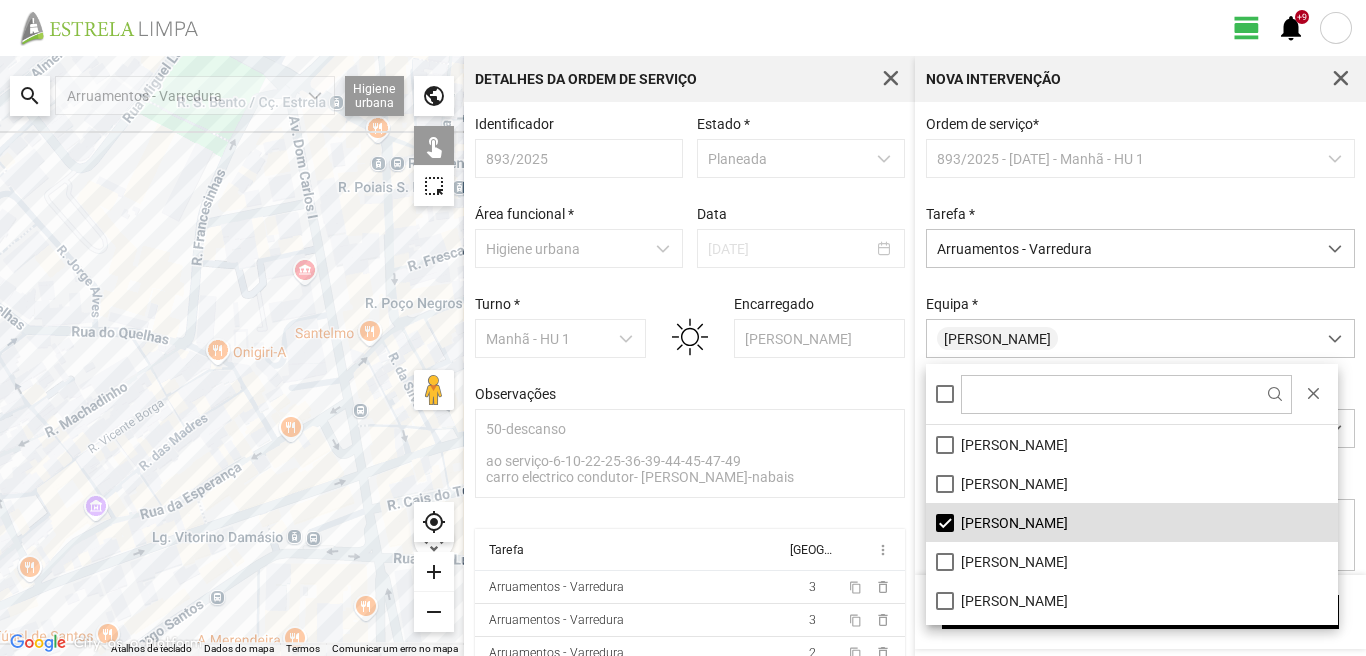 click on "Para navegar, prima as teclas de seta." 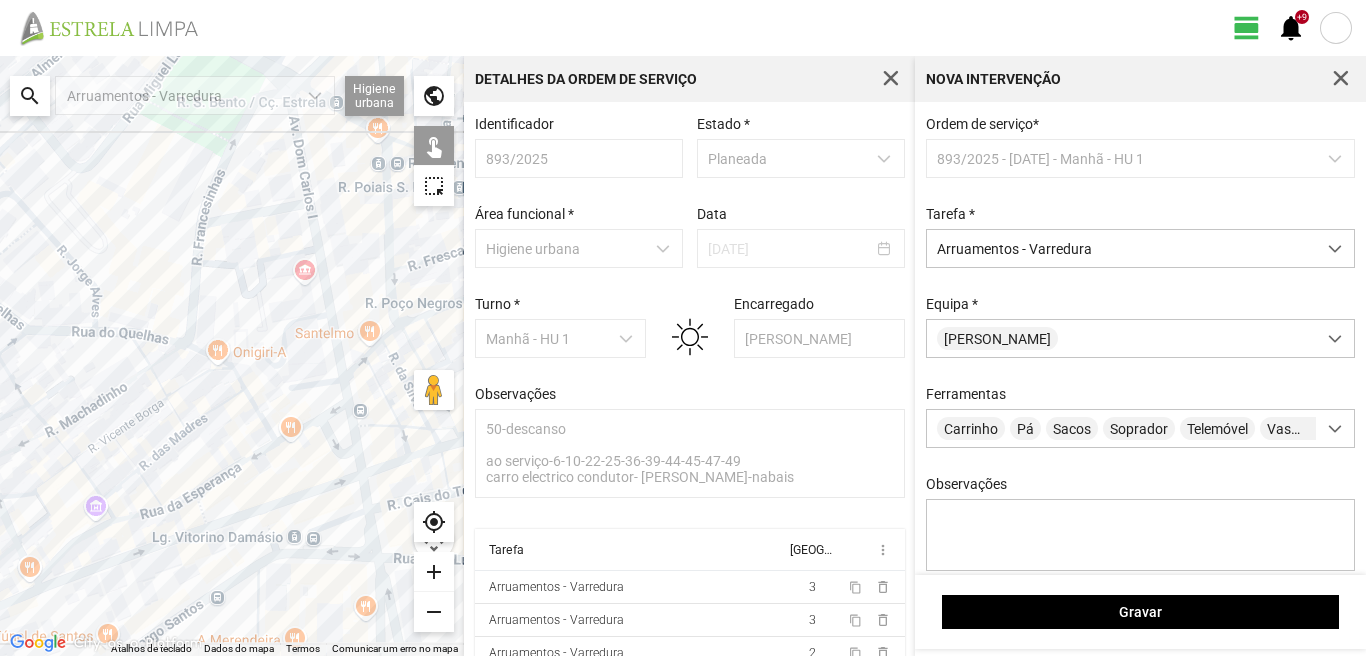 click on "Para navegar, prima as teclas de seta." 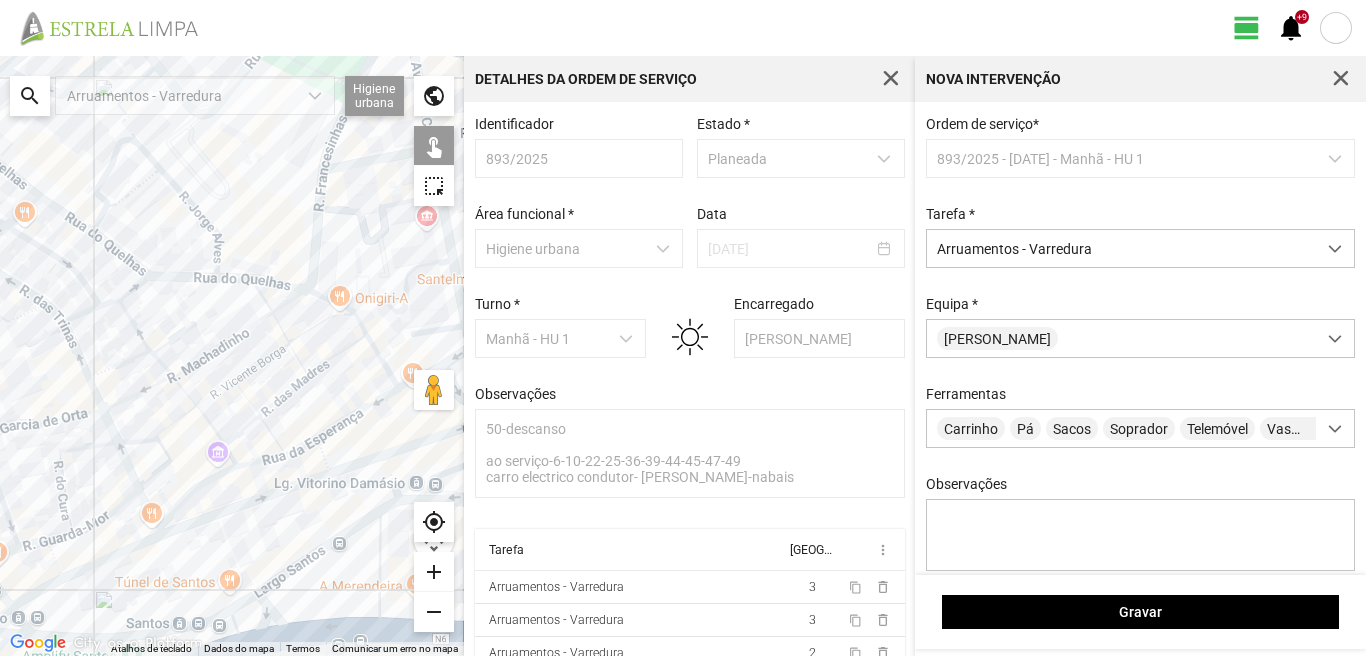 drag, startPoint x: 176, startPoint y: 546, endPoint x: 300, endPoint y: 493, distance: 134.85178 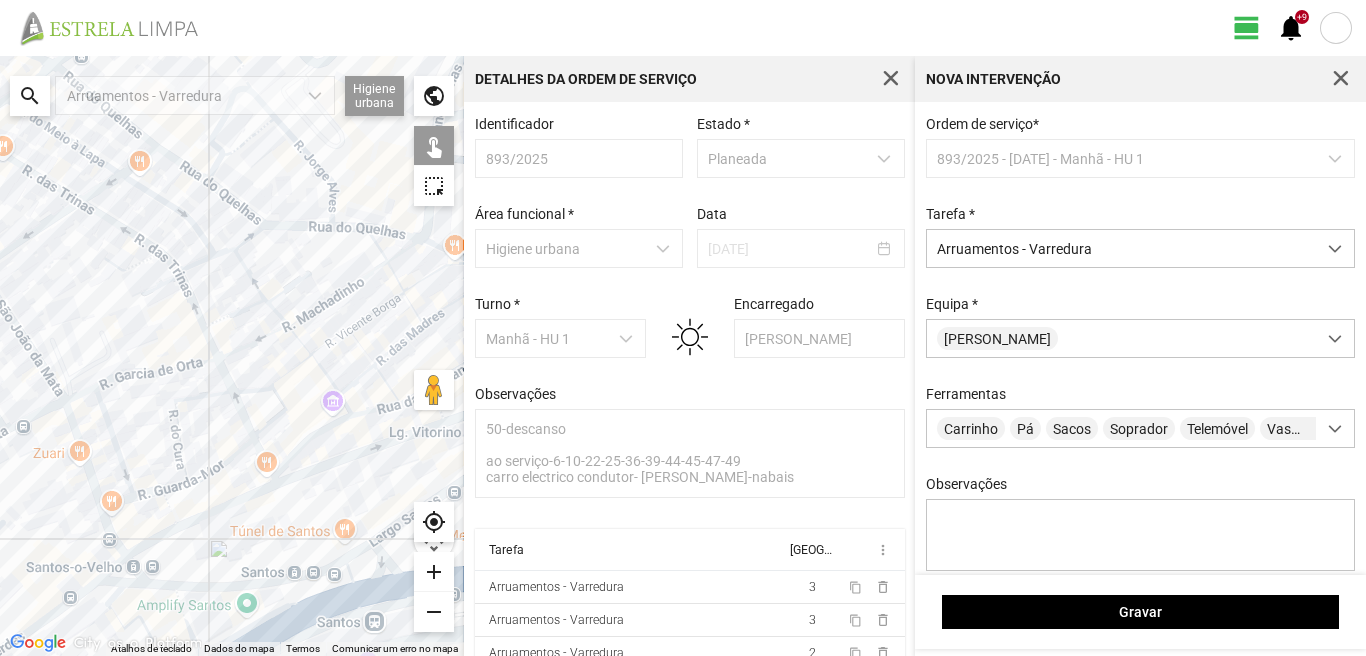drag, startPoint x: 35, startPoint y: 589, endPoint x: 177, endPoint y: 528, distance: 154.54773 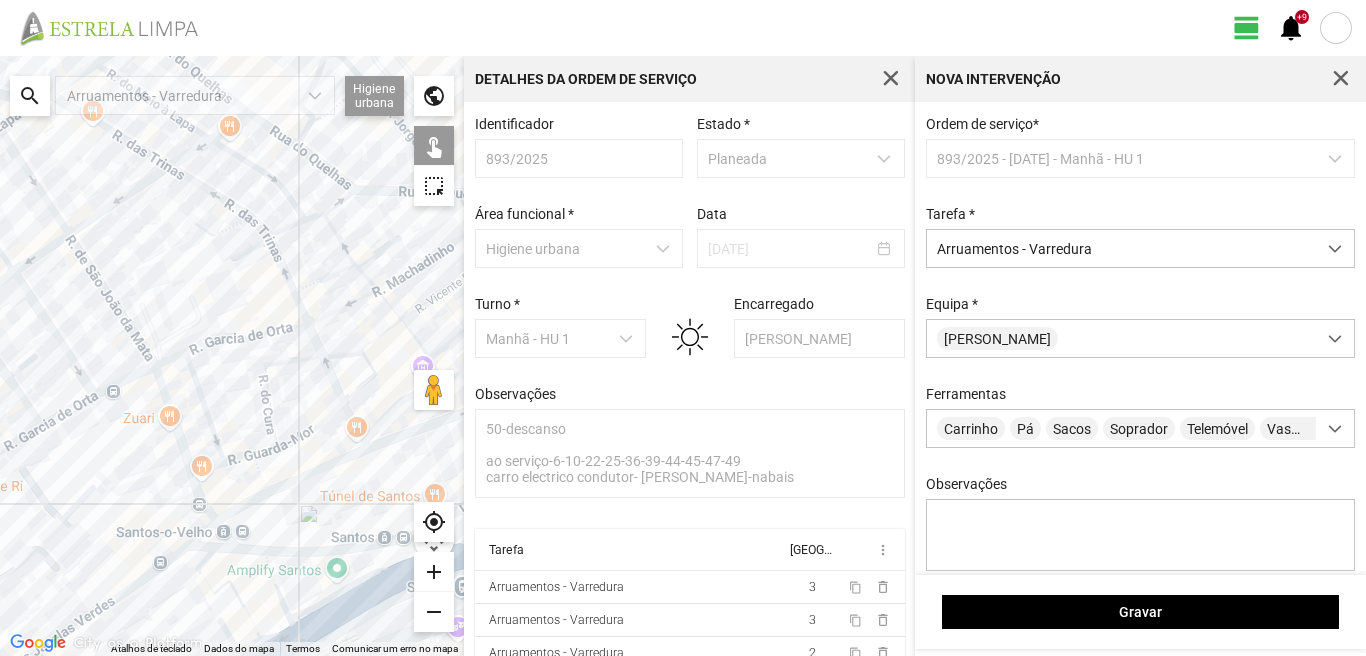 click on "Para navegar, prima as teclas de seta." 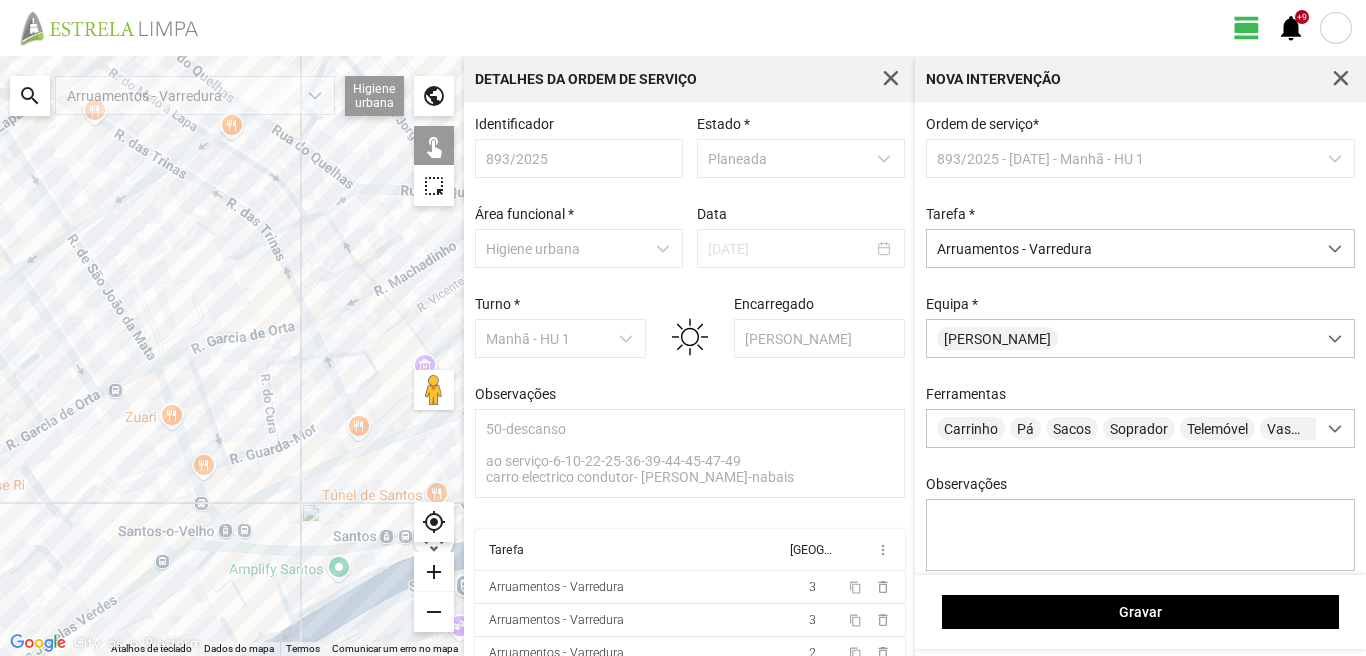 click on "Para navegar, prima as teclas de seta." 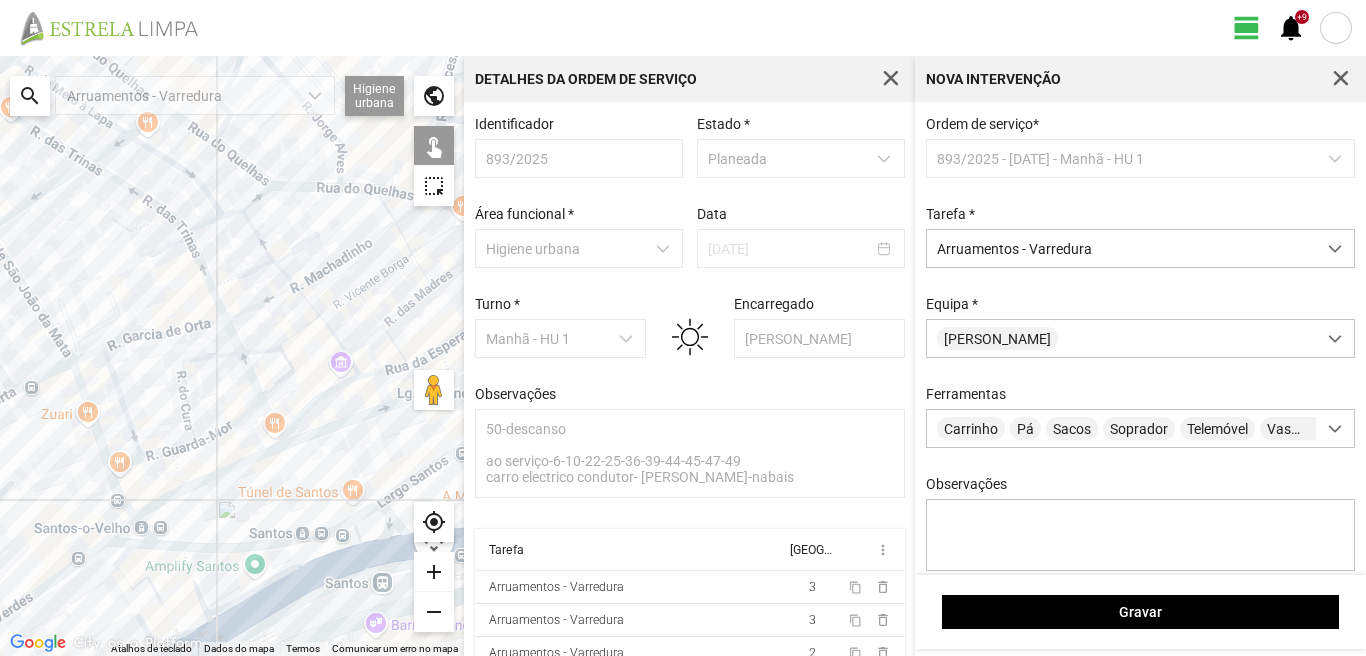 drag, startPoint x: 292, startPoint y: 503, endPoint x: 186, endPoint y: 497, distance: 106.16968 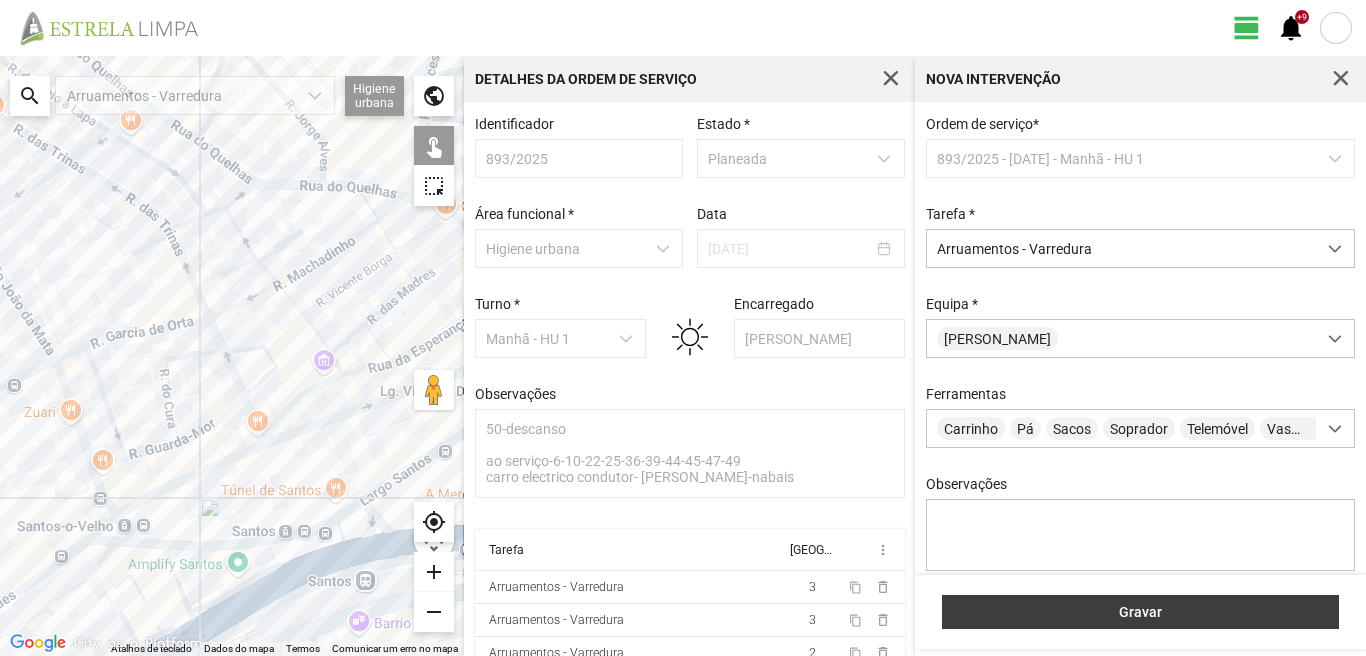 drag, startPoint x: 1043, startPoint y: 604, endPoint x: 1034, endPoint y: 592, distance: 15 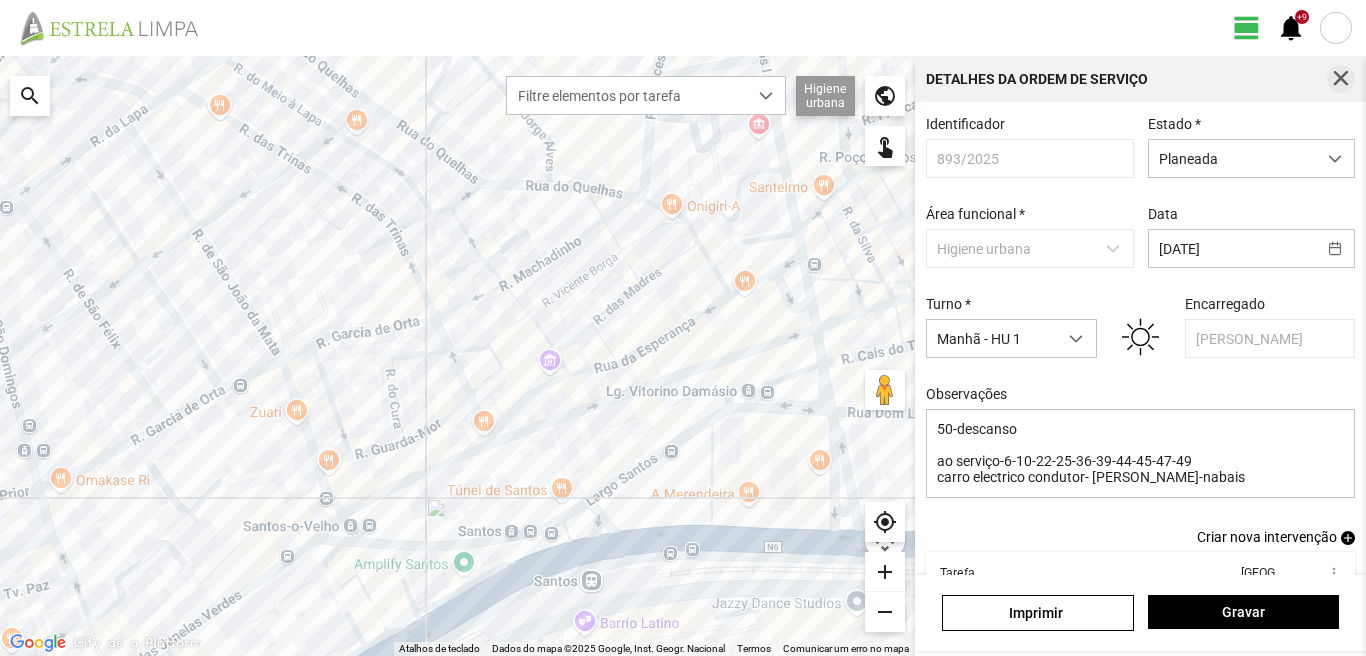 click at bounding box center [1341, 79] 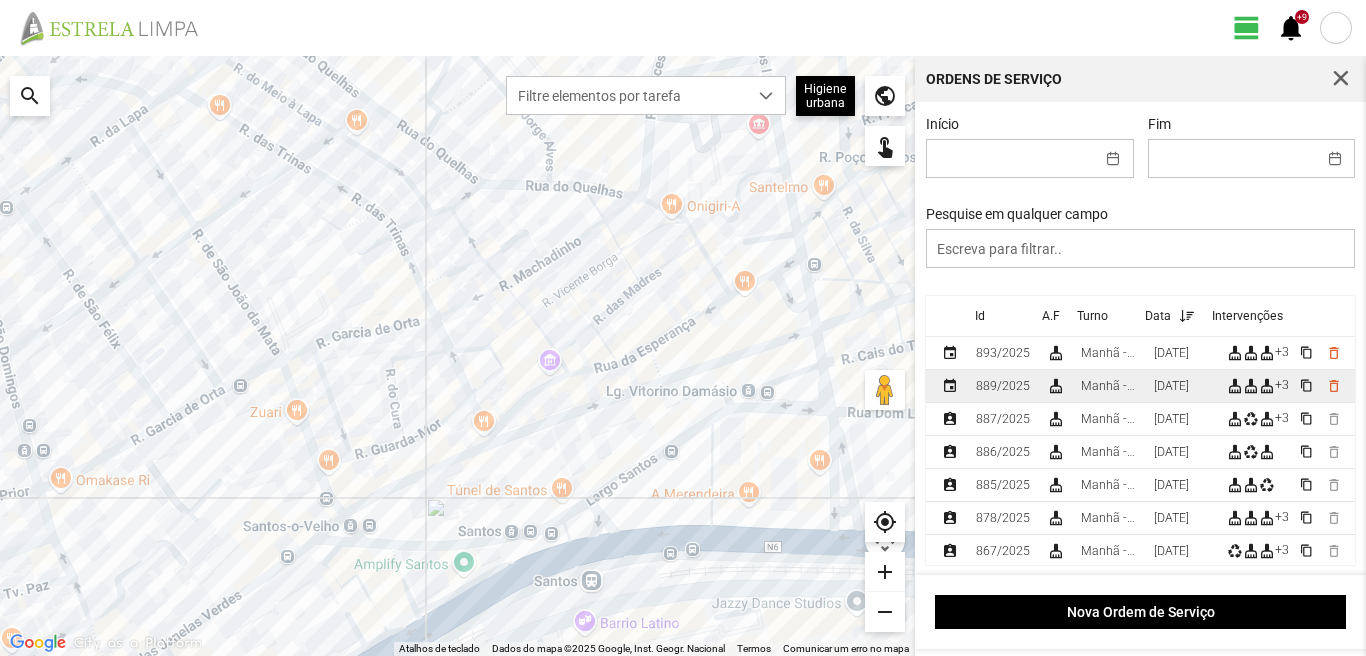 click on "[DATE]" at bounding box center [1182, 386] 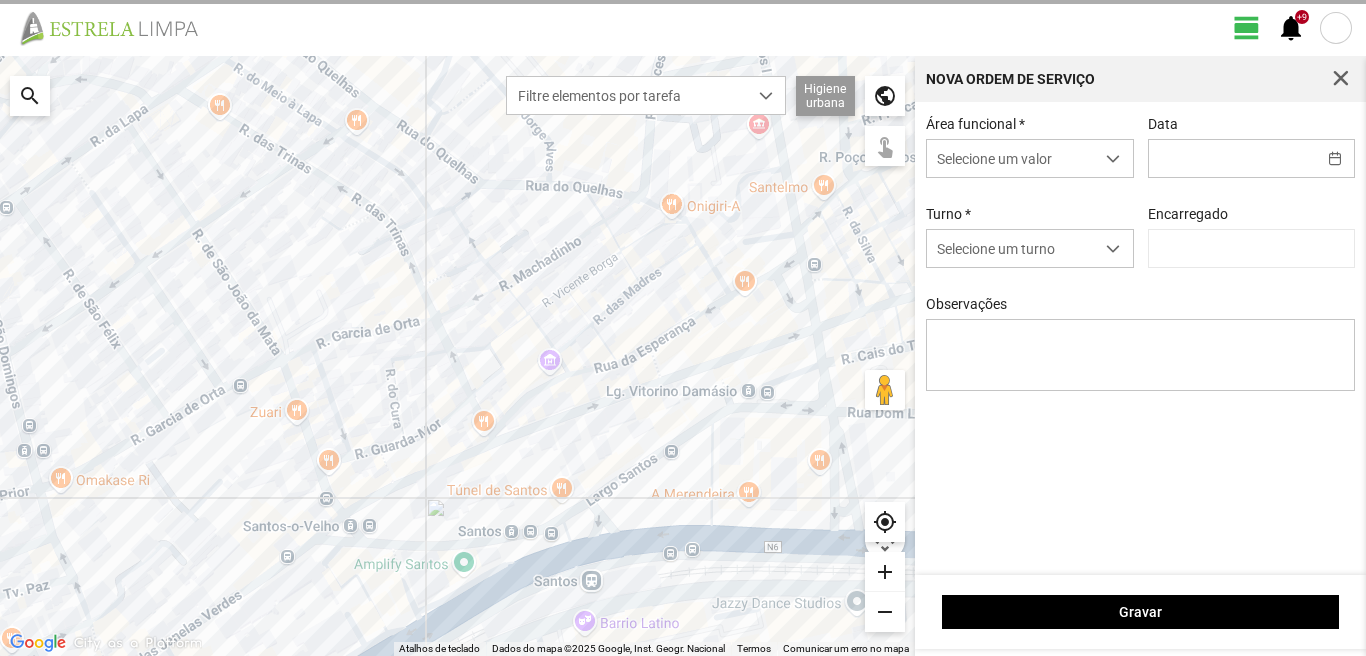 type on "[PERSON_NAME]" 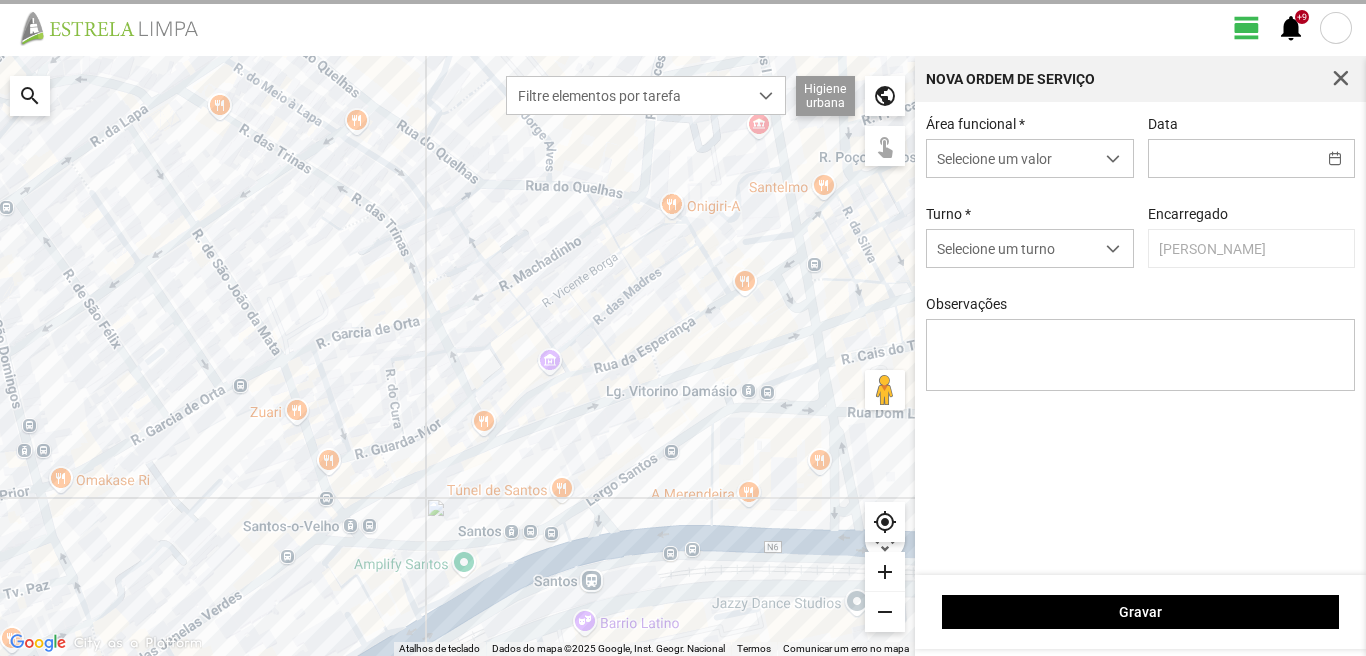 type on "[DATE]" 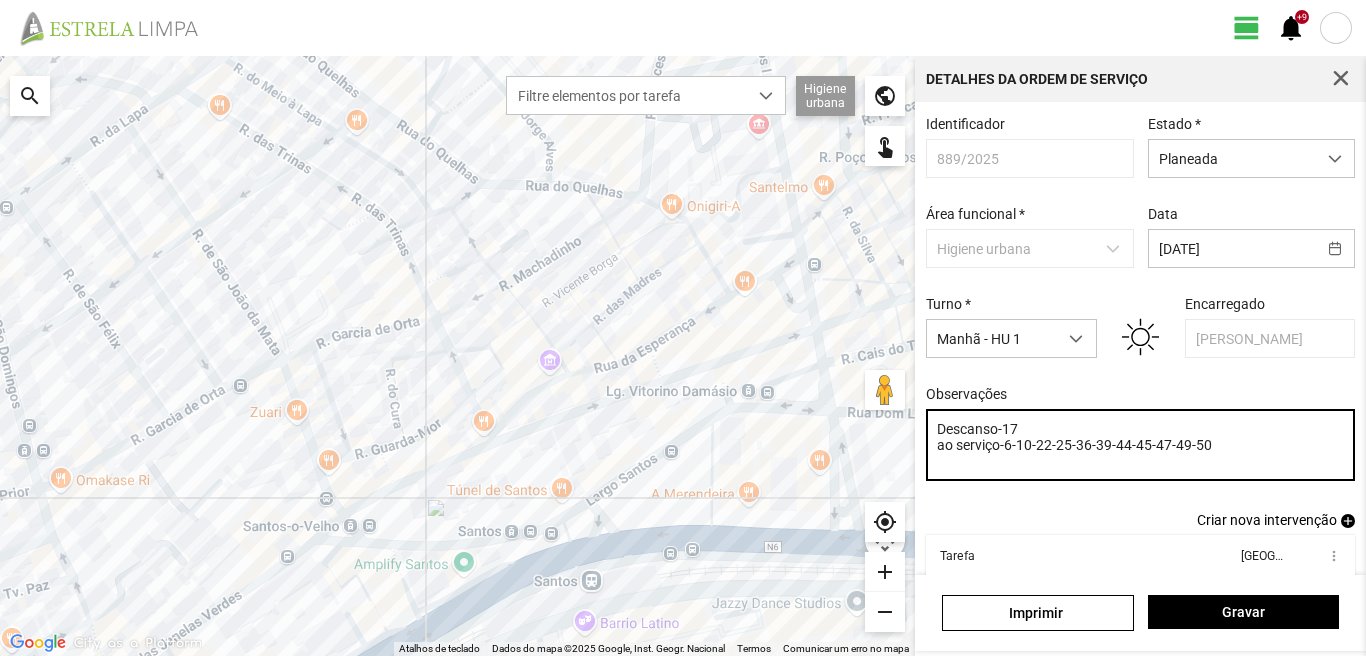 click on "Descanso-17
ao serviço-6-10-22-25-36-39-44-45-47-49-50" at bounding box center (1141, 445) 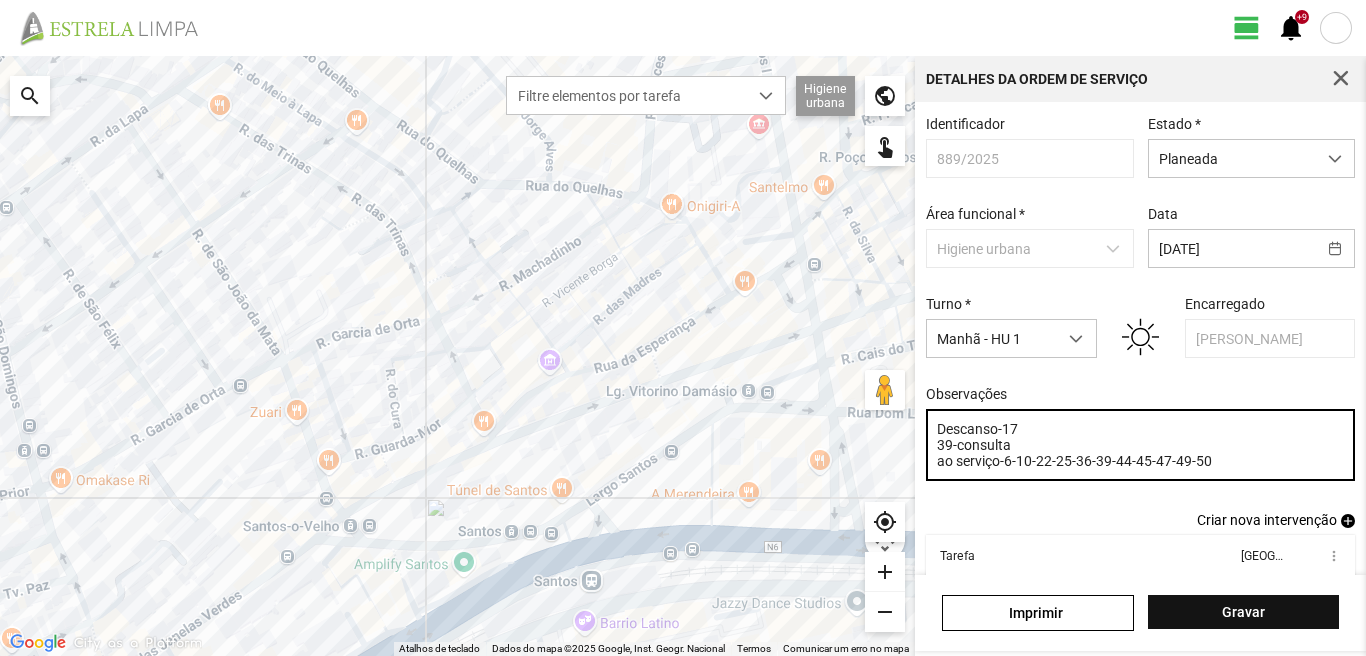 type on "Descanso-17
39-consulta
ao serviço-6-10-22-25-36-39-44-45-47-49-50" 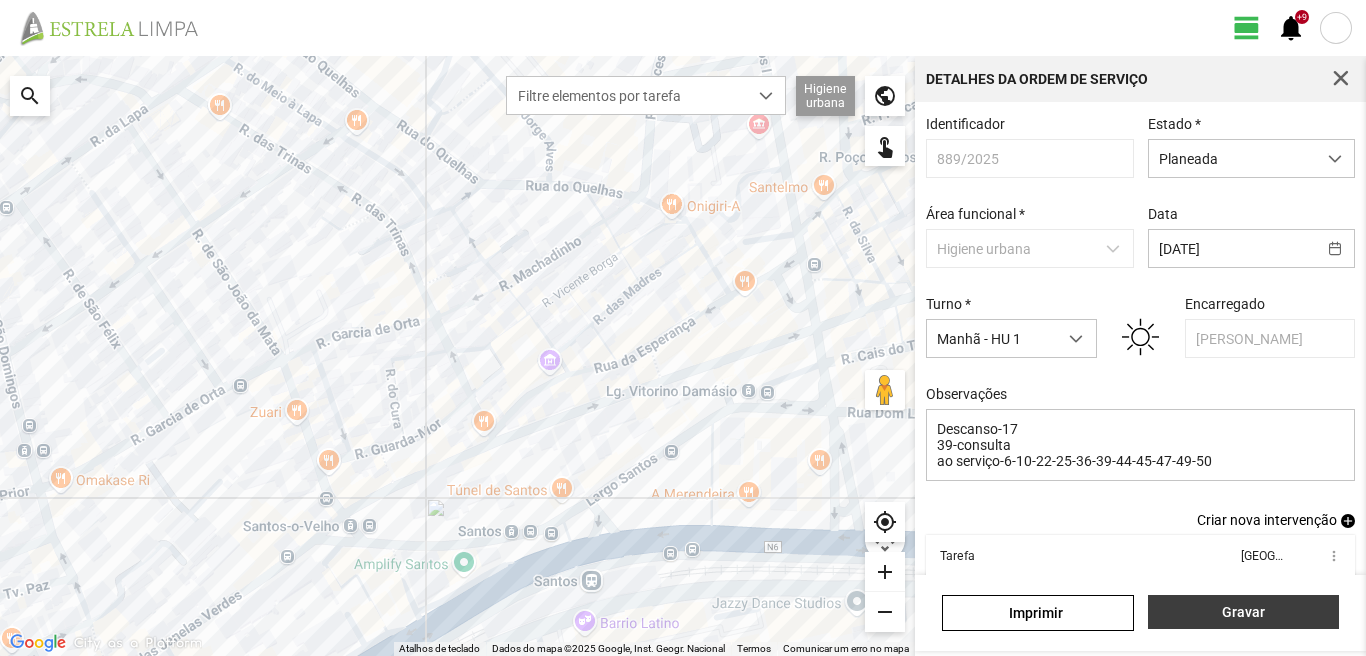 click on "Gravar" at bounding box center (1243, 612) 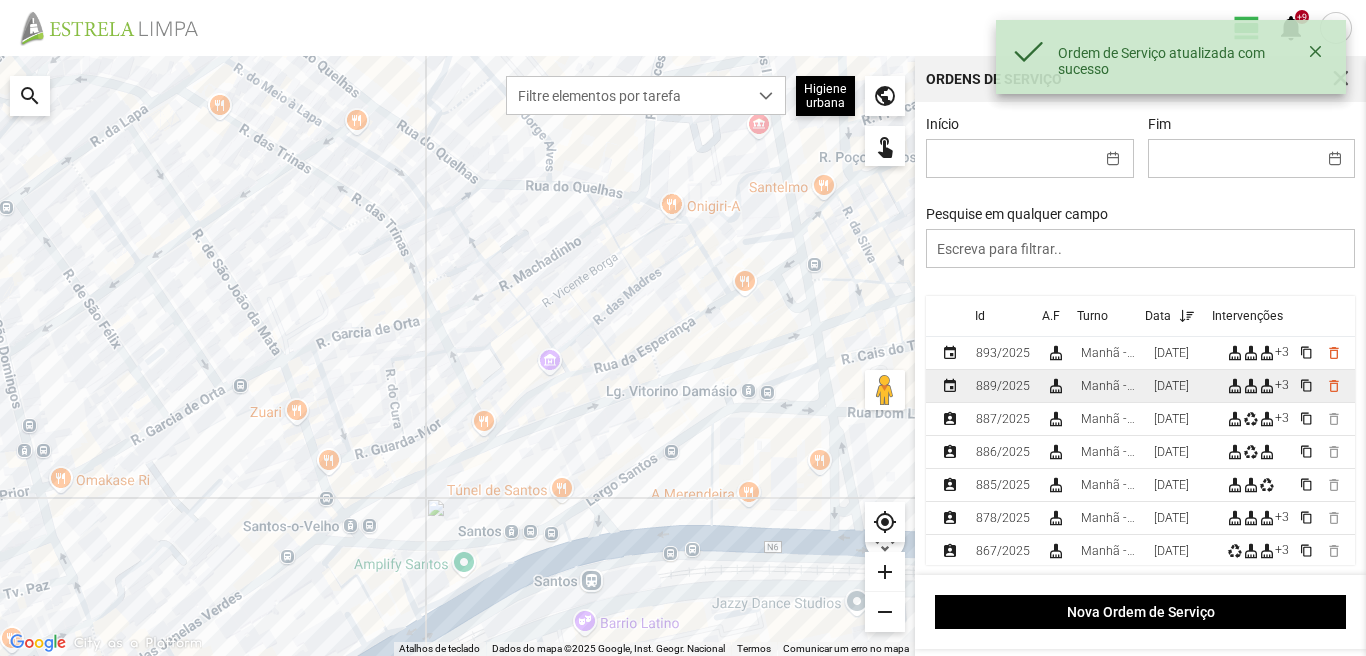 click on "[DATE]" at bounding box center [1182, 386] 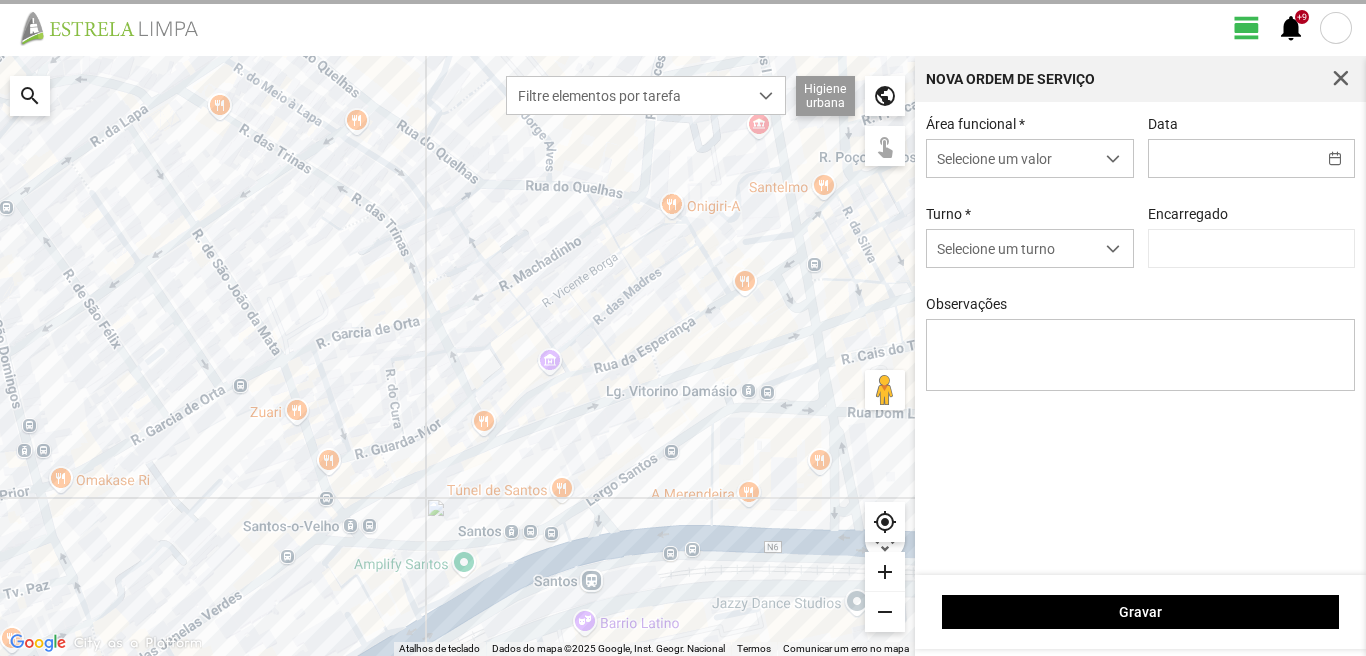 type on "[DATE]" 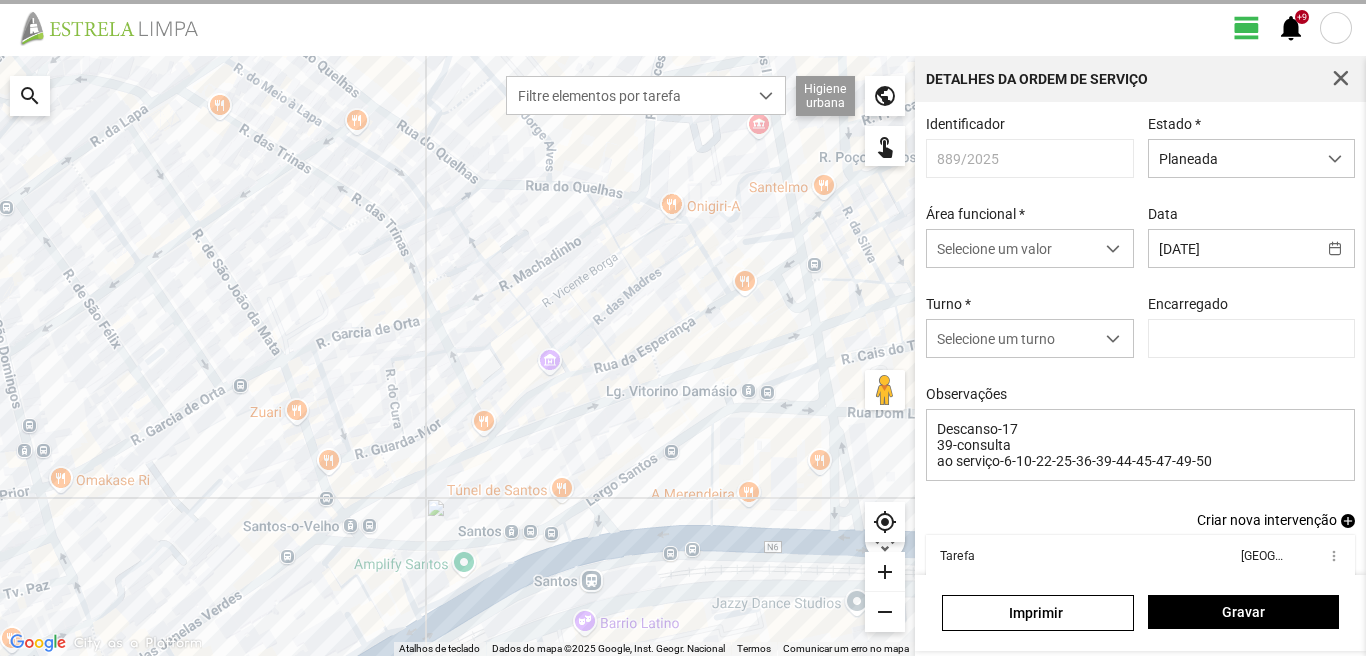 type on "[PERSON_NAME]" 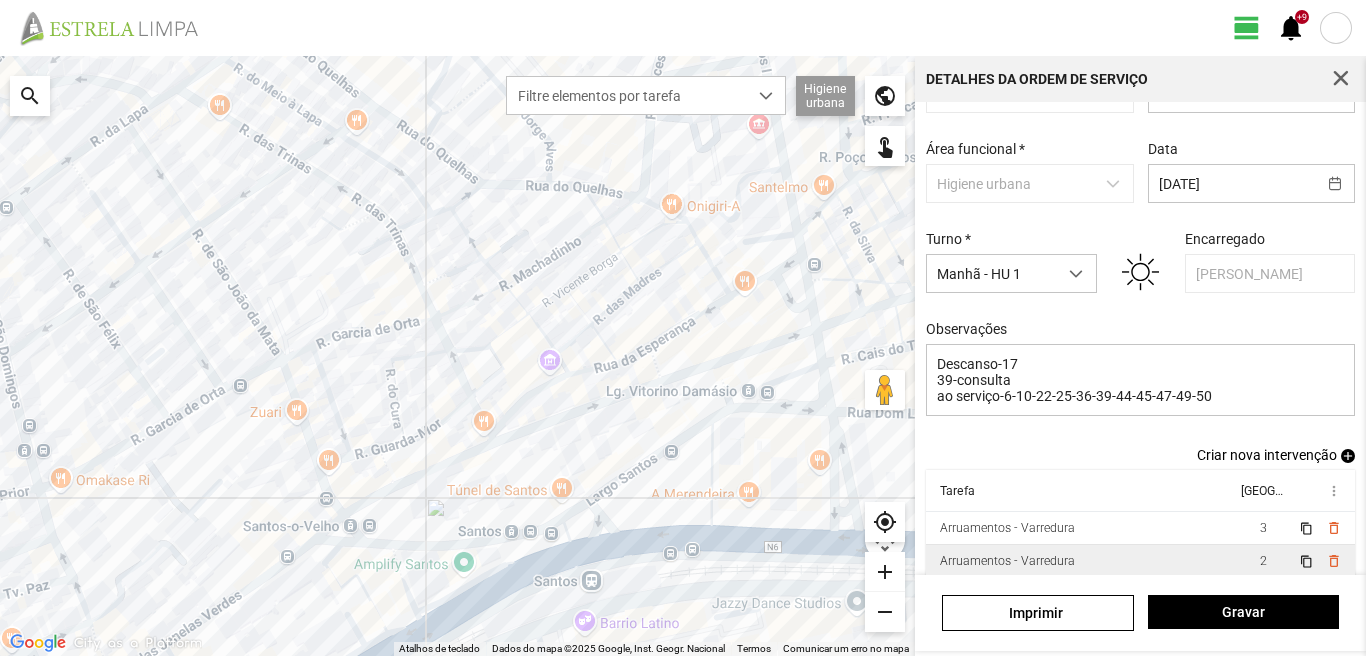 scroll, scrollTop: 109, scrollLeft: 0, axis: vertical 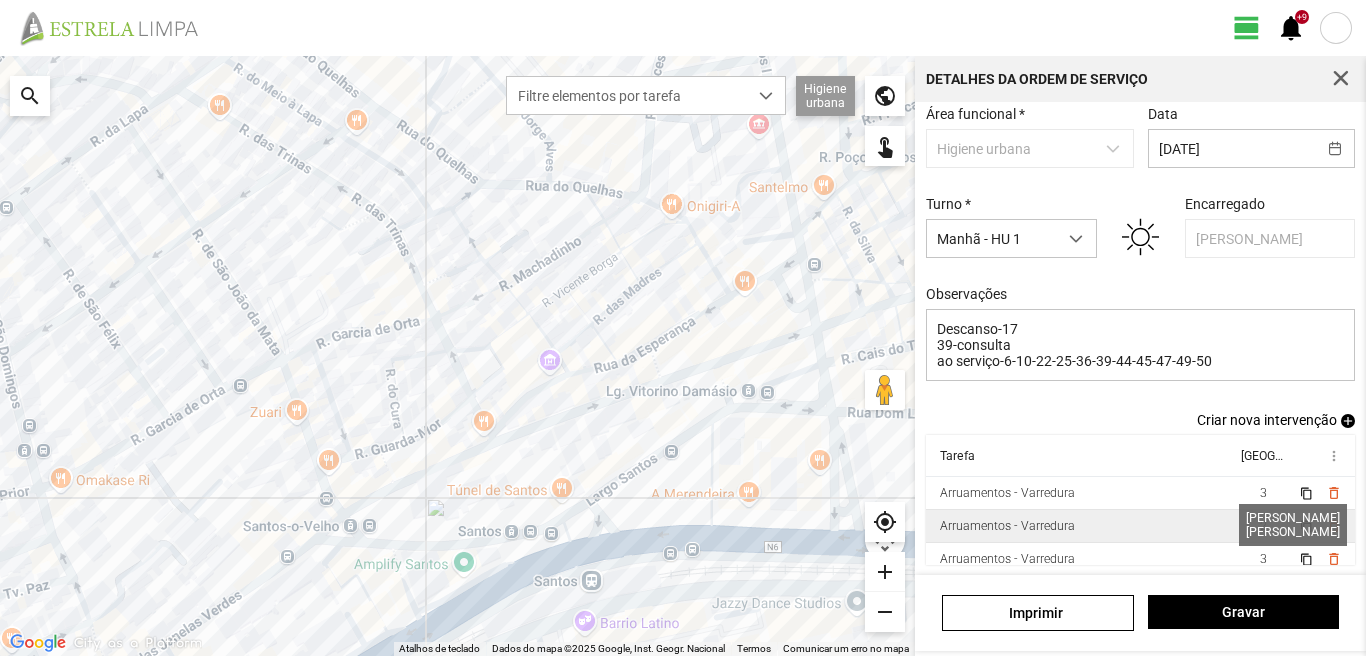 click on "2" at bounding box center [1263, 526] 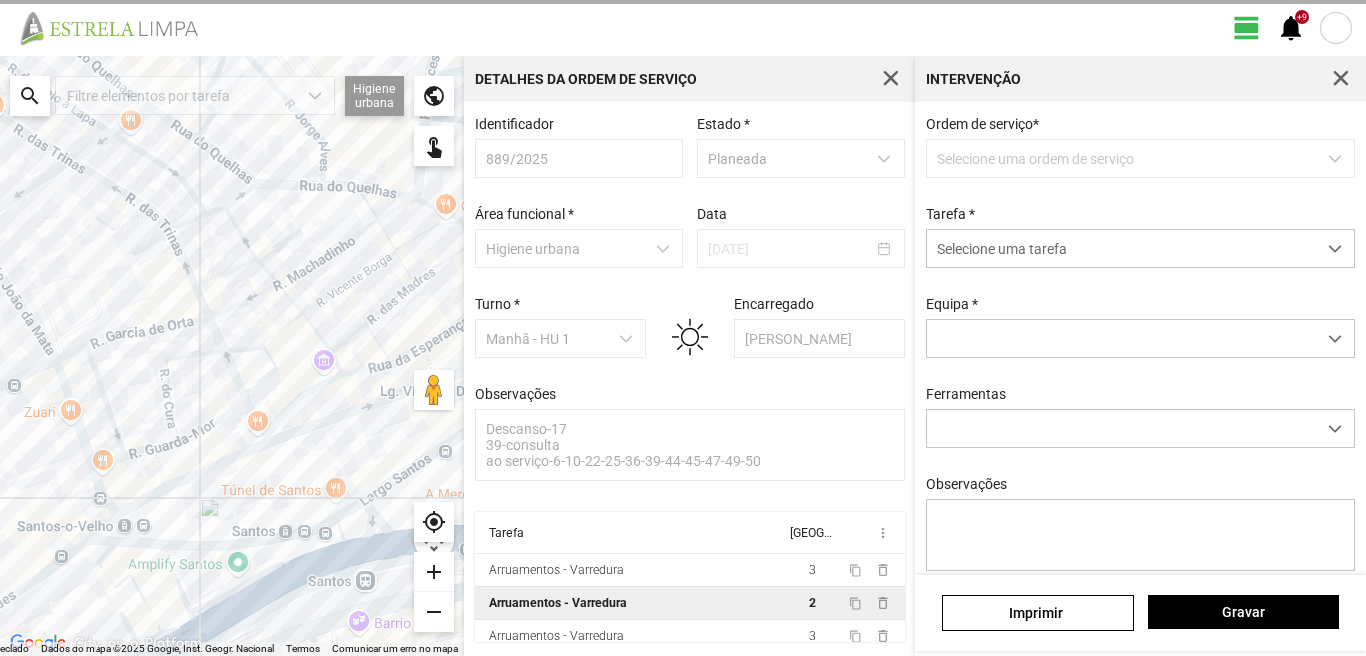 scroll, scrollTop: 4, scrollLeft: 0, axis: vertical 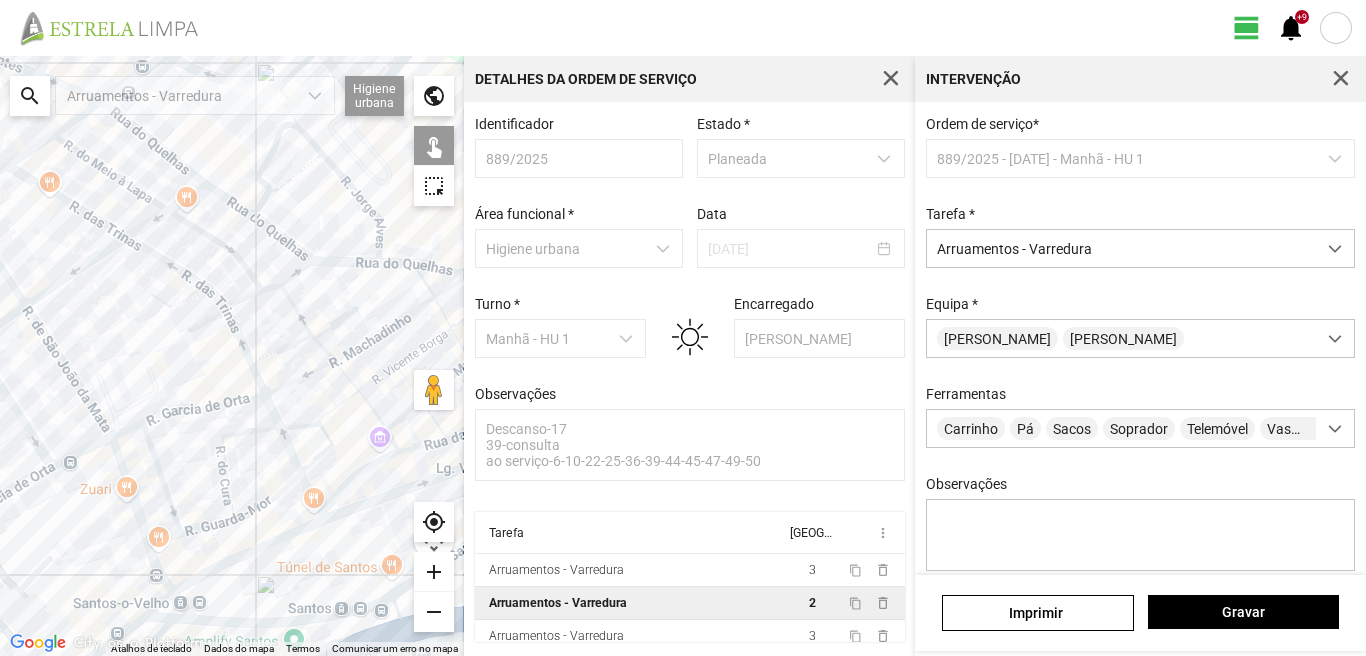 drag, startPoint x: 151, startPoint y: 431, endPoint x: 287, endPoint y: 568, distance: 193.04144 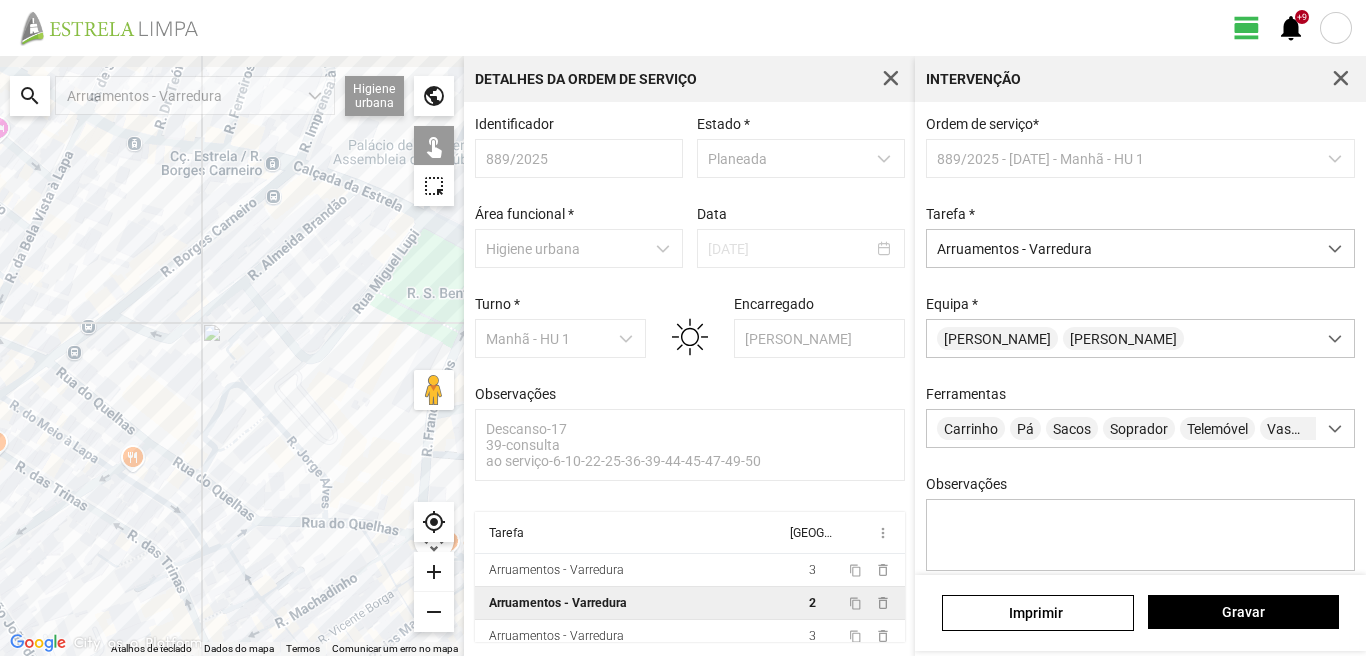 drag, startPoint x: 190, startPoint y: 462, endPoint x: 145, endPoint y: 638, distance: 181.66177 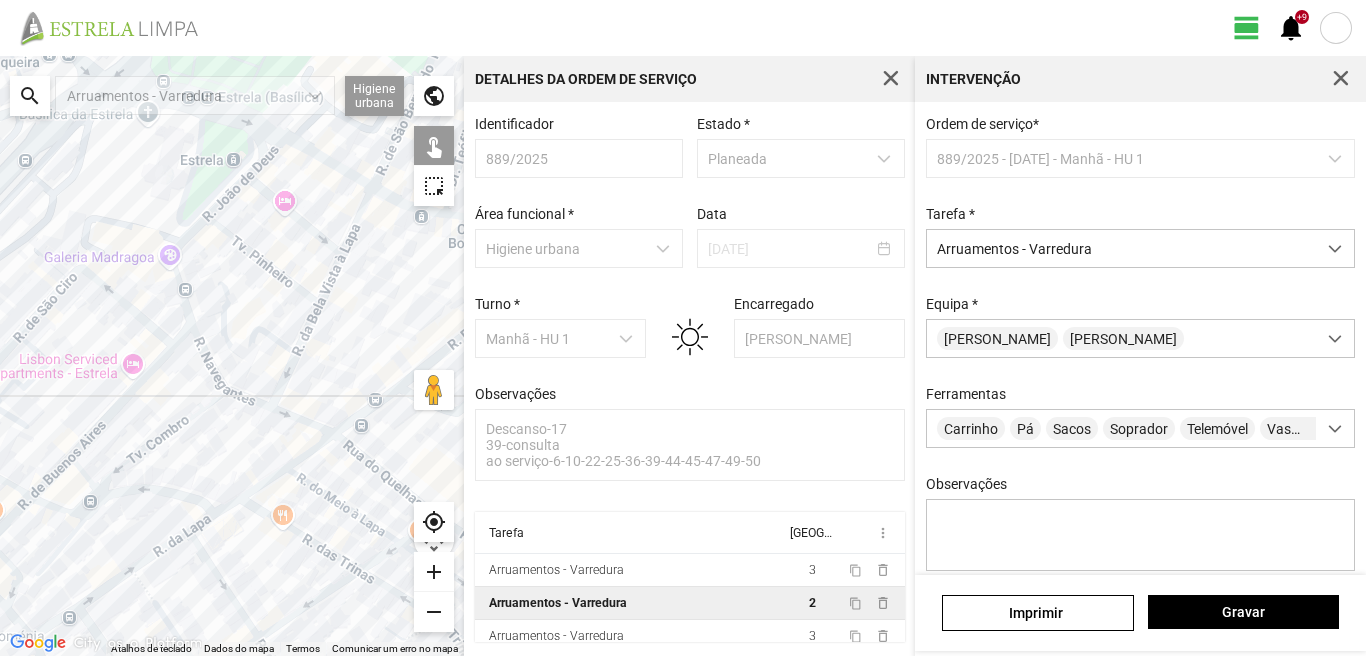 drag, startPoint x: 380, startPoint y: 349, endPoint x: 0, endPoint y: 588, distance: 448.91092 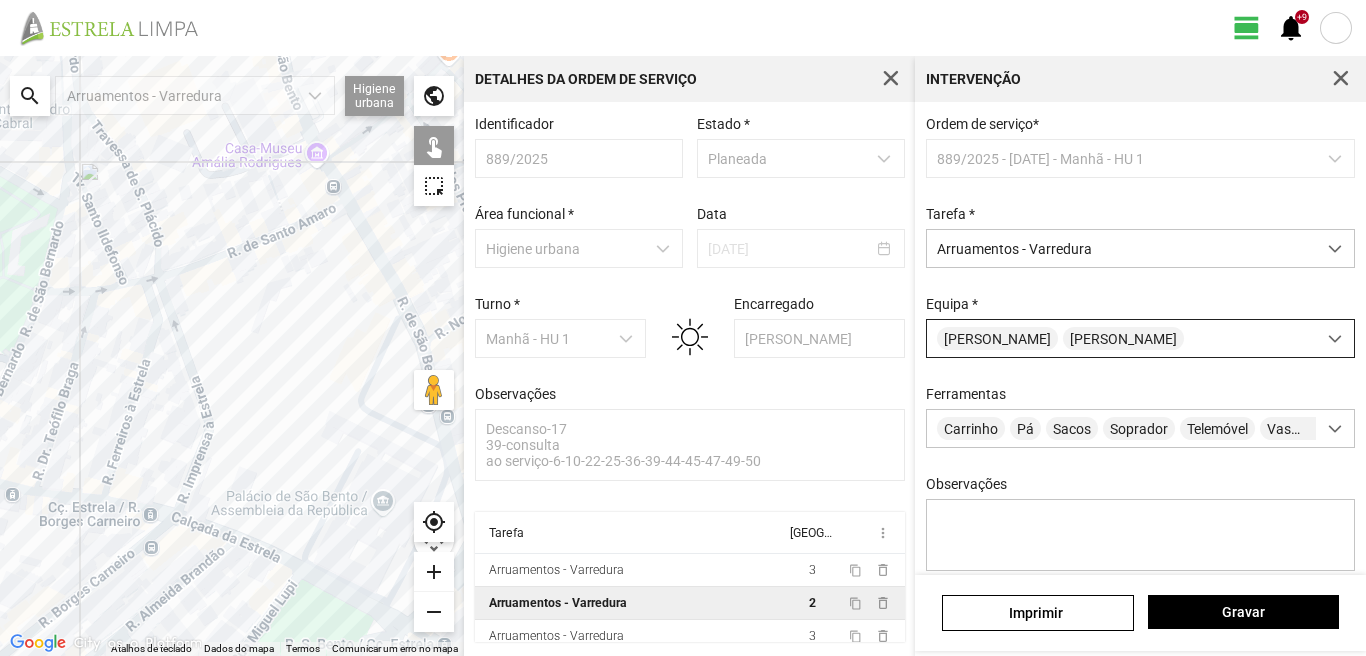 click on "[PERSON_NAME]" at bounding box center [1121, 338] 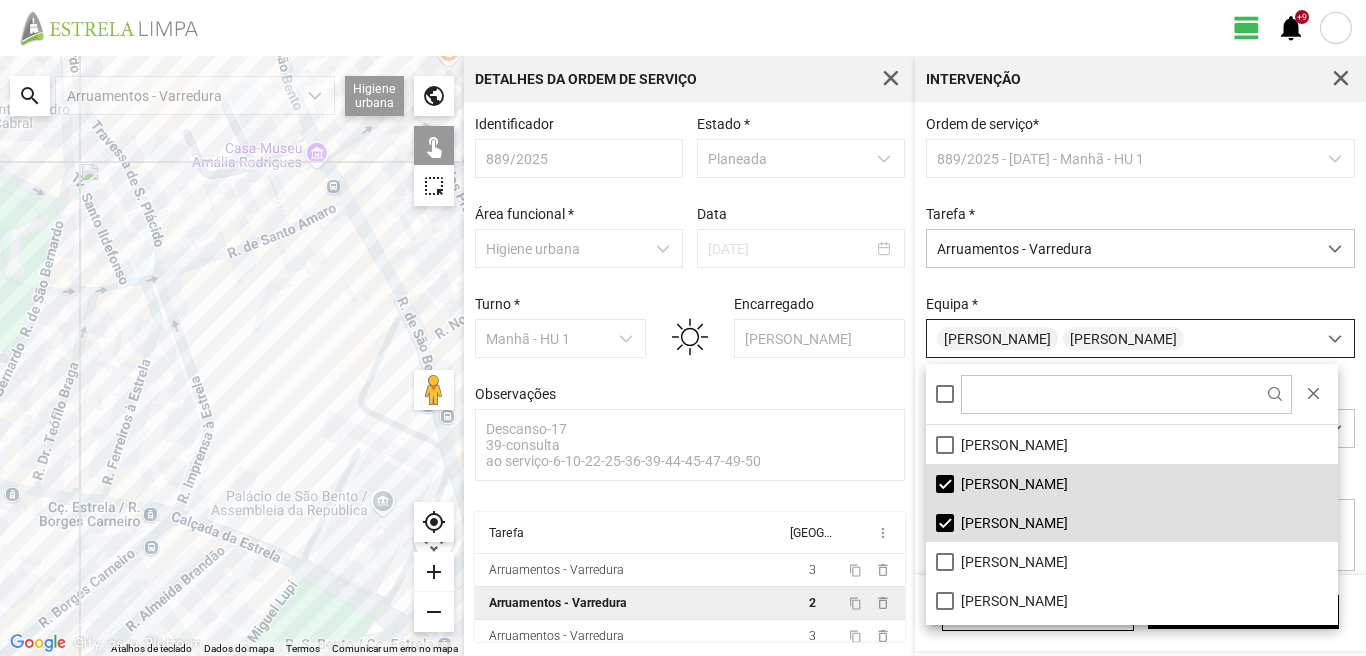 scroll, scrollTop: 11, scrollLeft: 89, axis: both 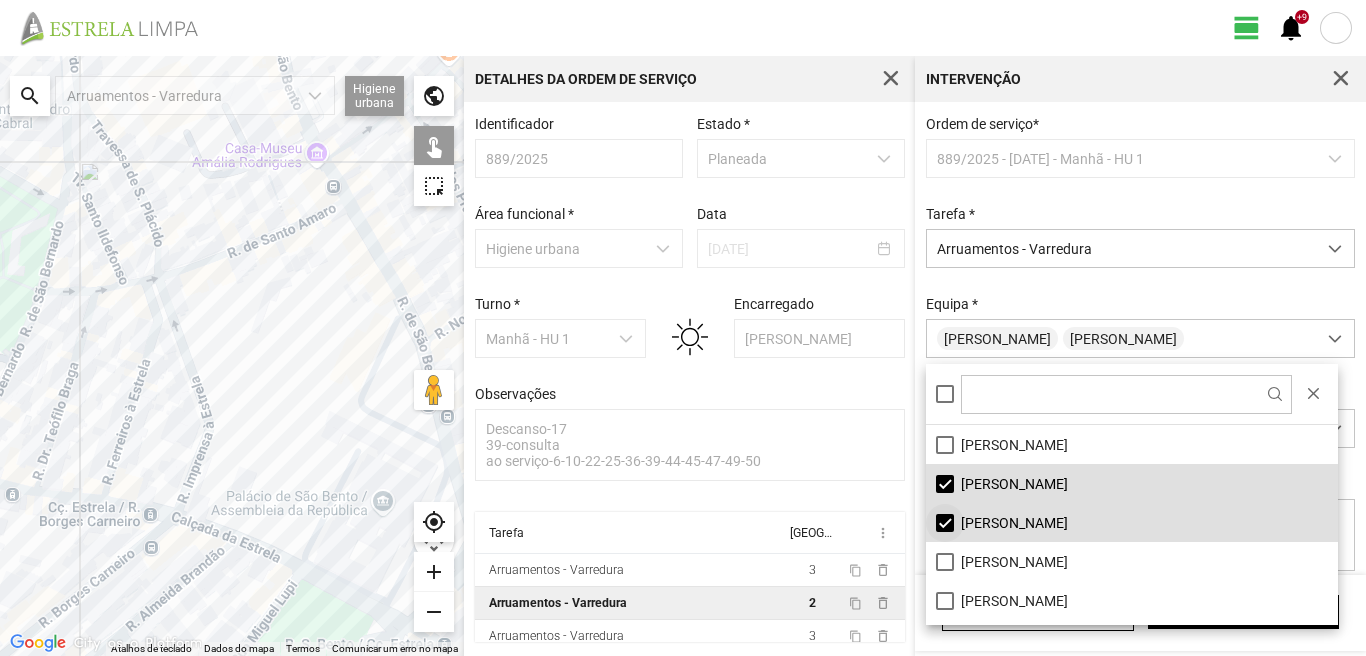 click on "[PERSON_NAME]" at bounding box center (1132, 522) 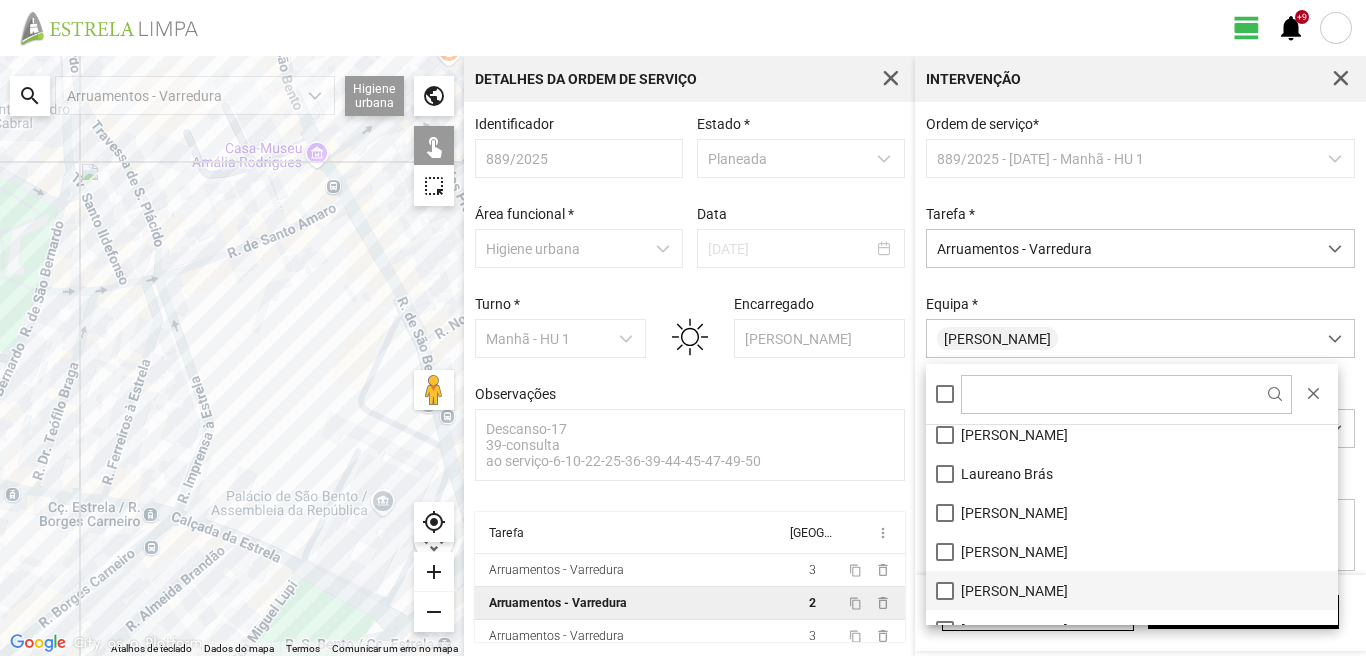 scroll, scrollTop: 0, scrollLeft: 0, axis: both 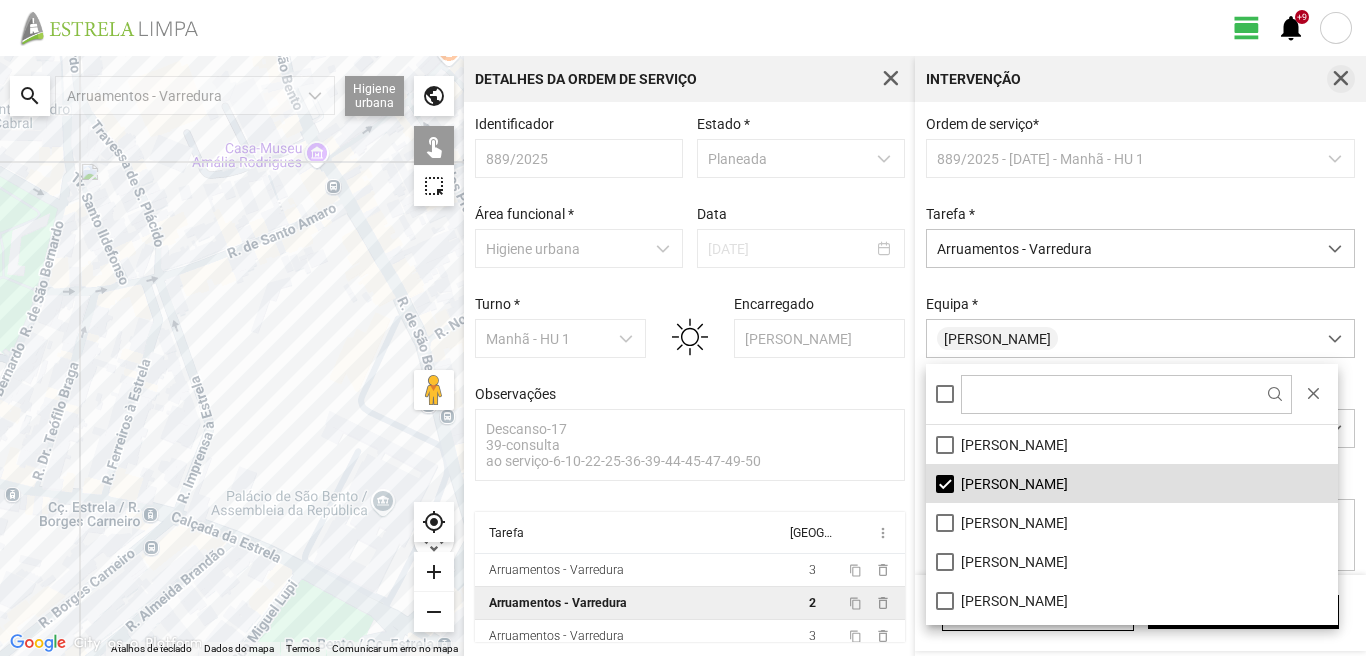 click at bounding box center (1341, 79) 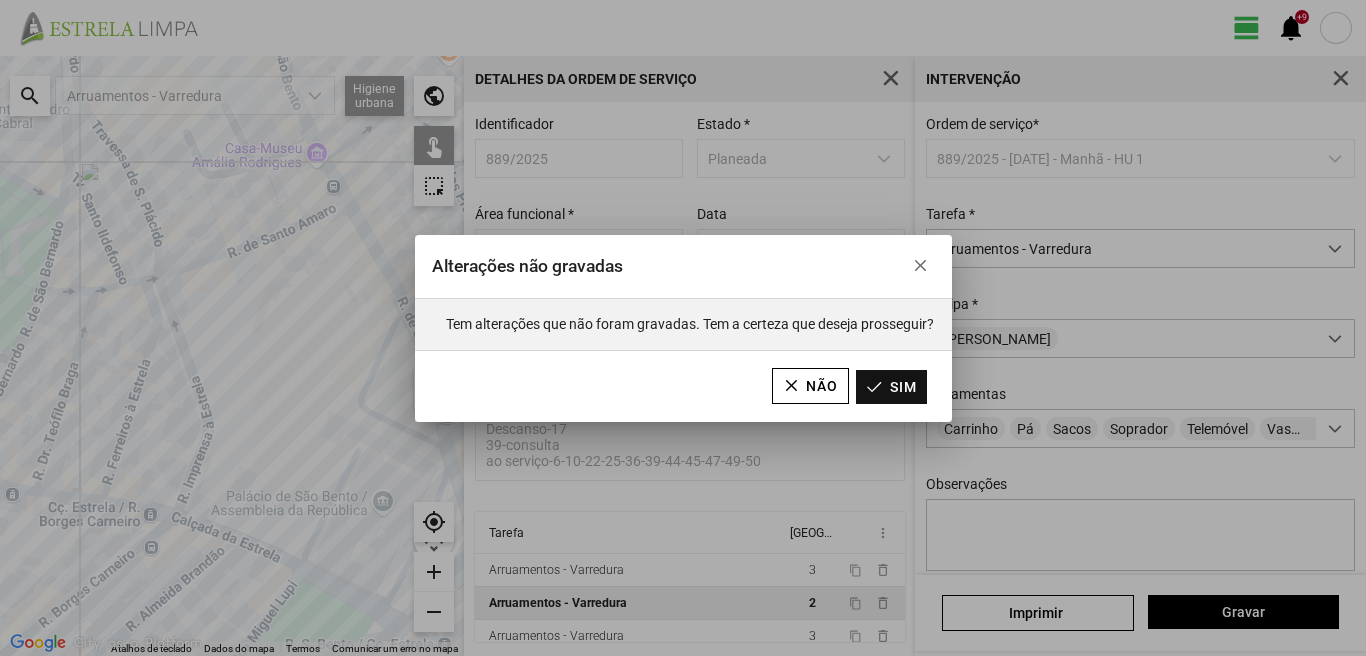 click on "Sim" 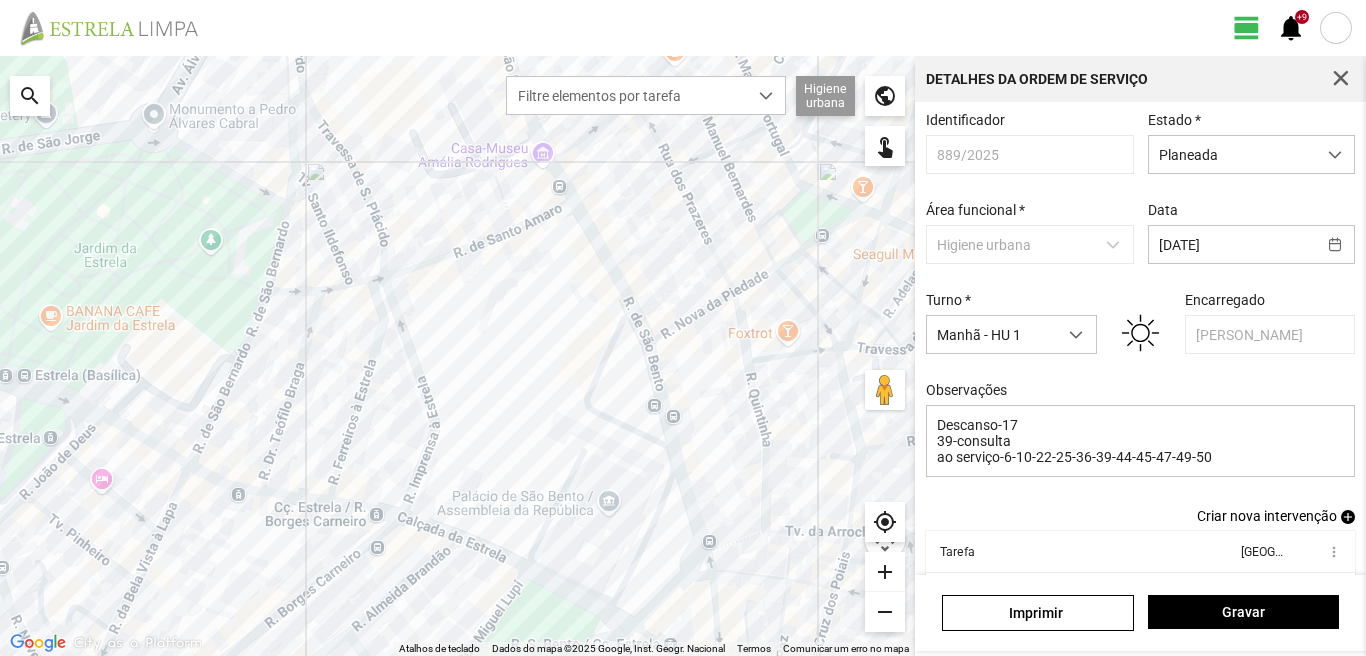 click on "add" at bounding box center (1348, 517) 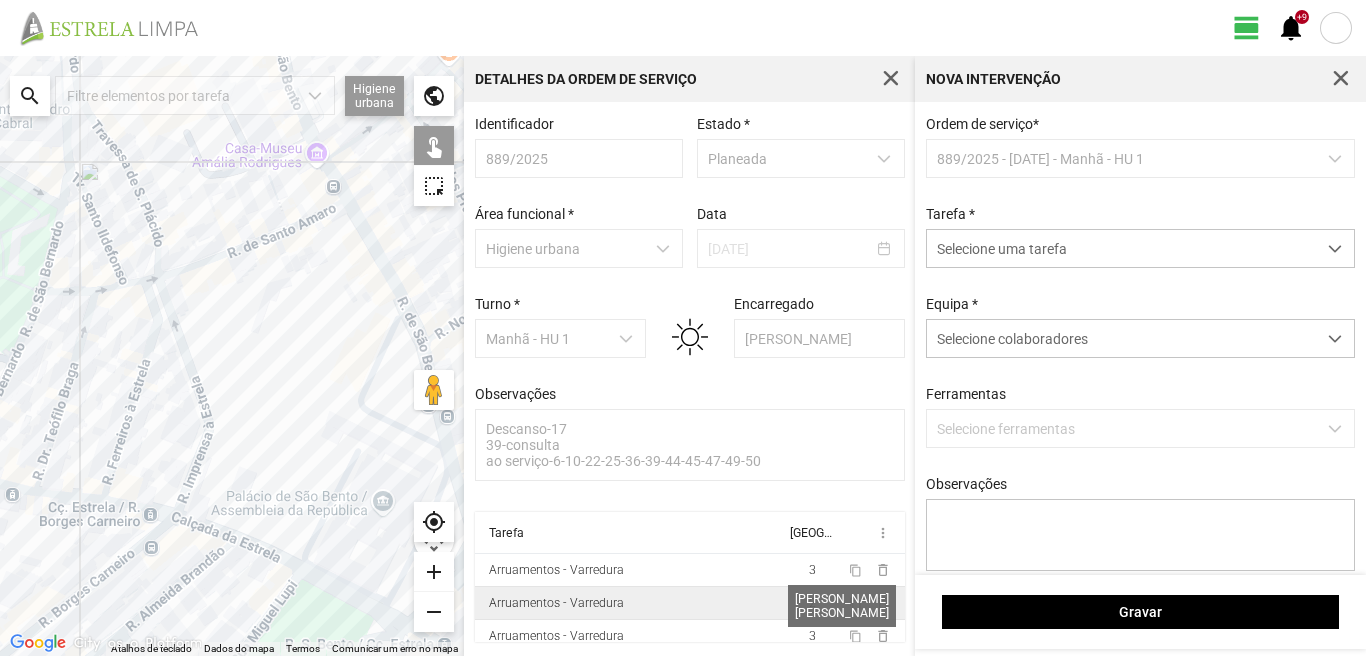 click on "2" at bounding box center [812, 603] 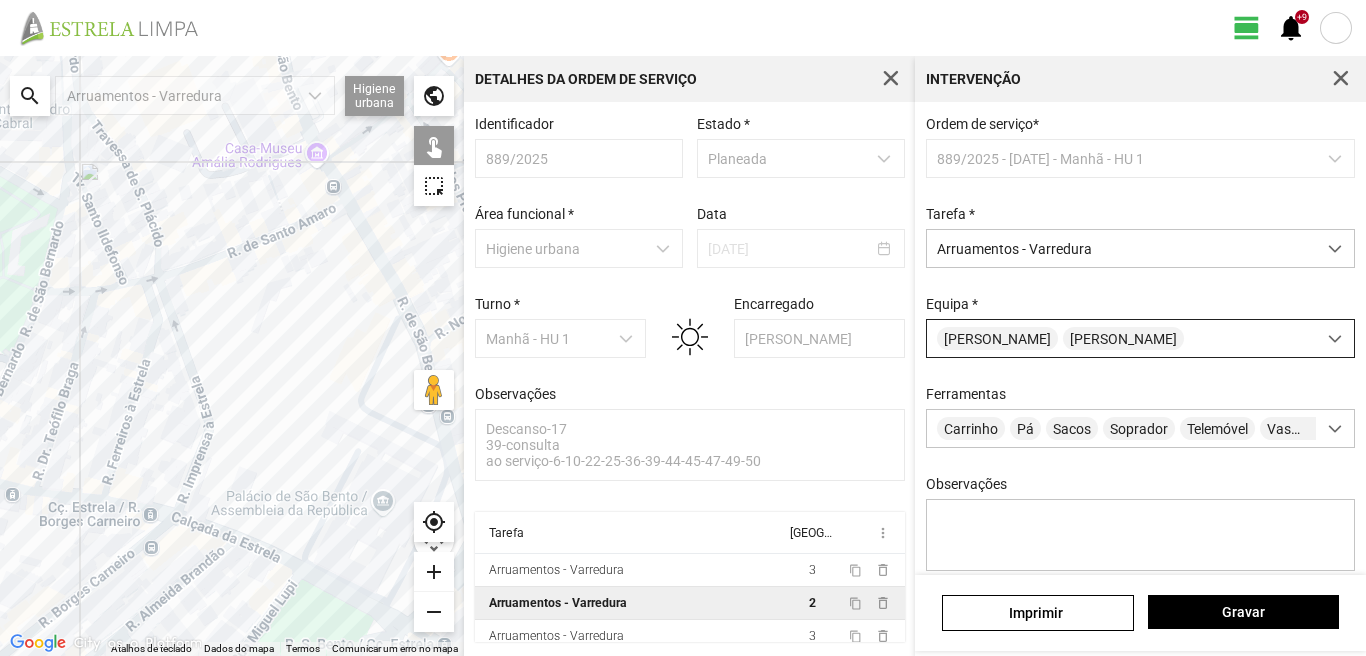 click on "[PERSON_NAME]" at bounding box center [1123, 338] 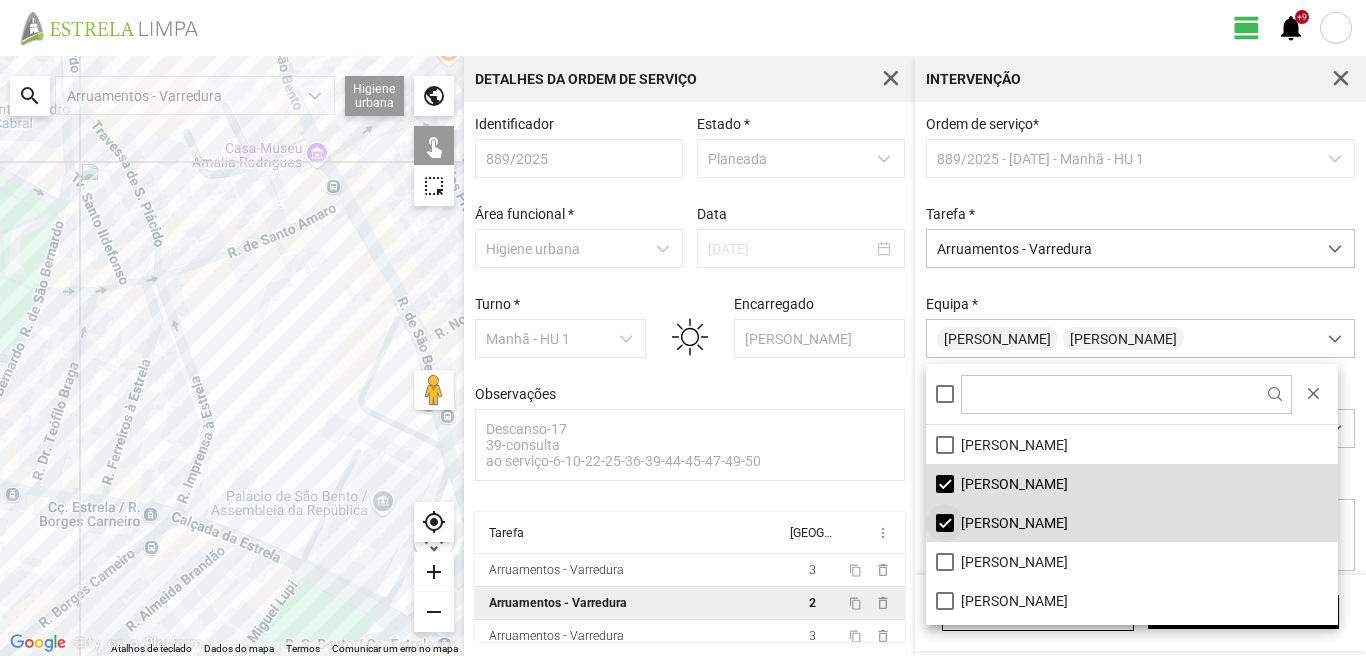 click on "[PERSON_NAME]" at bounding box center (1132, 522) 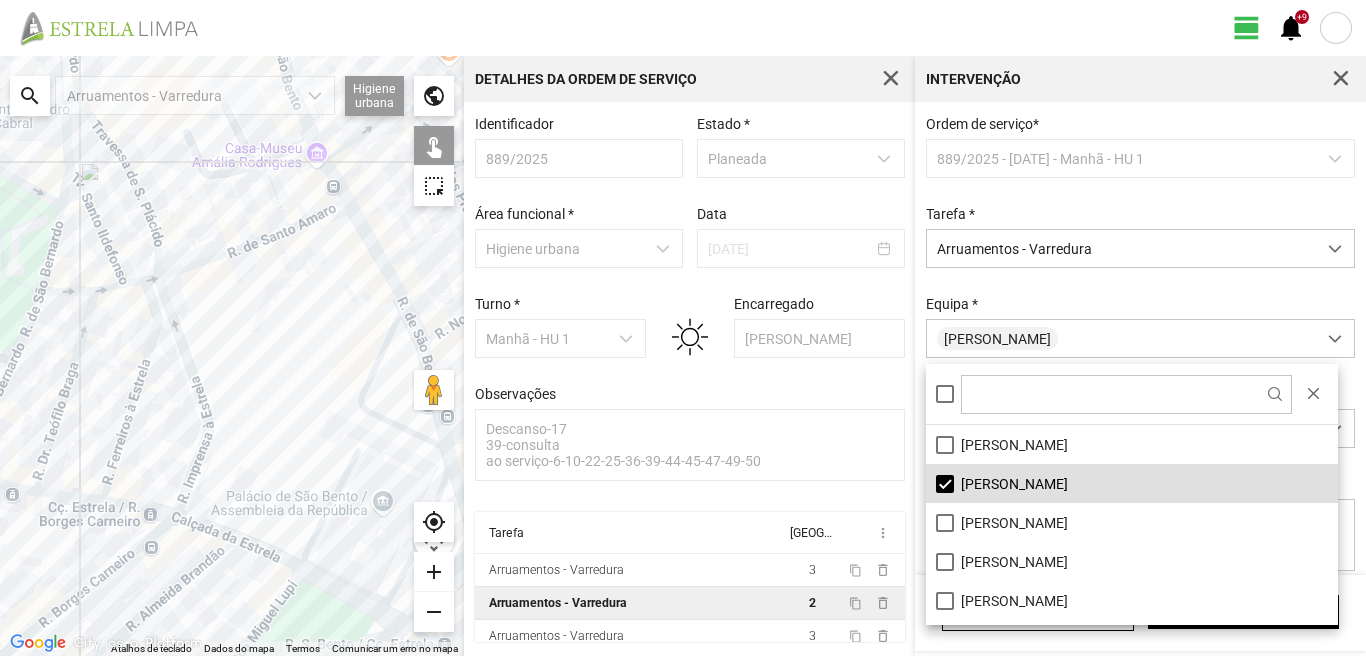 click on "Para navegar, prima as teclas de seta." 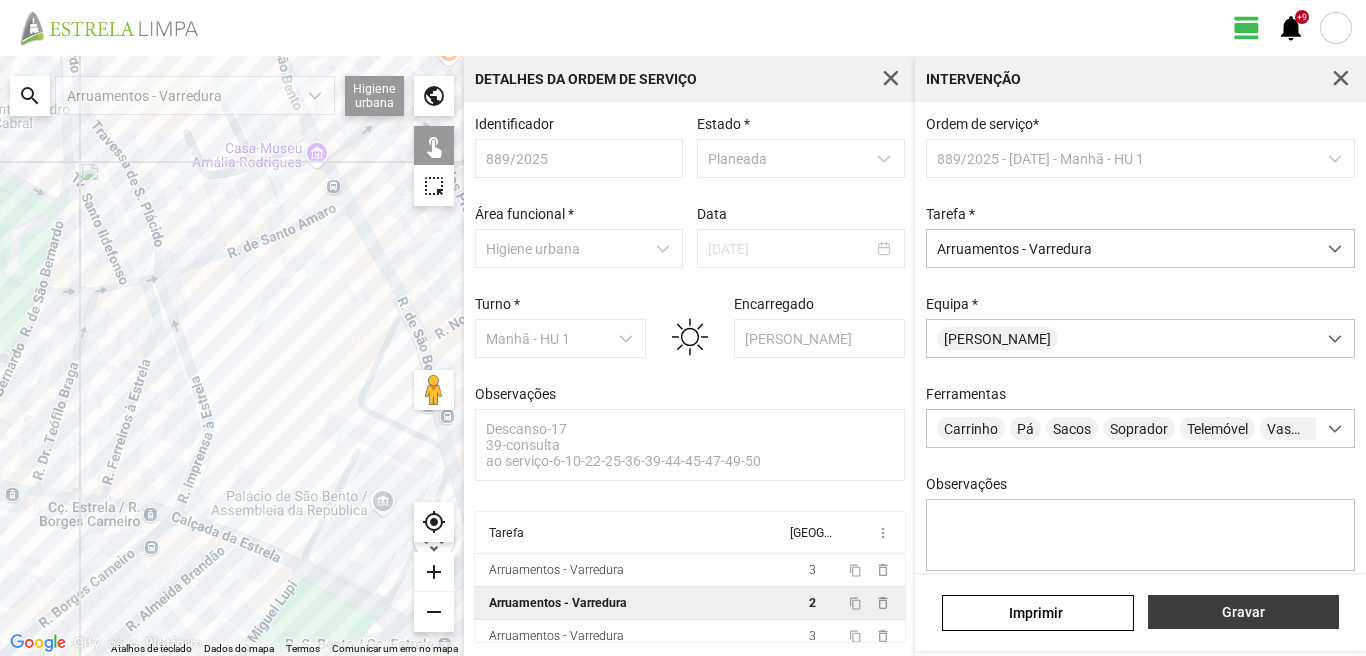 click on "Gravar" at bounding box center (1243, 612) 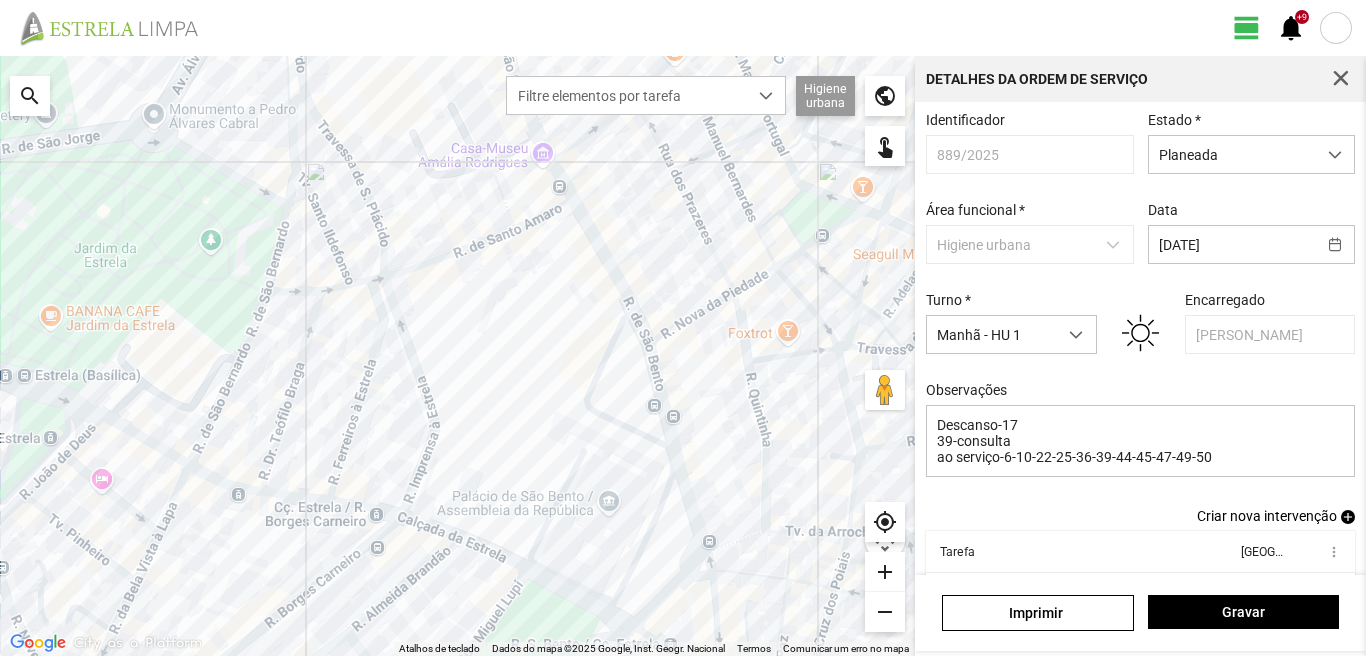 scroll, scrollTop: 110, scrollLeft: 0, axis: vertical 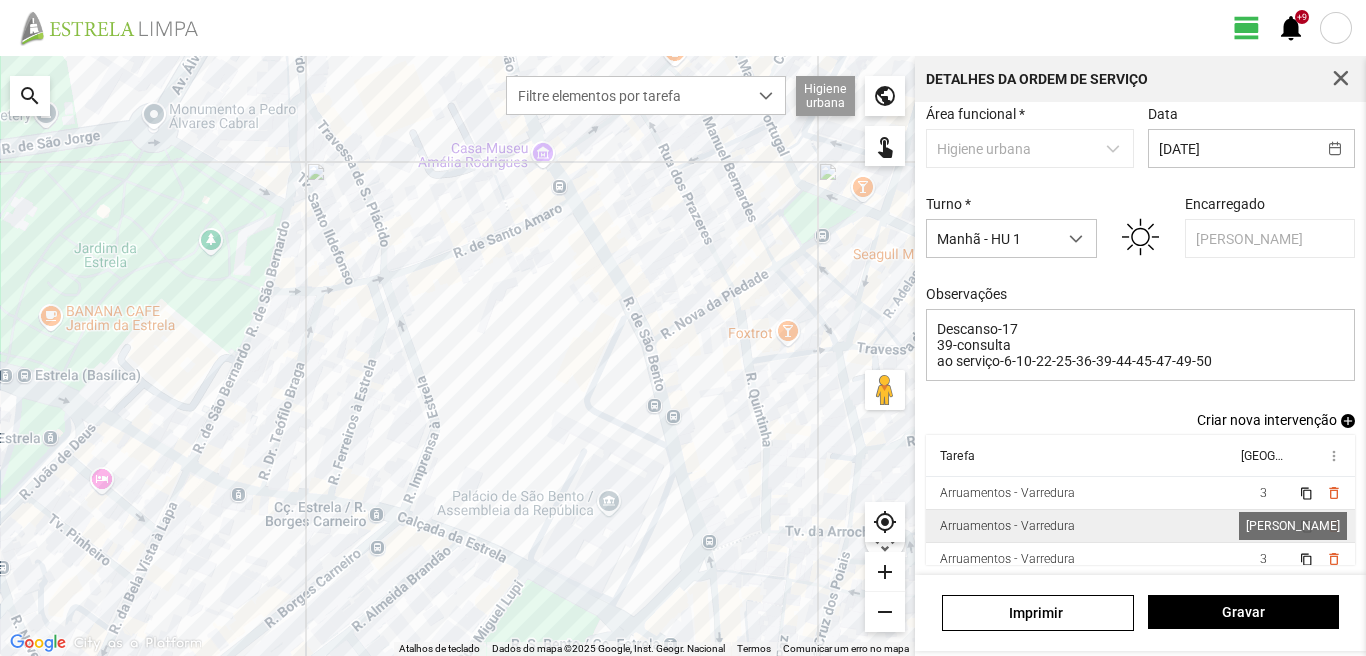 click on "1" at bounding box center [1263, 526] 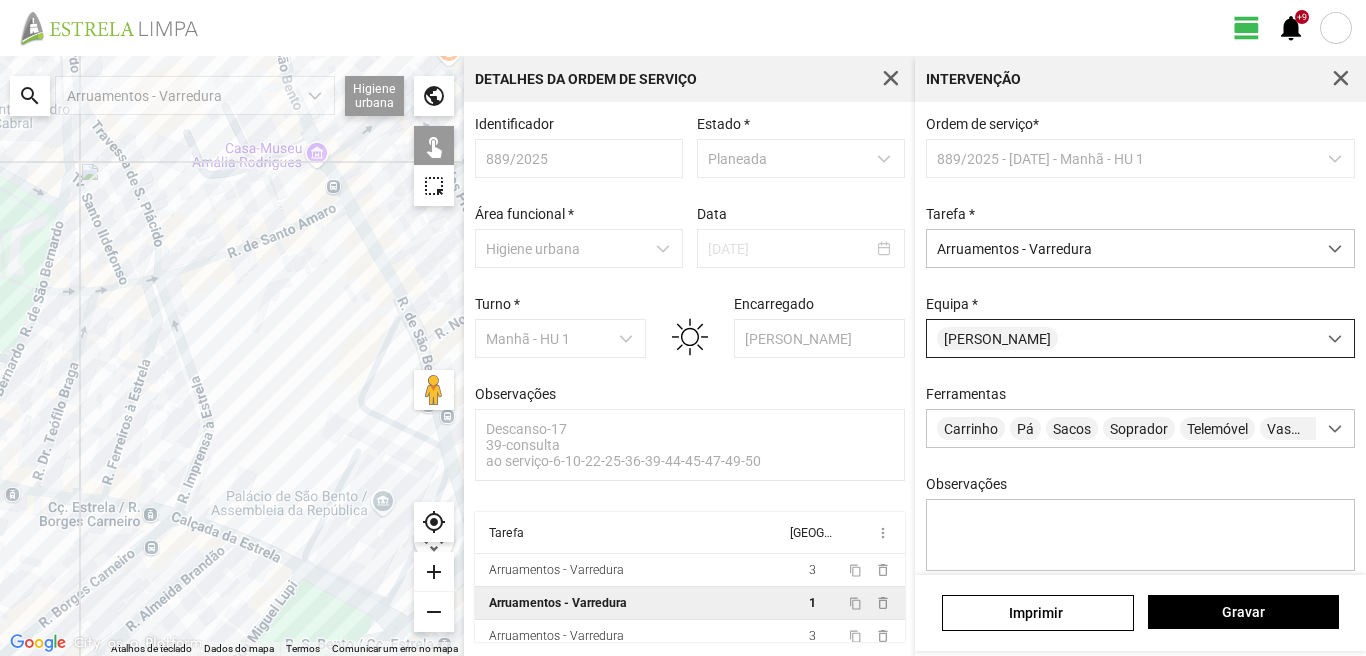 click on "[PERSON_NAME]" at bounding box center [1121, 338] 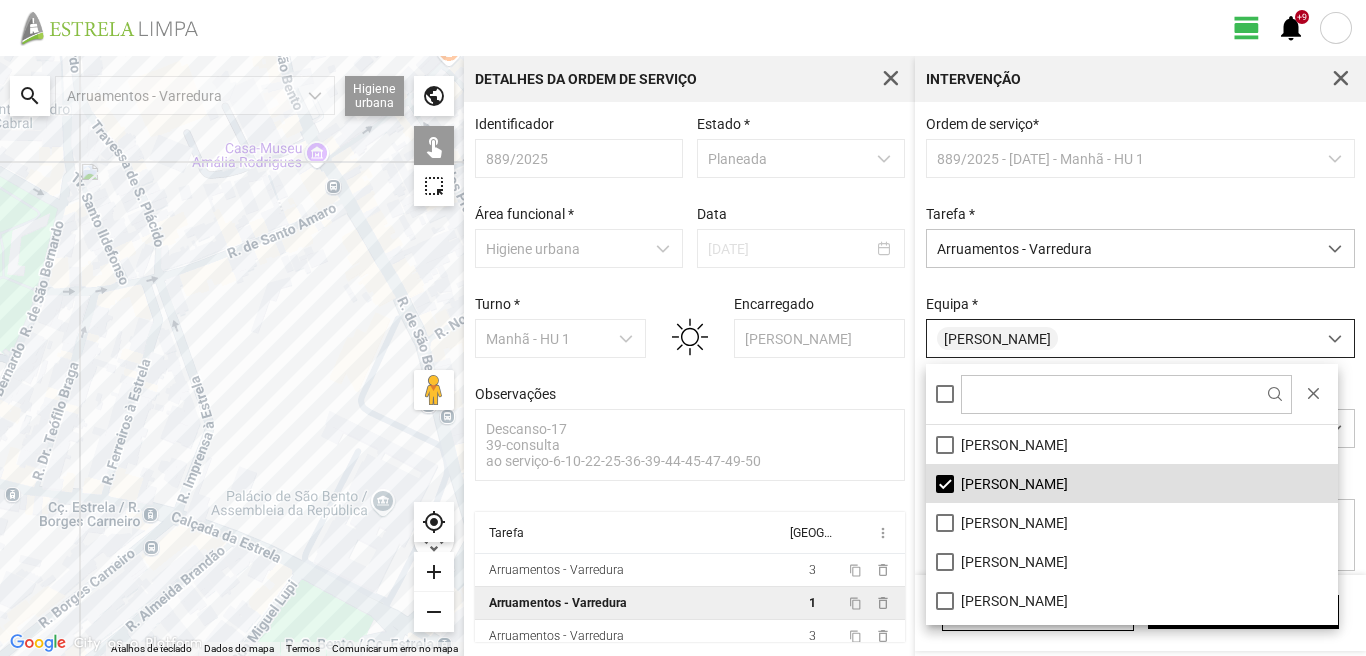 scroll, scrollTop: 11, scrollLeft: 89, axis: both 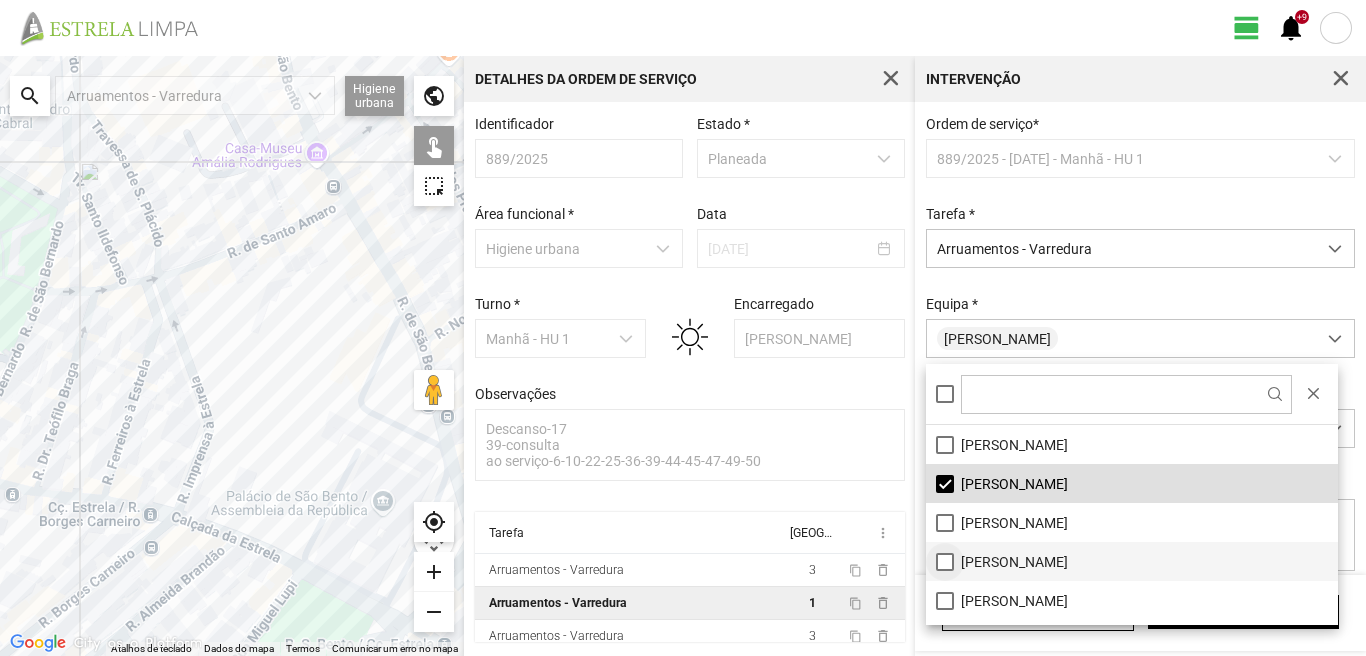 click on "[PERSON_NAME]" at bounding box center [1132, 561] 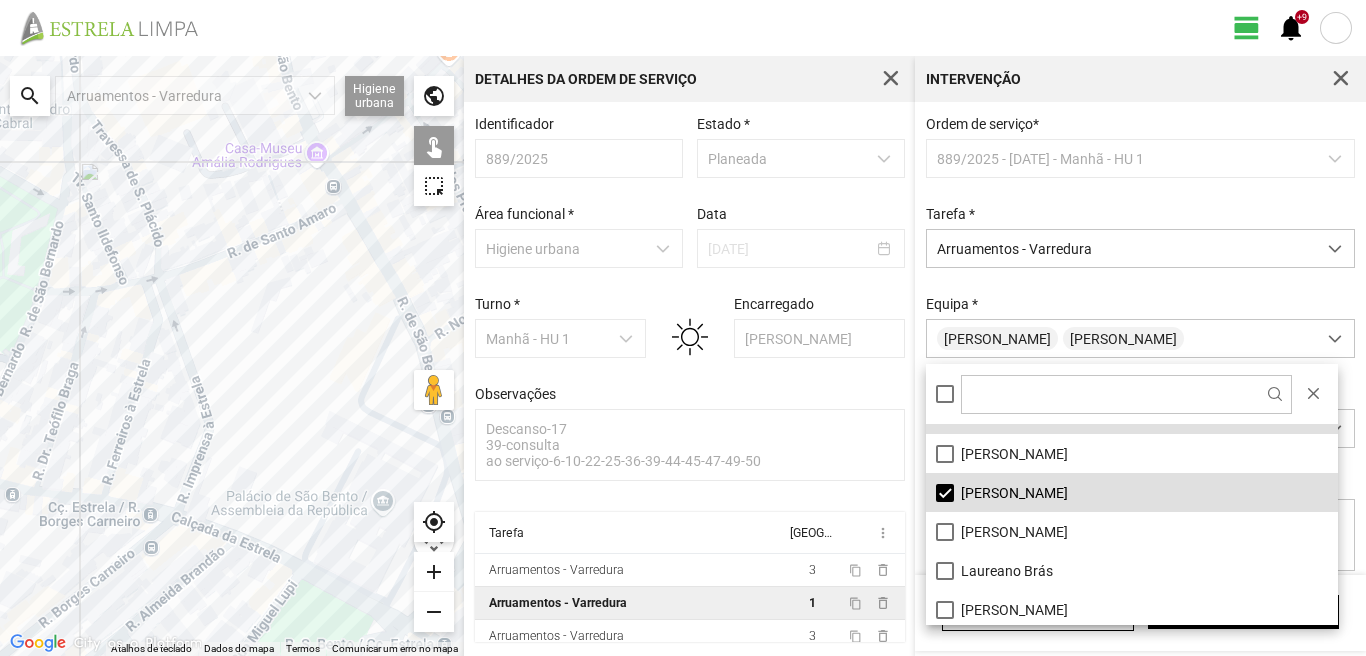 scroll, scrollTop: 0, scrollLeft: 0, axis: both 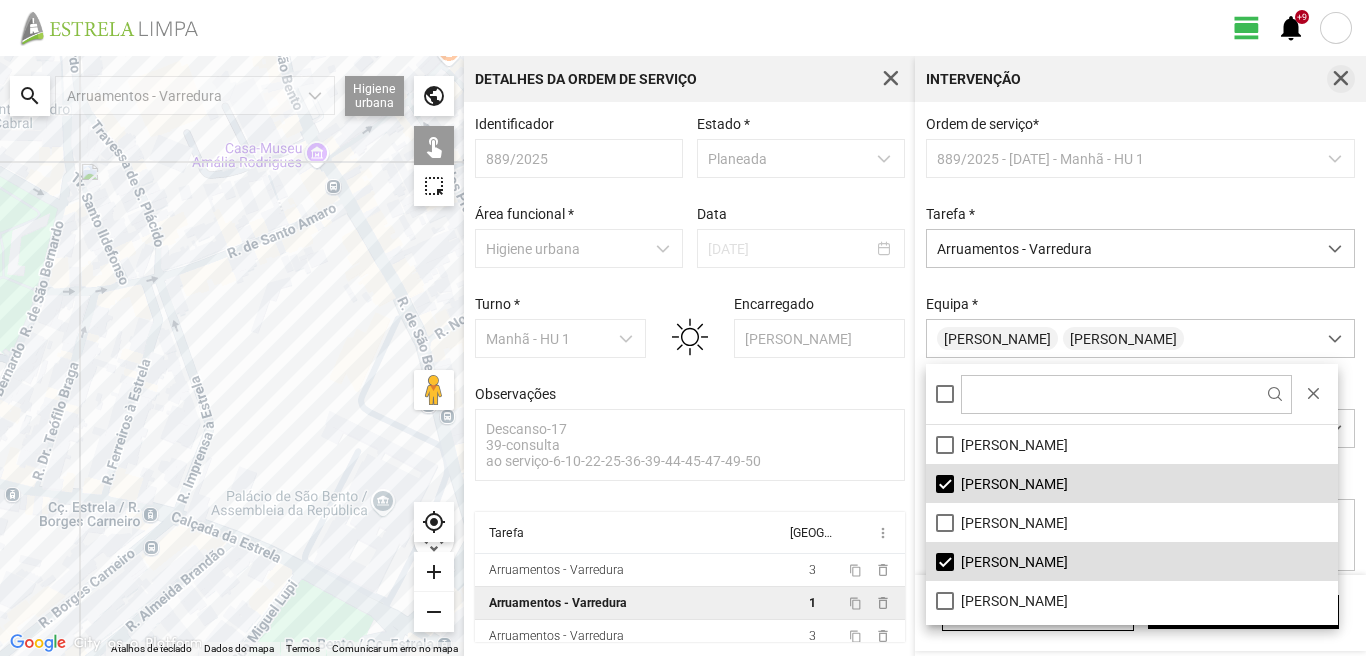 click at bounding box center [1341, 79] 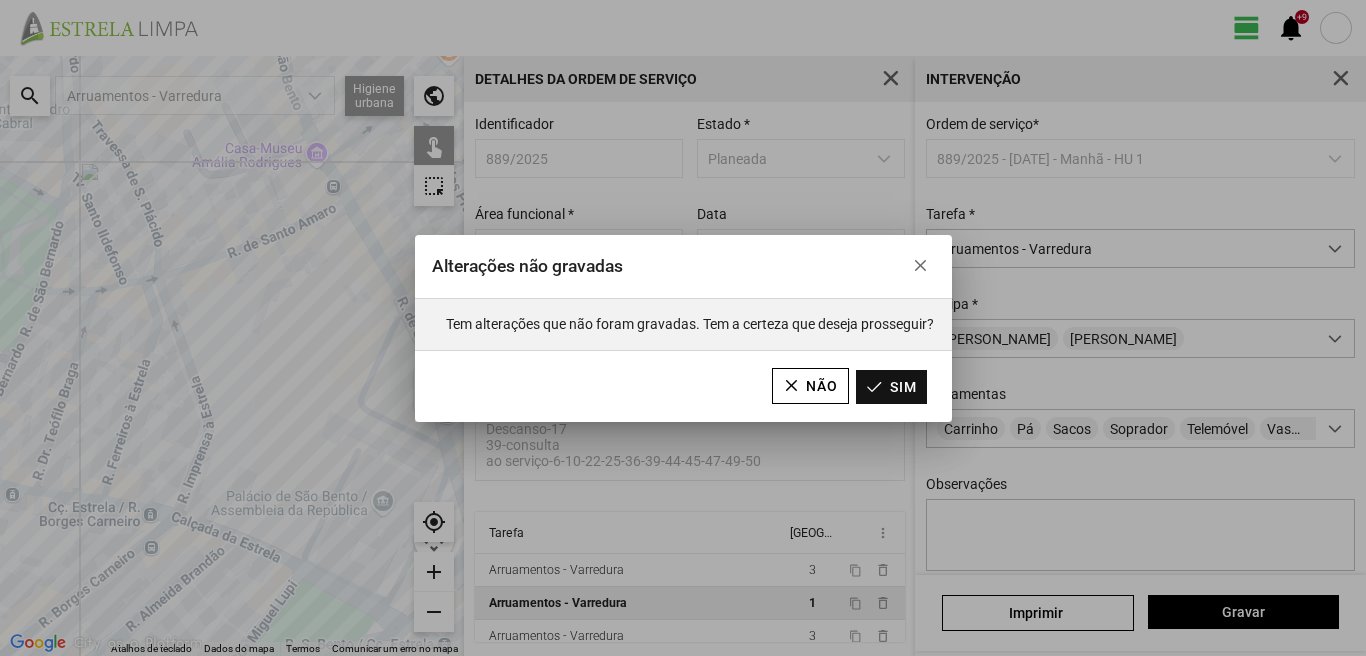 click on "Sim" 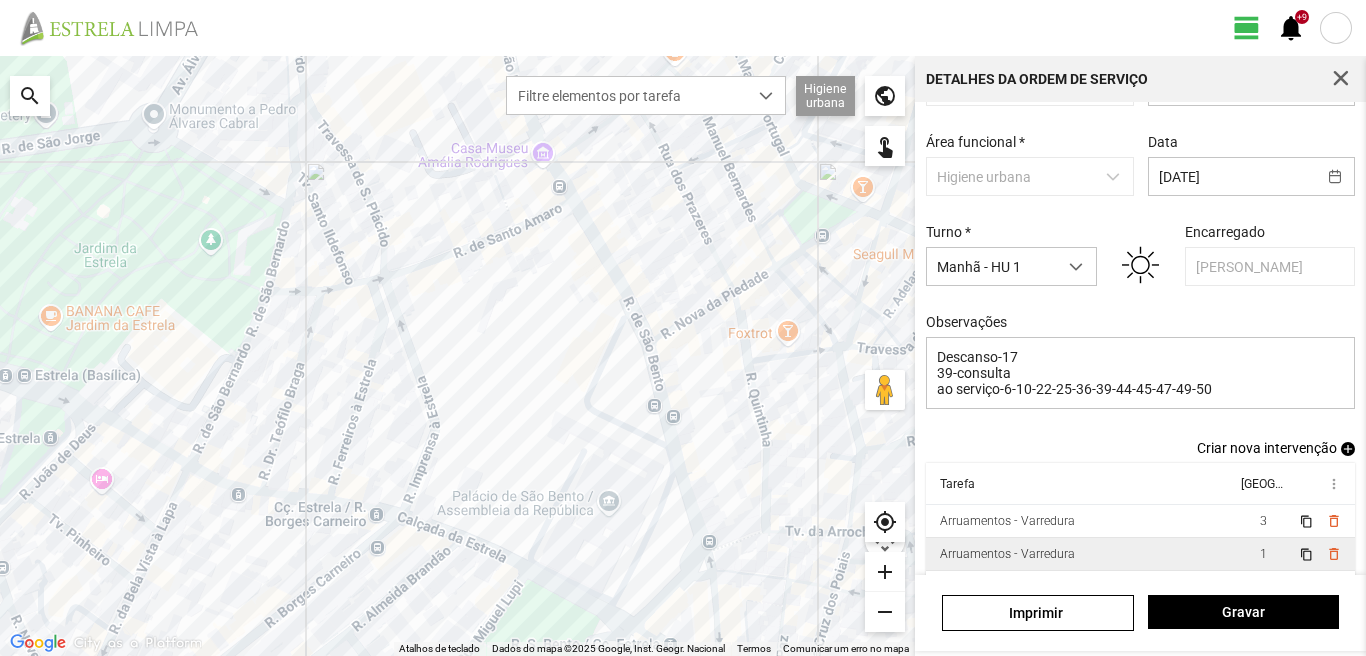 scroll, scrollTop: 109, scrollLeft: 0, axis: vertical 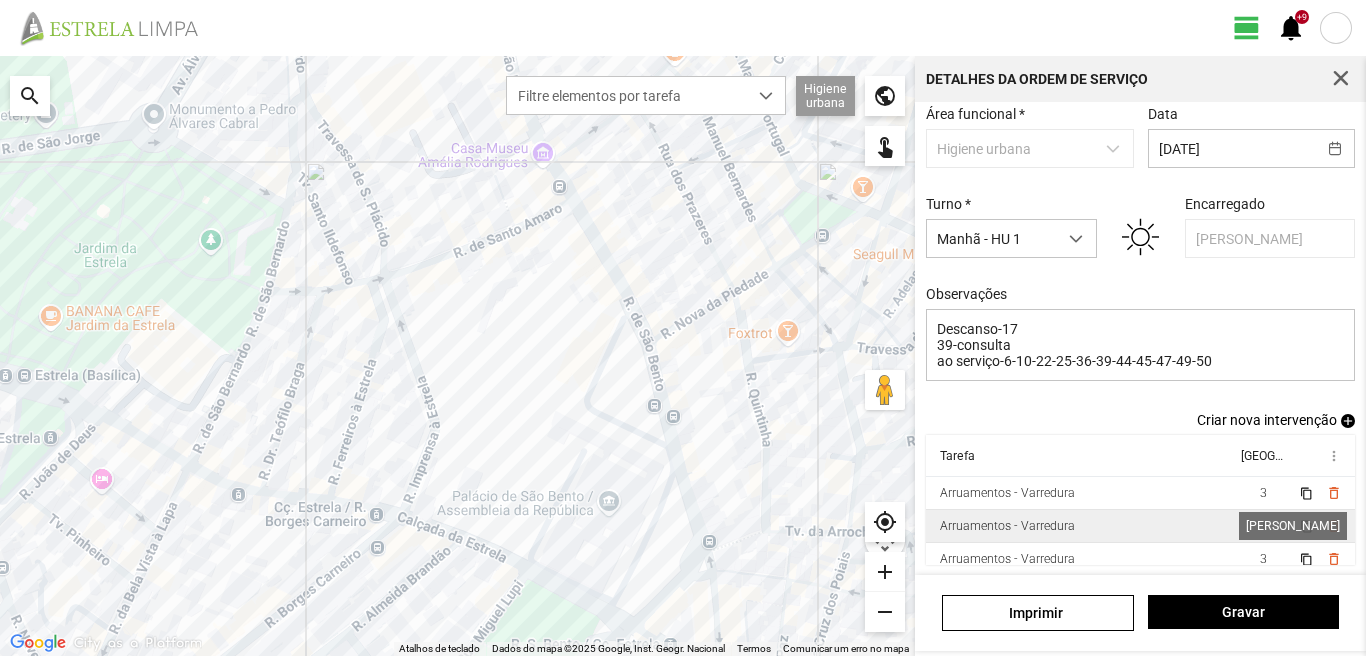click on "1" at bounding box center [1263, 526] 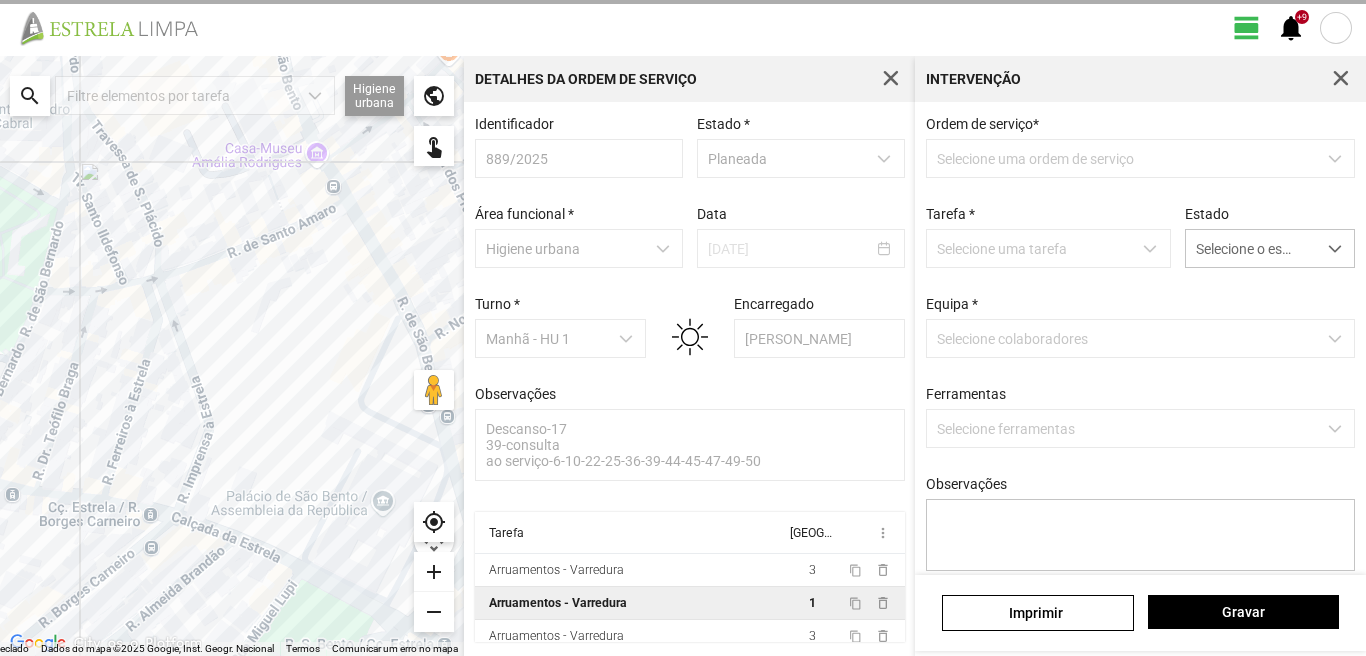scroll, scrollTop: 4, scrollLeft: 0, axis: vertical 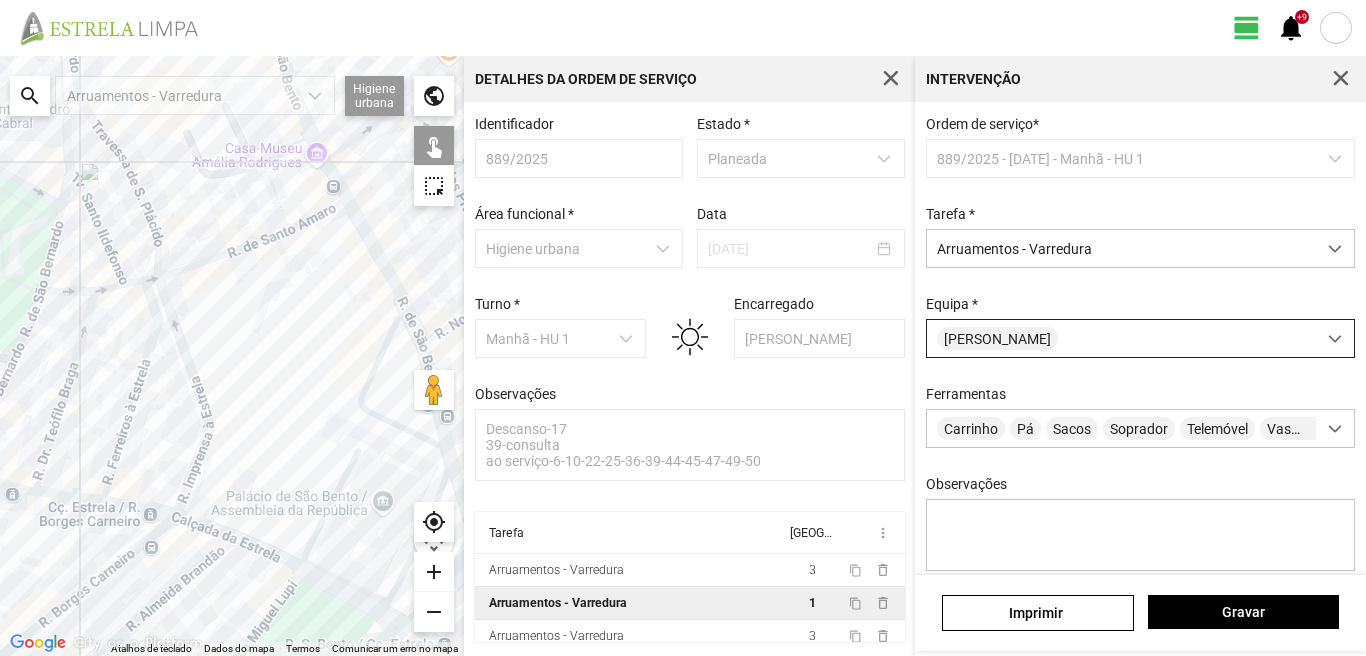 click on "[PERSON_NAME]" at bounding box center [1121, 338] 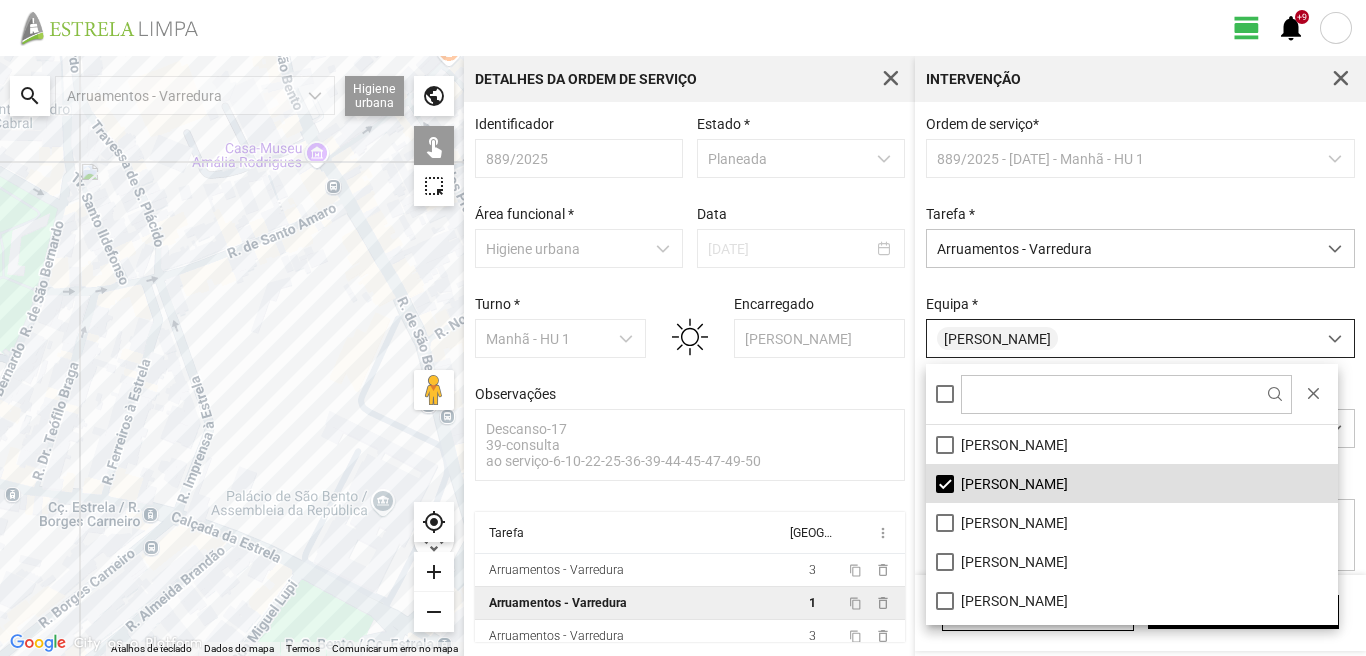 scroll, scrollTop: 11, scrollLeft: 89, axis: both 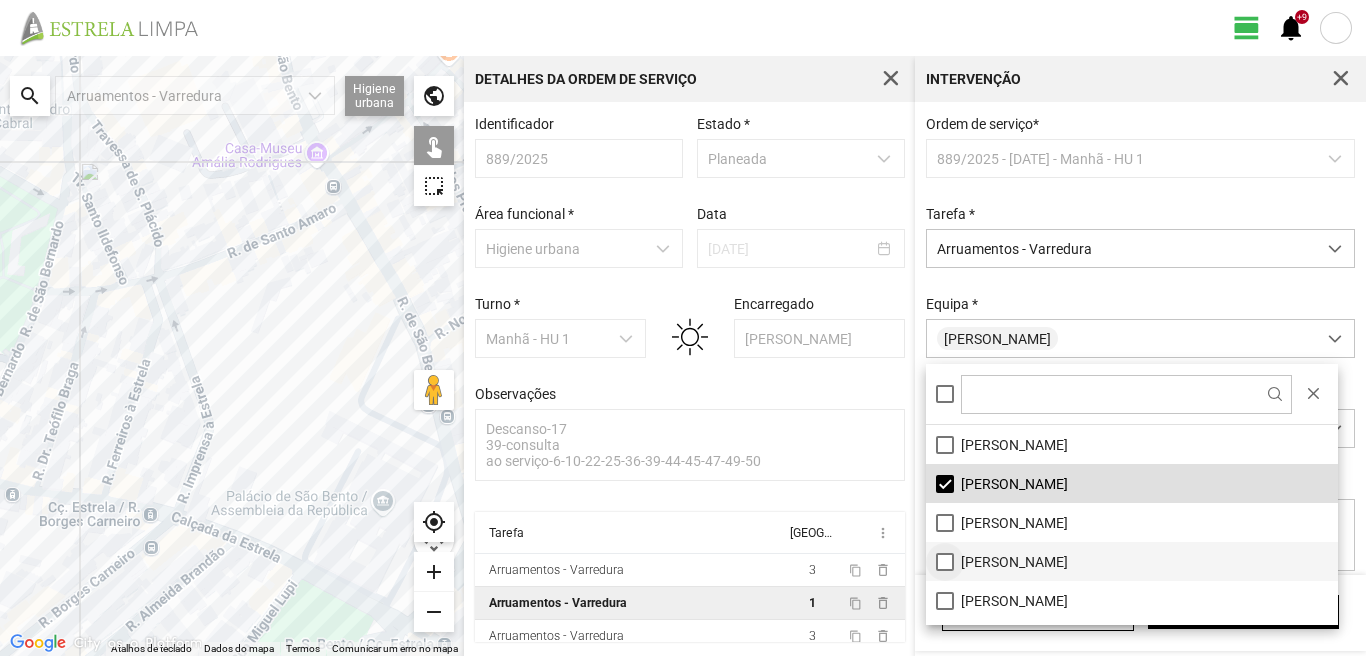 click on "[PERSON_NAME]" at bounding box center (1132, 561) 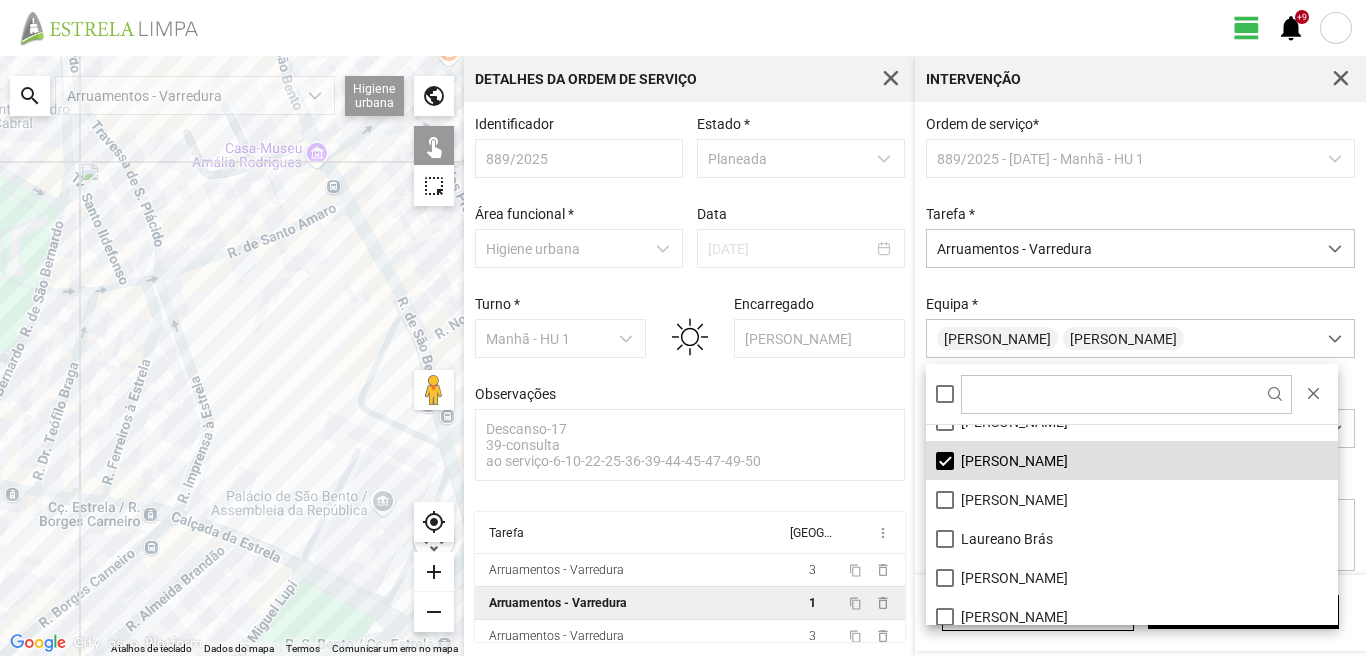 scroll, scrollTop: 0, scrollLeft: 0, axis: both 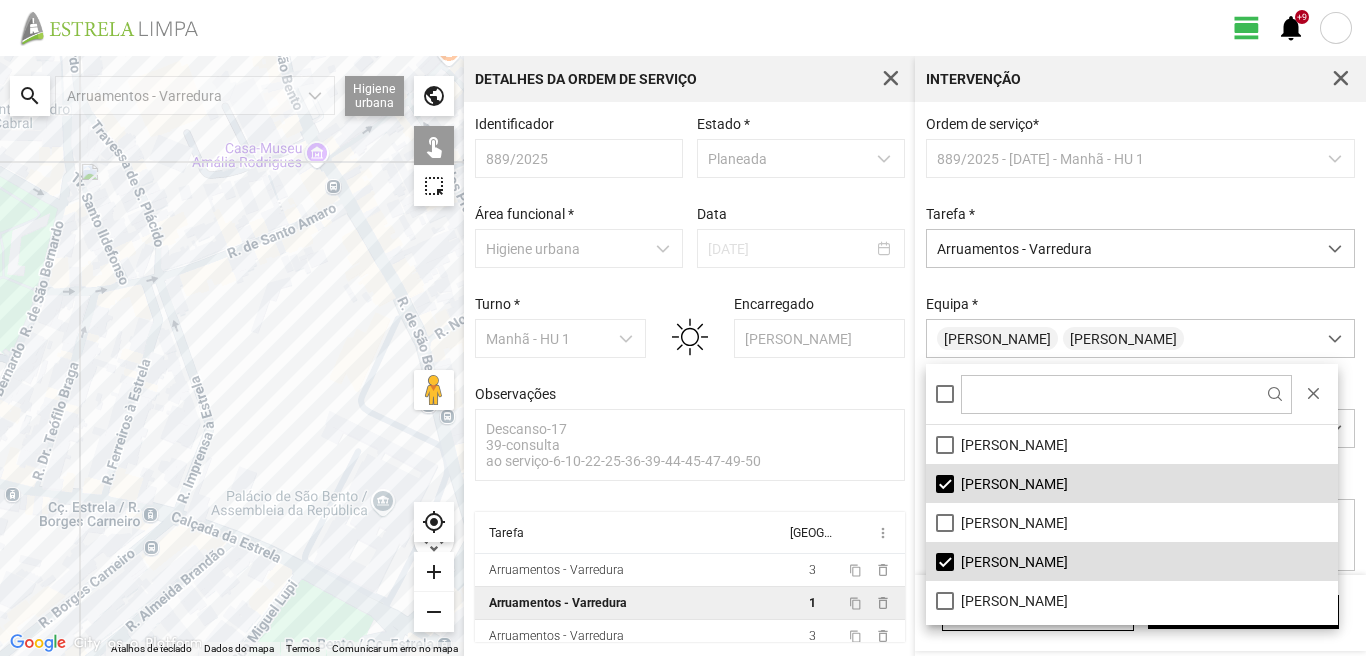click on "Para navegar, prima as teclas de seta." 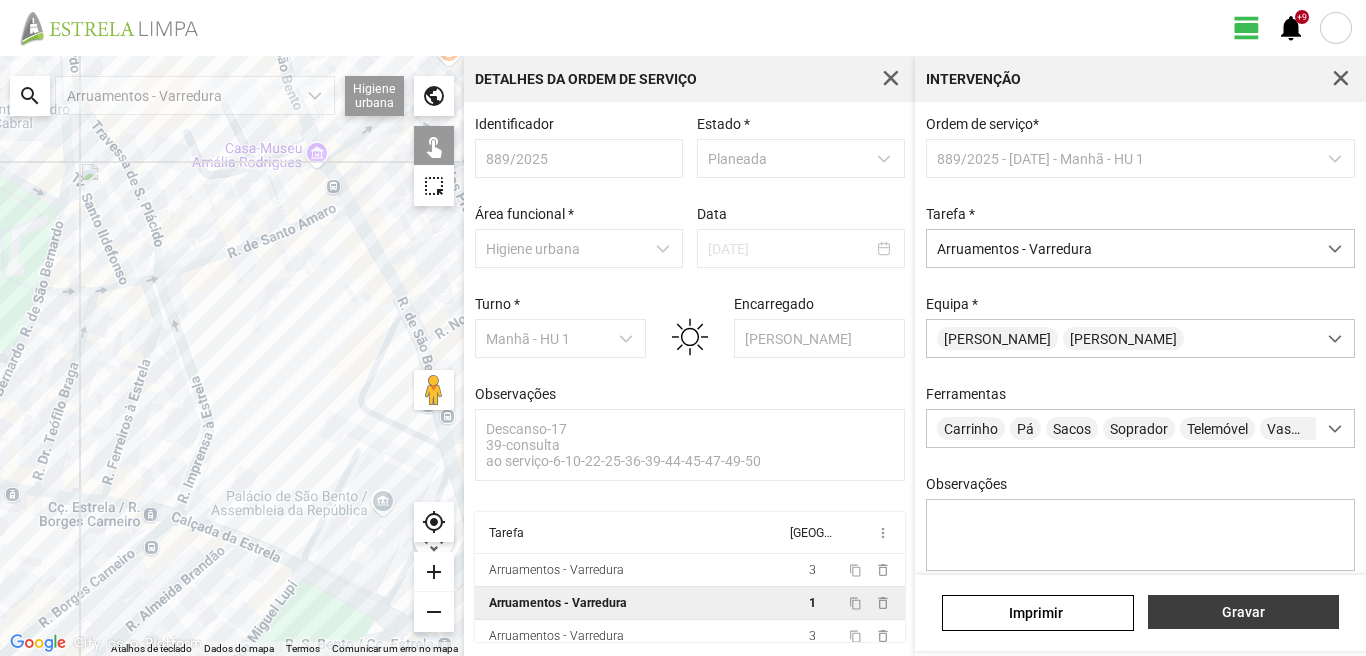 click on "Gravar" at bounding box center [1243, 612] 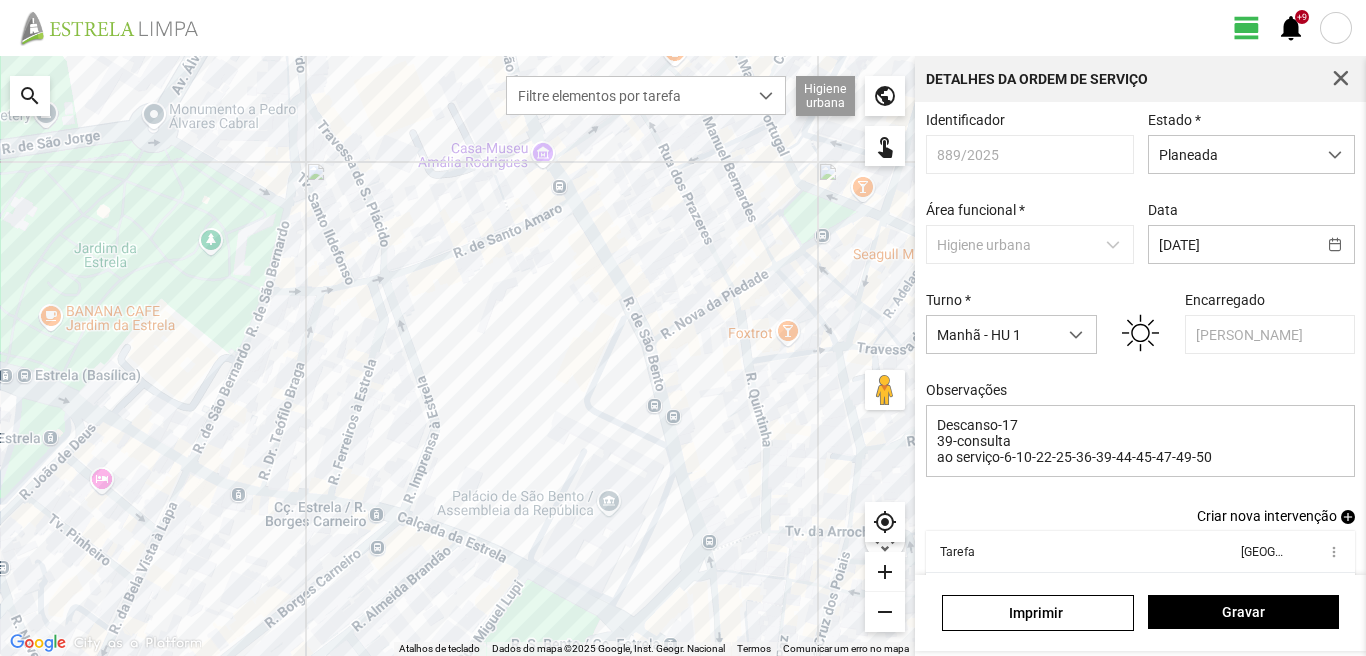 scroll, scrollTop: 110, scrollLeft: 0, axis: vertical 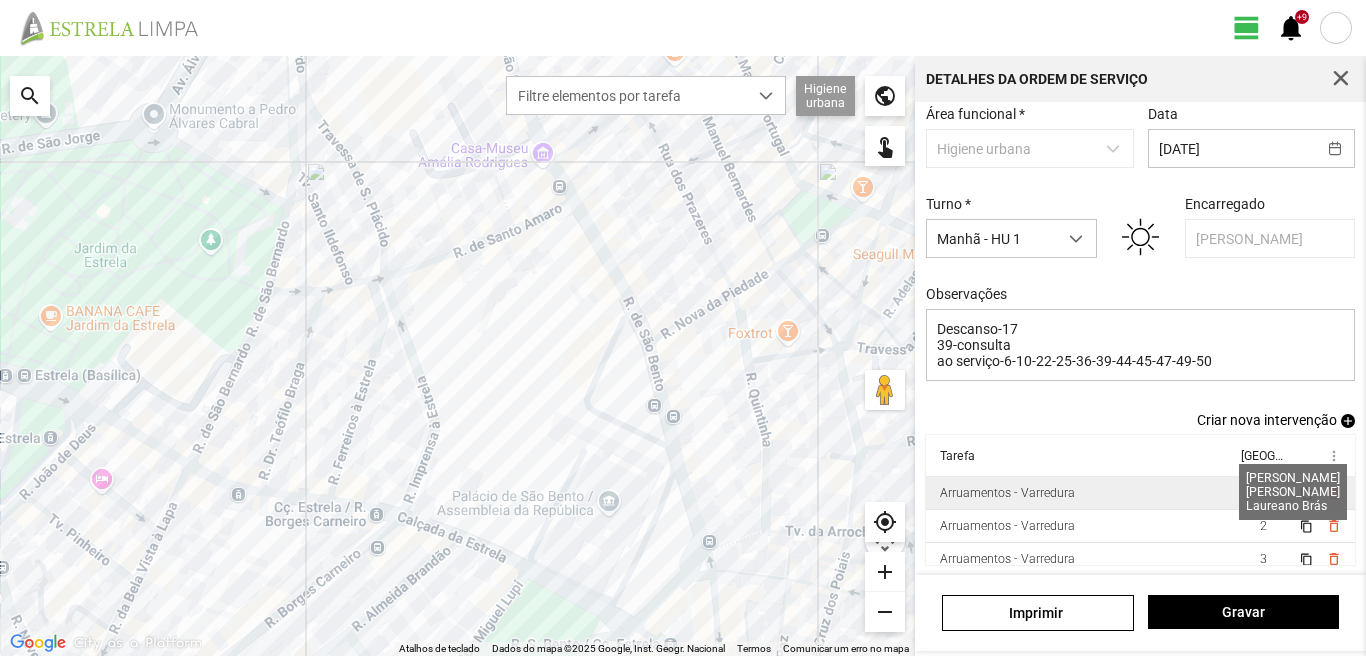 click on "3" at bounding box center [1263, 493] 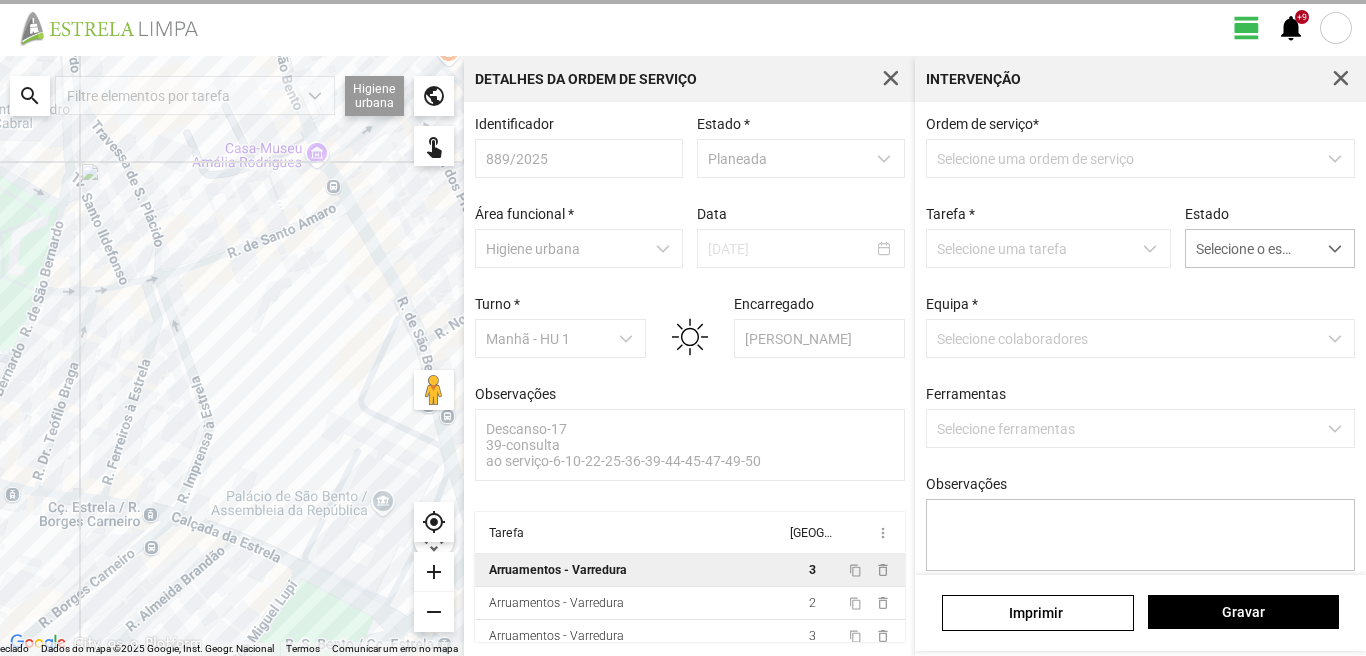 scroll, scrollTop: 4, scrollLeft: 0, axis: vertical 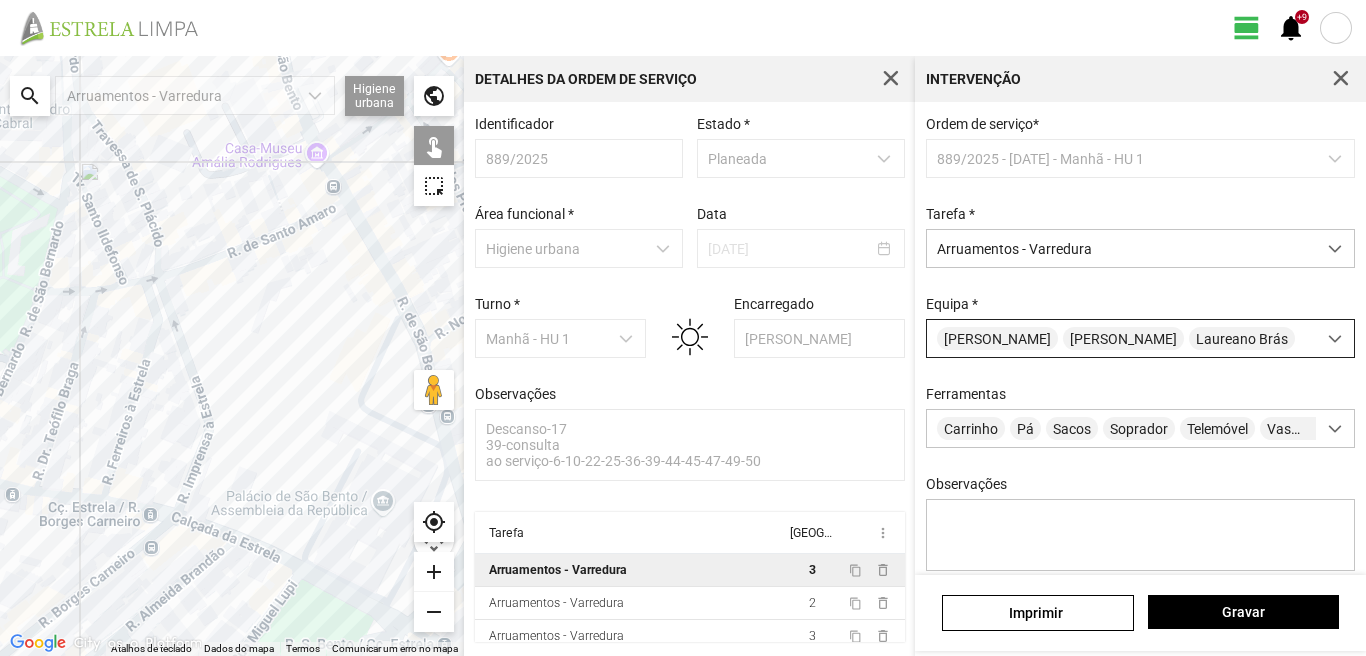 click on "[PERSON_NAME]" at bounding box center (1123, 338) 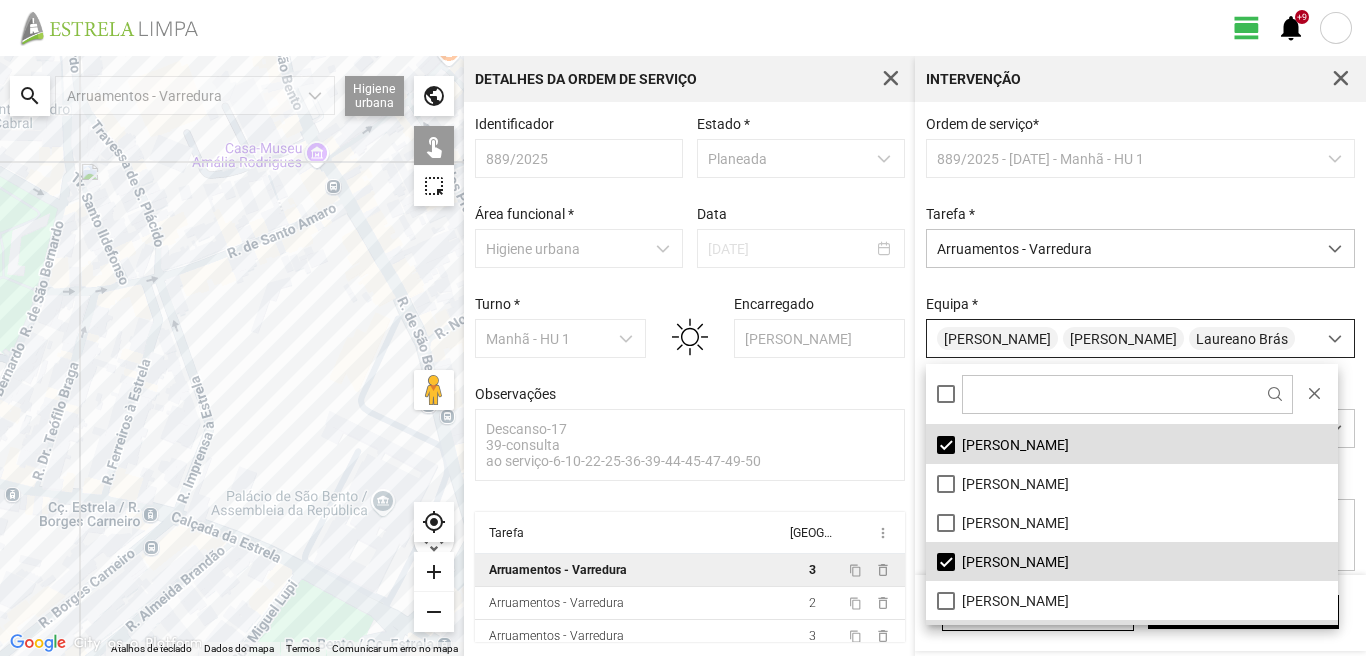 scroll, scrollTop: 11, scrollLeft: 89, axis: both 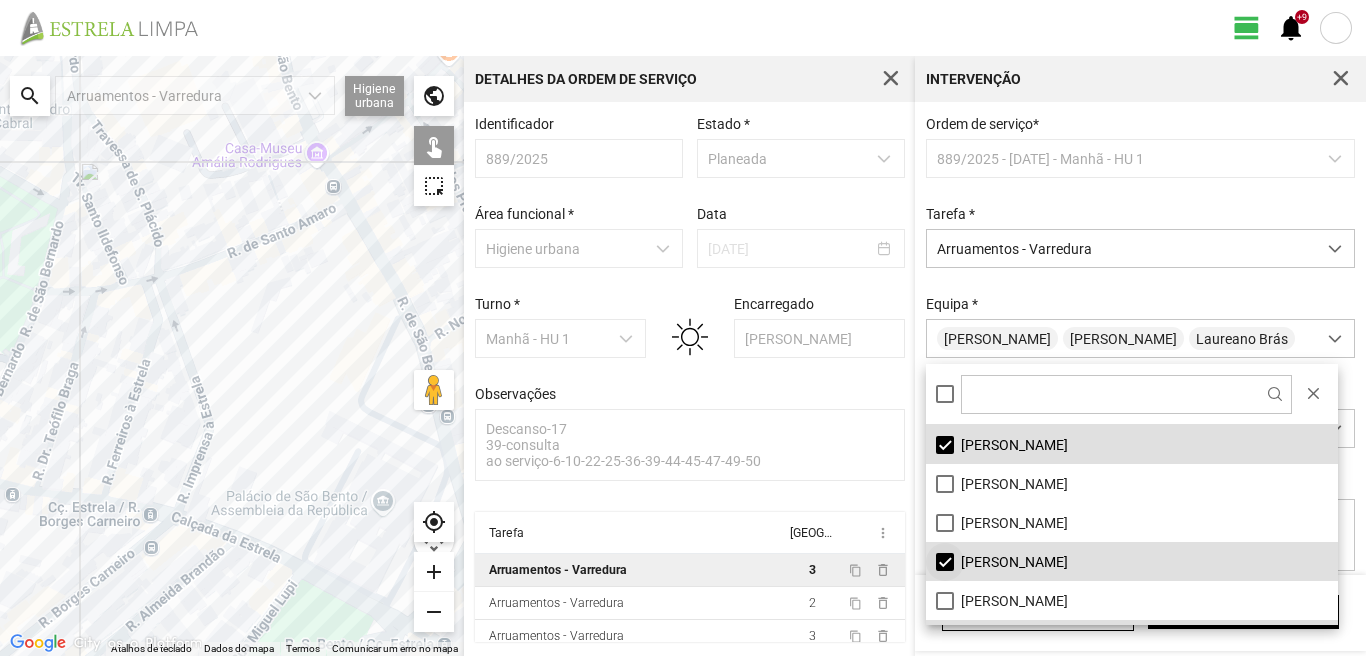 click on "[PERSON_NAME]" at bounding box center [1132, 561] 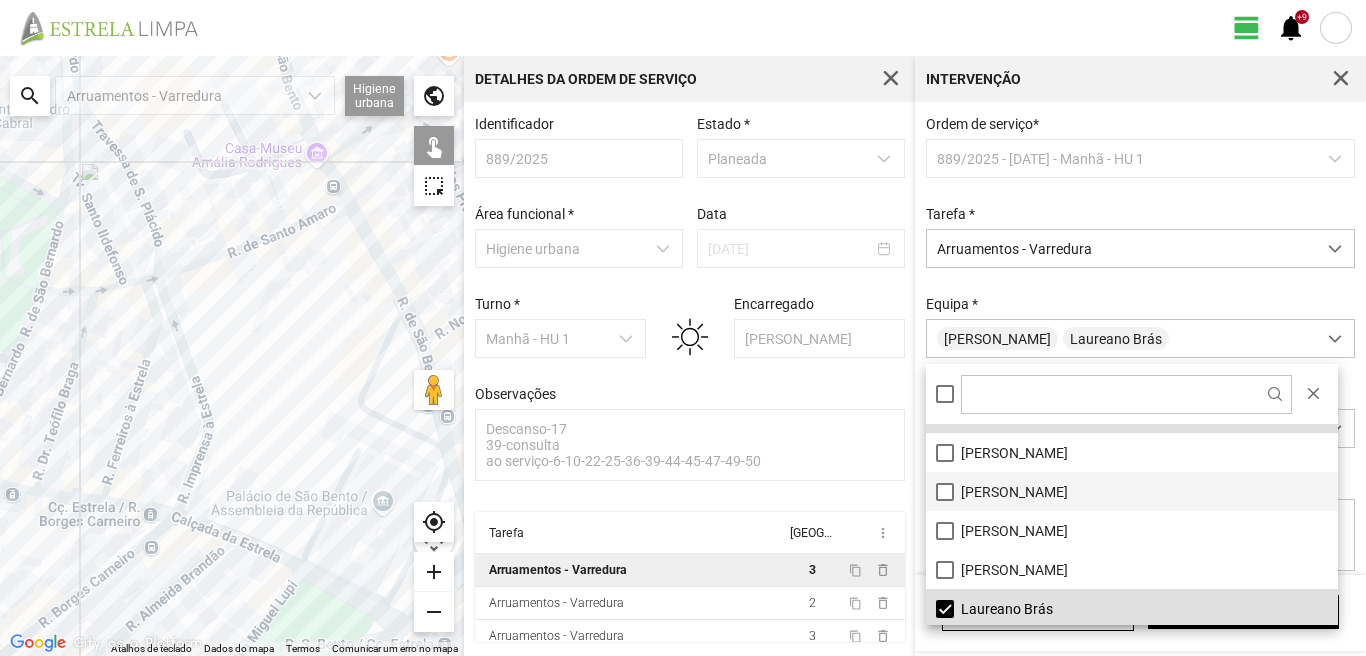 scroll, scrollTop: 0, scrollLeft: 0, axis: both 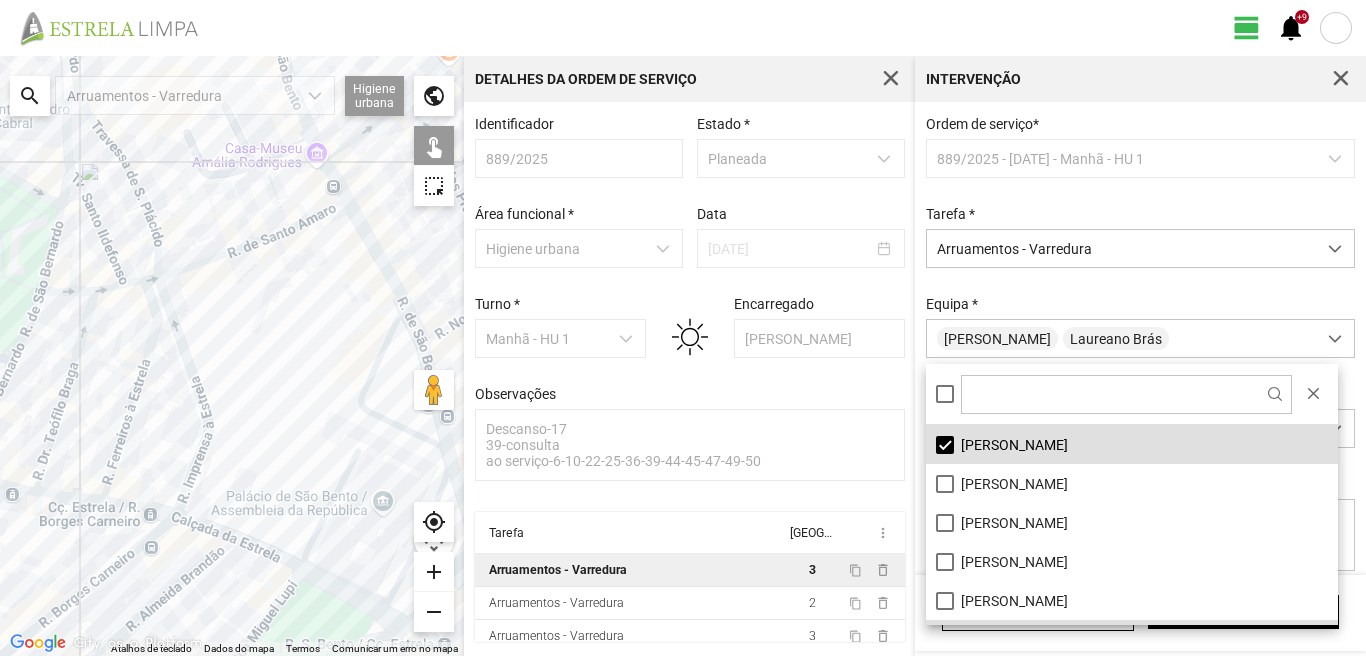 click on "Para navegar, prima as teclas de seta." 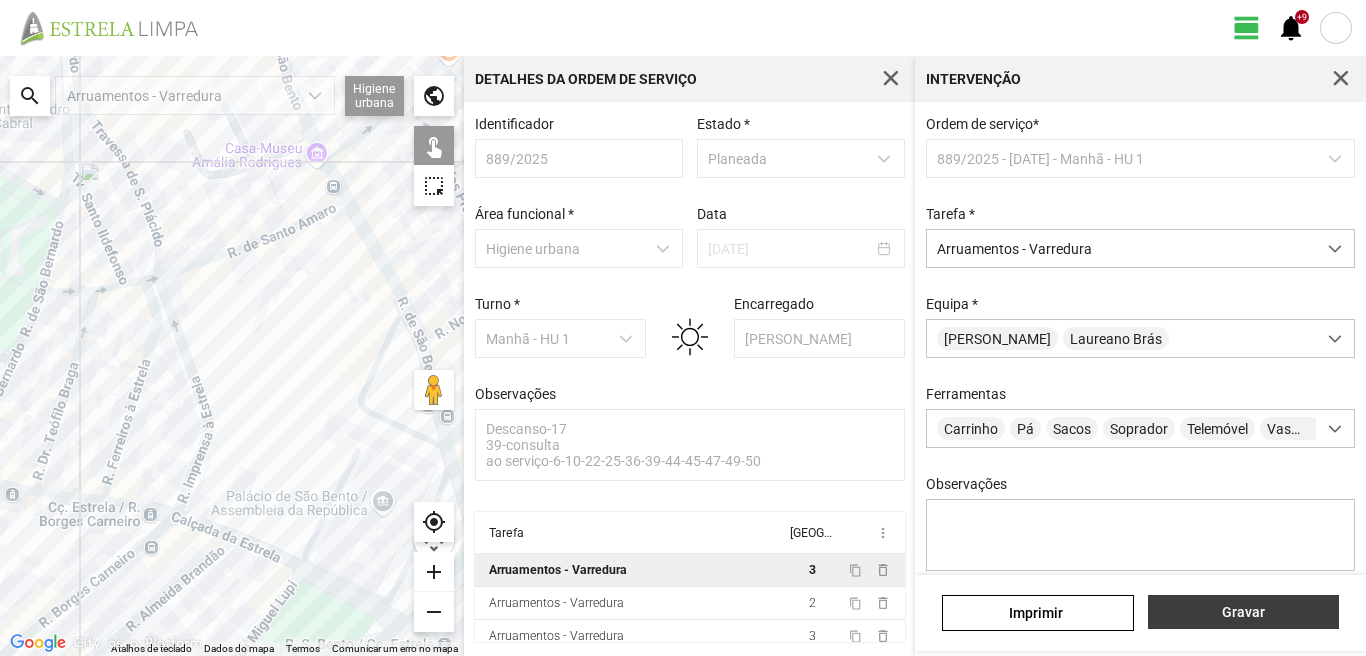 click on "Gravar" at bounding box center [1243, 612] 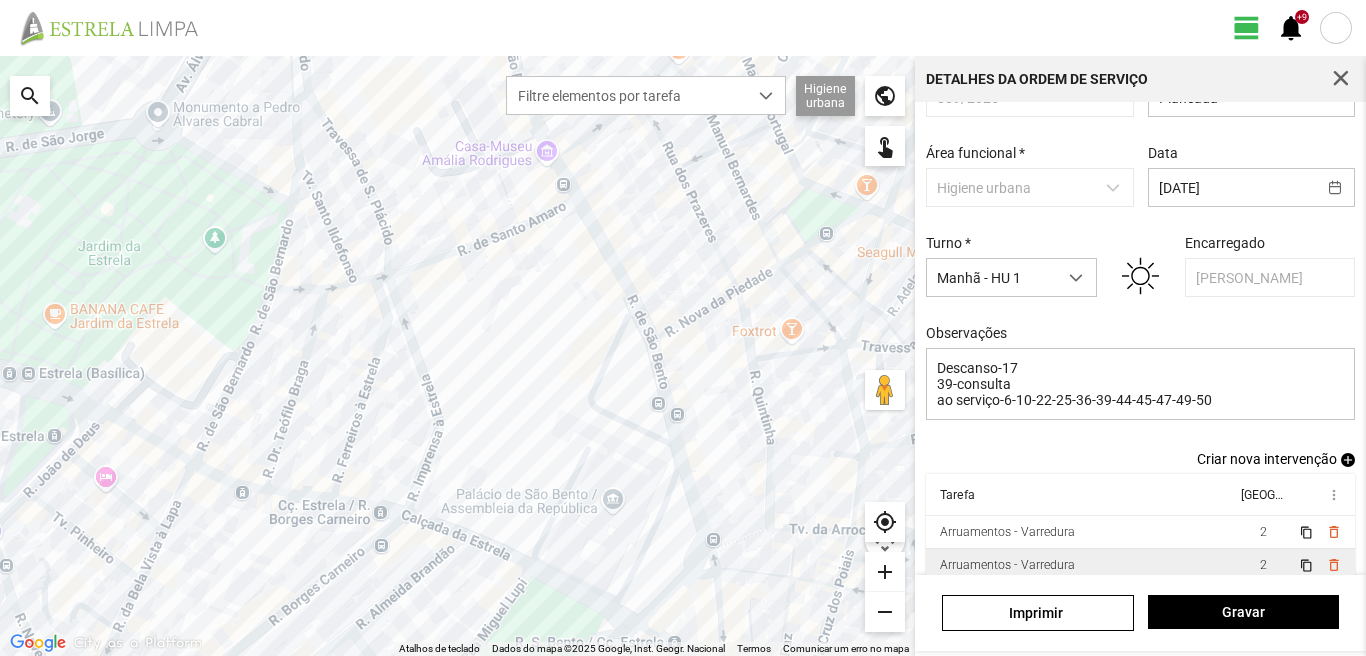 scroll, scrollTop: 109, scrollLeft: 0, axis: vertical 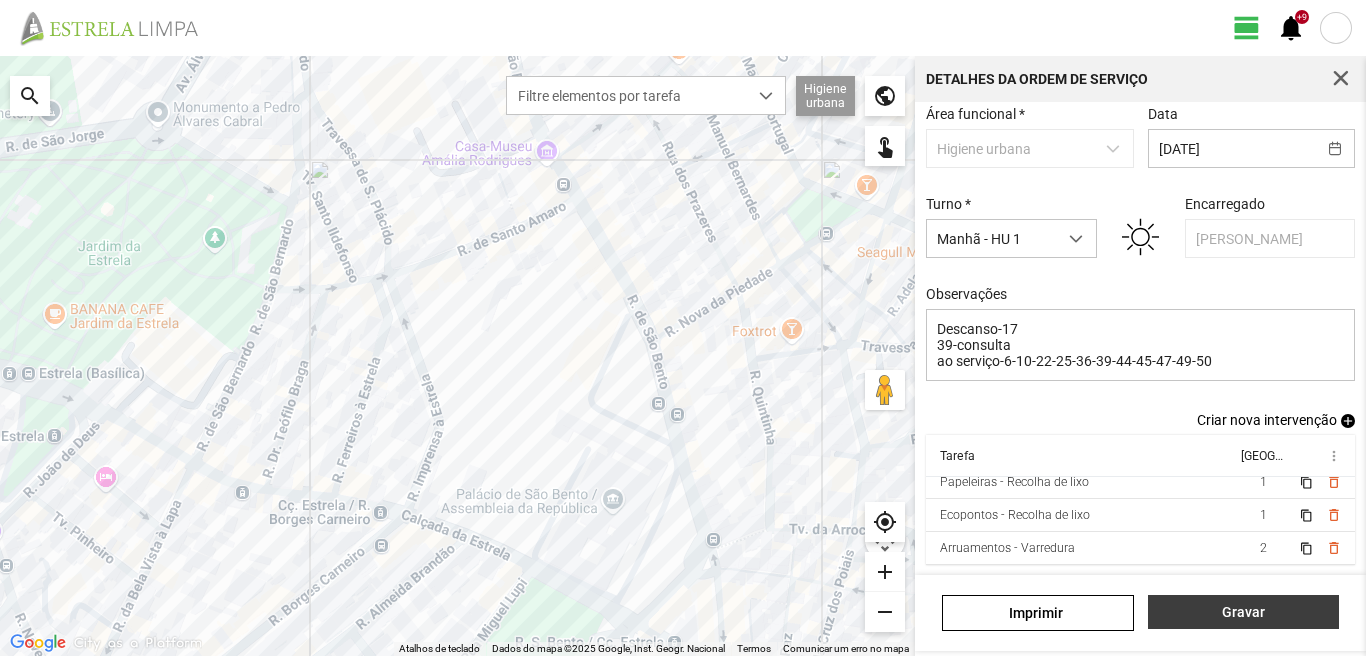 click on "Gravar" at bounding box center (1243, 612) 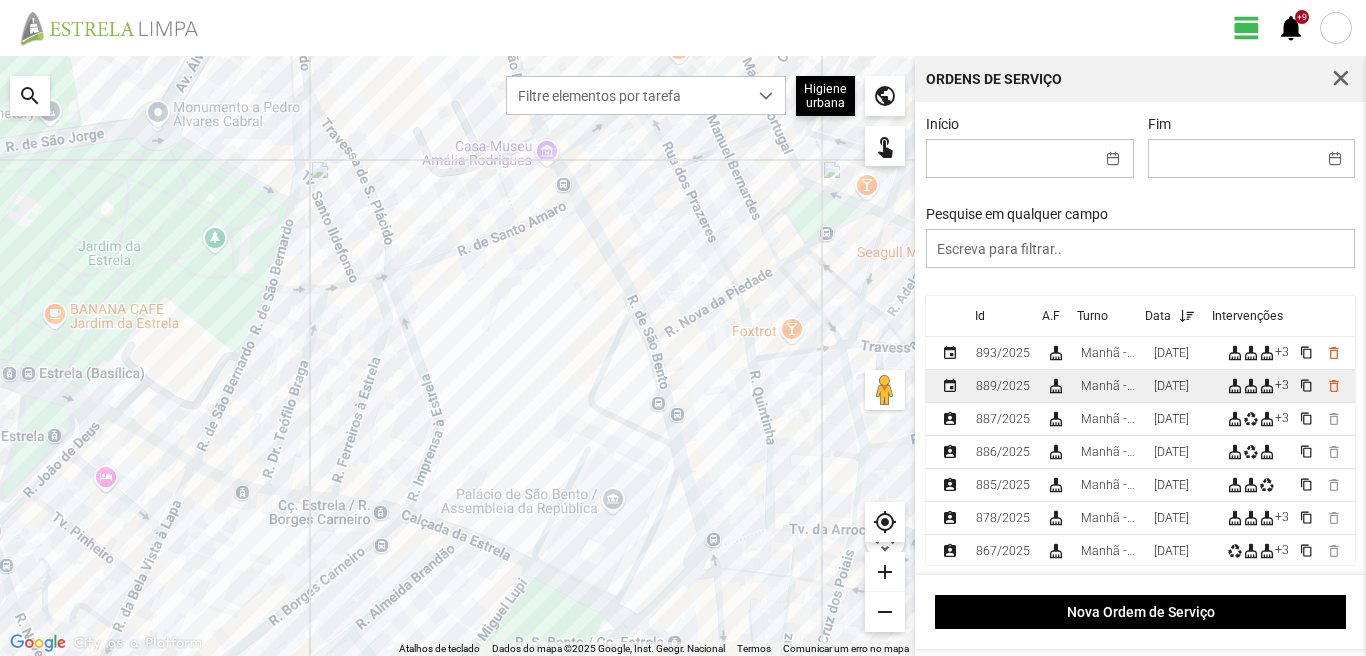 click on "Manhã - HU 1" at bounding box center [1109, 386] 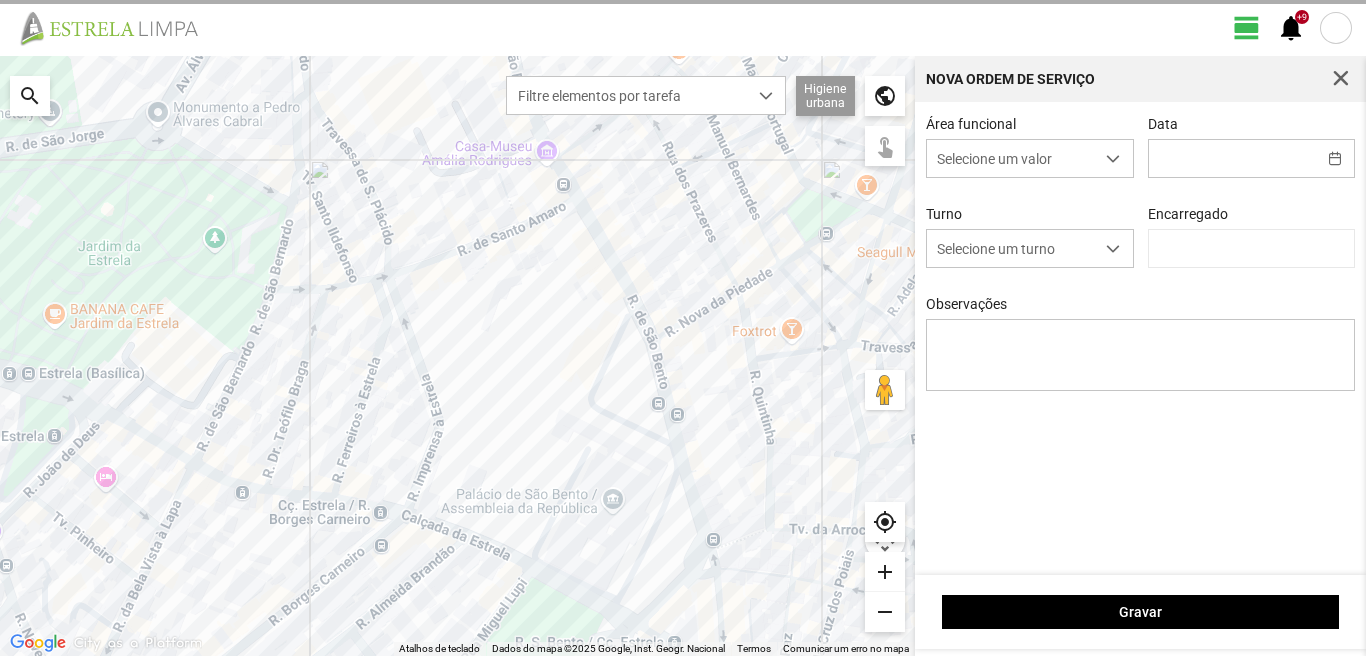 type on "[DATE]" 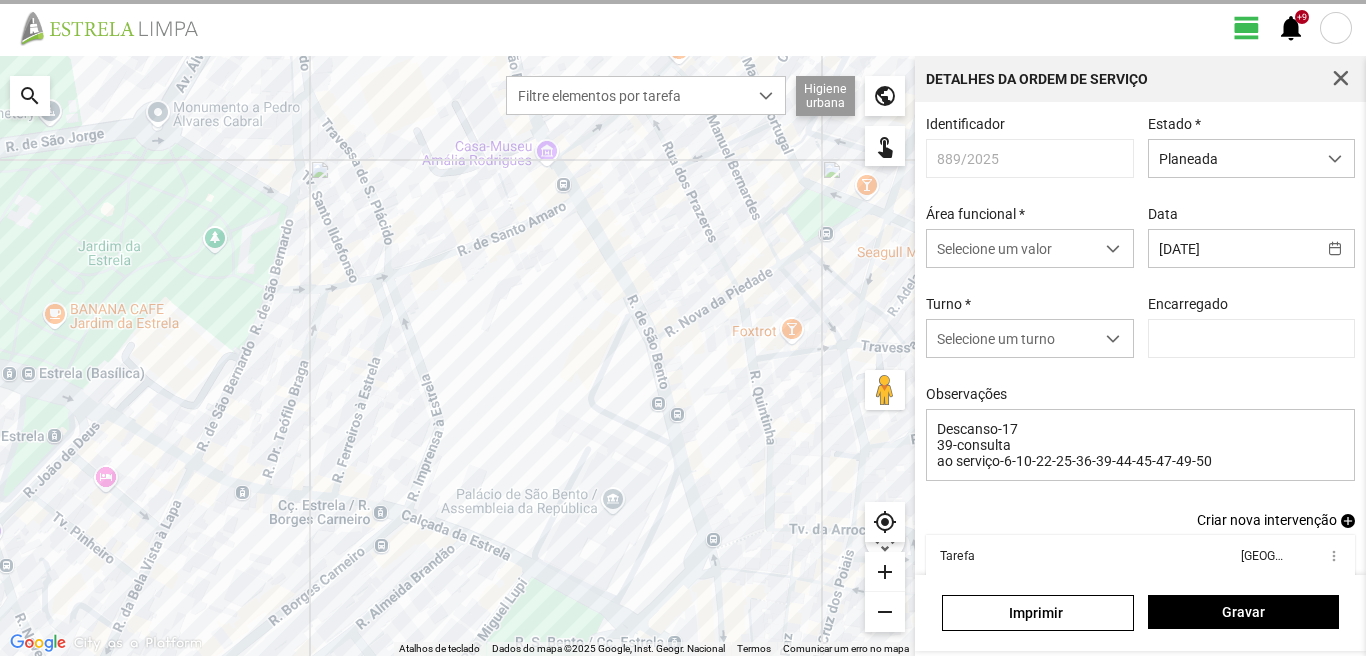 type on "[PERSON_NAME]" 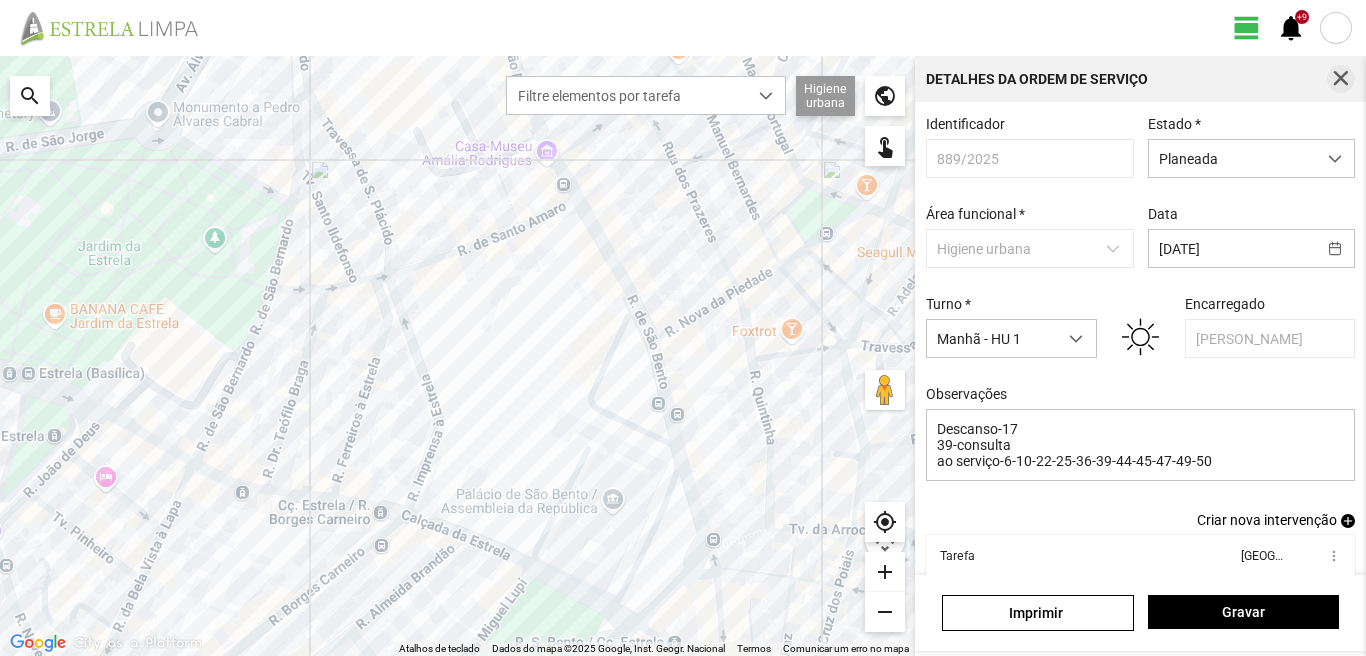 click at bounding box center [1341, 79] 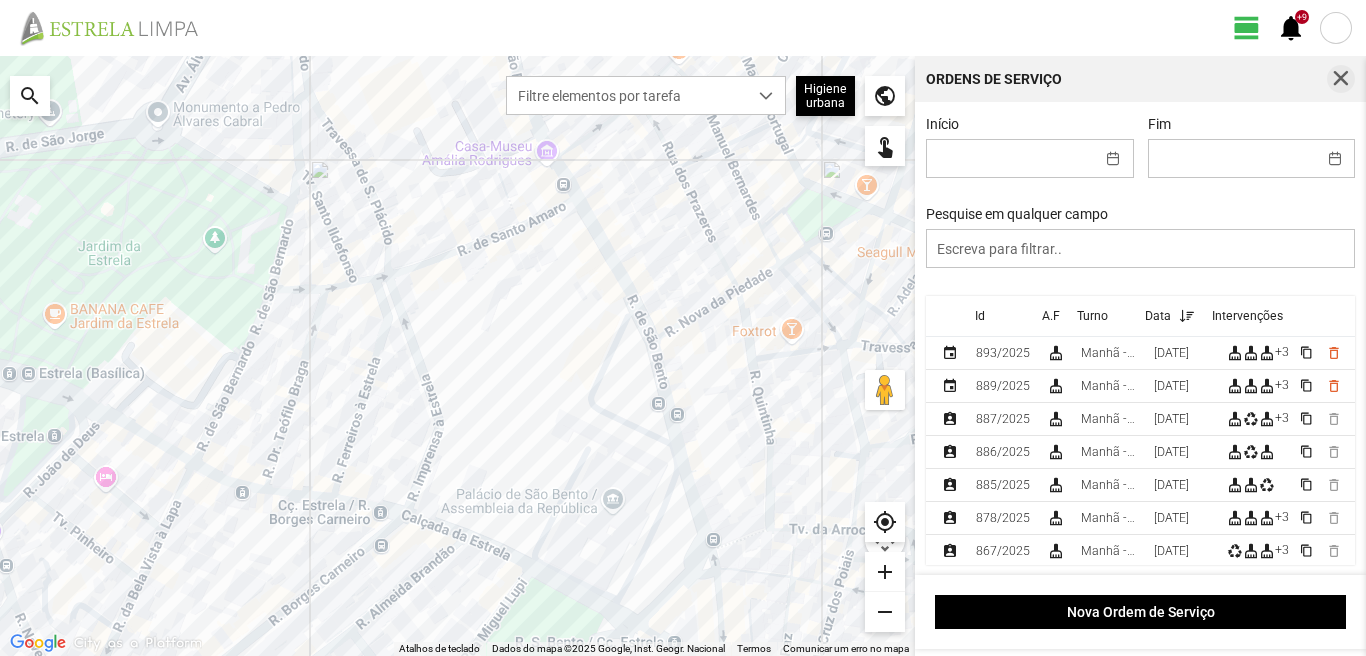 click at bounding box center [1341, 79] 